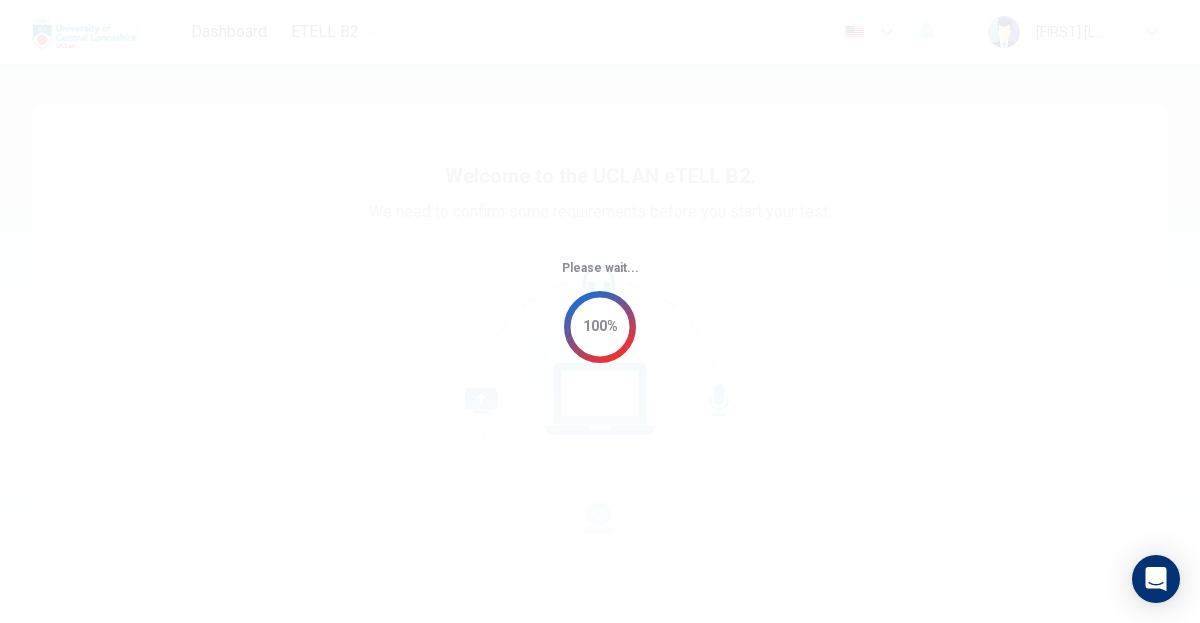 scroll, scrollTop: 0, scrollLeft: 0, axis: both 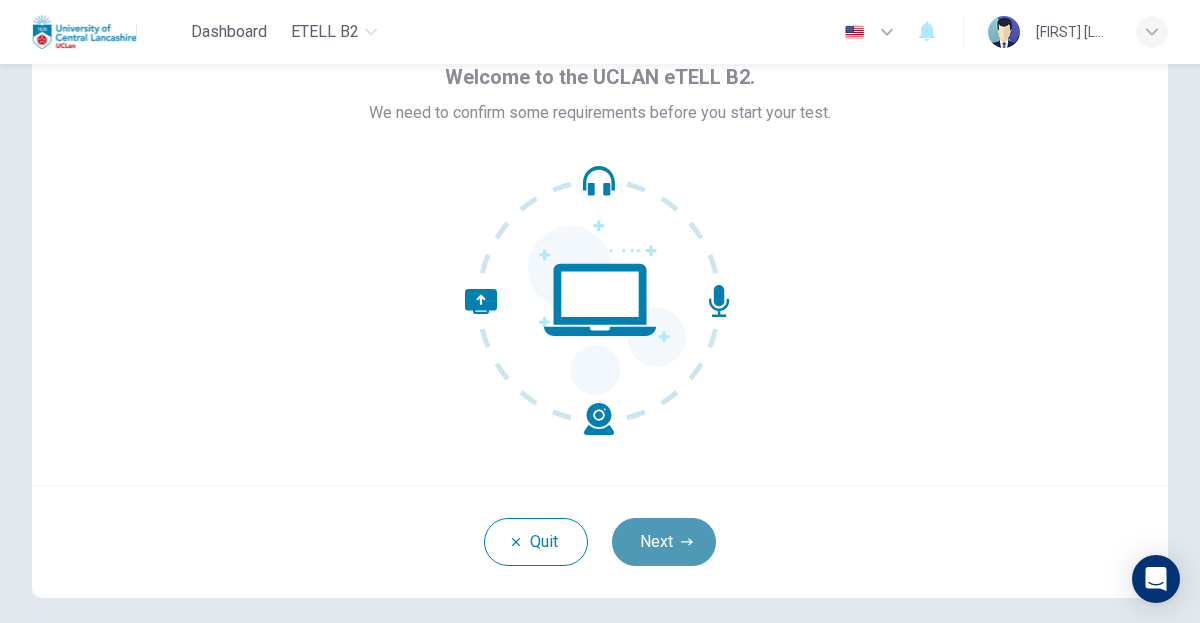 click on "Next" at bounding box center (664, 542) 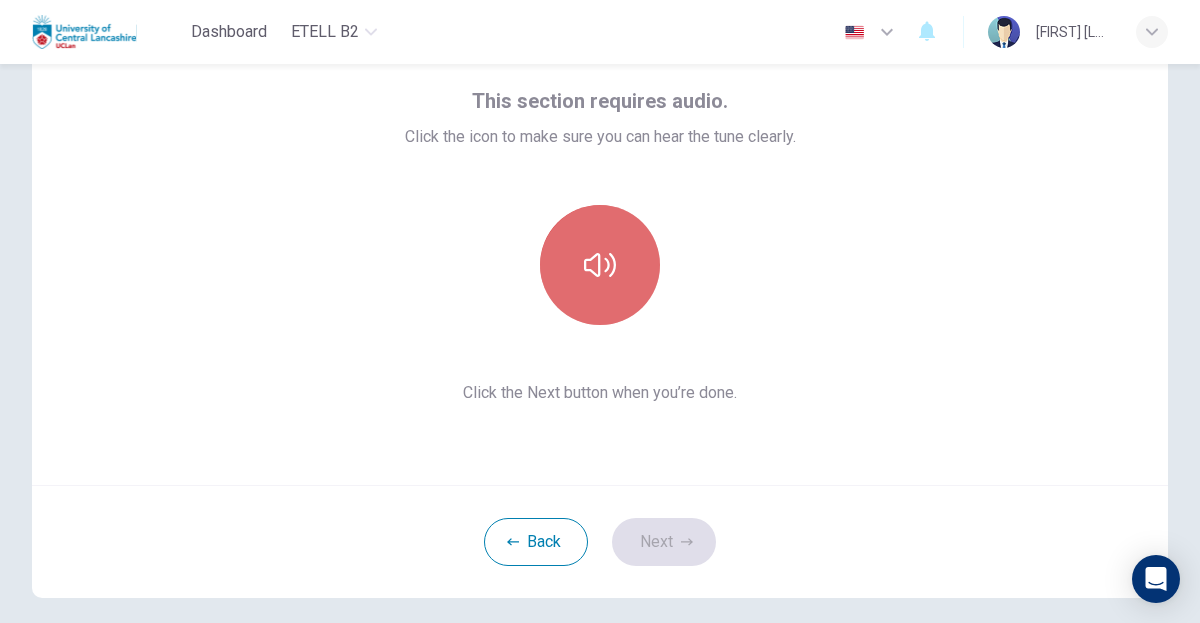 click 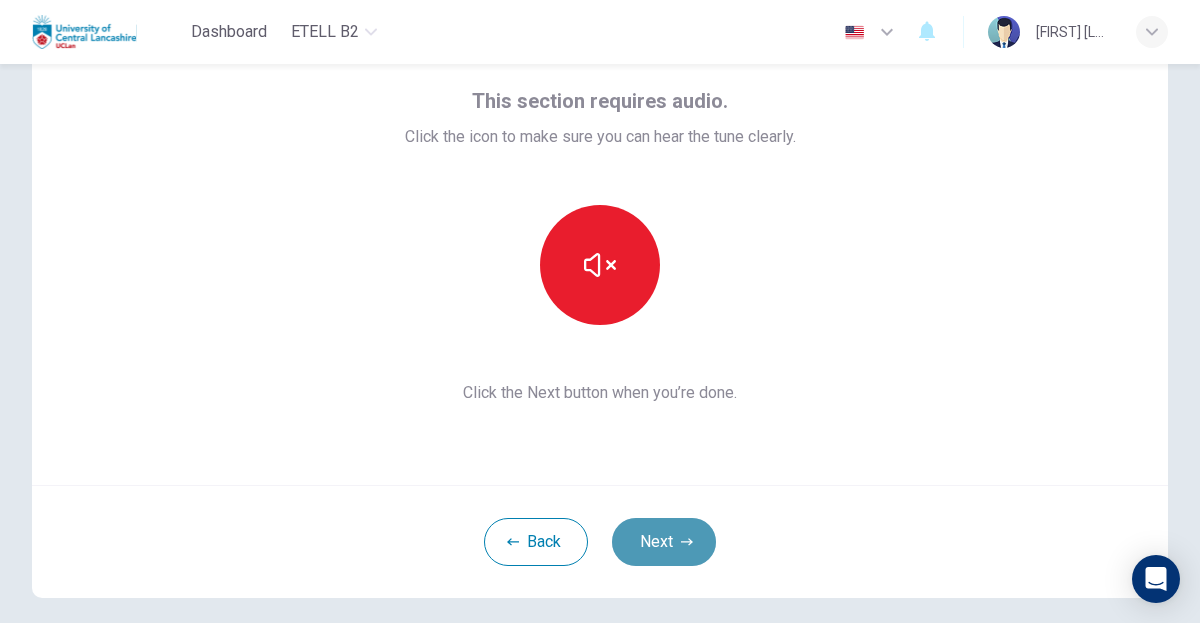 click on "Next" at bounding box center (664, 542) 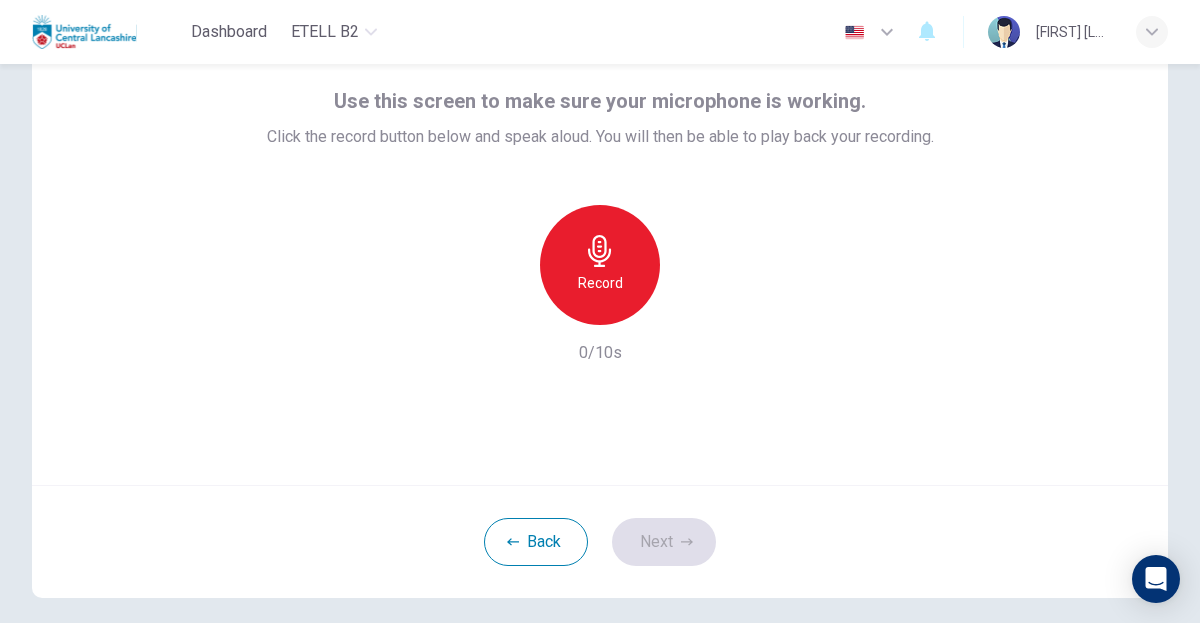 click on "Record" at bounding box center (600, 265) 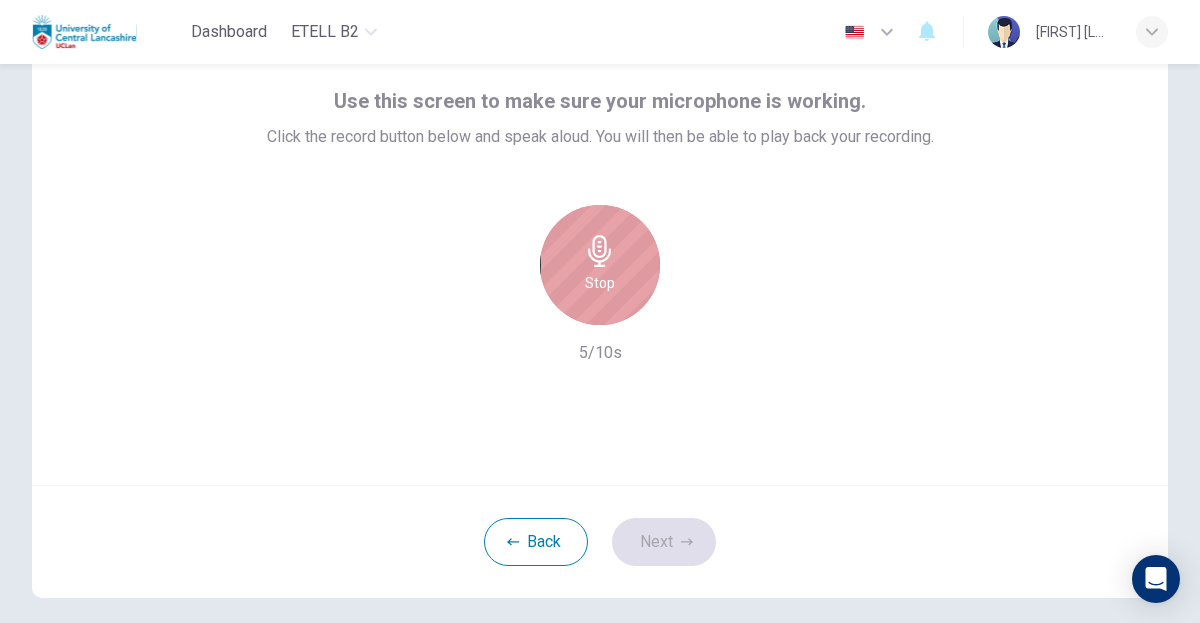 click on "Stop" at bounding box center (600, 283) 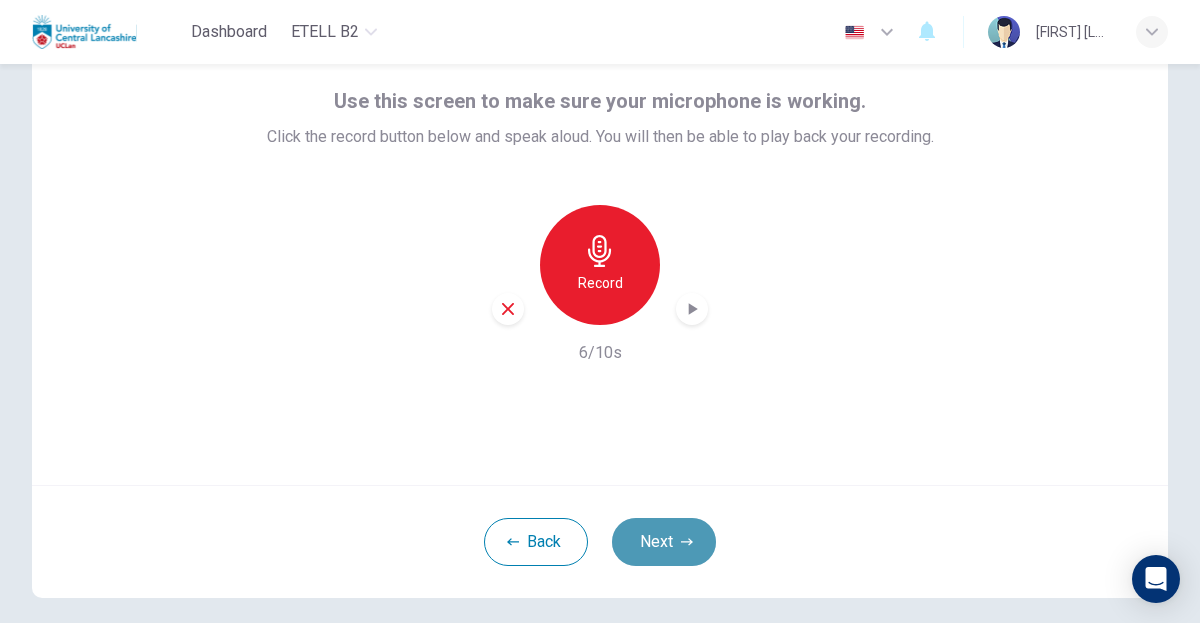 click on "Next" at bounding box center (664, 542) 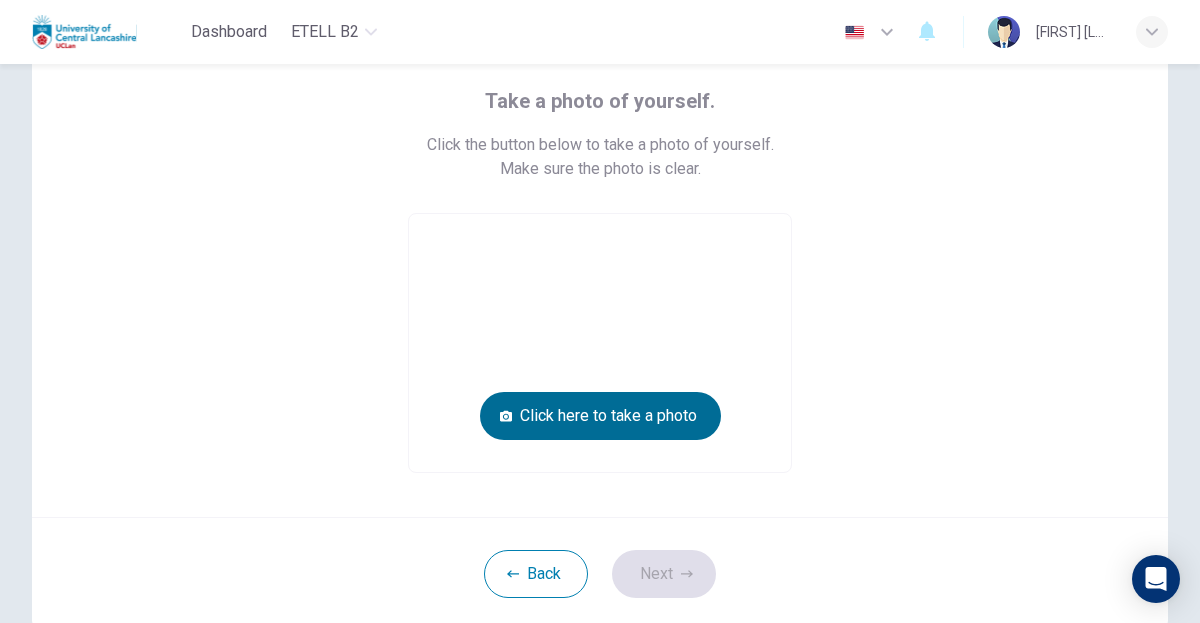 click on "Click here to take a photo" at bounding box center (600, 416) 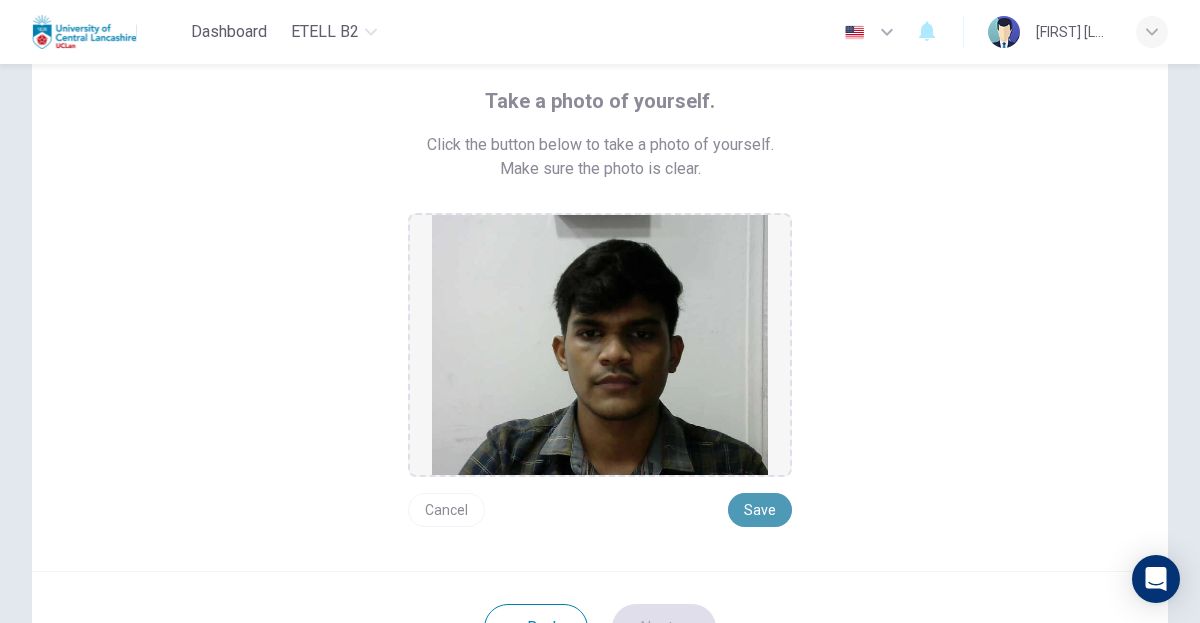 click on "Save" at bounding box center (760, 510) 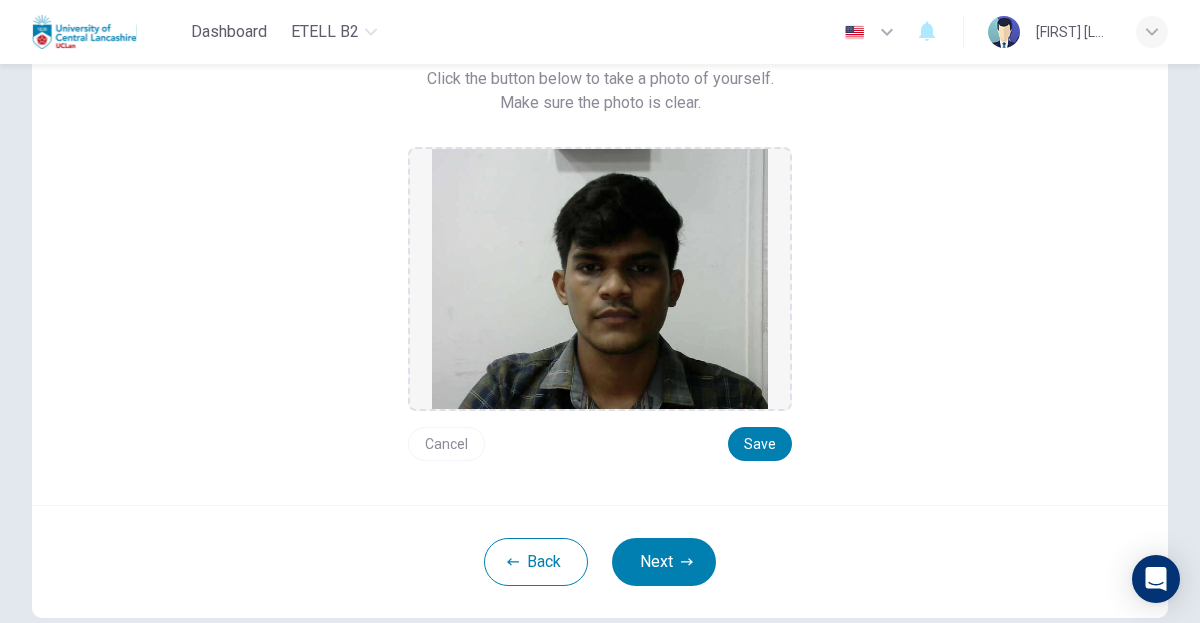 scroll, scrollTop: 255, scrollLeft: 0, axis: vertical 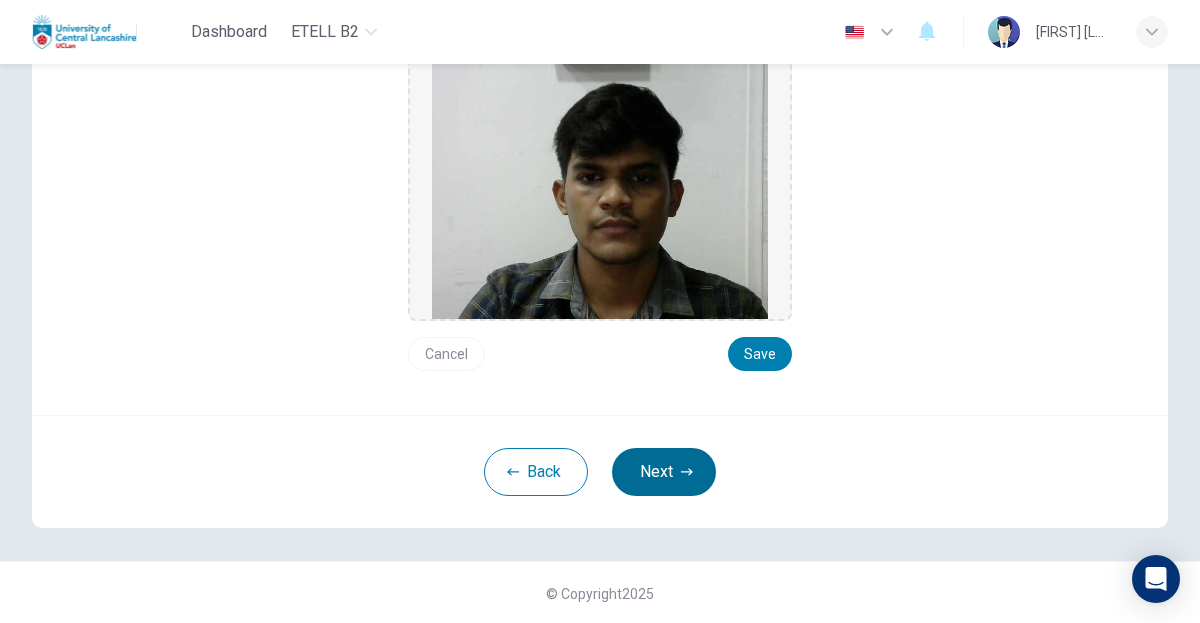 click on "Next" at bounding box center [664, 472] 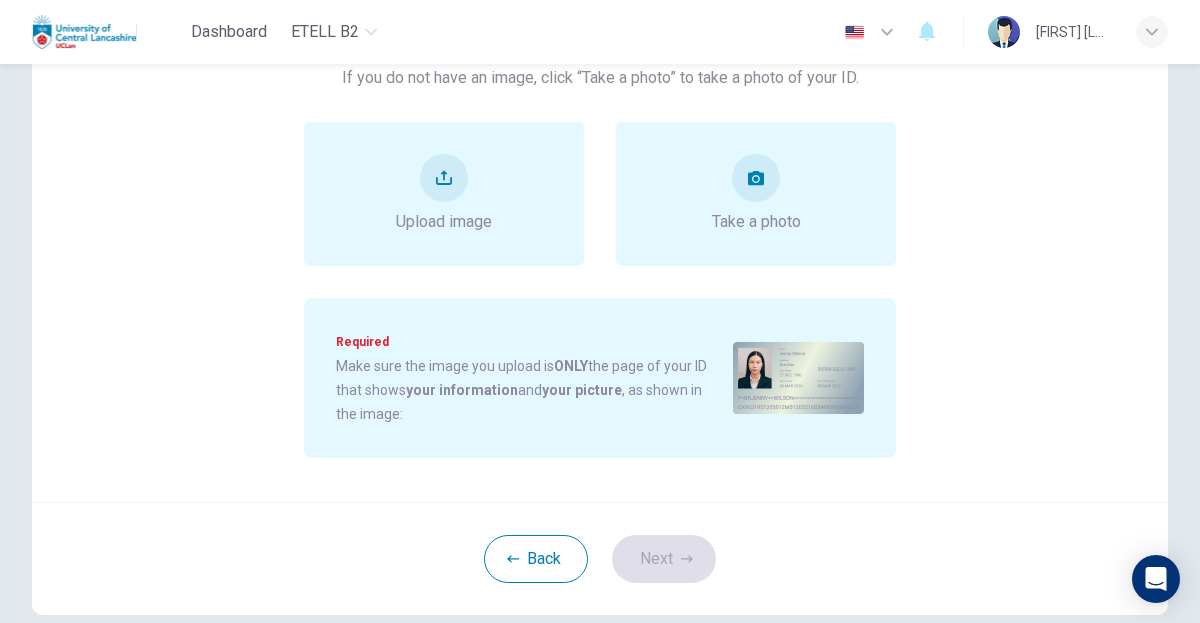 scroll, scrollTop: 155, scrollLeft: 0, axis: vertical 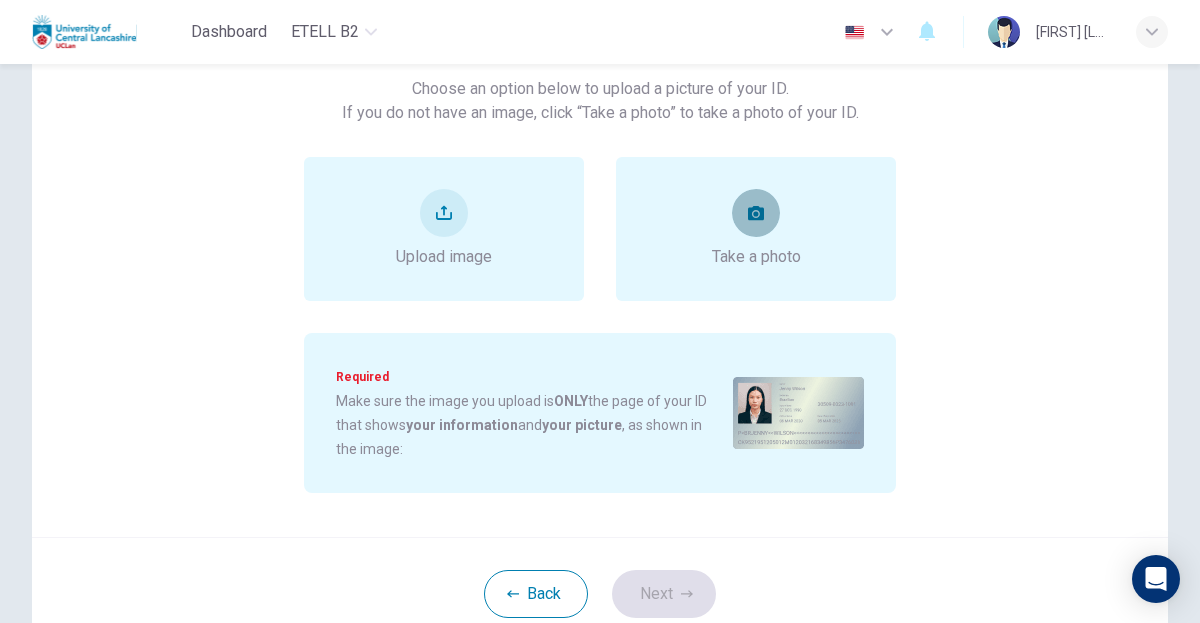click 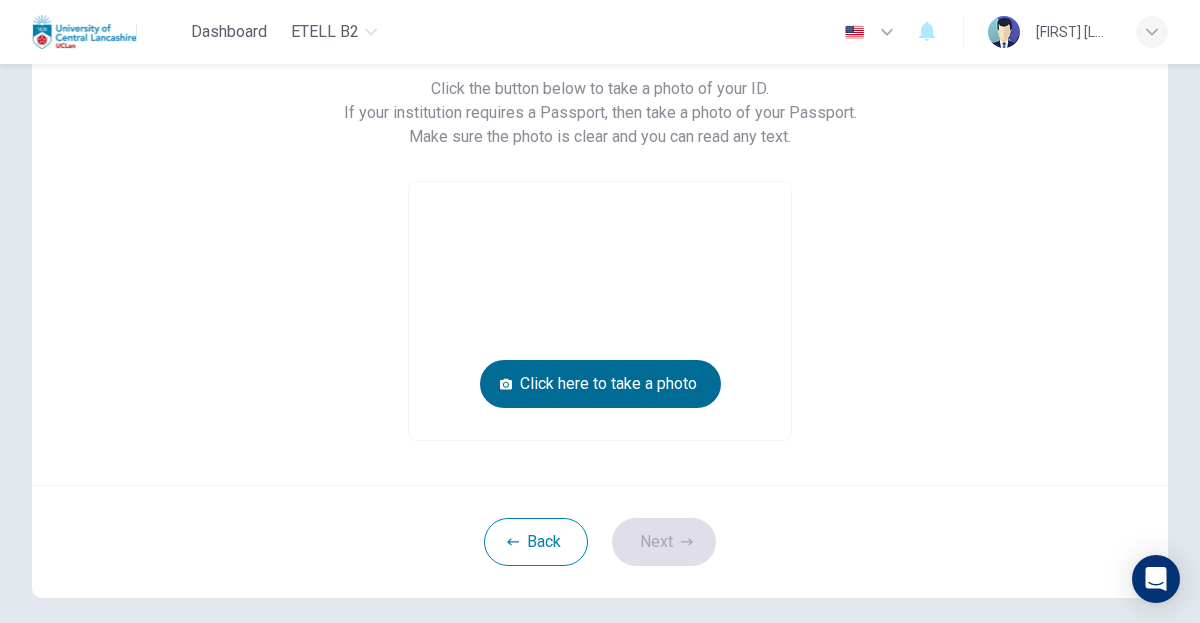 click on "Click here to take a photo" at bounding box center [600, 384] 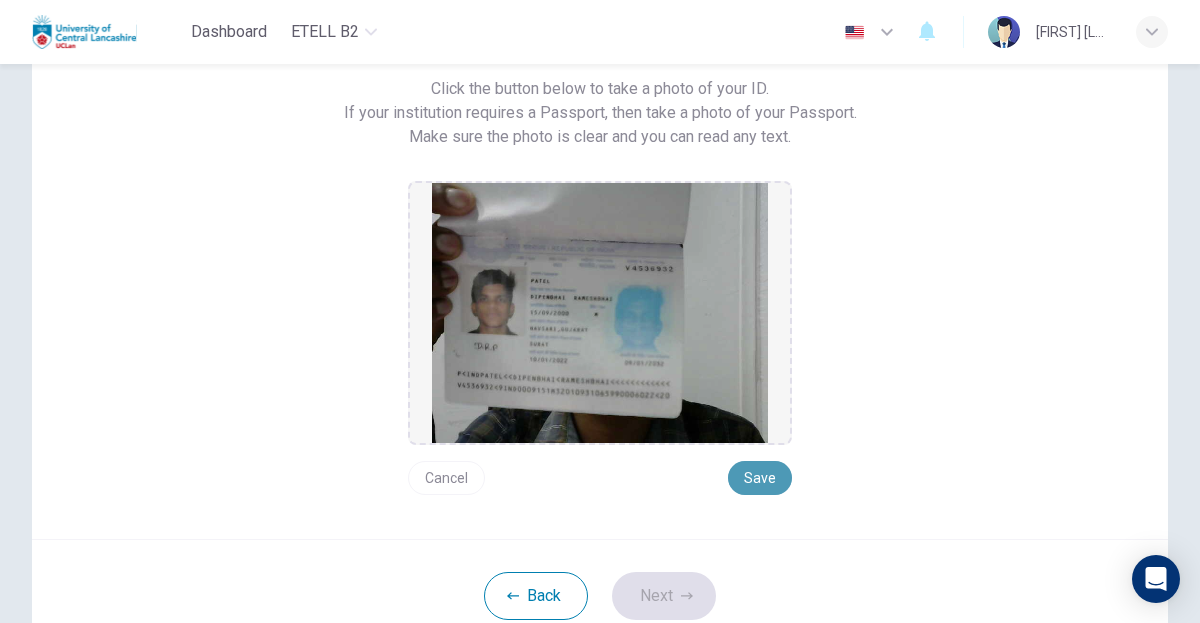 click on "Save" at bounding box center (760, 478) 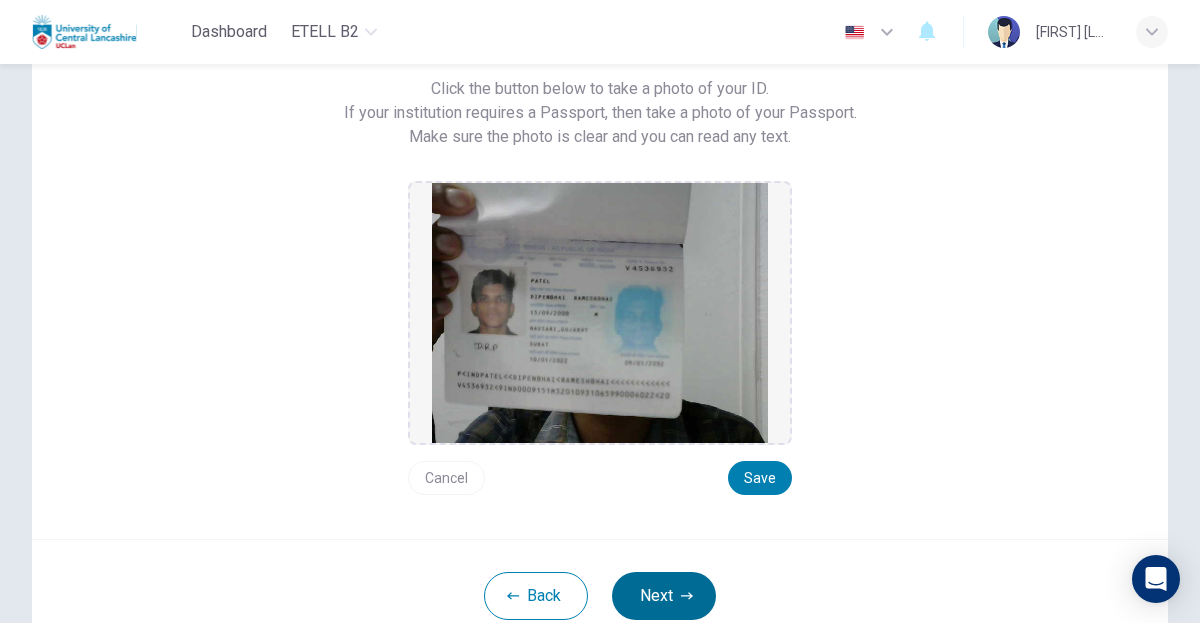 click on "Next" at bounding box center (664, 596) 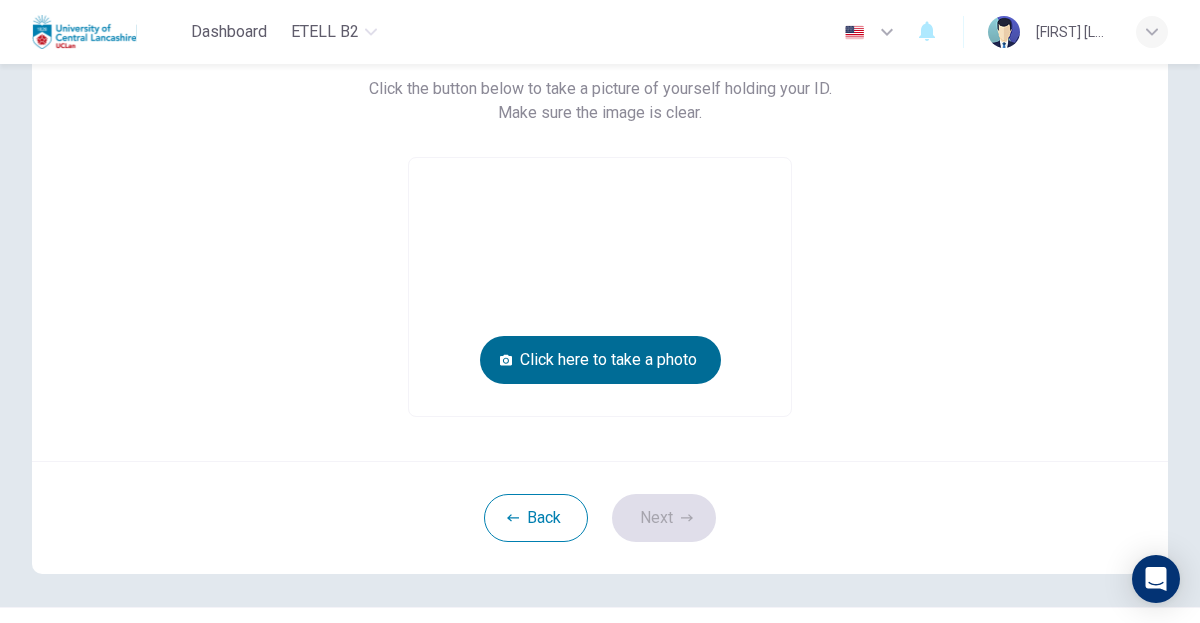 click on "Click here to take a photo" at bounding box center [600, 360] 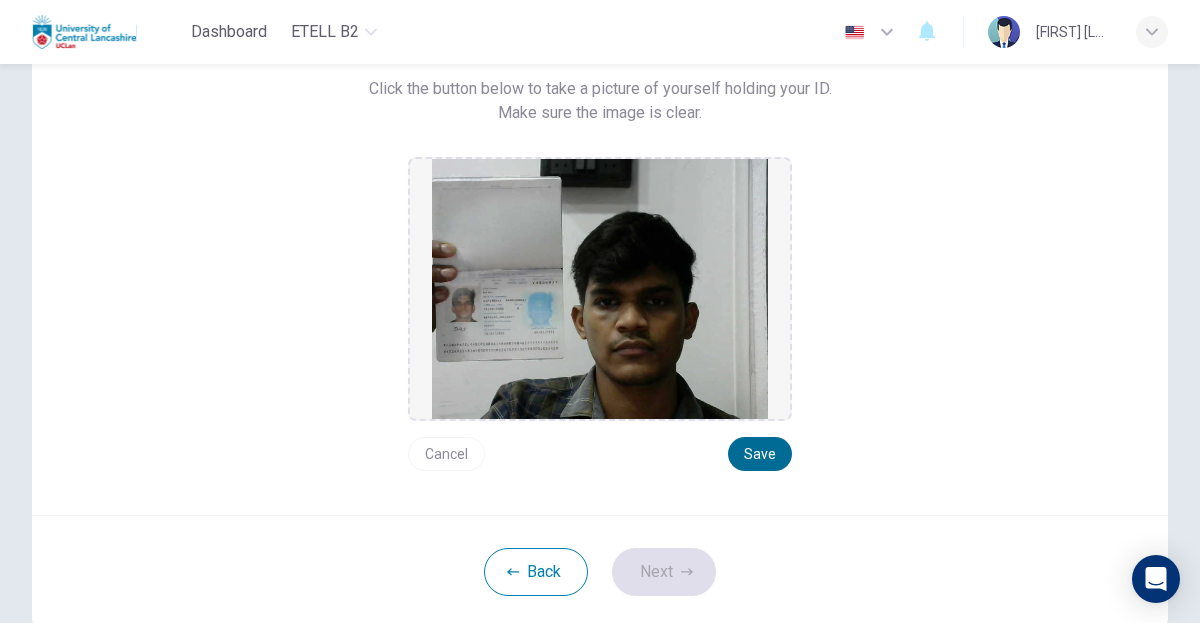 click on "Save" at bounding box center (760, 454) 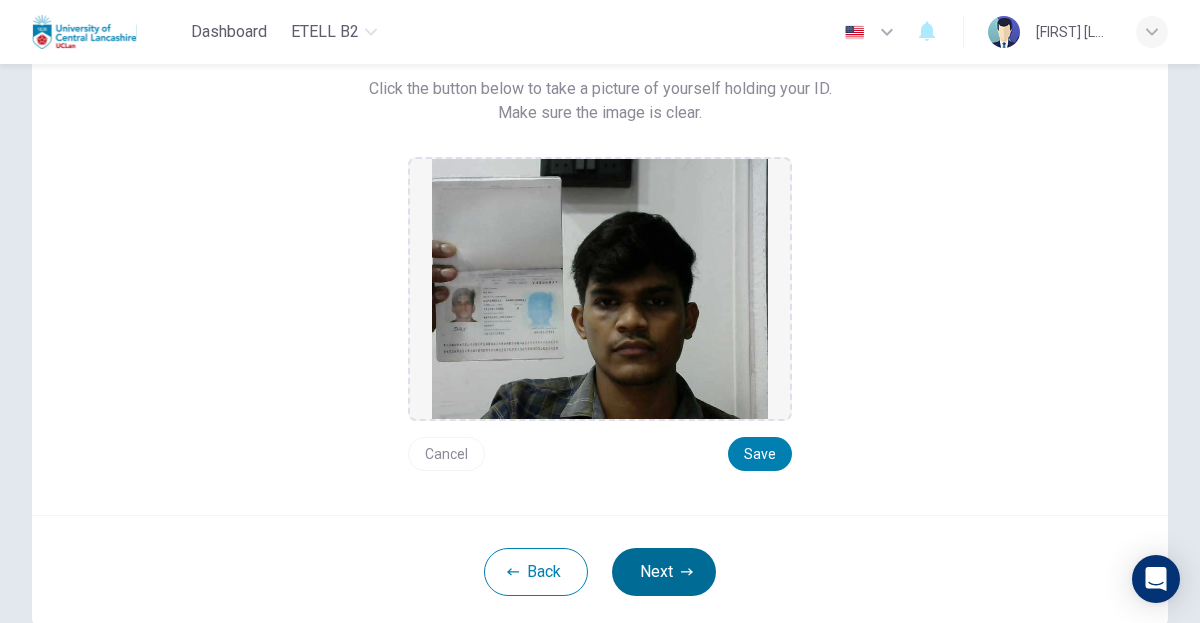 click on "Next" at bounding box center (664, 572) 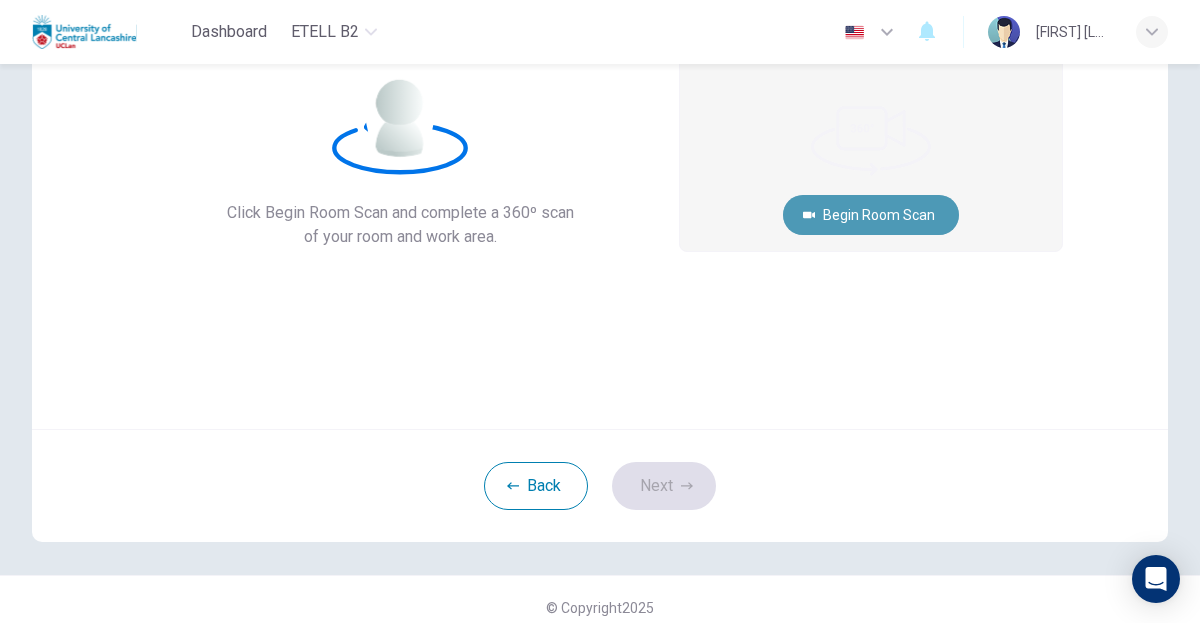 click on "Begin Room Scan" at bounding box center [871, 215] 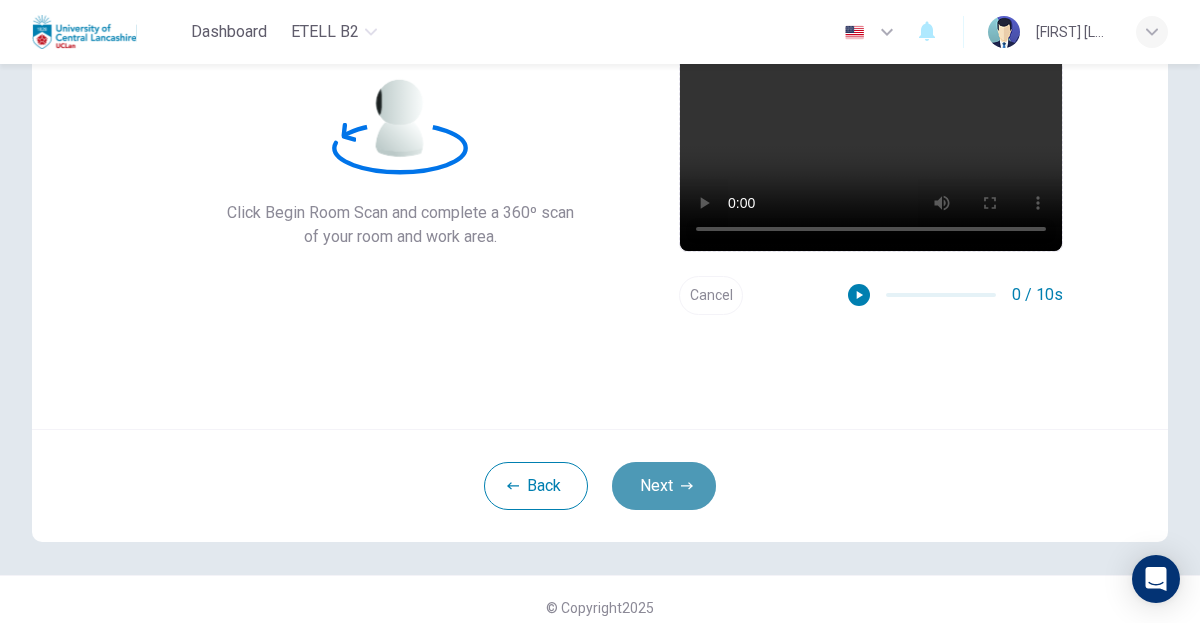 click on "Next" at bounding box center [664, 486] 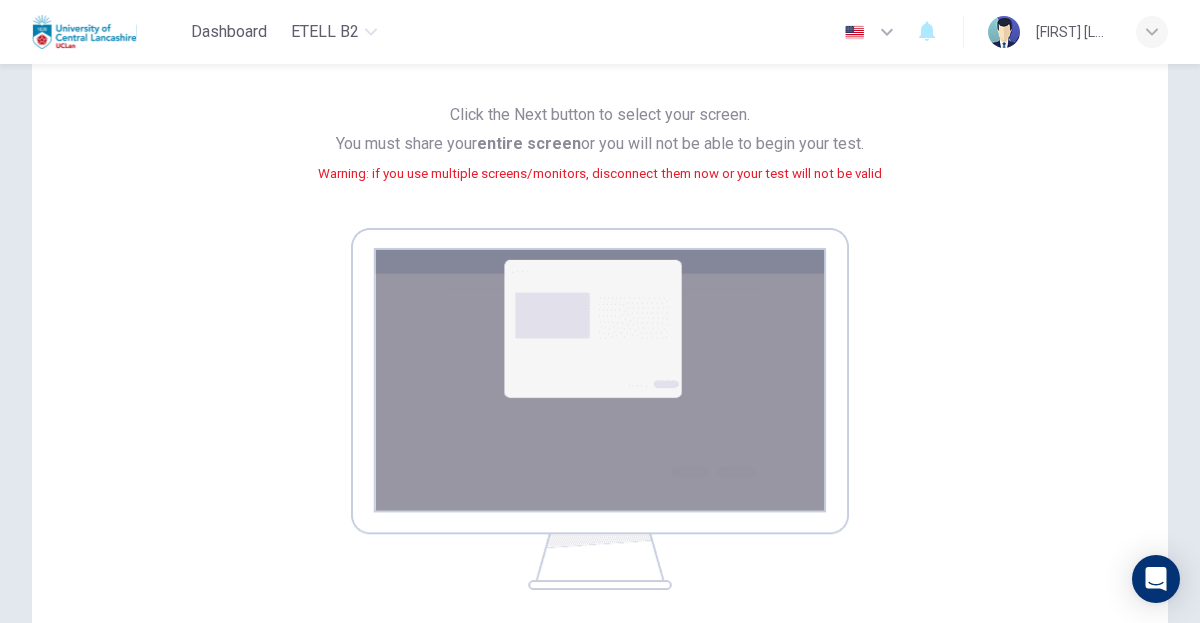 scroll, scrollTop: 255, scrollLeft: 0, axis: vertical 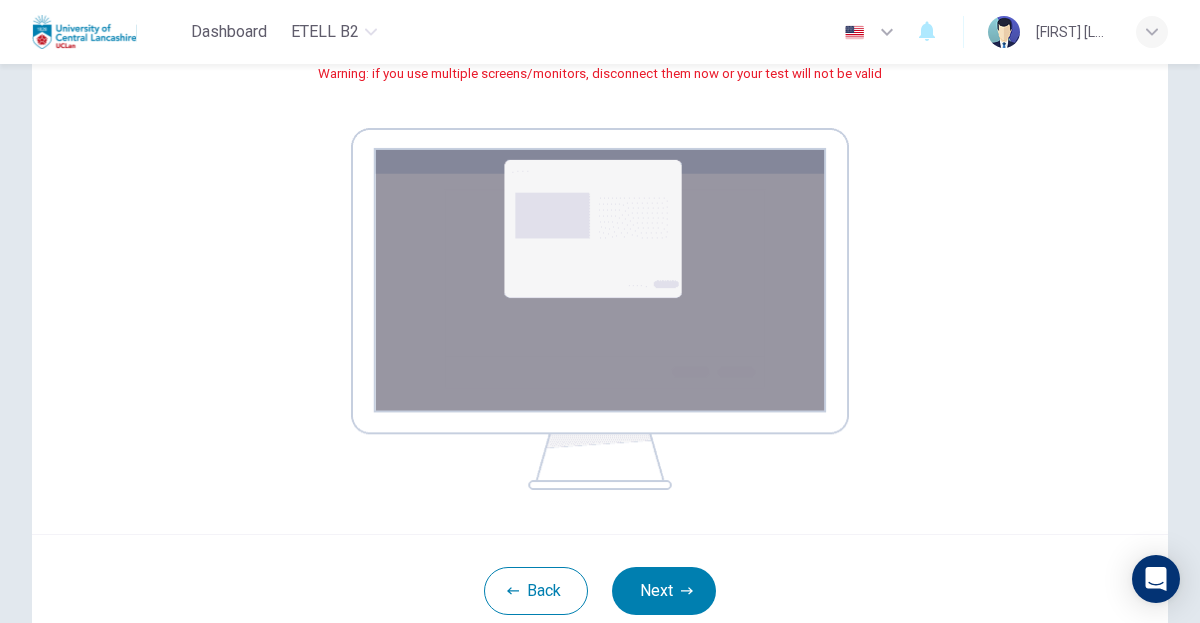 click at bounding box center [600, 309] 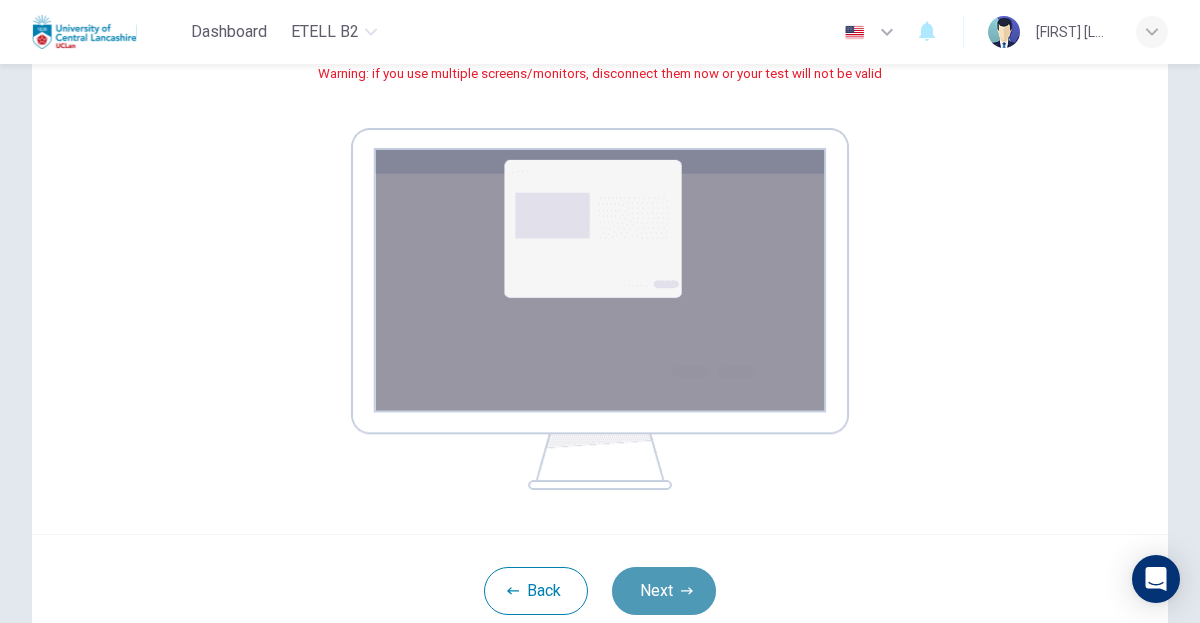 click on "Next" at bounding box center (664, 591) 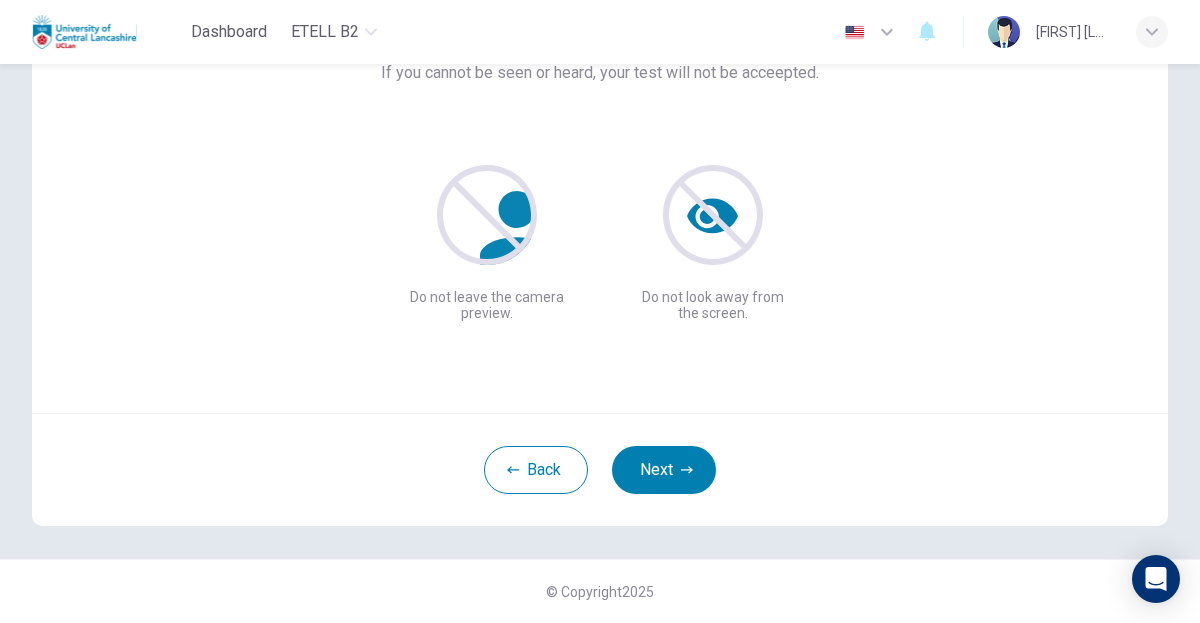 scroll, scrollTop: 170, scrollLeft: 0, axis: vertical 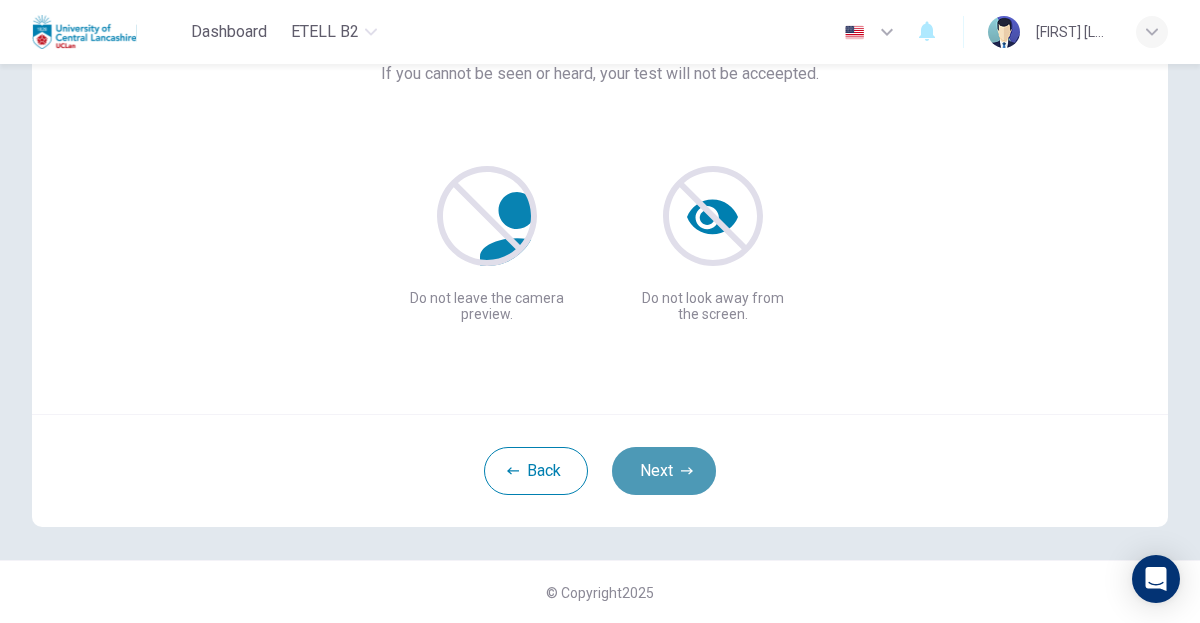 click on "Next" at bounding box center (664, 471) 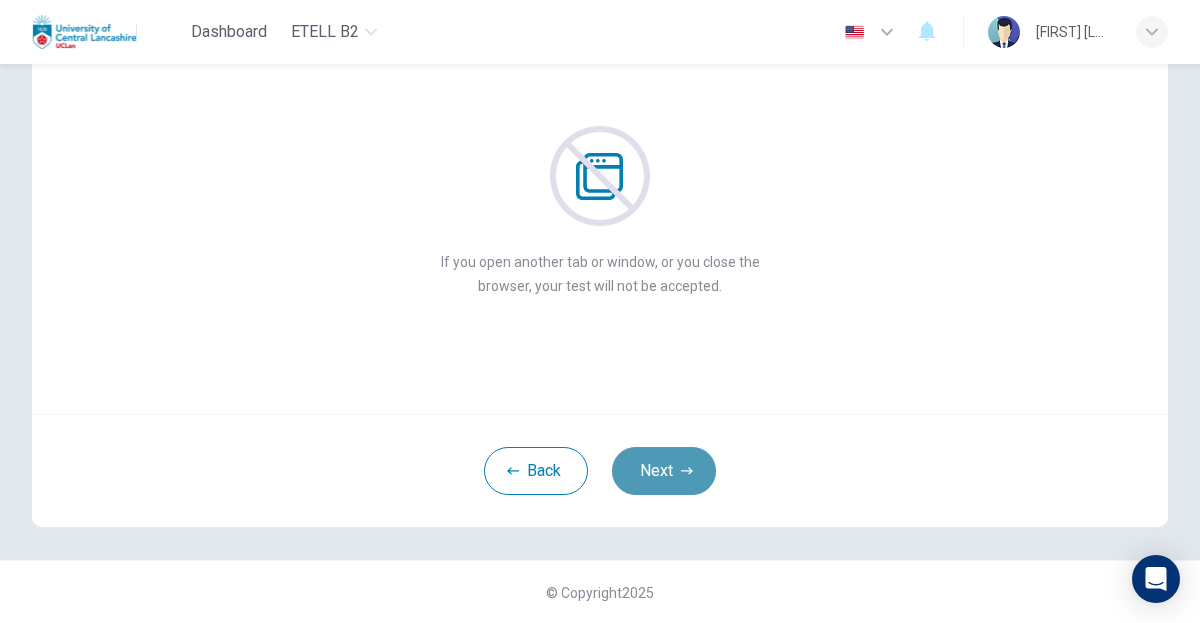 click on "Next" at bounding box center (664, 471) 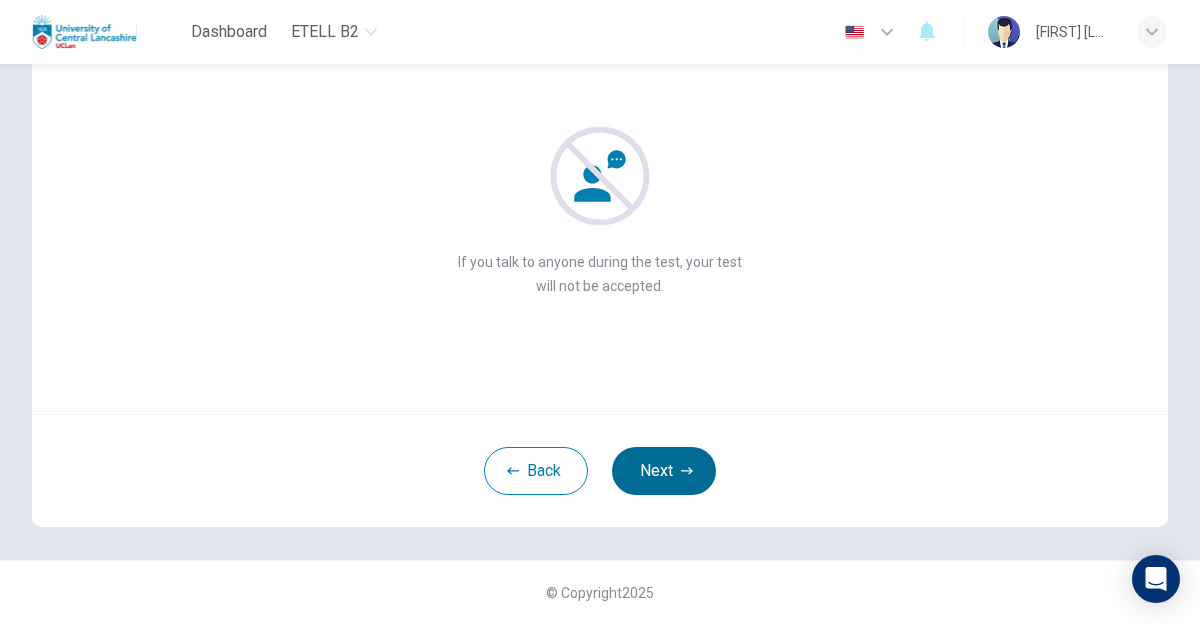 click on "Next" at bounding box center (664, 471) 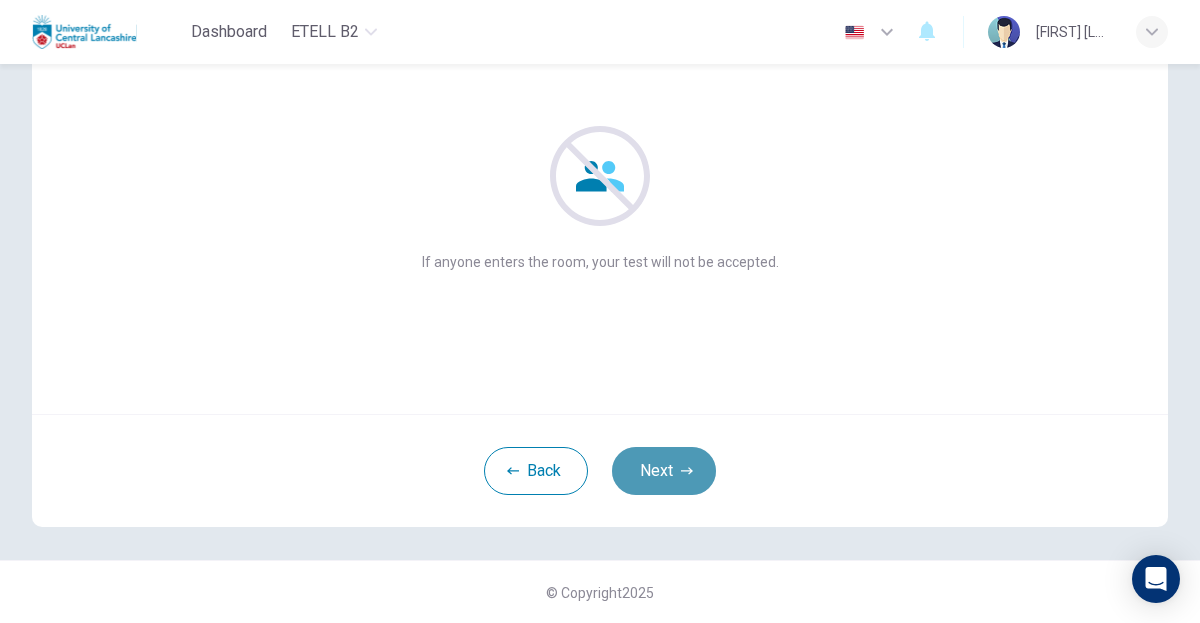 click on "Next" at bounding box center (664, 471) 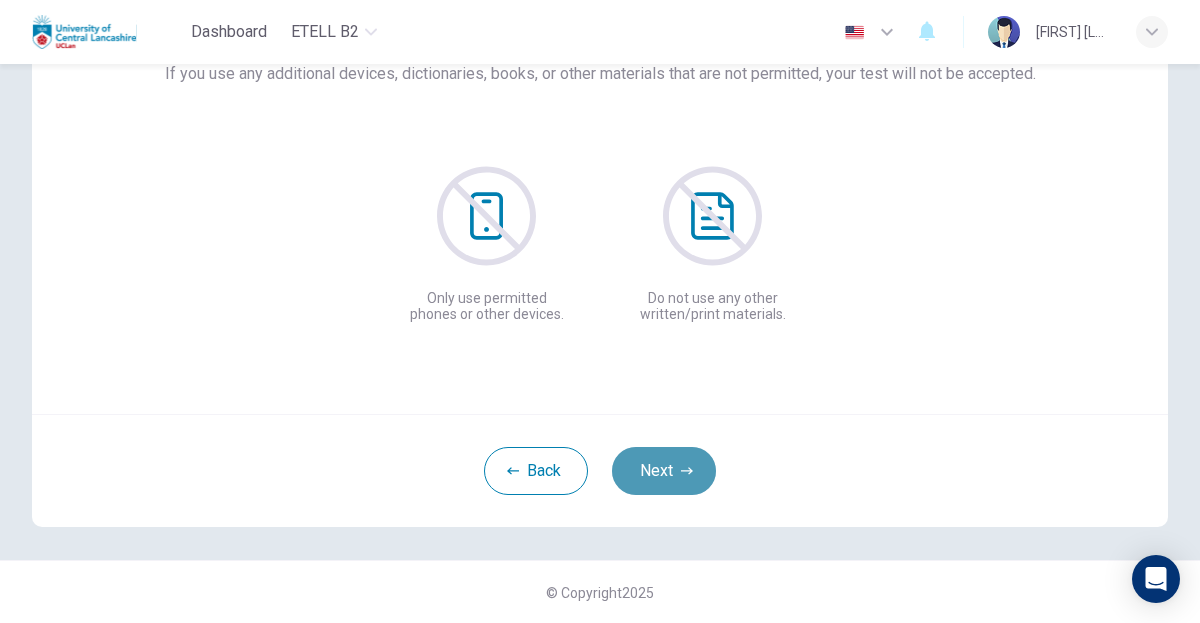 click on "Next" at bounding box center (664, 471) 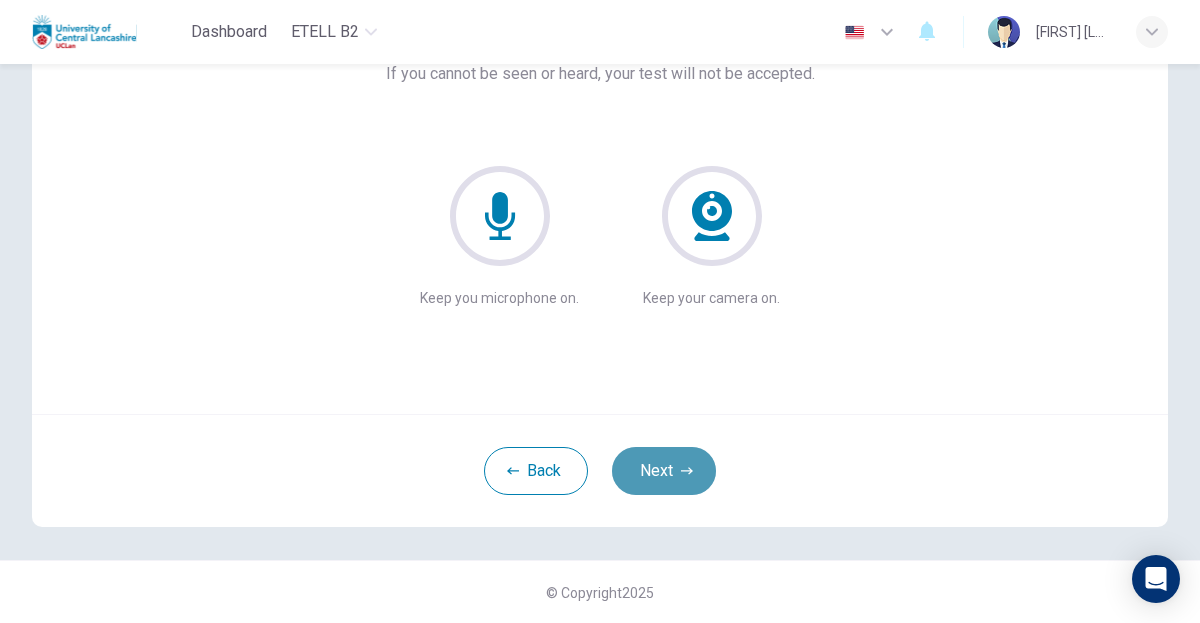 click on "Next" at bounding box center [664, 471] 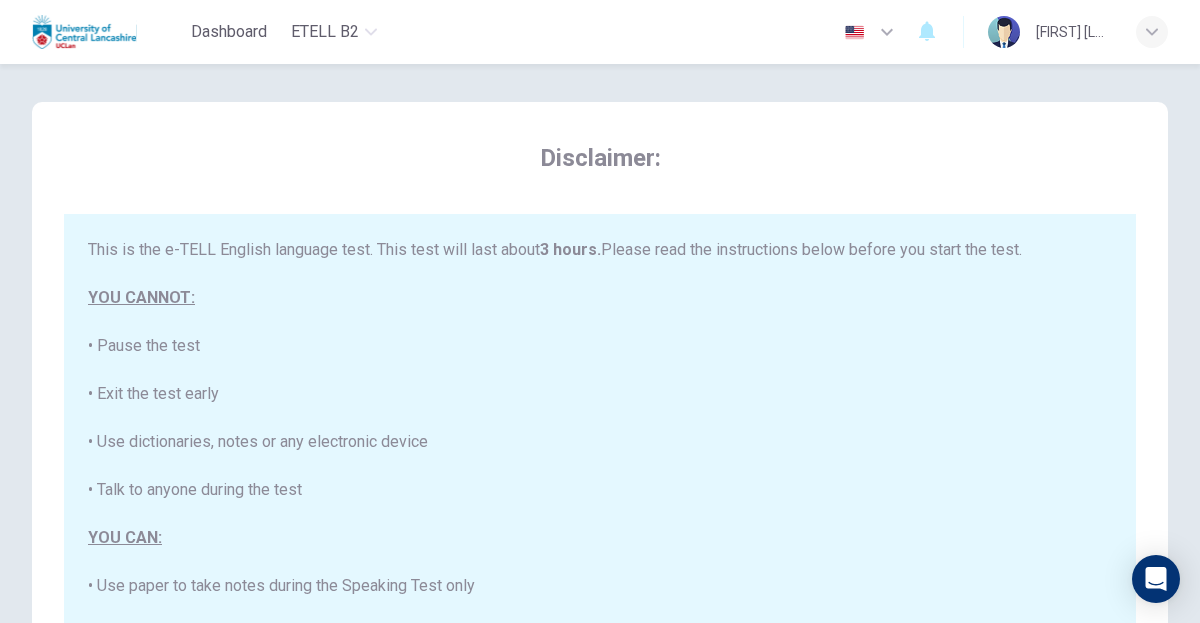 scroll, scrollTop: 0, scrollLeft: 0, axis: both 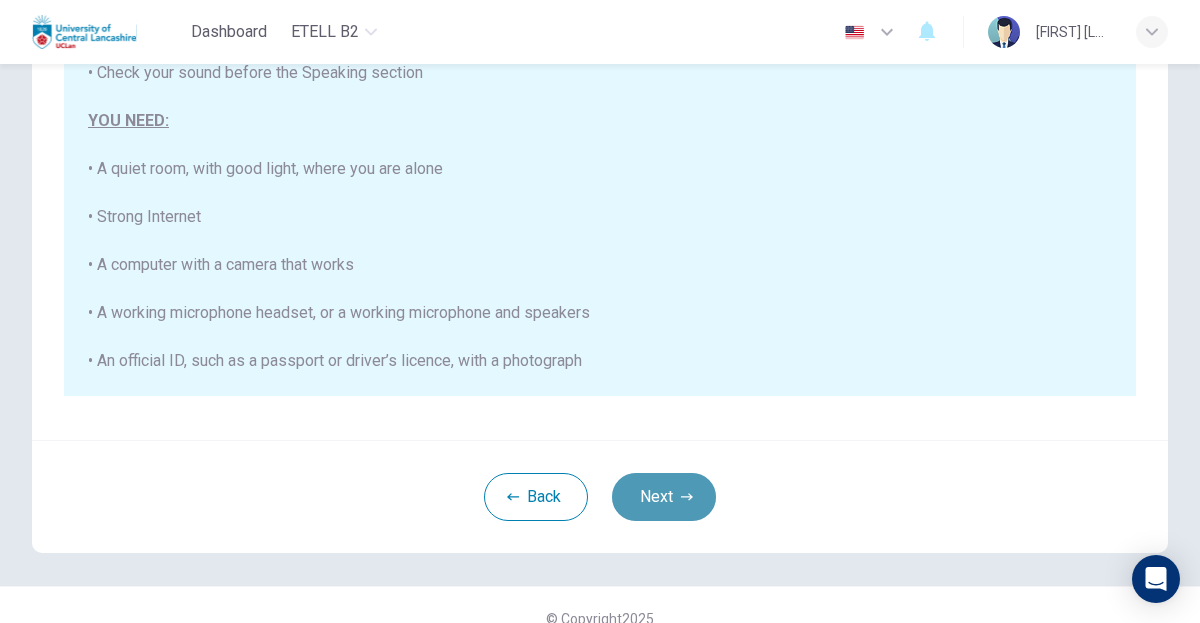 click on "Next" at bounding box center [664, 497] 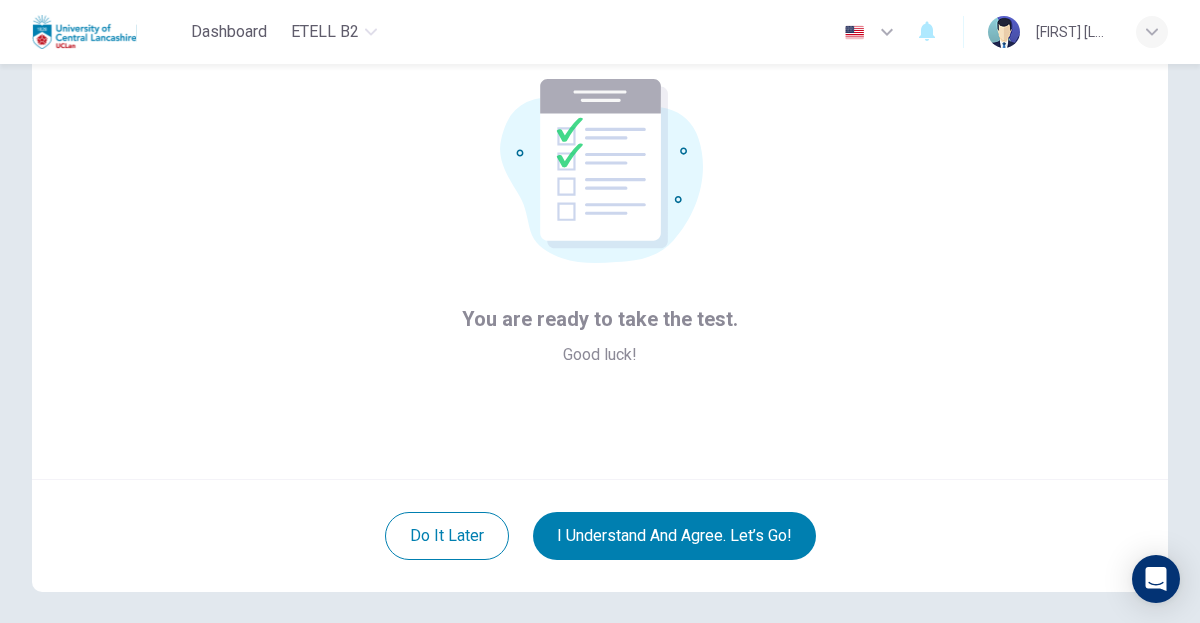scroll, scrollTop: 70, scrollLeft: 0, axis: vertical 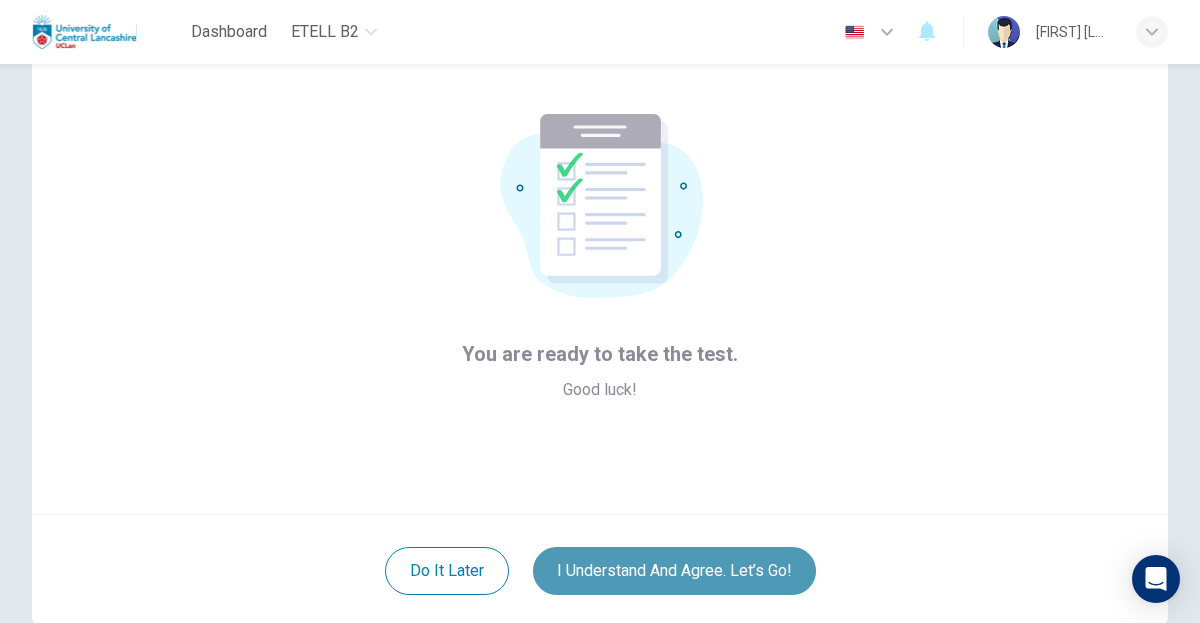 click on "I understand and agree. Let’s go!" at bounding box center [674, 571] 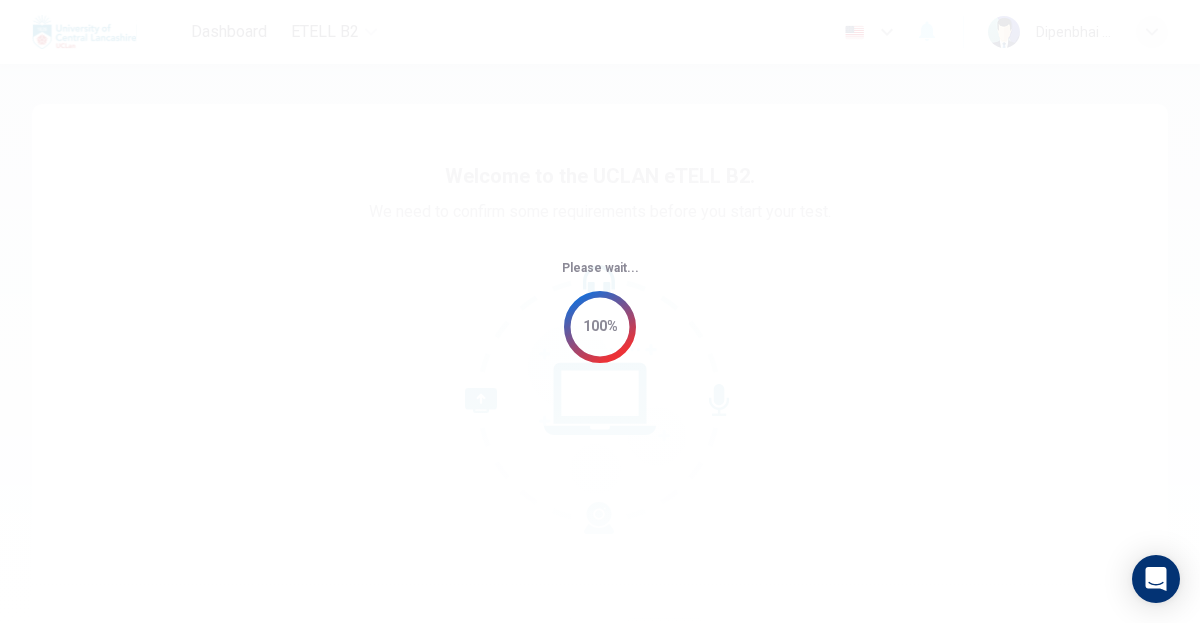 scroll, scrollTop: 0, scrollLeft: 0, axis: both 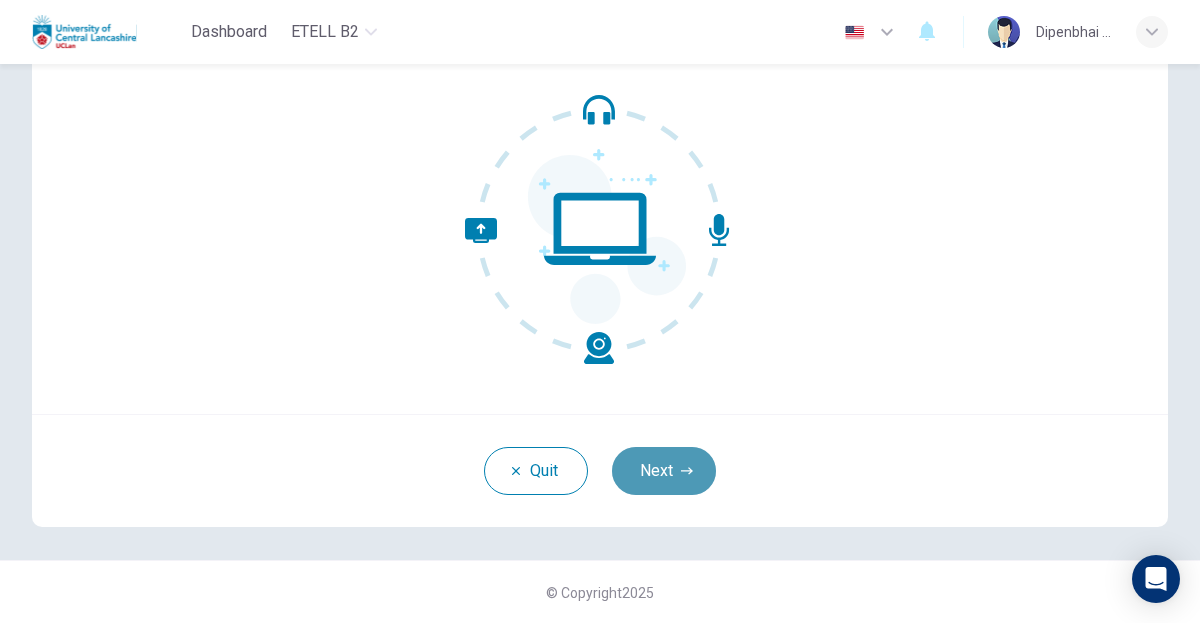 click on "Next" at bounding box center (664, 471) 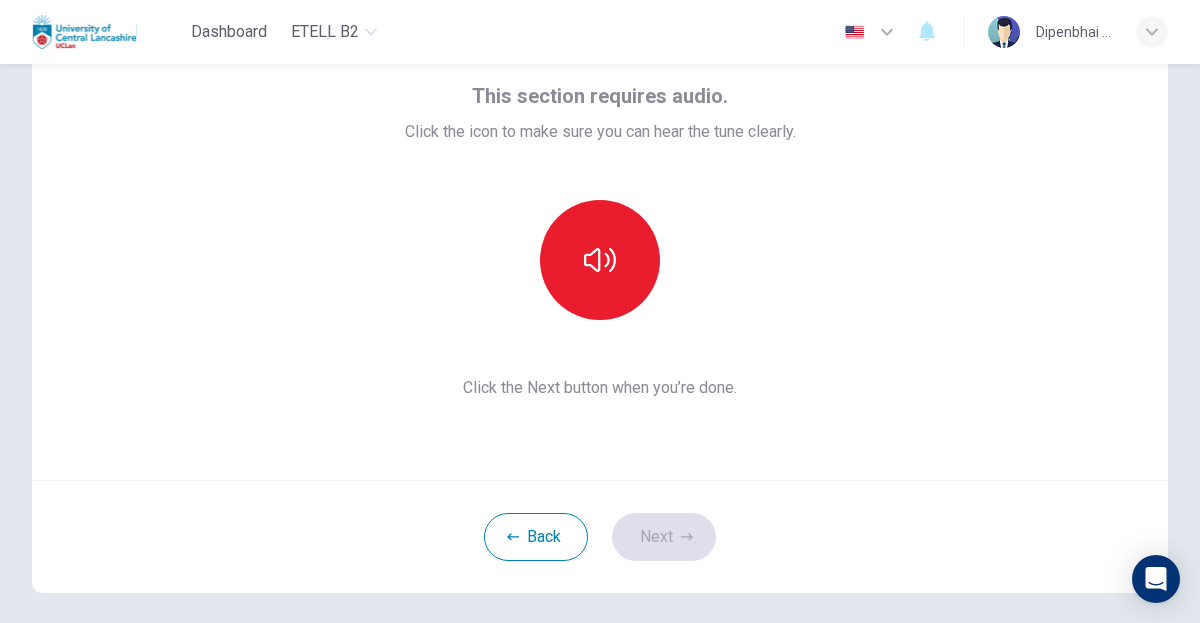 scroll, scrollTop: 70, scrollLeft: 0, axis: vertical 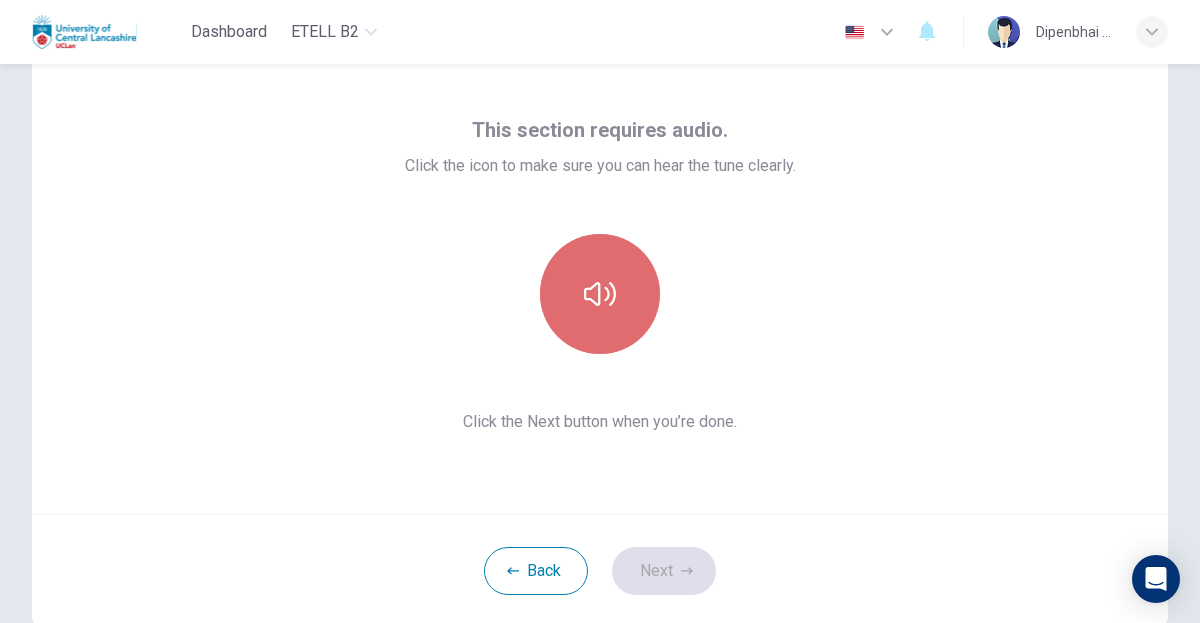 click at bounding box center (600, 294) 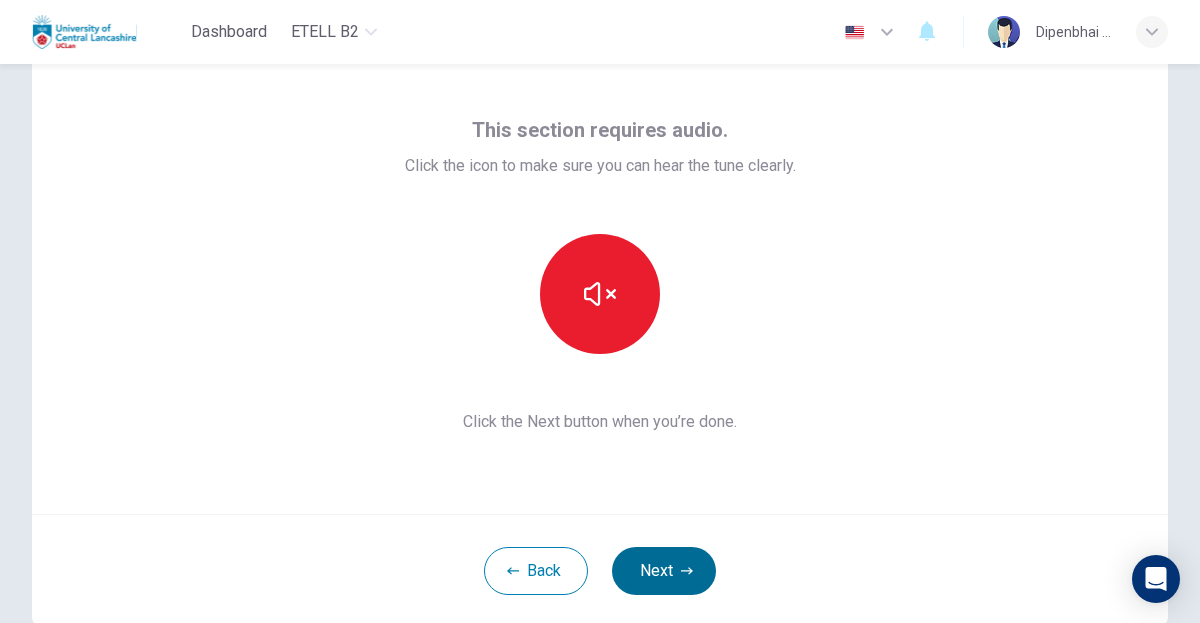 click on "Next" at bounding box center (664, 571) 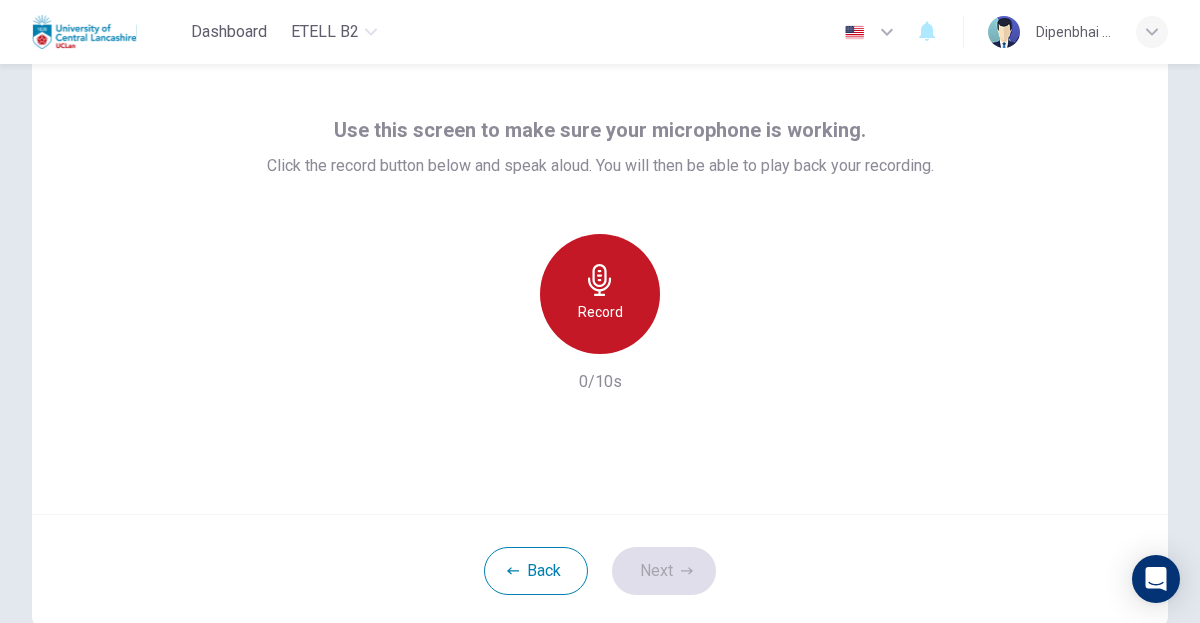 click 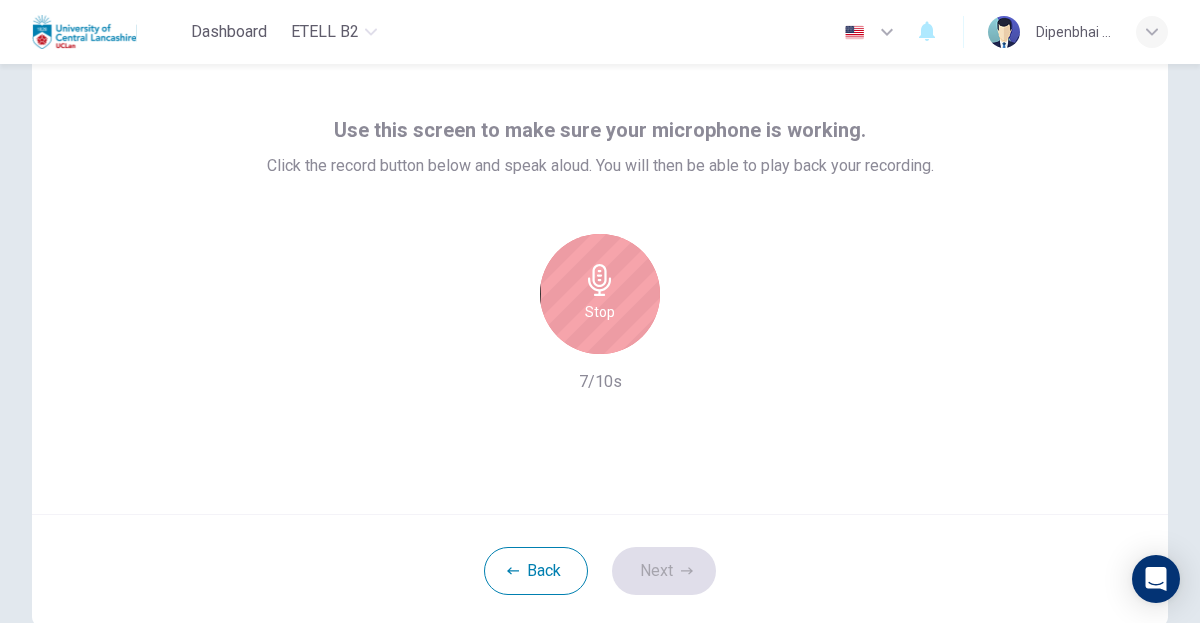 click on "Stop" at bounding box center (600, 312) 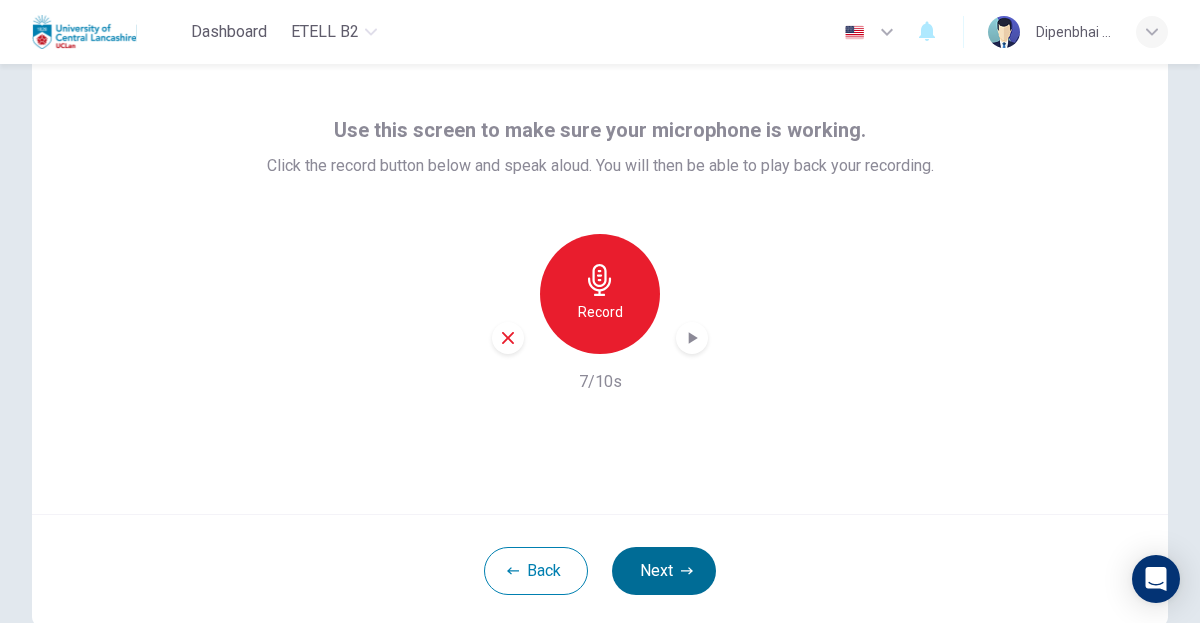 click on "Next" at bounding box center (664, 571) 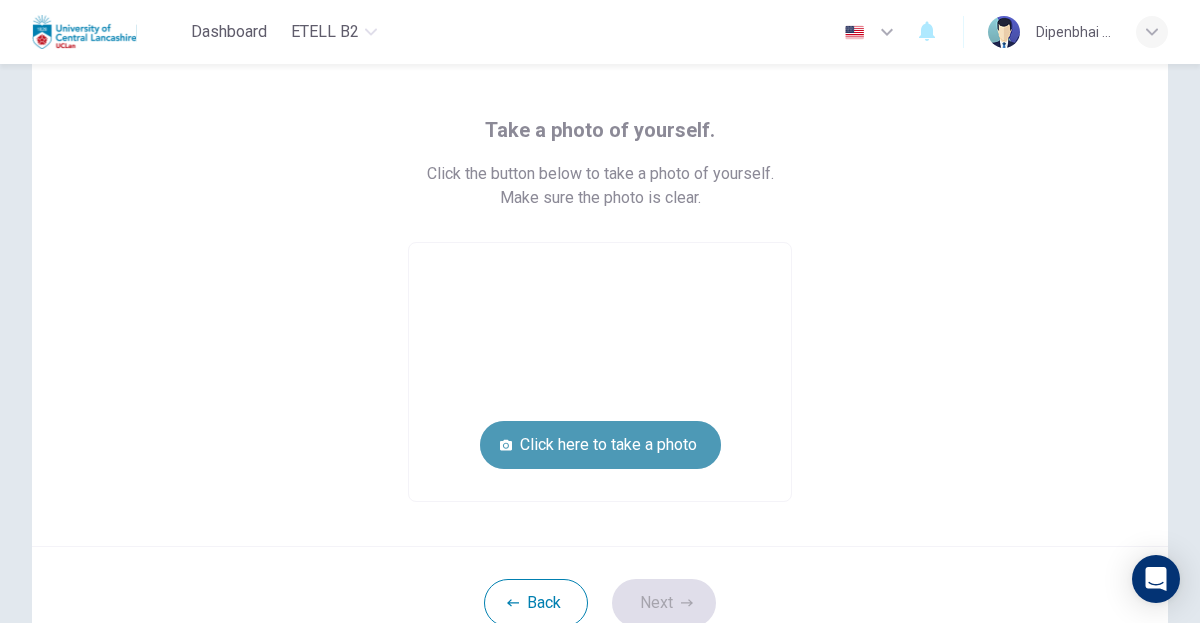 click on "Click here to take a photo" at bounding box center (600, 445) 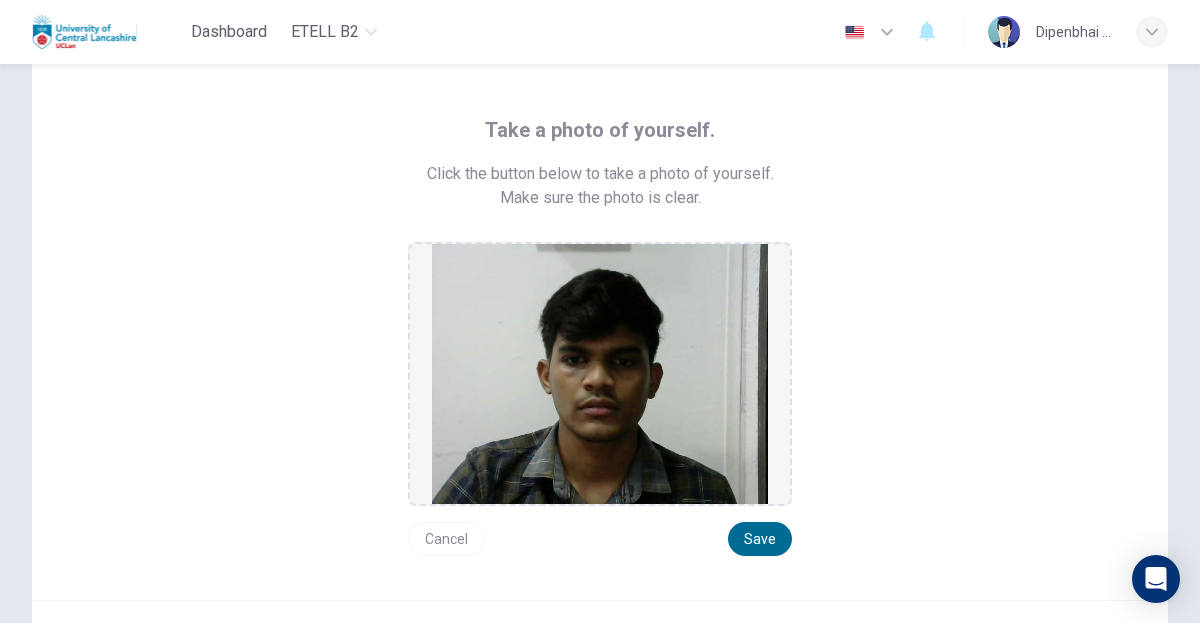 click on "Save" at bounding box center (760, 539) 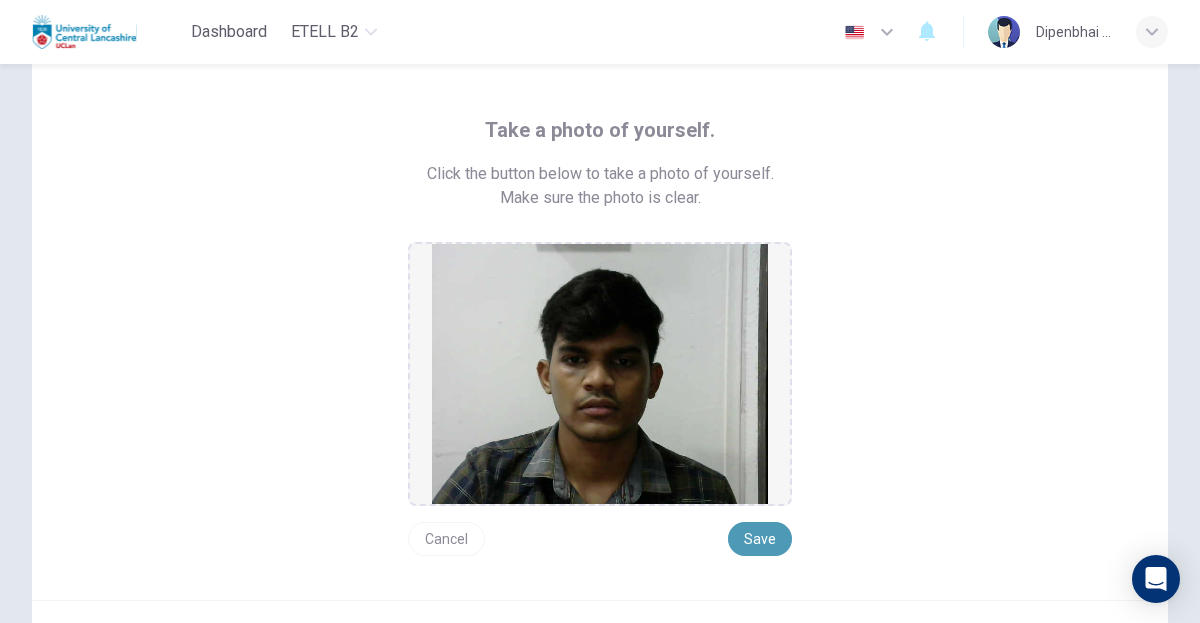 click on "Save" at bounding box center (760, 539) 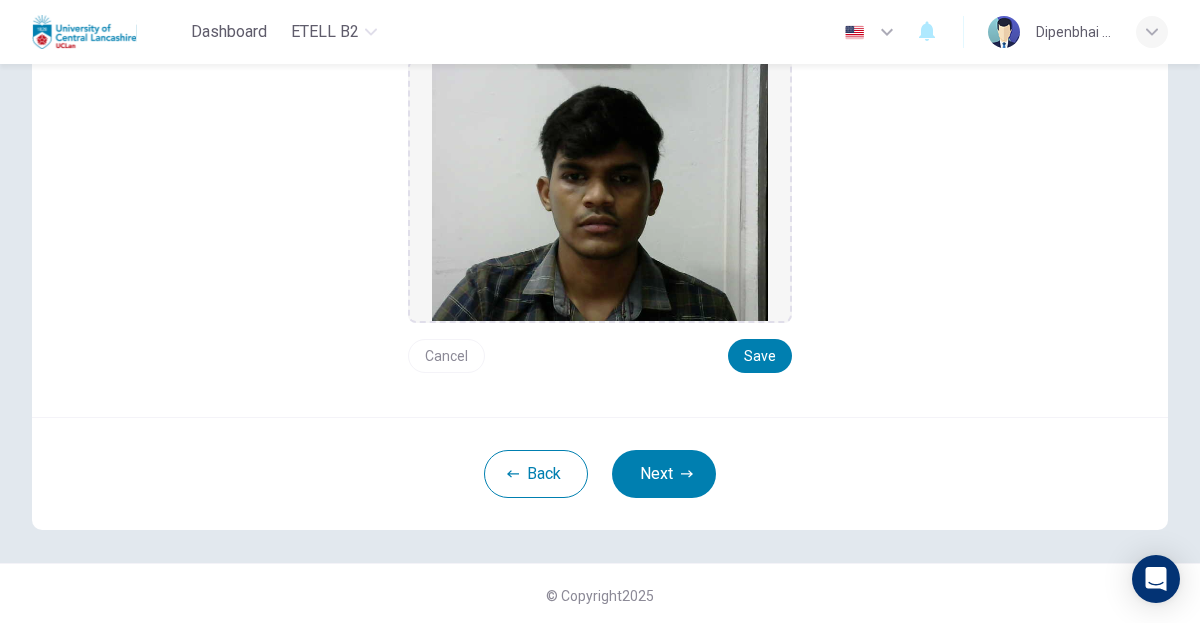 scroll, scrollTop: 255, scrollLeft: 0, axis: vertical 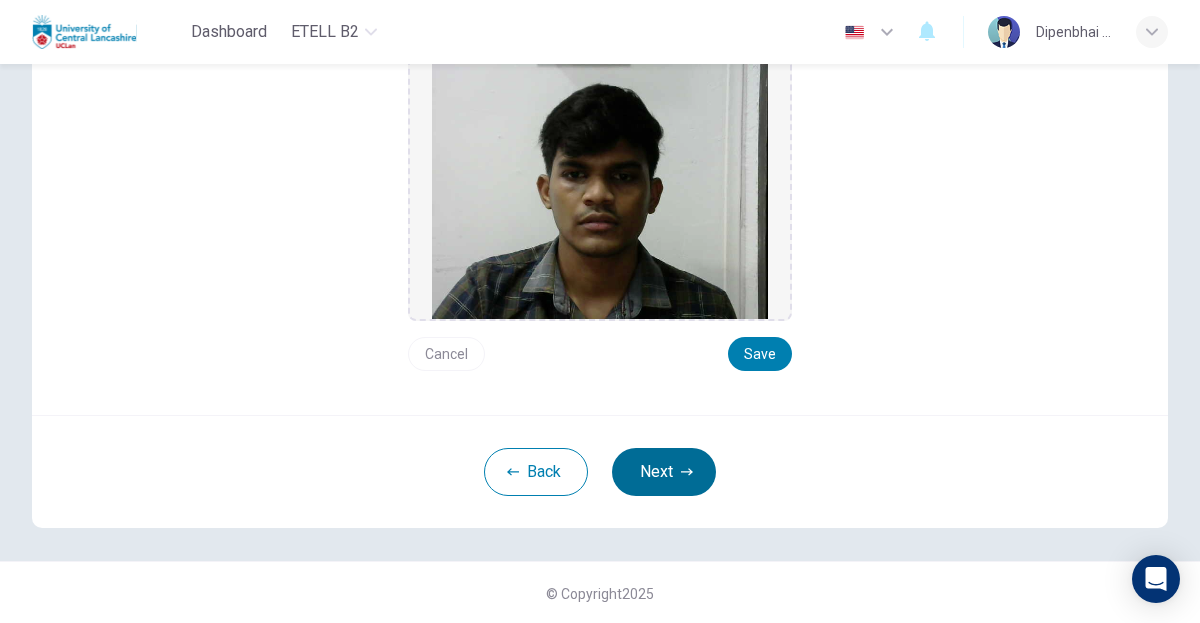 click 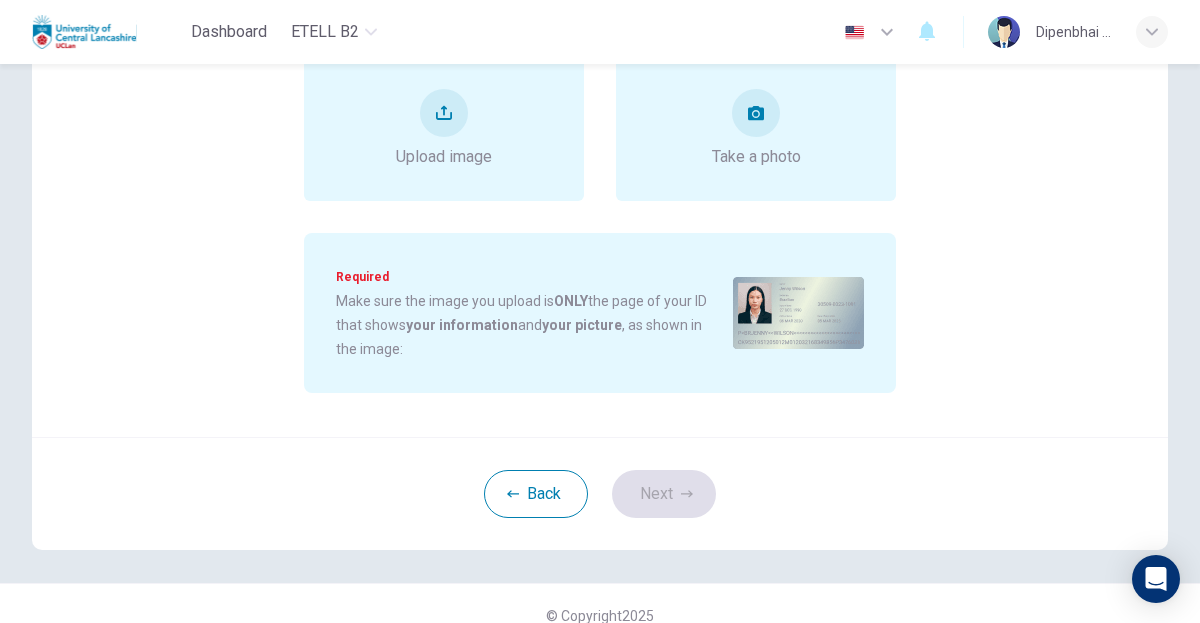 scroll, scrollTop: 55, scrollLeft: 0, axis: vertical 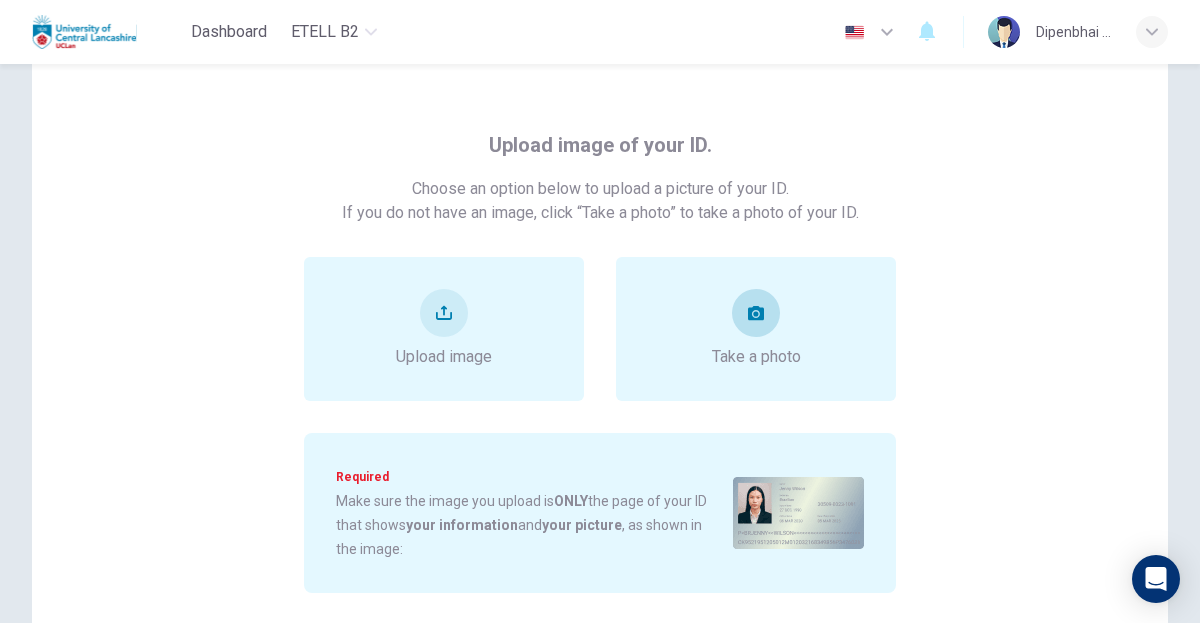 click on "Take a photo" at bounding box center (756, 357) 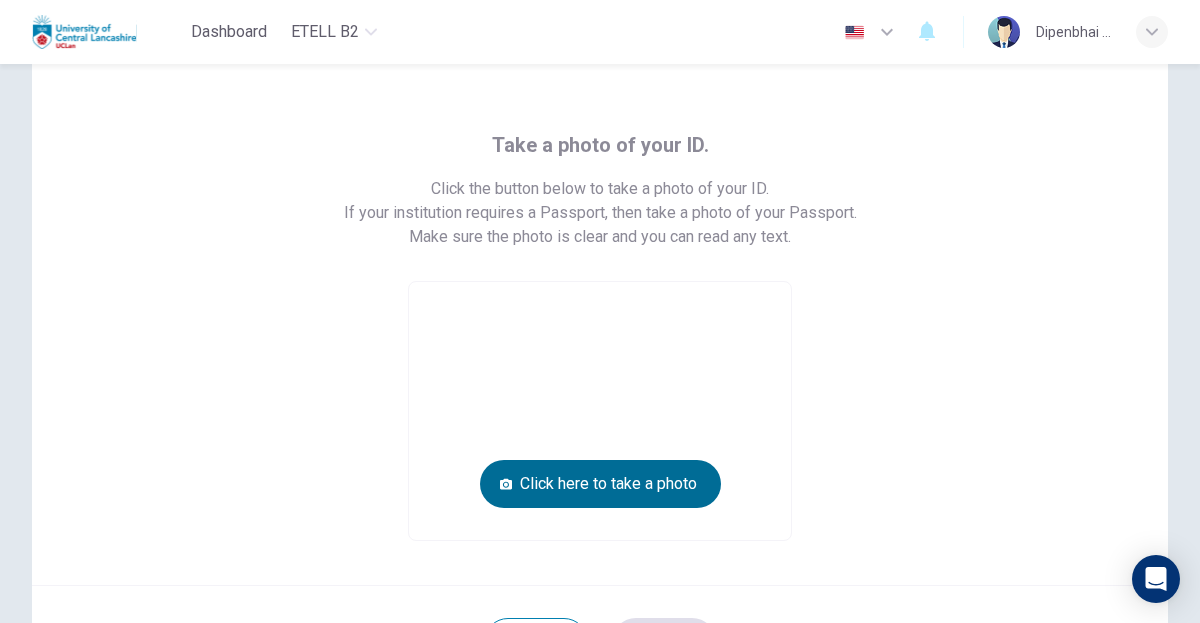 click on "Click here to take a photo" at bounding box center (600, 484) 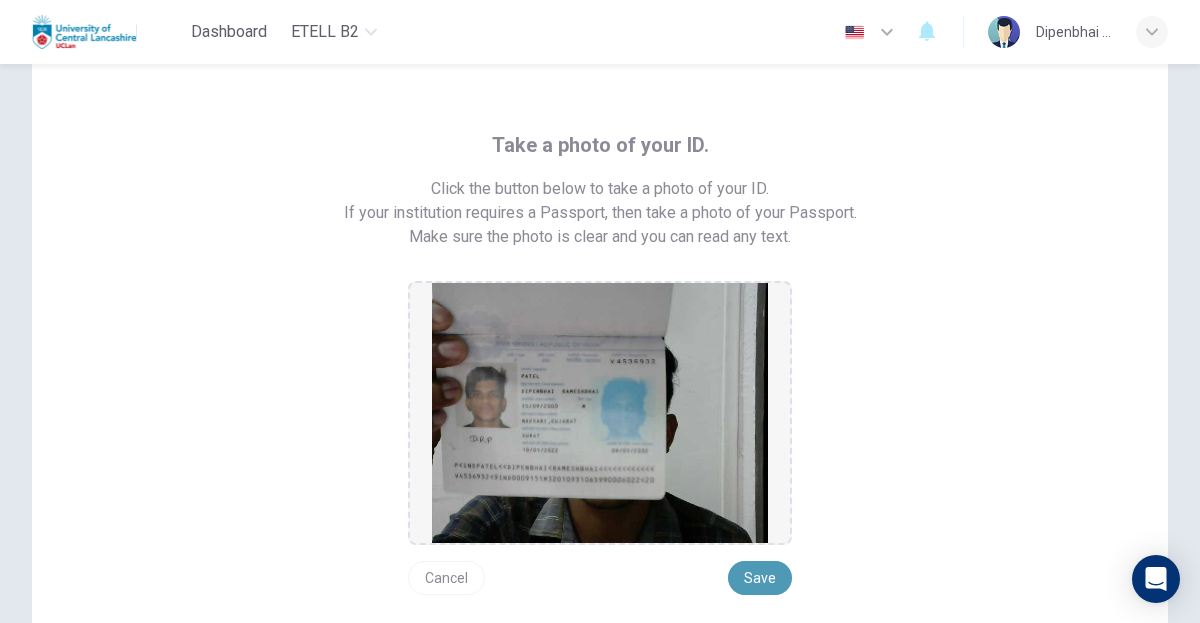 click on "Save" at bounding box center [760, 578] 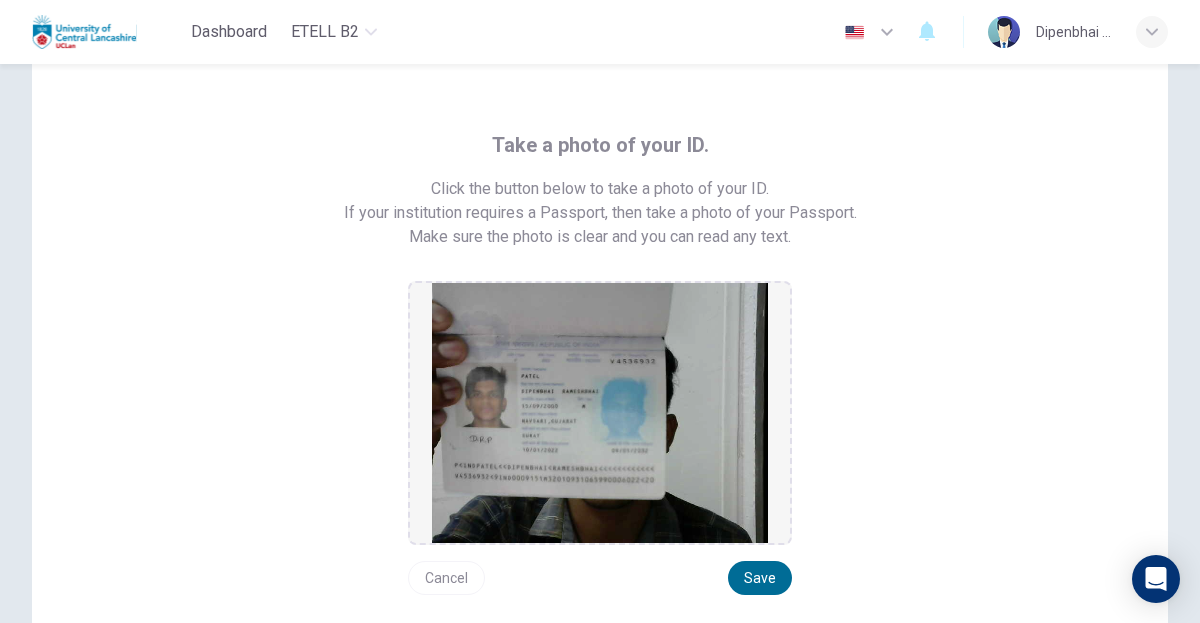 scroll, scrollTop: 155, scrollLeft: 0, axis: vertical 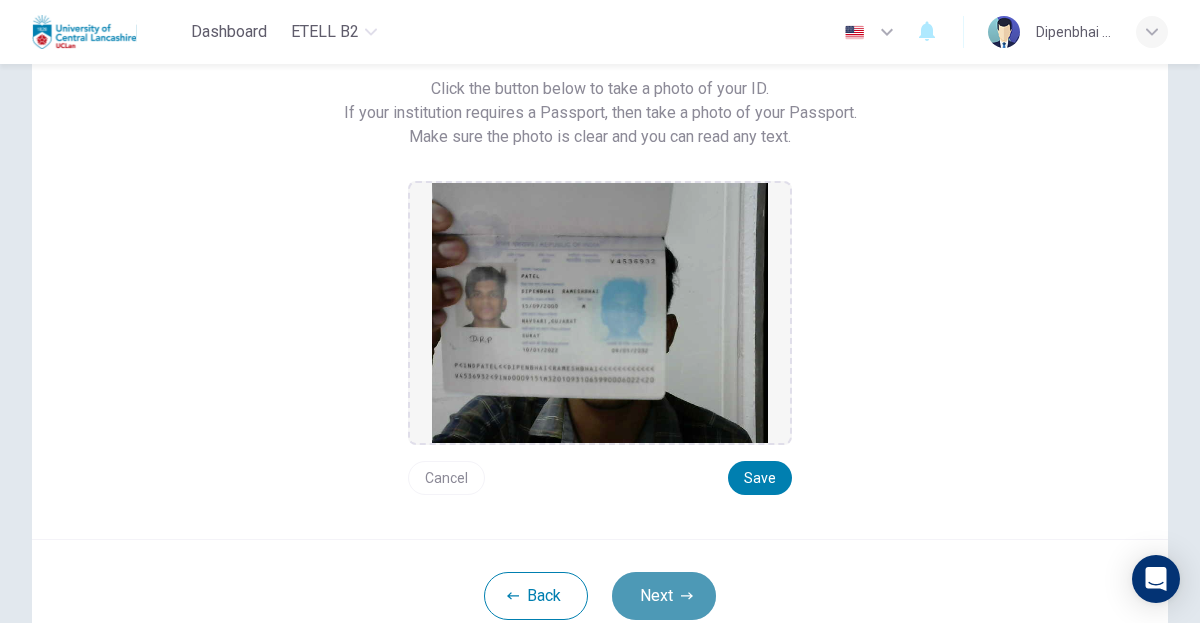 click on "Next" at bounding box center (664, 596) 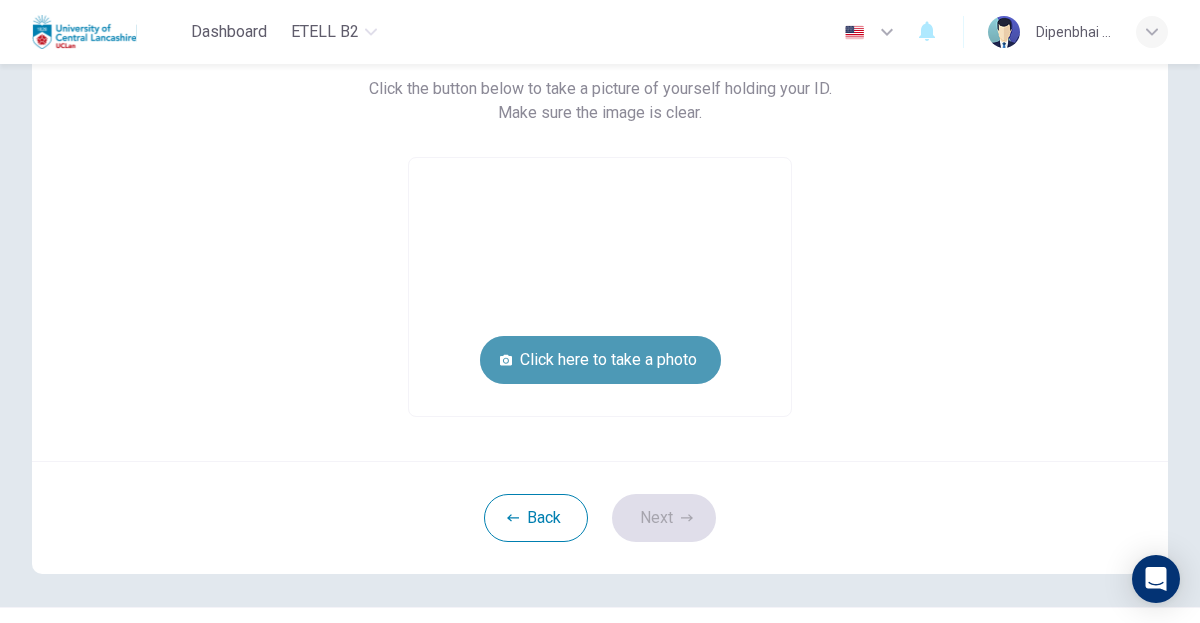 click on "Click here to take a photo" at bounding box center (600, 360) 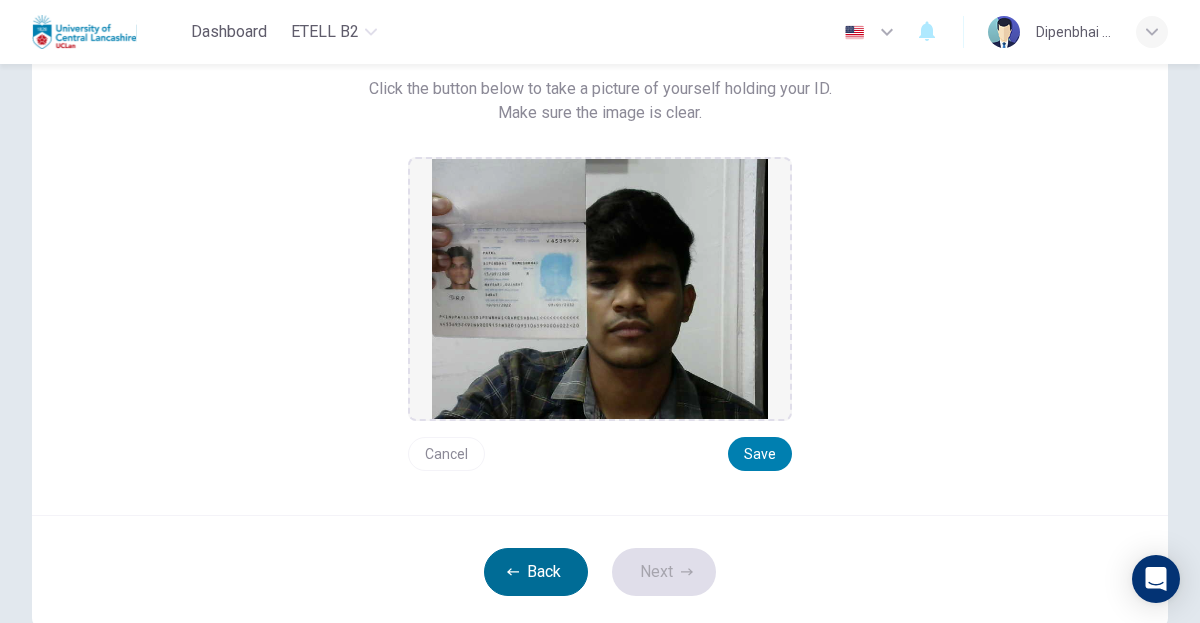 click on "Back" at bounding box center (536, 572) 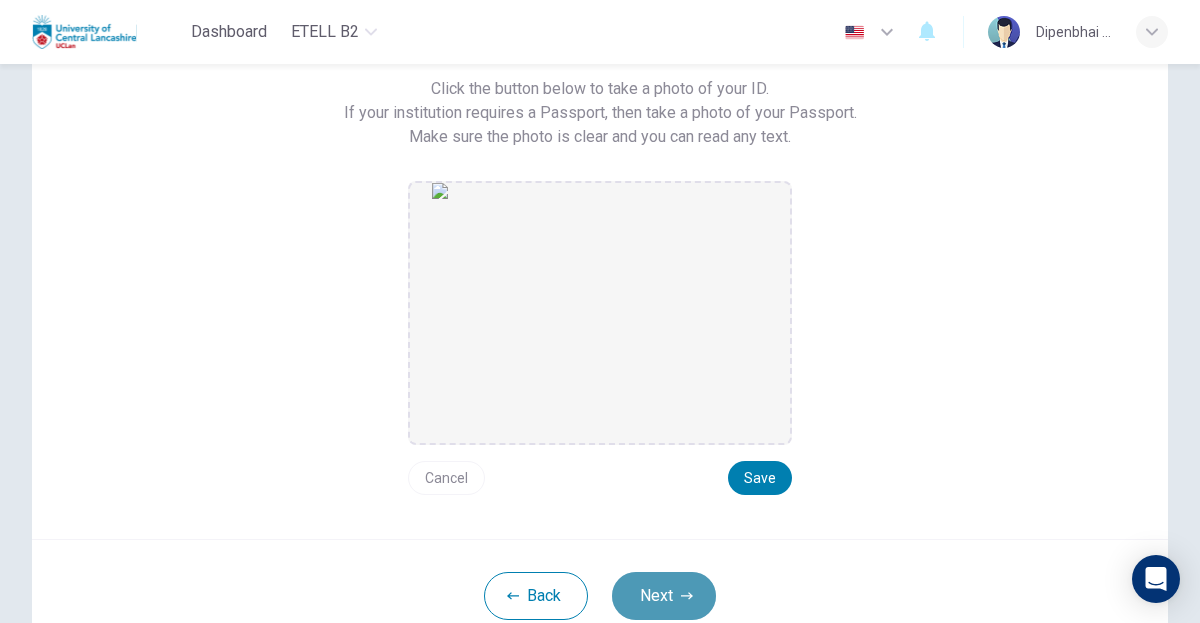click on "Next" at bounding box center (664, 596) 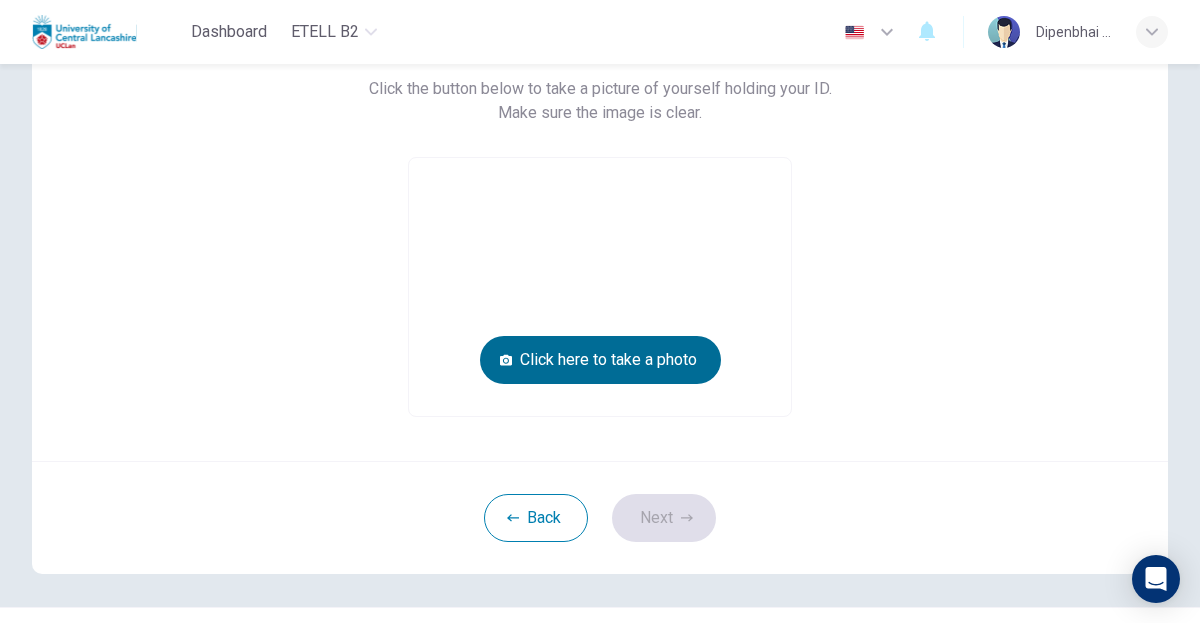 click on "Click here to take a photo" at bounding box center (600, 360) 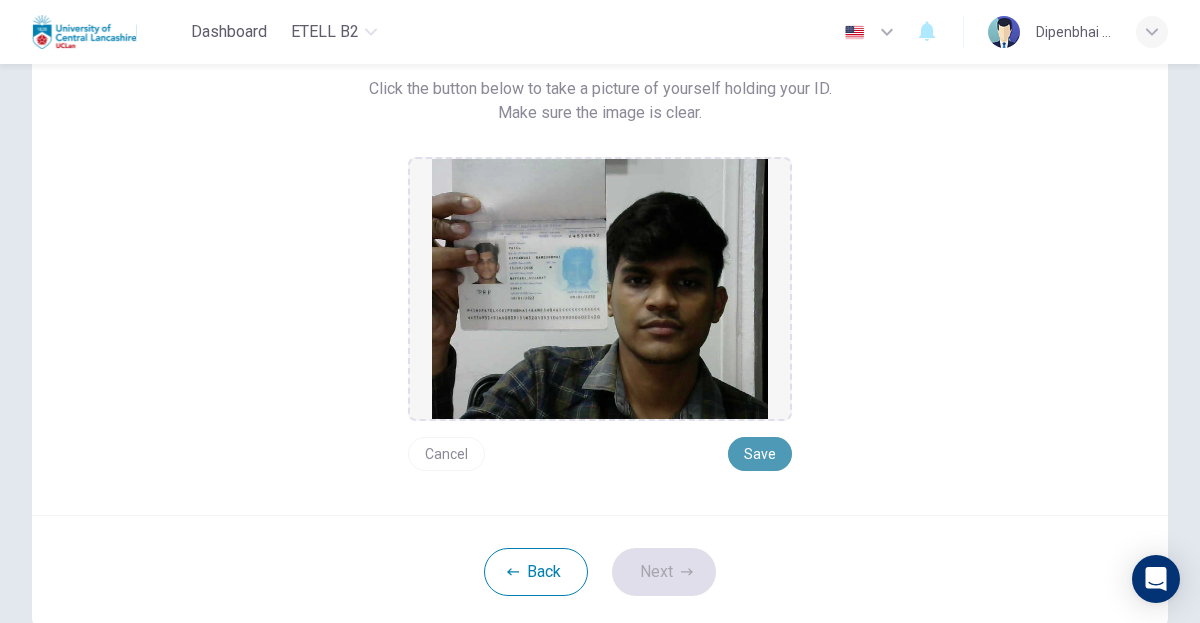 click on "Save" at bounding box center (760, 454) 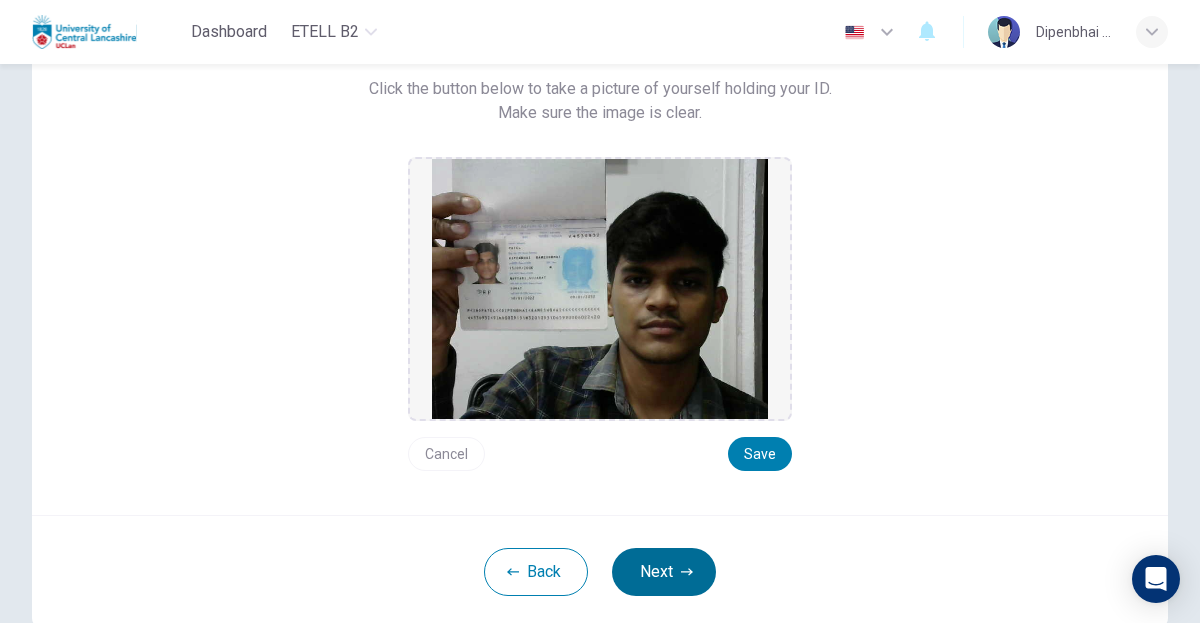 click 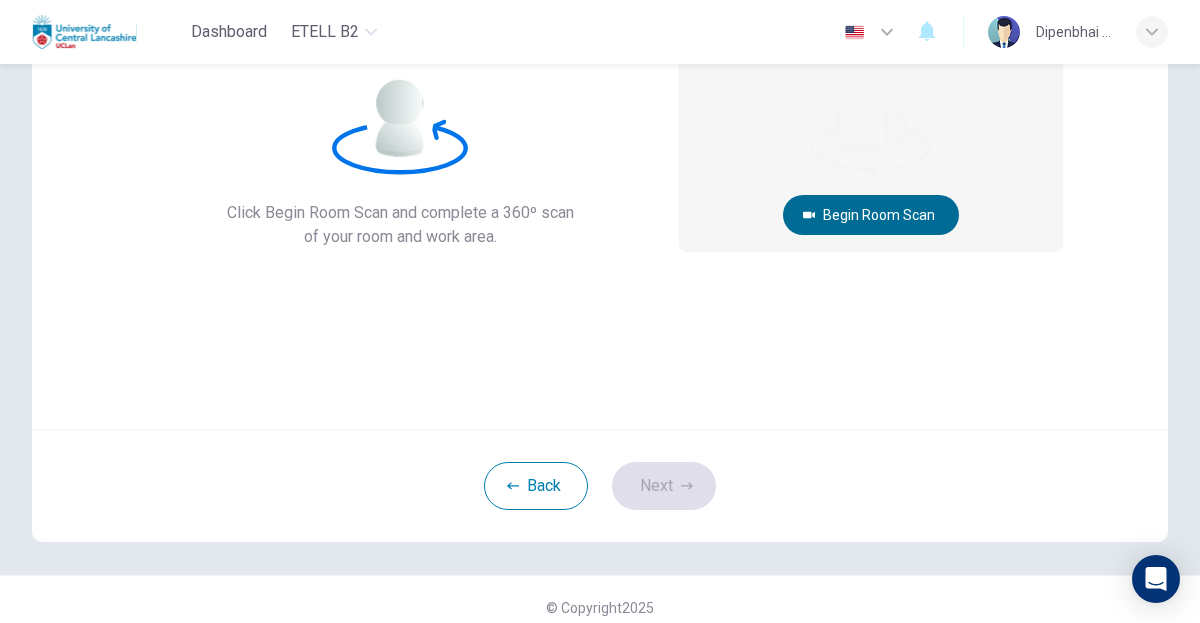 click on "Begin Room Scan" at bounding box center (871, 215) 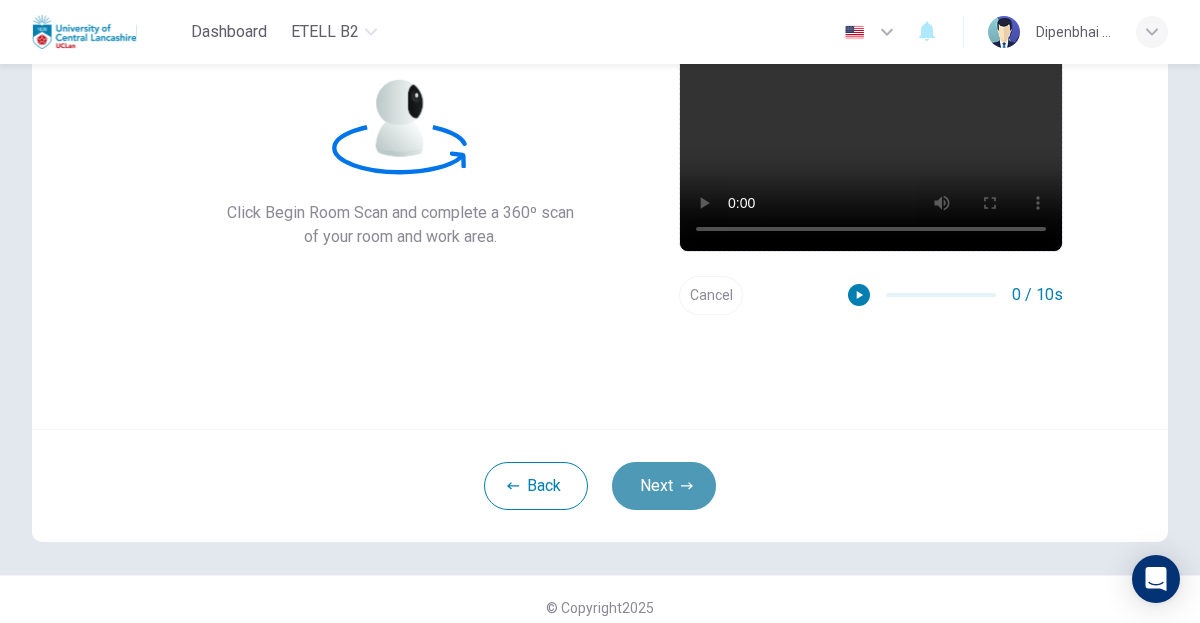 click on "Next" at bounding box center (664, 486) 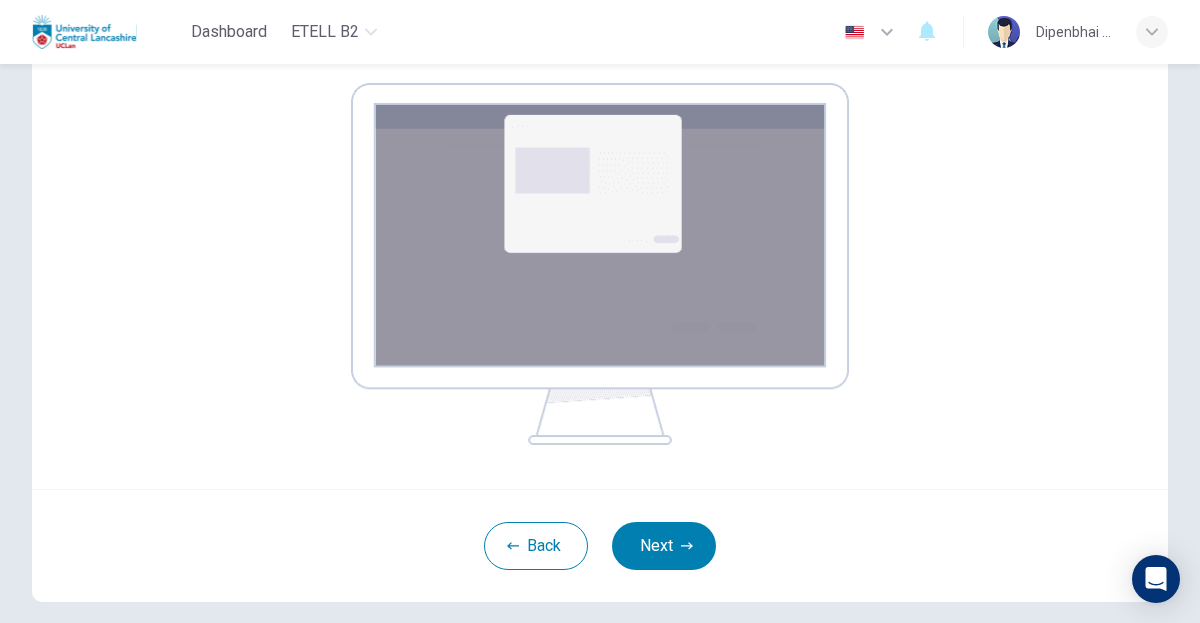 scroll, scrollTop: 355, scrollLeft: 0, axis: vertical 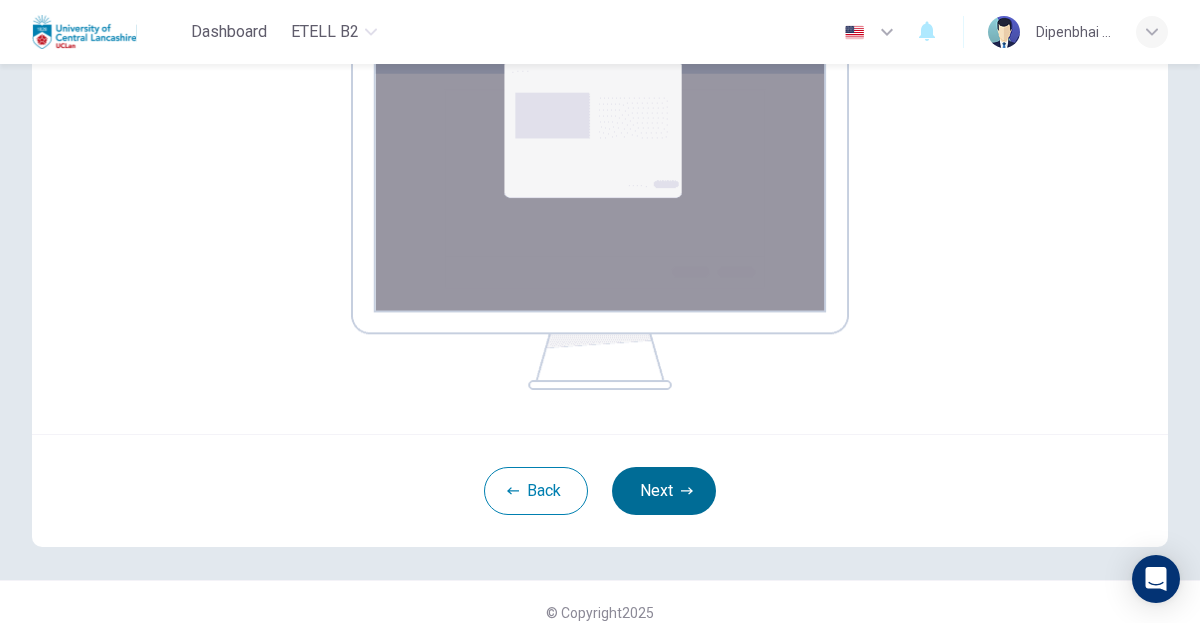 click on "Next" at bounding box center [664, 491] 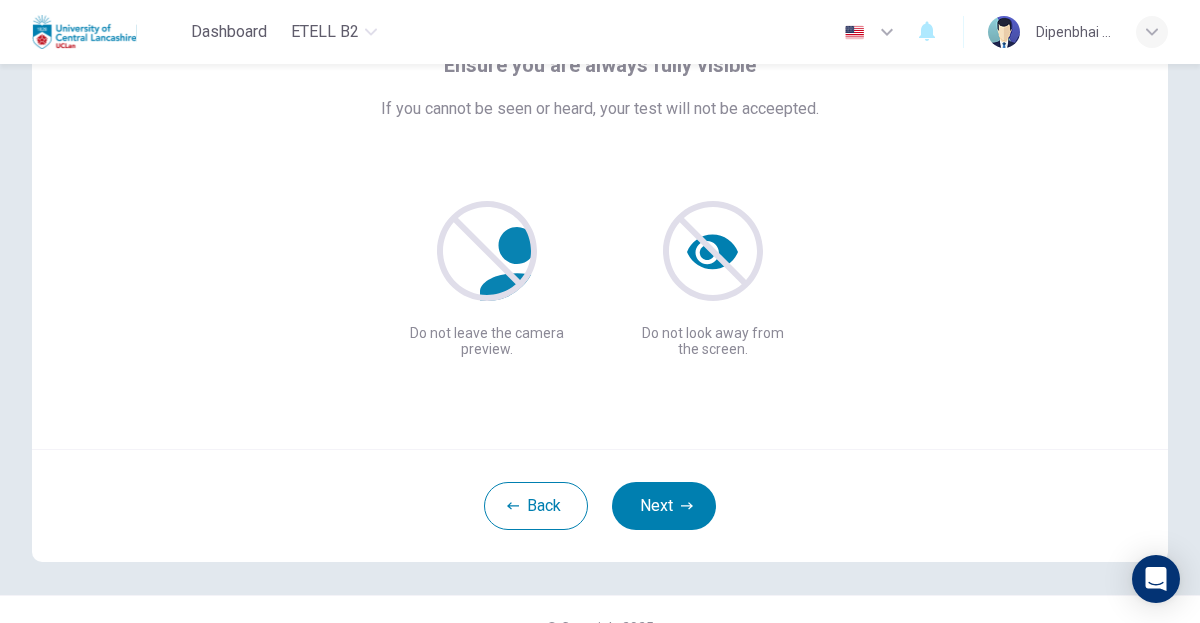 scroll, scrollTop: 170, scrollLeft: 0, axis: vertical 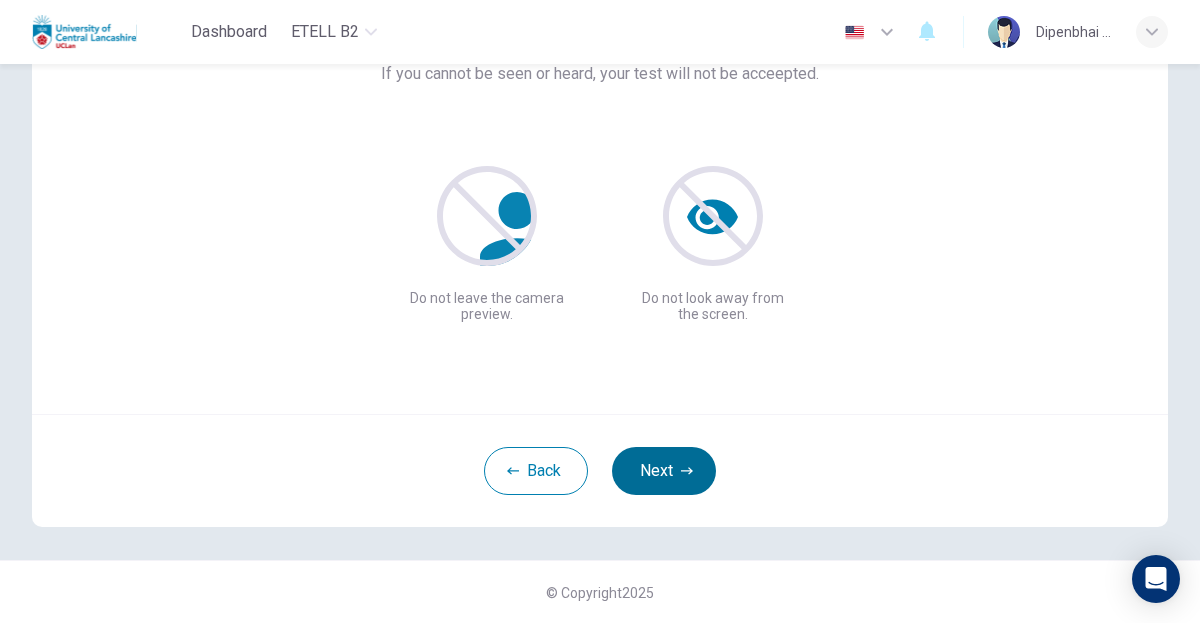 click on "Next" at bounding box center (664, 471) 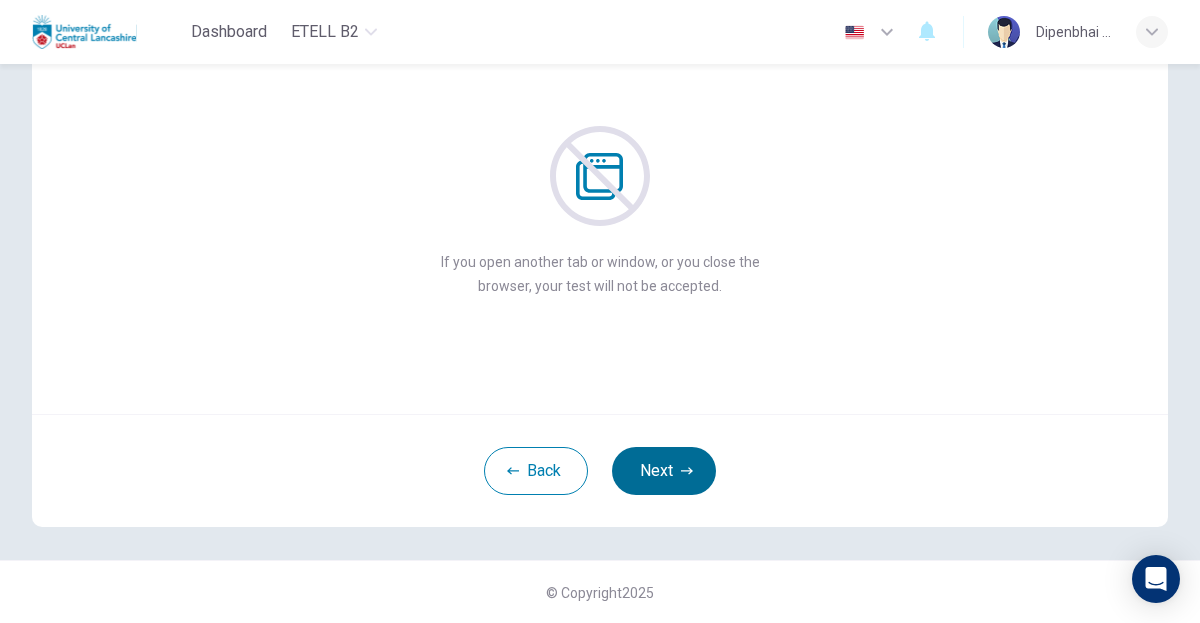 click 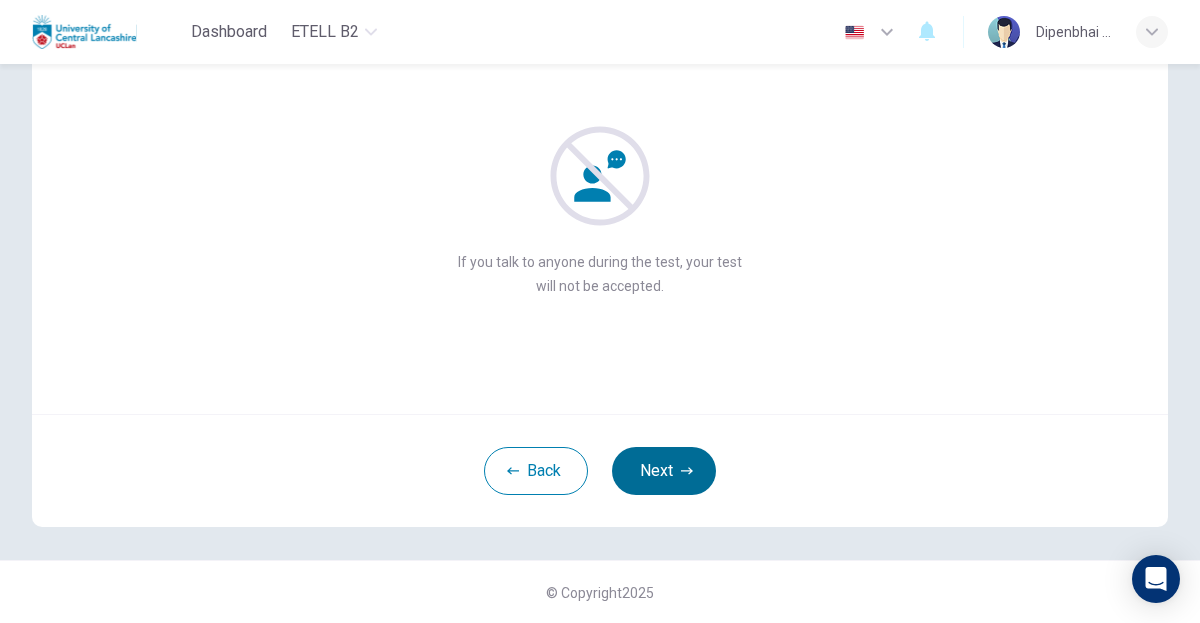 click on "Next" at bounding box center (664, 471) 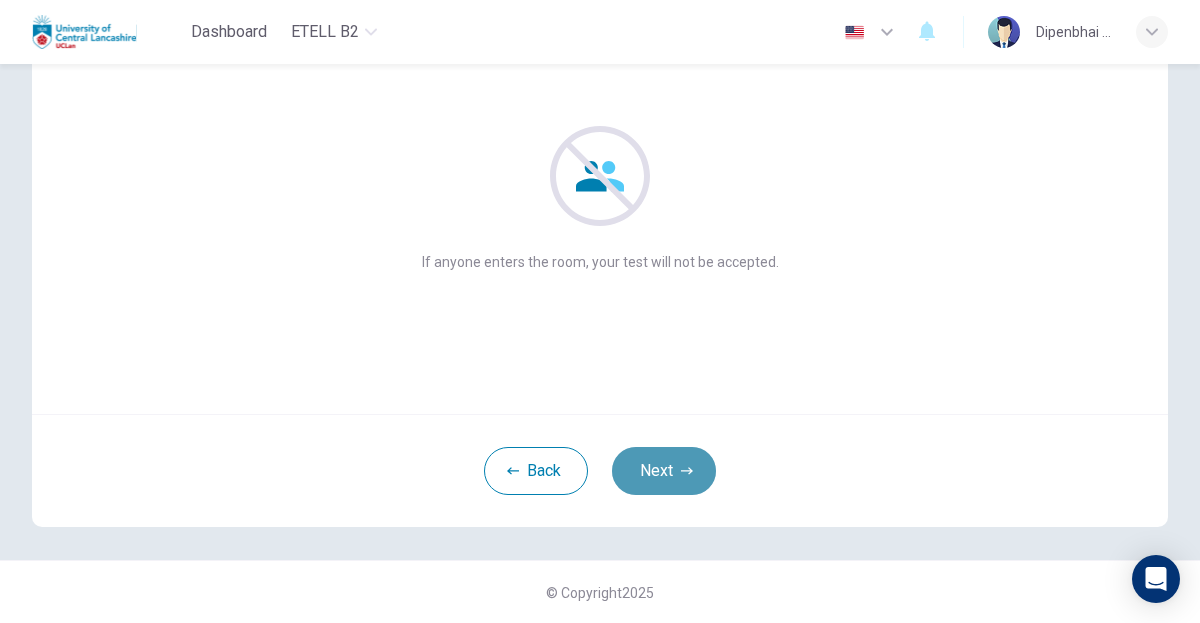 click on "Next" at bounding box center [664, 471] 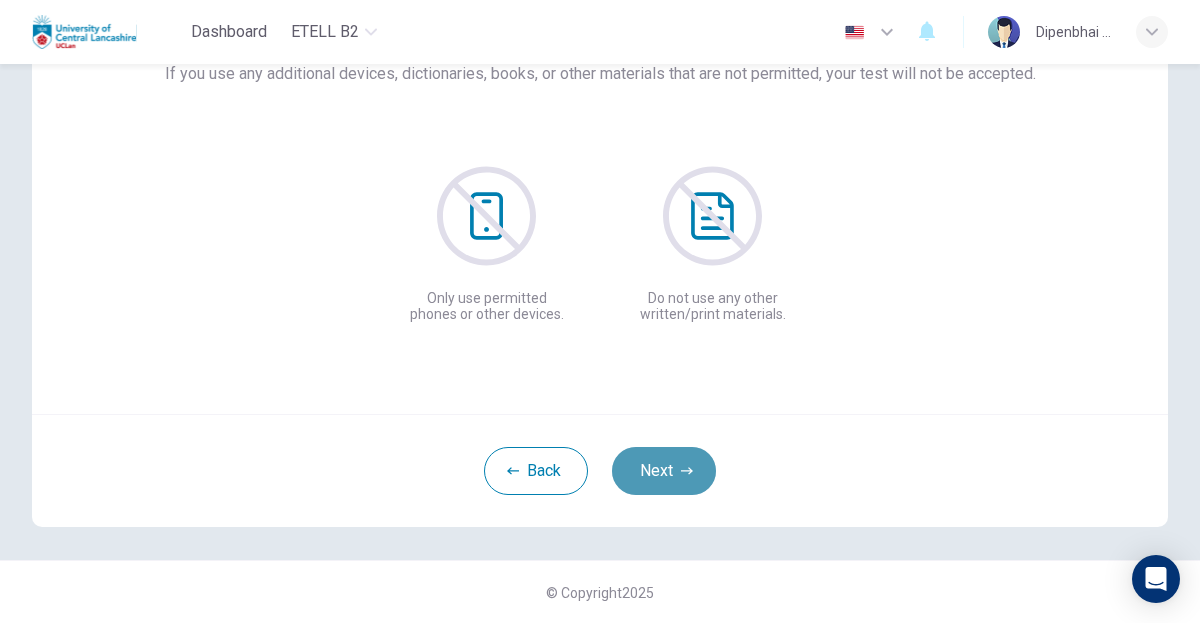click on "Next" at bounding box center (664, 471) 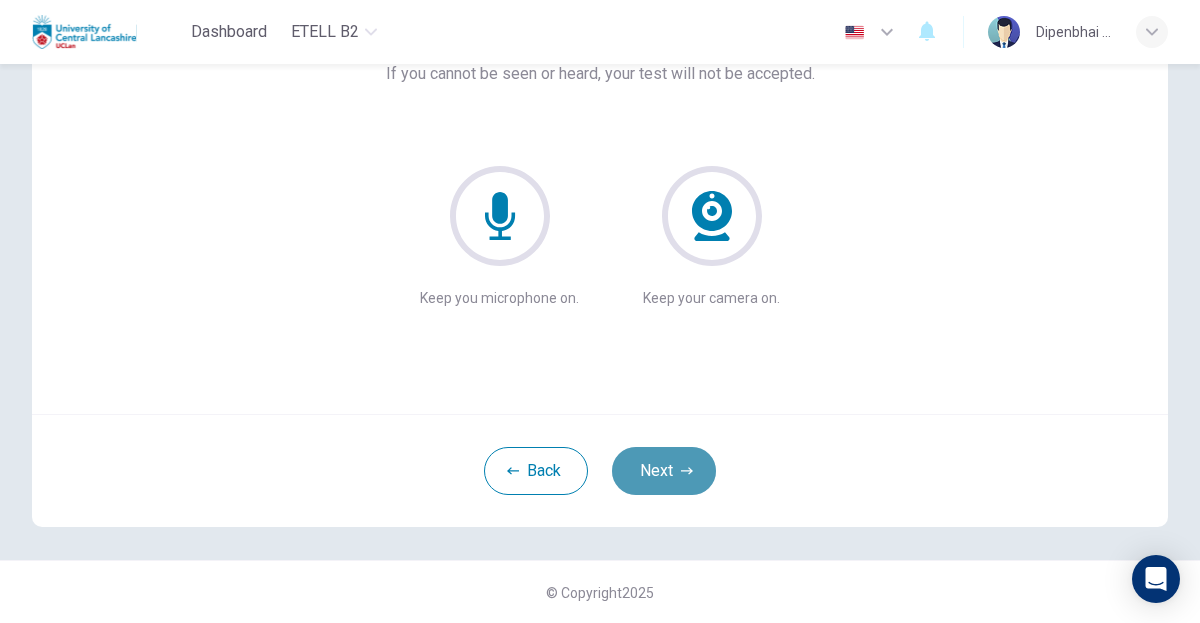 click on "Next" at bounding box center (664, 471) 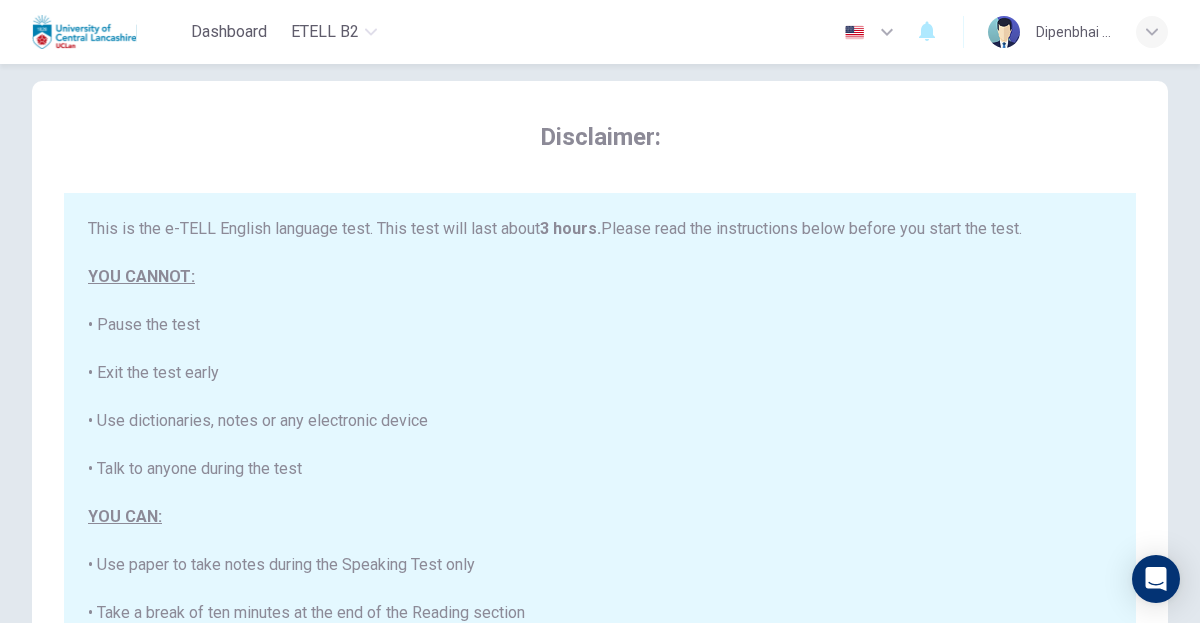 scroll, scrollTop: 0, scrollLeft: 0, axis: both 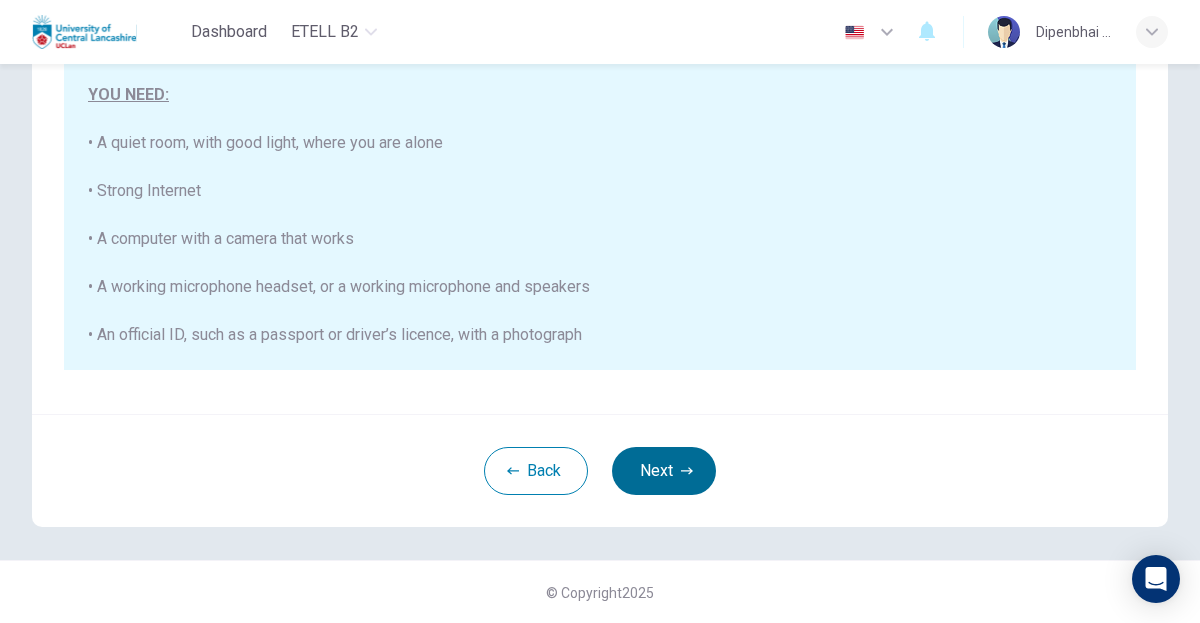 click on "Next" at bounding box center [664, 471] 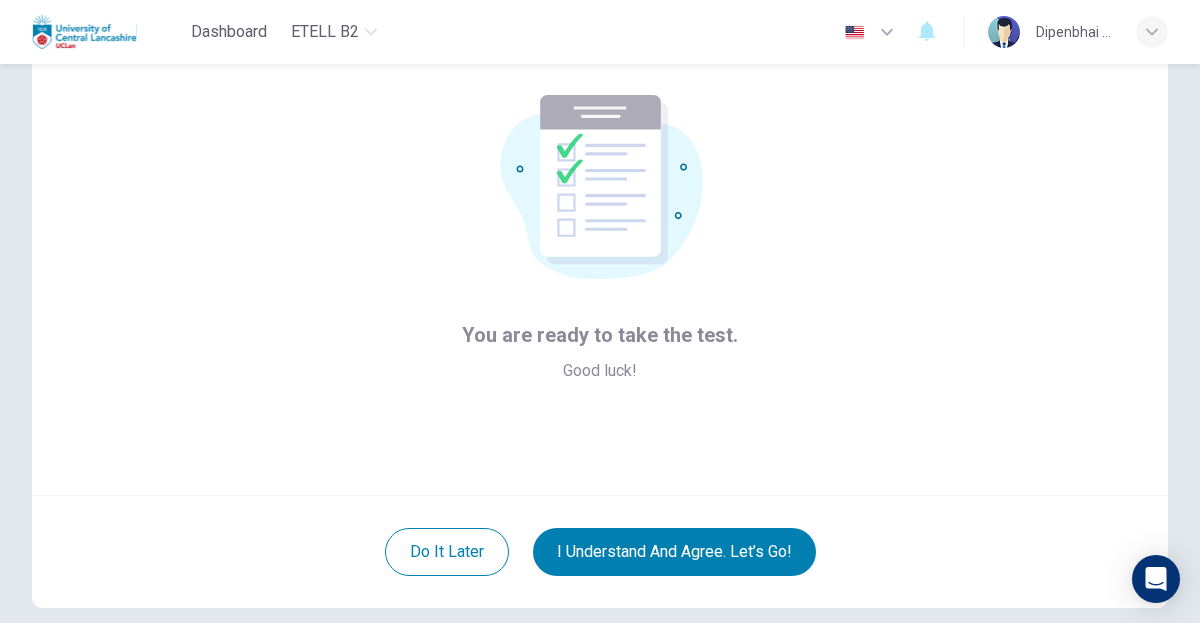 scroll, scrollTop: 170, scrollLeft: 0, axis: vertical 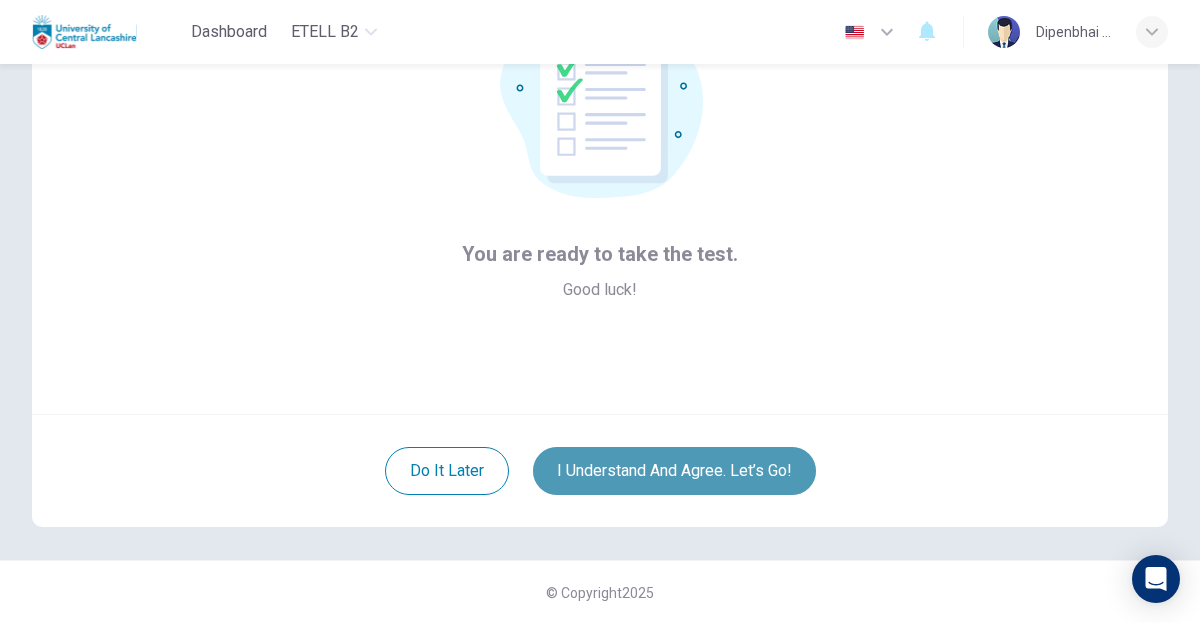 click on "I understand and agree. Let’s go!" at bounding box center [674, 471] 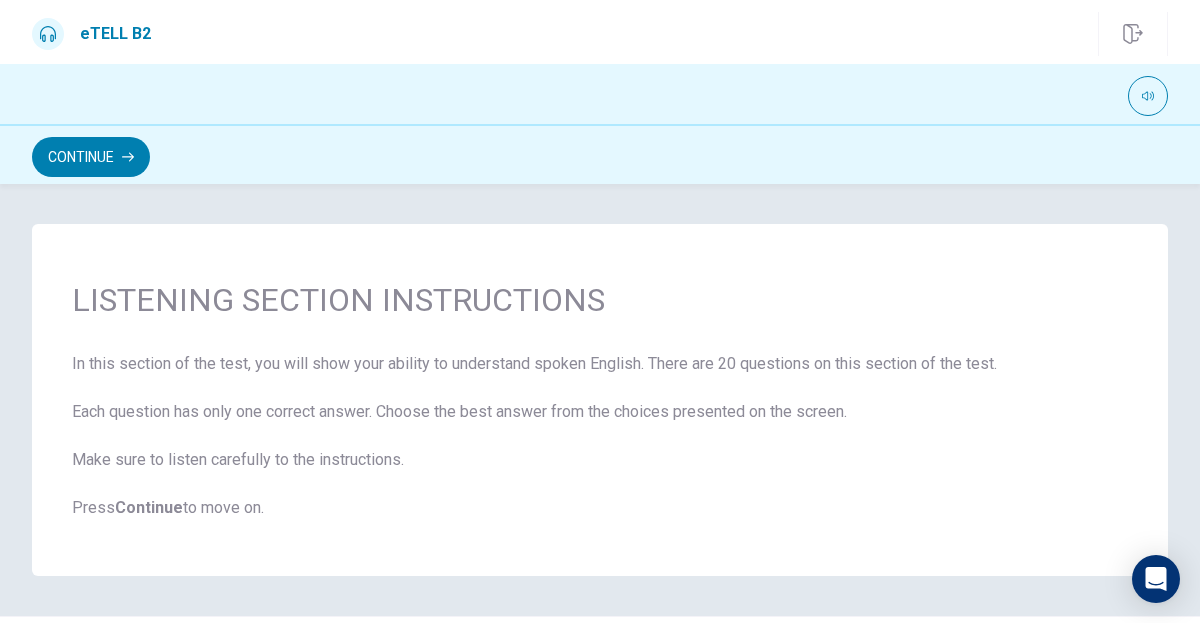 scroll, scrollTop: 56, scrollLeft: 0, axis: vertical 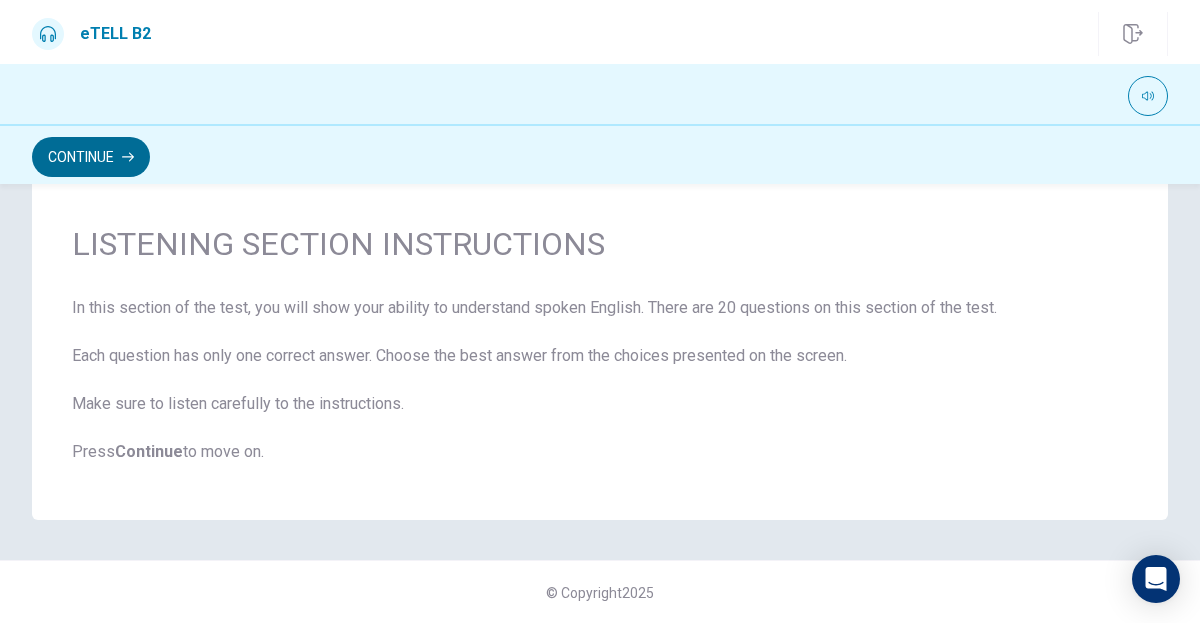 click on "Continue" at bounding box center (91, 157) 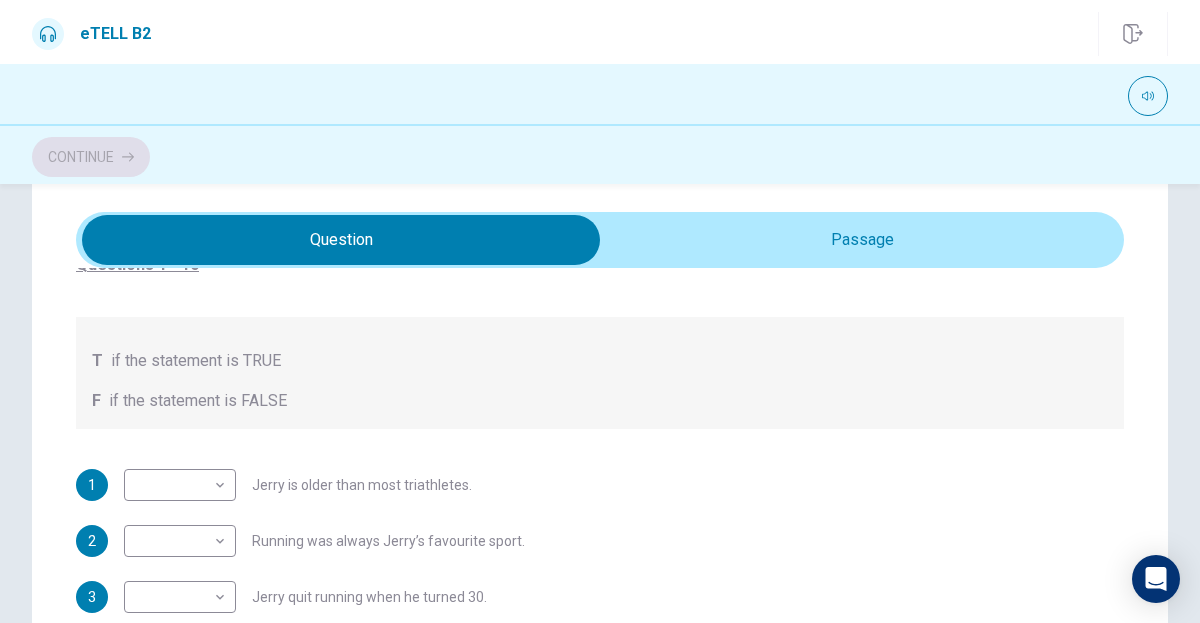 scroll, scrollTop: 300, scrollLeft: 0, axis: vertical 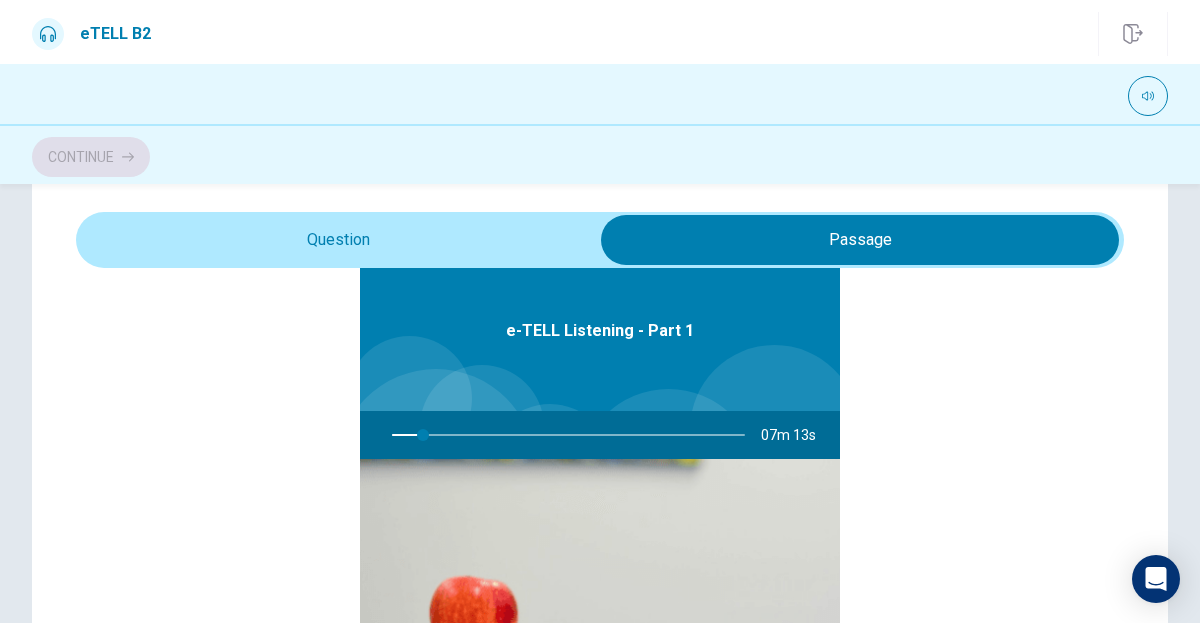 type on "*" 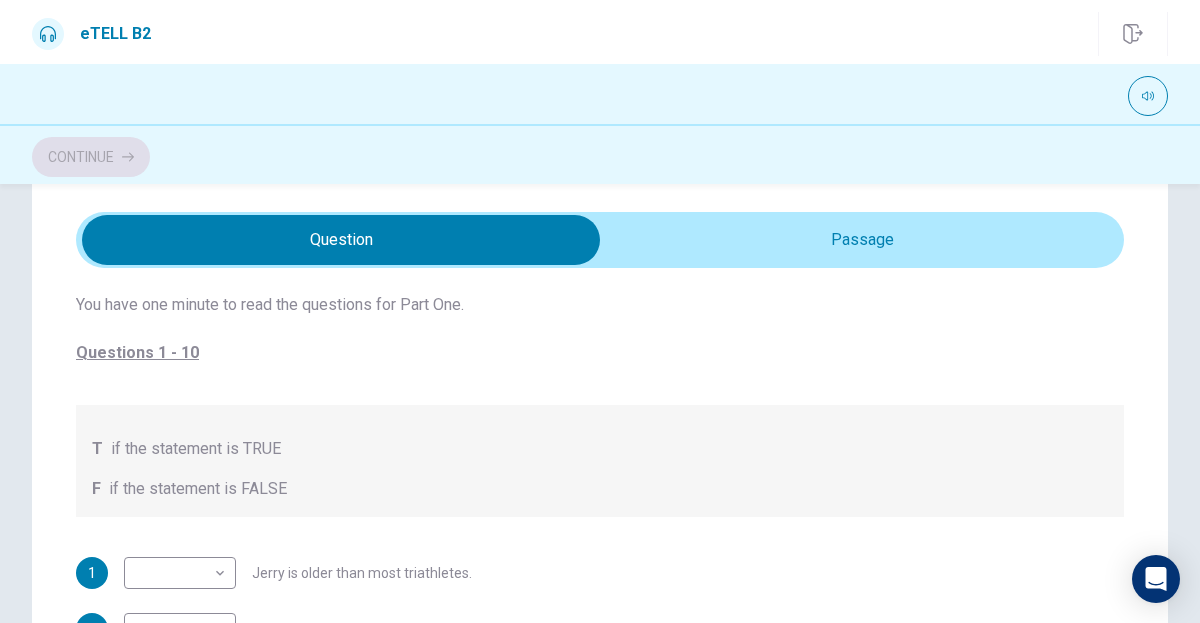 scroll, scrollTop: 211, scrollLeft: 0, axis: vertical 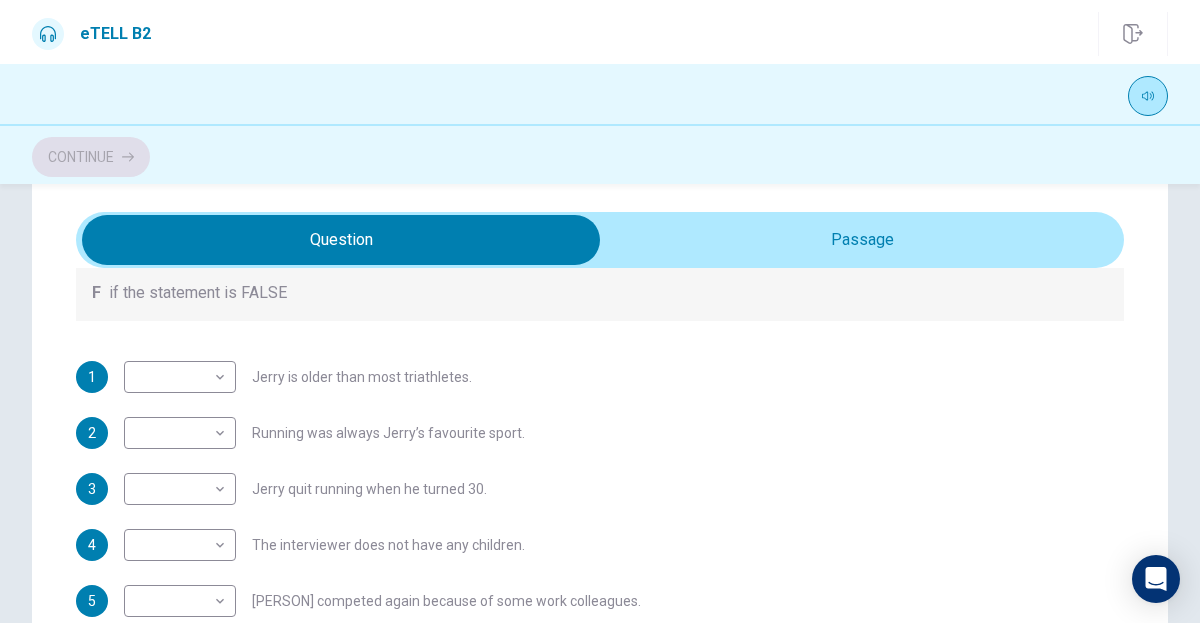 click 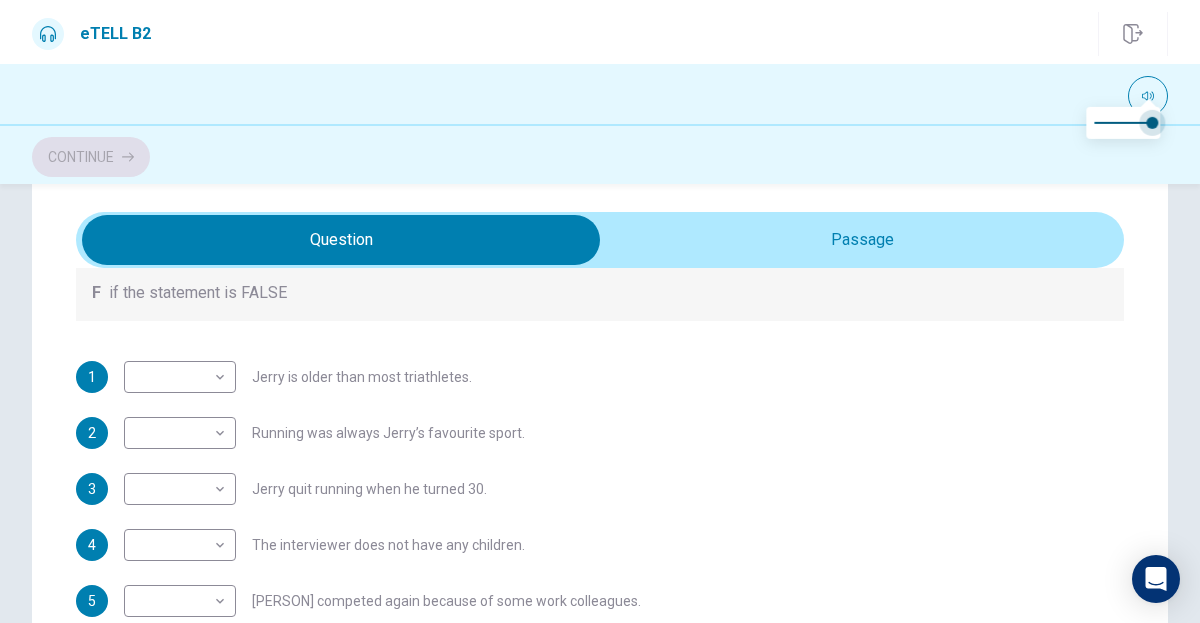 drag, startPoint x: 1149, startPoint y: 123, endPoint x: 1175, endPoint y: 125, distance: 26.076809 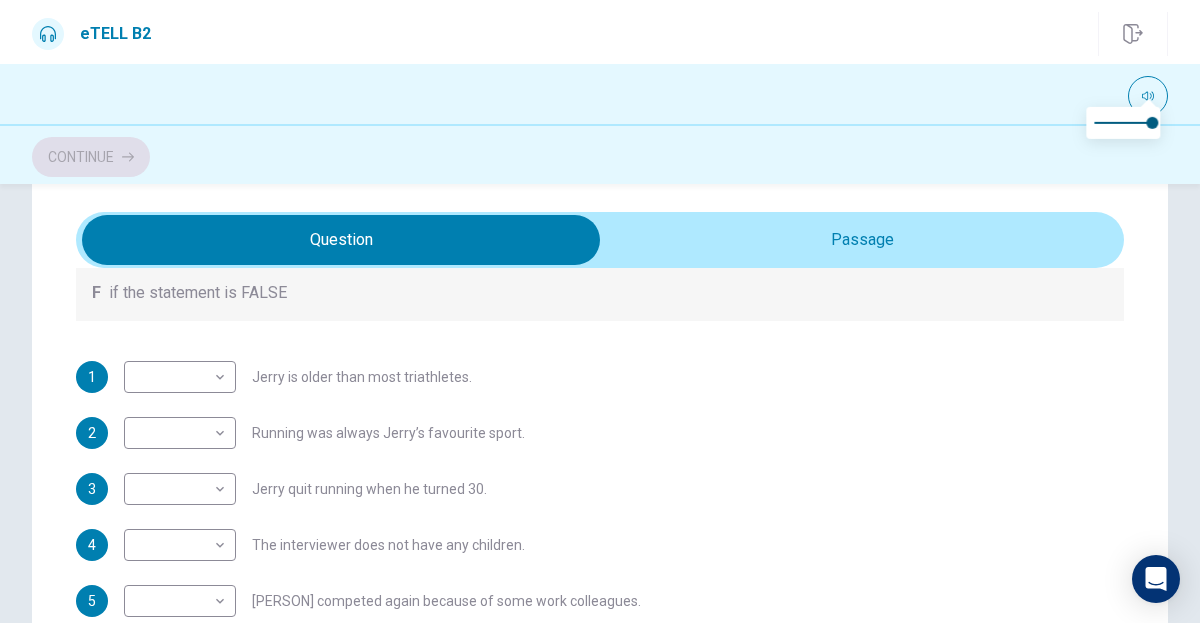 click on "1 ​ ​ [PERSON] is older than most triathletes." at bounding box center (600, 377) 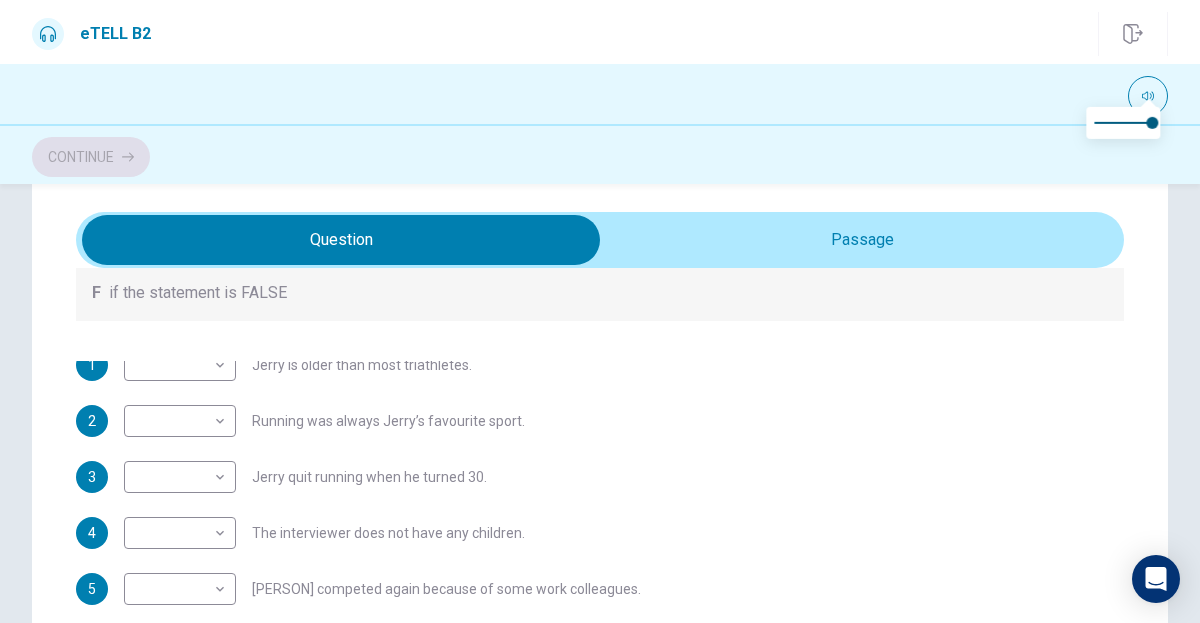 scroll, scrollTop: 0, scrollLeft: 0, axis: both 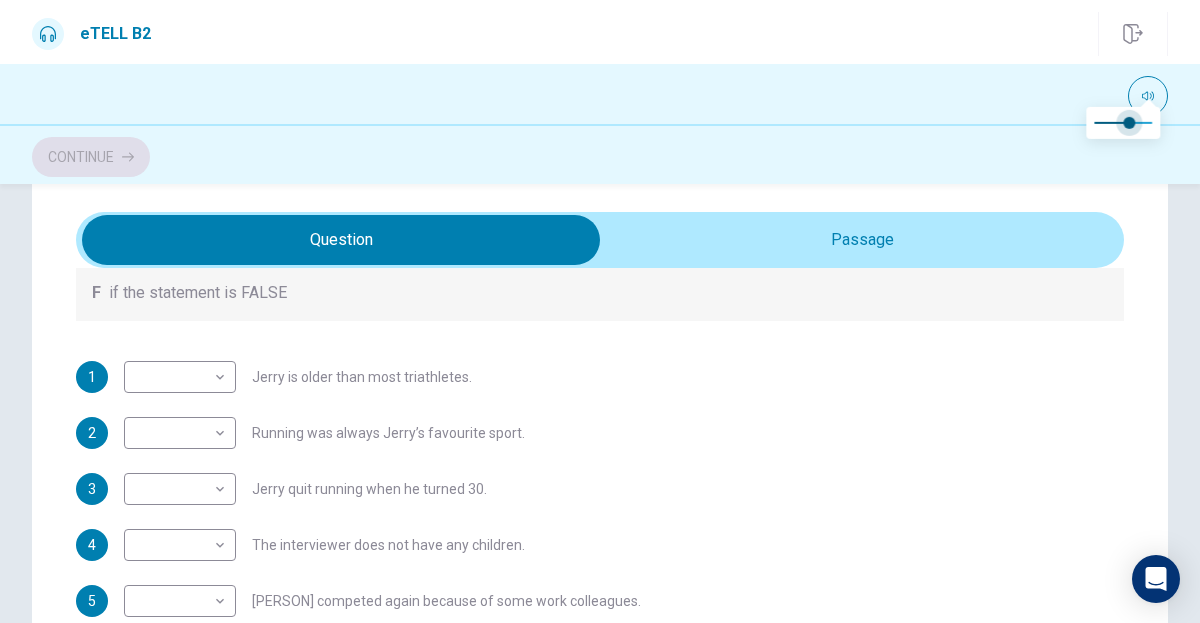 click at bounding box center [1129, 123] 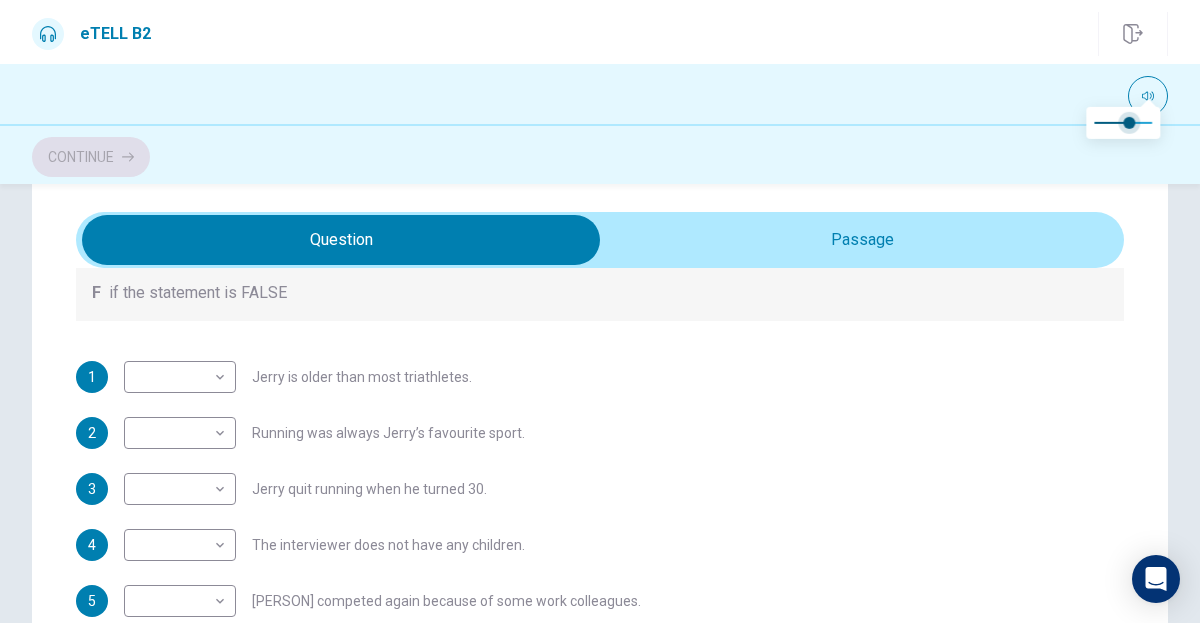 type on "***" 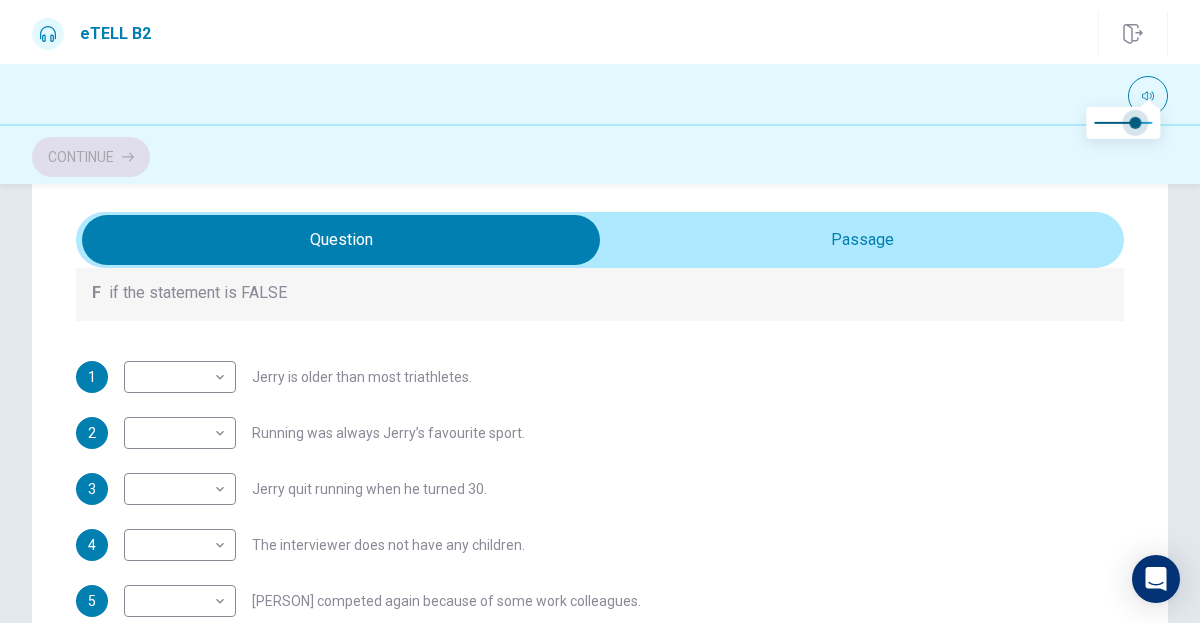 click at bounding box center (1135, 123) 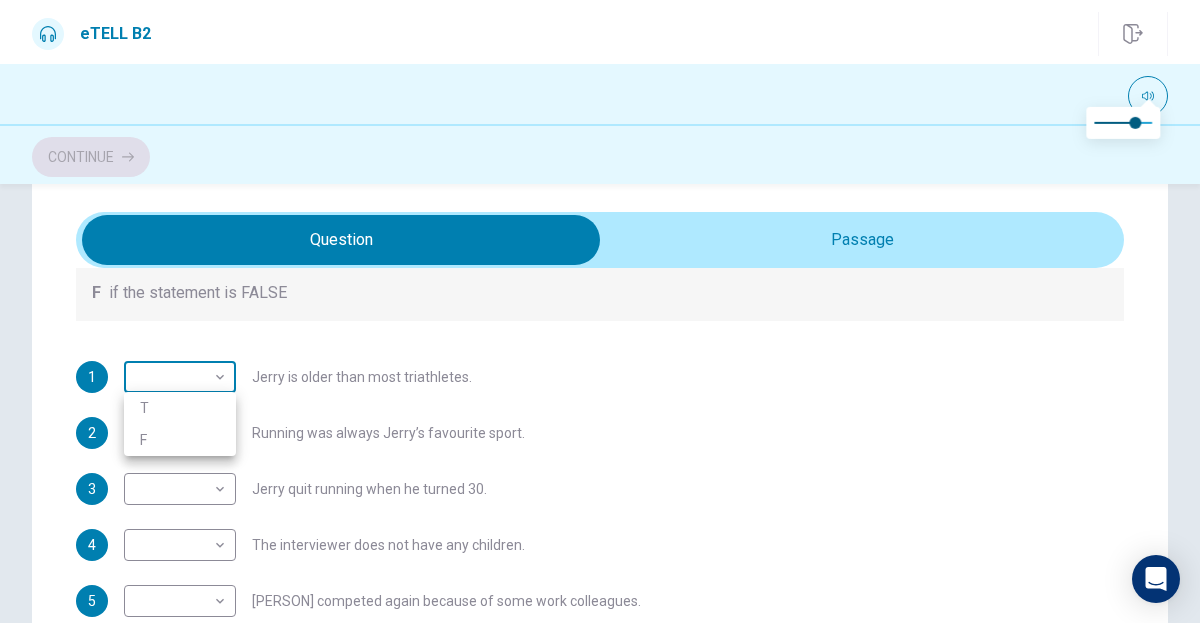 click on "This site uses cookies, as explained in our  Privacy Policy . If you agree to the use of cookies, please click the Accept button and continue to browse our site.   Privacy Policy Accept   eTELL B2 Continue Continue Question 1 For questions 1 – 10, mark each statement True (T) or False (F). You will hear Part One  TWICE.
You have one minute to read the questions for Part One.
Questions 1 - 10 T if the statement is TRUE F if the statement is FALSE 1 ​ ​ Jerry is older than most triathletes.  2 ​ ​ Running was always Jerry’s favourite sport. 3 ​ ​ Jerry quit running when he turned 30. 4 ​ ​ The interviewer does not have any children.  5 ​ ​ Jerry competed again because of some work colleagues. 6 ​ ​ At first, Jerry trained for triathlons alone. 7 ​ ​ Jerry finds swimming the most challenging triathlon event. 8 ​ ​ The interviewer enjoys swimming. 9 ​ ​ Jerry always has a day off from training every week.  10 ​ ​ Jerry trains young people nowadays. 06m 14s 2025 00:00" at bounding box center [600, 311] 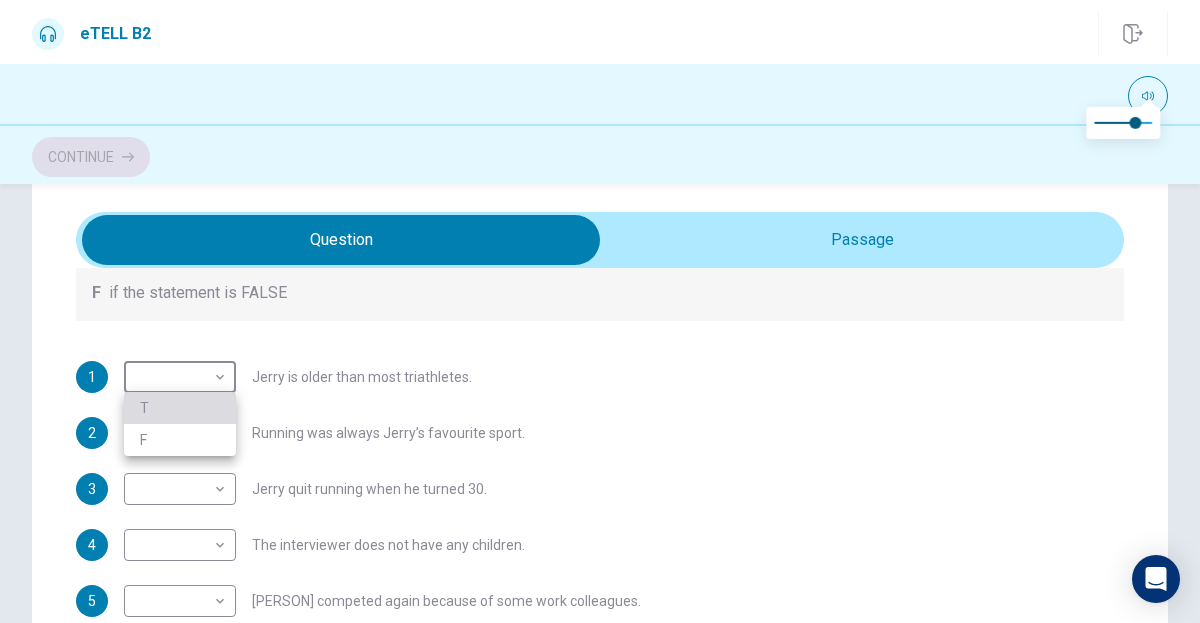 click on "T" at bounding box center [180, 408] 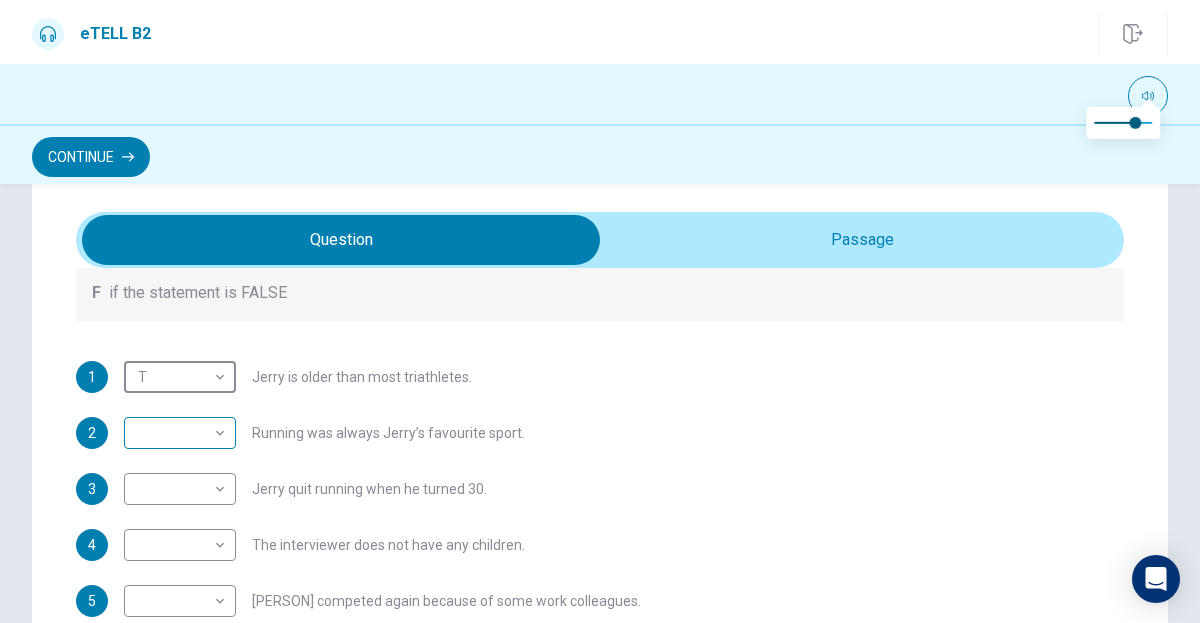 click on "This site uses cookies, as explained in our  Privacy Policy . If you agree to the use of cookies, please click the Accept button and continue to browse our site.   Privacy Policy Accept   eTELL B2 Continue Continue Question 1 For questions 1 – 10, mark each statement True (T) or False (F). You will hear Part One  TWICE.
You have one minute to read the questions for Part One.
Questions 1 - 10 T if the statement is TRUE F if the statement is FALSE 1 T * ​ Jerry is older than most triathletes.  2 ​ ​ Running was always Jerry’s favourite sport. 3 ​ ​ Jerry quit running when he turned 30. 4 ​ ​ The interviewer does not have any children.  5 ​ ​ Jerry competed again because of some work colleagues. 6 ​ ​ At first, Jerry trained for triathlons alone. 7 ​ ​ Jerry finds swimming the most challenging triathlon event. 8 ​ ​ The interviewer enjoys swimming. 9 ​ ​ Jerry always has a day off from training every week.  10 ​ ​ Jerry trains young people nowadays. 05m 55s 2025 00:00" at bounding box center [600, 311] 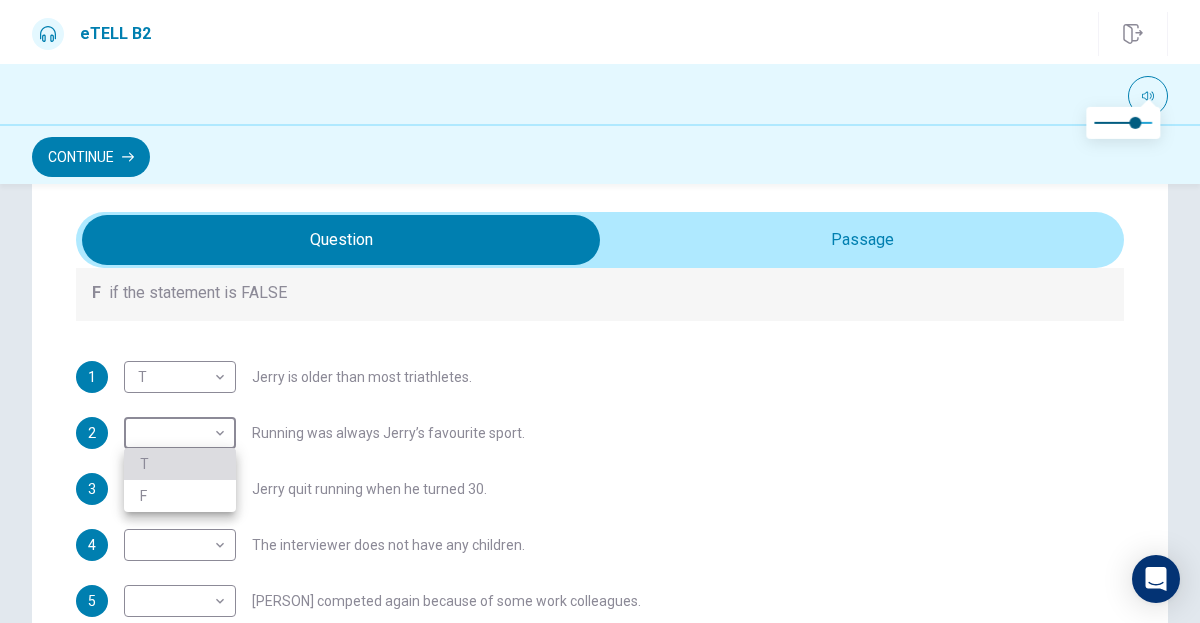 click on "T" at bounding box center [180, 464] 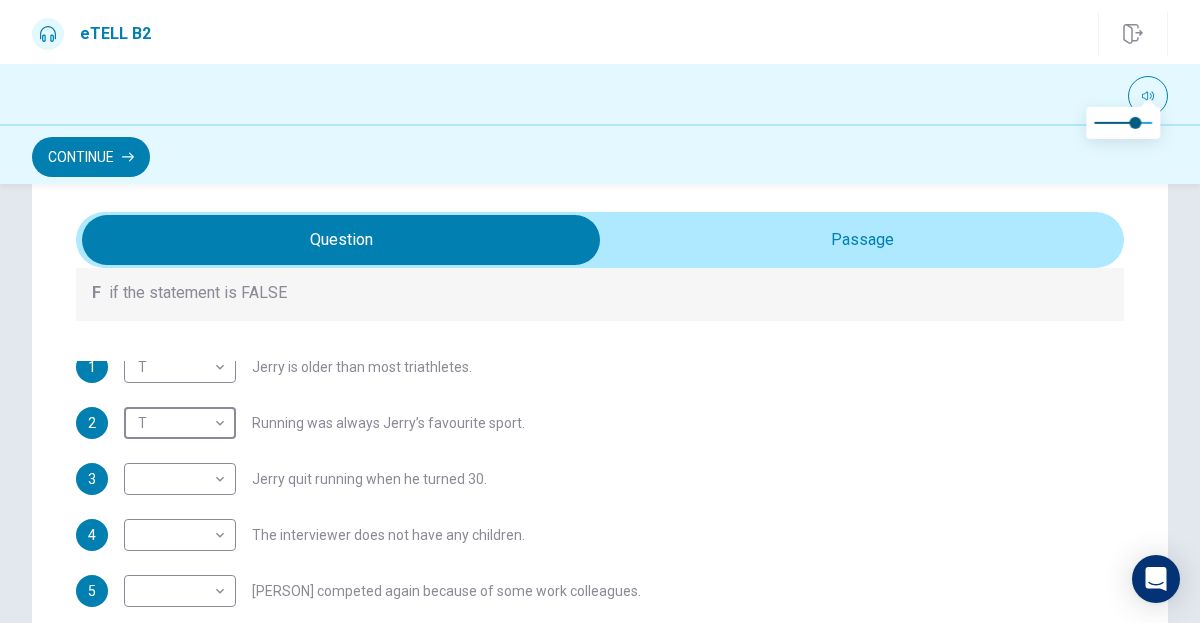 scroll, scrollTop: 12, scrollLeft: 0, axis: vertical 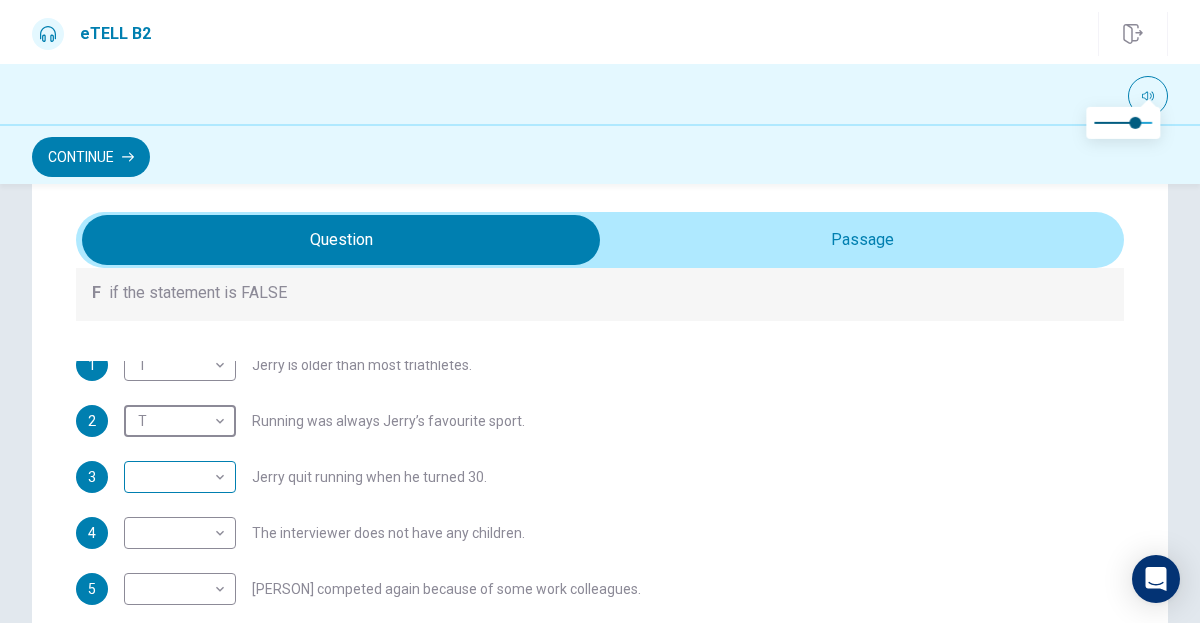click on "This site uses cookies, as explained in our  Privacy Policy . If you agree to the use of cookies, please click the Accept button and continue to browse our site.   Privacy Policy Accept   eTELL B2 Continue Continue Question 1 For questions 1 – 10, mark each statement True (T) or False (F). You will hear Part One  TWICE.
You have one minute to read the questions for Part One.
Questions 1 - 10 T if the statement is TRUE F if the statement is FALSE 1 T * ​ Jerry is older than most triathletes.  2 T * ​ Running was always Jerry’s favourite sport. 3 ​ ​ Jerry quit running when he turned 30. 4 ​ ​ The interviewer does not have any children.  5 ​ ​ Jerry competed again because of some work colleagues. 6 ​ ​ At first, Jerry trained for triathlons alone. 7 ​ ​ Jerry finds swimming the most challenging triathlon event. 8 ​ ​ The interviewer enjoys swimming. 9 ​ ​ Jerry always has a day off from training every week.  10 ​ ​ Jerry trains young people nowadays. 05m 40s 2025 00:00" at bounding box center (600, 311) 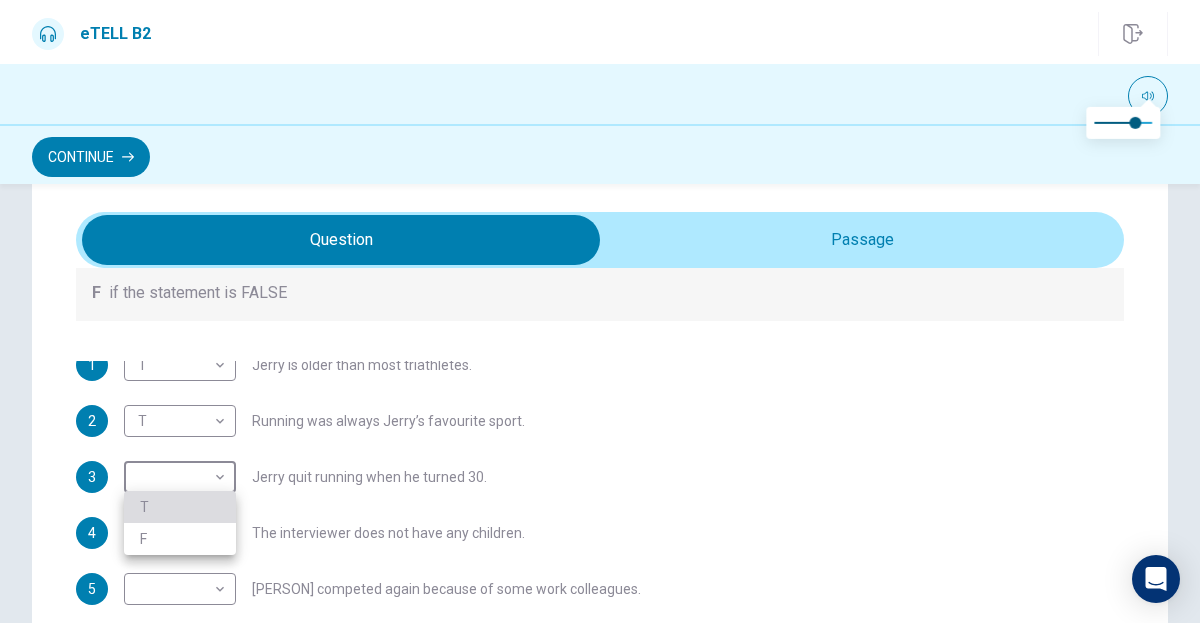 click on "T" at bounding box center (180, 507) 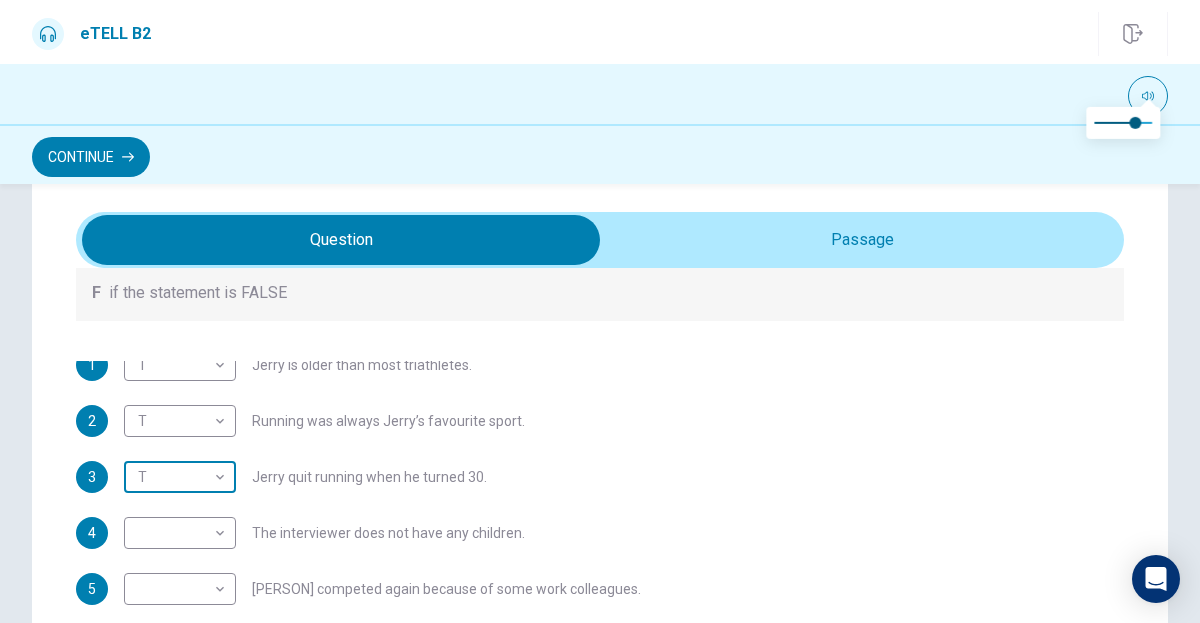 click on "This site uses cookies, as explained in our  Privacy Policy . If you agree to the use of cookies, please click the Accept button and continue to browse our site.   Privacy Policy Accept   eTELL B2 Continue Continue Question 1 For questions 1 – 10, mark each statement True (T) or False (F). You will hear Part One  TWICE.
You have one minute to read the questions for Part One.
Questions 1 - 10 T if the statement is TRUE F if the statement is FALSE 1 T * ​ Jerry is older than most triathletes.  2 T * ​ Running was always Jerry’s favourite sport. 3 T * ​ Jerry quit running when he turned 30. 4 ​ ​ The interviewer does not have any children.  5 ​ ​ Jerry competed again because of some work colleagues. 6 ​ ​ At first, Jerry trained for triathlons alone. 7 ​ ​ Jerry finds swimming the most challenging triathlon event. 8 ​ ​ The interviewer enjoys swimming. 9 ​ ​ Jerry always has a day off from training every week.  10 ​ ​ Jerry trains young people nowadays. 05m 35s 2025 00:00" at bounding box center (600, 311) 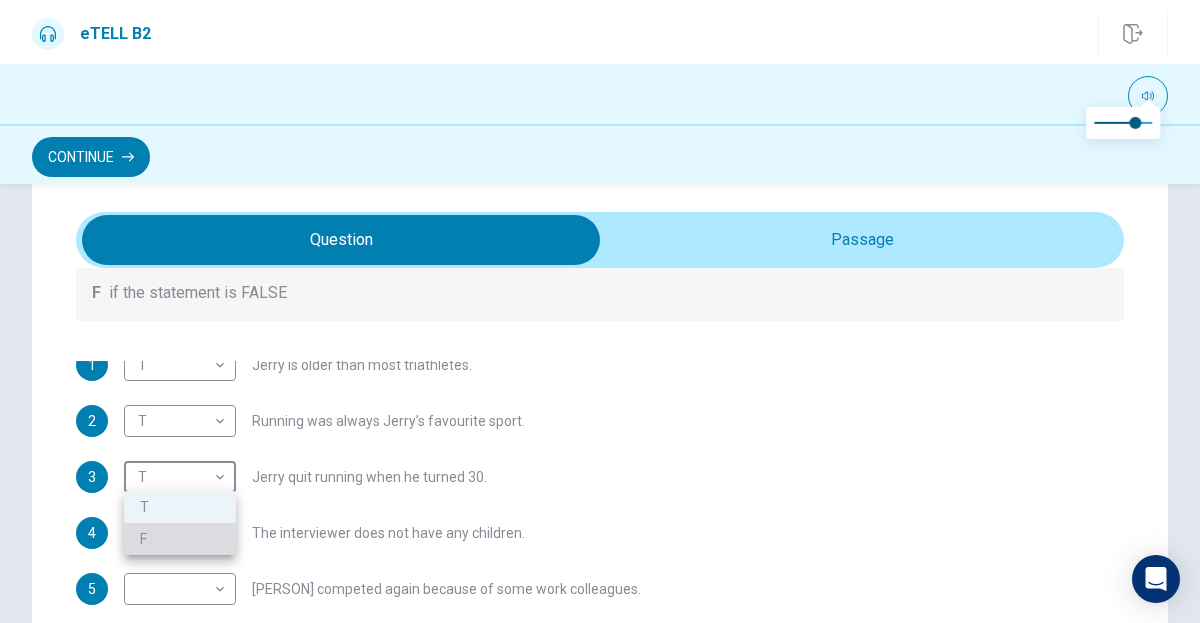 click on "F" at bounding box center (180, 539) 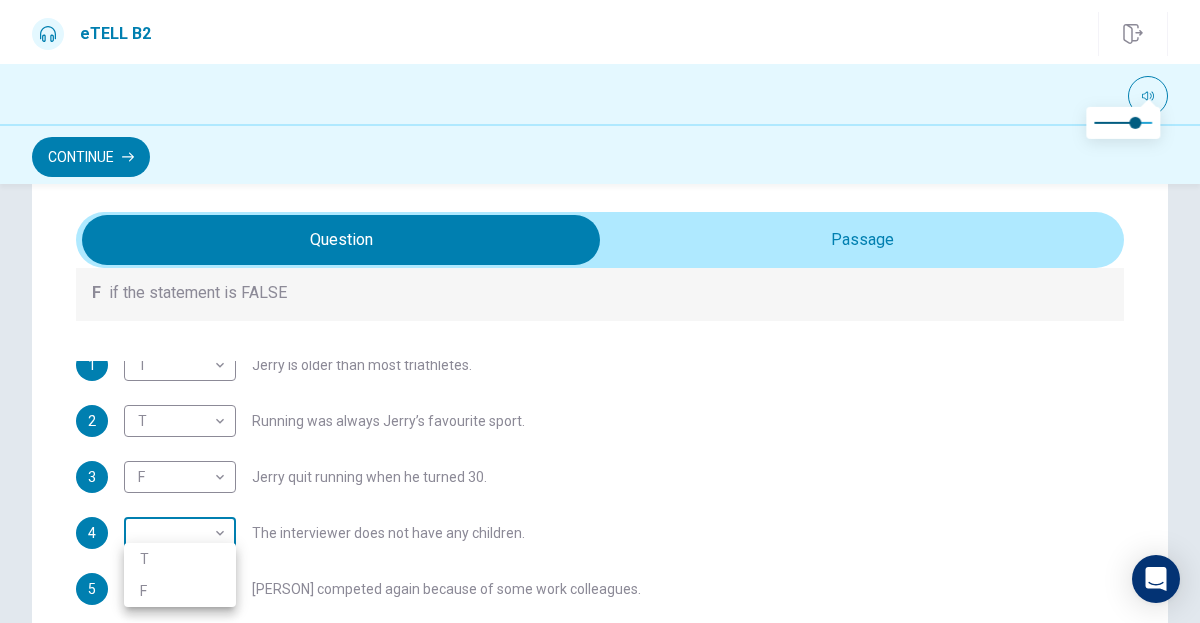 click on "This site uses cookies, as explained in our  Privacy Policy . If you agree to the use of cookies, please click the Accept button and continue to browse our site.   Privacy Policy Accept   eTELL B2 Continue Continue Question 1 For questions 1 – 10, mark each statement True (T) or False (F). You will hear Part One  TWICE.
You have one minute to read the questions for Part One.
Questions 1 - 10 T if the statement is TRUE F if the statement is FALSE 1 T * ​ Jerry is older than most triathletes.  2 T * ​ Running was always Jerry’s favourite sport. 3 F * ​ Jerry quit running when he turned 30. 4 ​ ​ The interviewer does not have any children.  5 ​ ​ Jerry competed again because of some work colleagues. 6 ​ ​ At first, Jerry trained for triathlons alone. 7 ​ ​ Jerry finds swimming the most challenging triathlon event. 8 ​ ​ The interviewer enjoys swimming. 9 ​ ​ Jerry always has a day off from training every week.  10 ​ ​ Jerry trains young people nowadays. 05m 30s 2025 00:00" at bounding box center (600, 311) 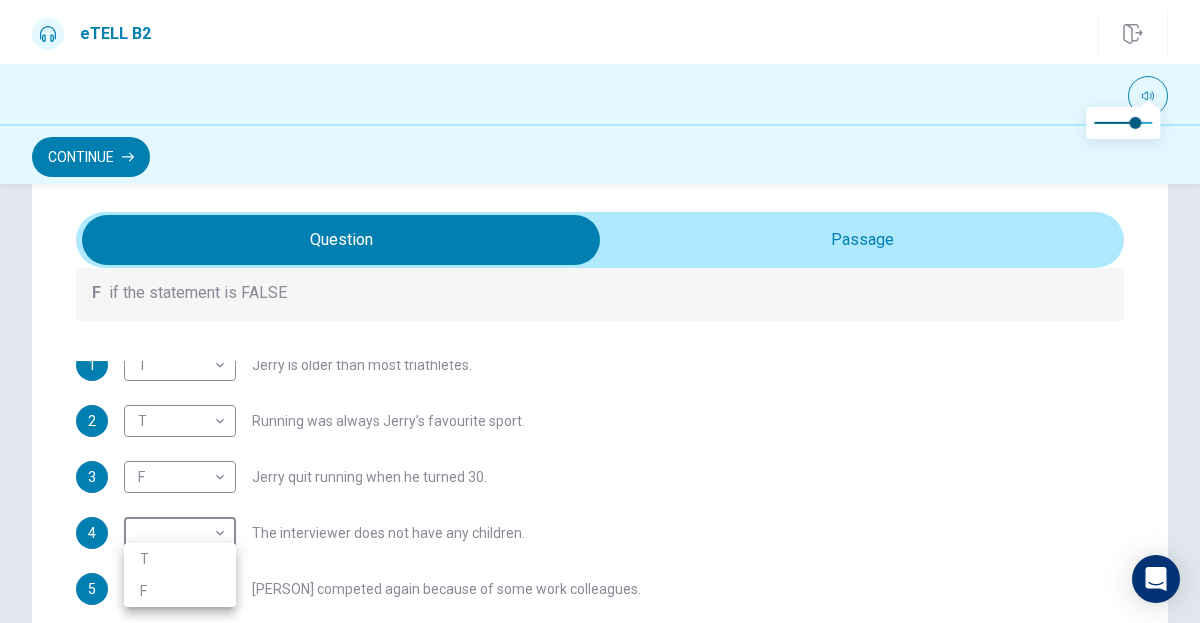 click on "F" at bounding box center (180, 591) 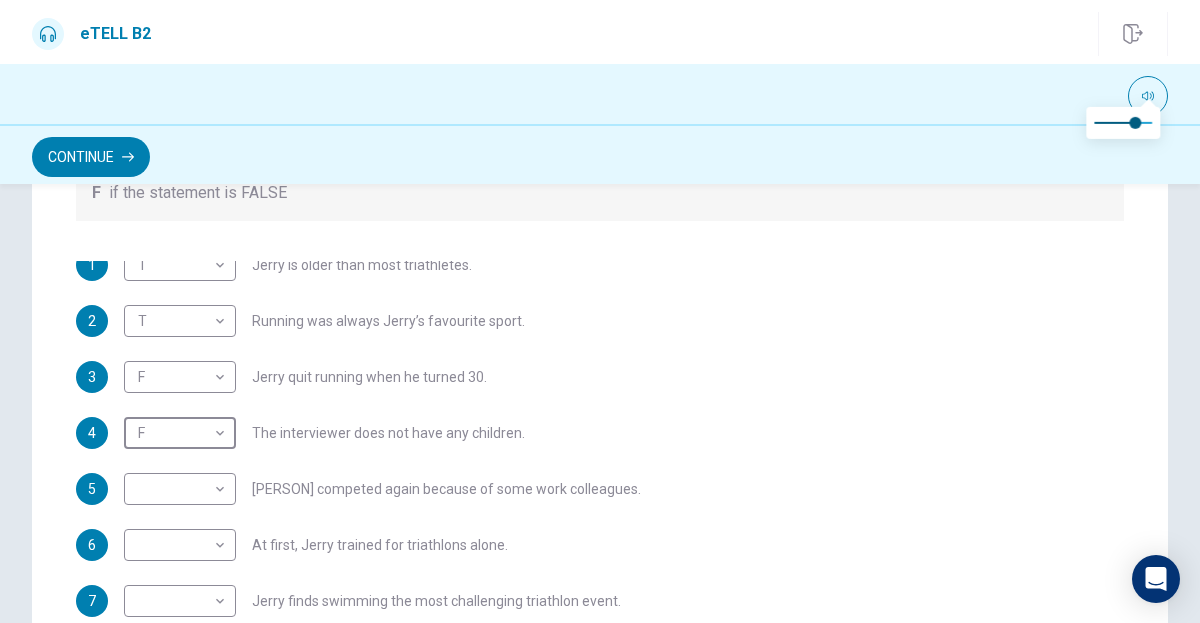 scroll, scrollTop: 356, scrollLeft: 0, axis: vertical 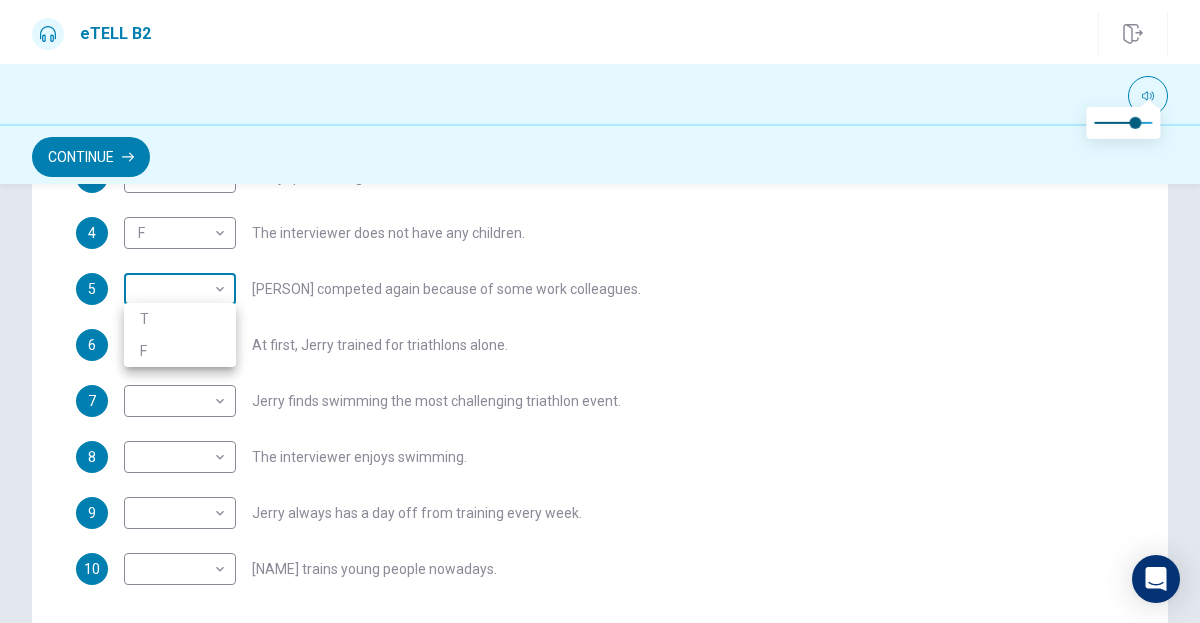 click on "This site uses cookies, as explained in our  Privacy Policy . If you agree to the use of cookies, please click the Accept button and continue to browse our site.   Privacy Policy Accept   eTELL B2 Continue Continue Question 1 For questions 1 – 10, mark each statement True (T) or False (F). You will hear Part One  TWICE.
You have one minute to read the questions for Part One.
Questions 1 - 10 T if the statement is TRUE F if the statement is FALSE 1 T * ​ Jerry is older than most triathletes.  2 T * ​ Running was always Jerry’s favourite sport. 3 F * ​ Jerry quit running when he turned 30. 4 F * ​ The interviewer does not have any children.  5 ​ ​ Jerry competed again because of some work colleagues. 6 ​ ​ At first, Jerry trained for triathlons alone. 7 ​ ​ Jerry finds swimming the most challenging triathlon event. 8 ​ ​ The interviewer enjoys swimming. 9 ​ ​ Jerry always has a day off from training every week.  10 ​ ​ Jerry trains young people nowadays. 05m 20s 2025 00:00" at bounding box center [600, 311] 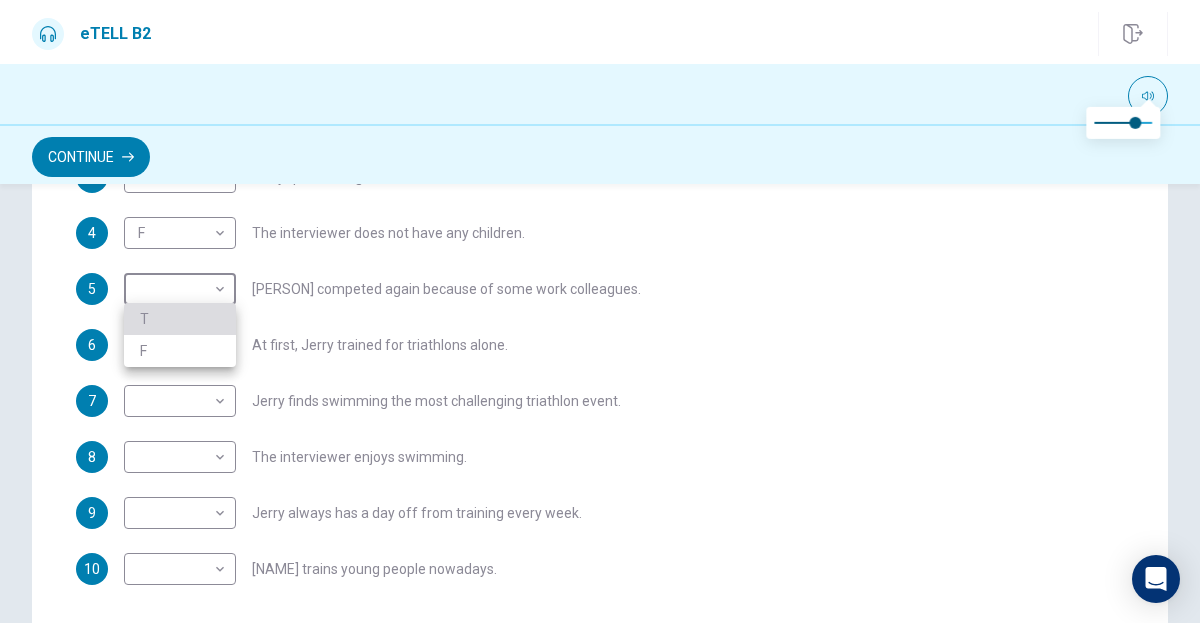click on "T" at bounding box center (180, 319) 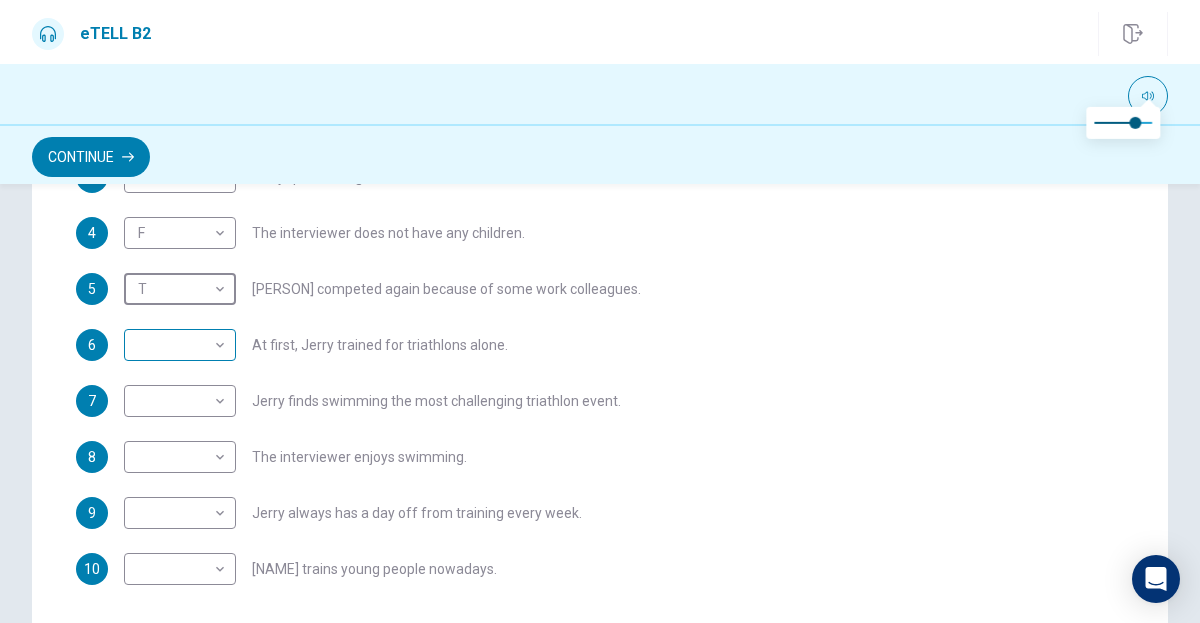 click on "1 T * ​ [PERSON] is older than most triathletes.  2 T * ​ Running was always [PERSON]’s favourite sport. 3 F * ​ [PERSON] quit running when he turned 30. 4 F * ​ The interviewer does not have any children.  5 T * ​ [PERSON] competed again because of some work colleagues. 6 ​ ​ At first, [PERSON] trained for triathlons alone. 7 ​ ​ [PERSON] finds swimming the most challenging triathlon event. 8 ​ ​ The interviewer enjoys swimming. 9 ​ ​ [PERSON] always has a day off from training every week.  10 ​ ​ [PERSON] trains young people nowadays. 05m 07s 2025 00:00" at bounding box center (600, 311) 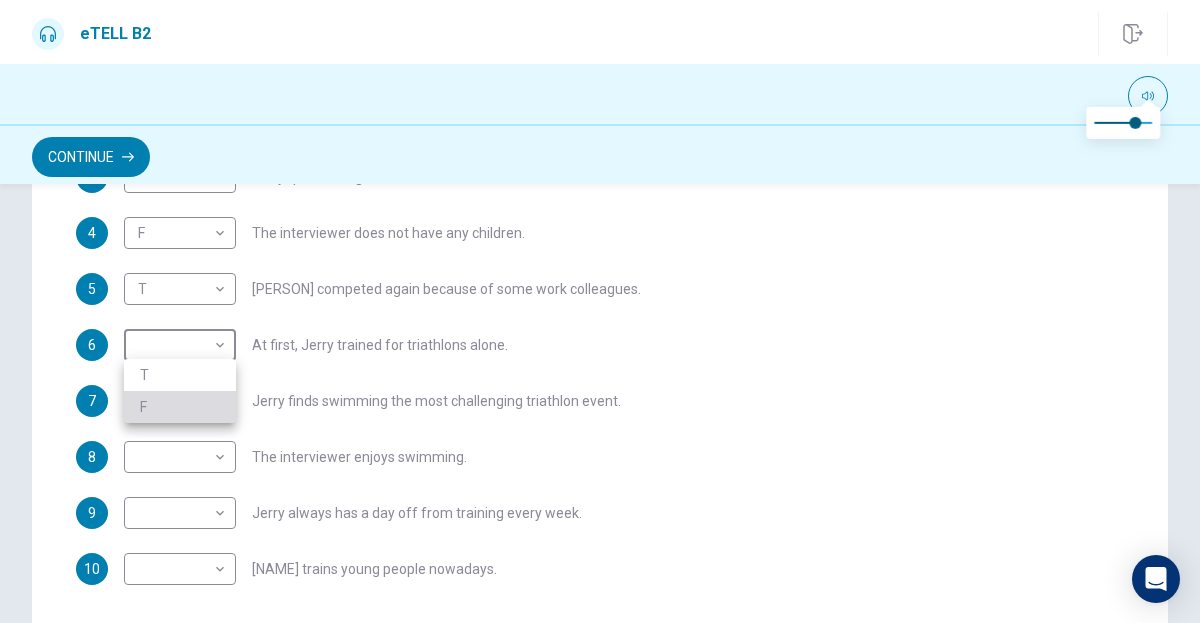 click on "F" at bounding box center [180, 407] 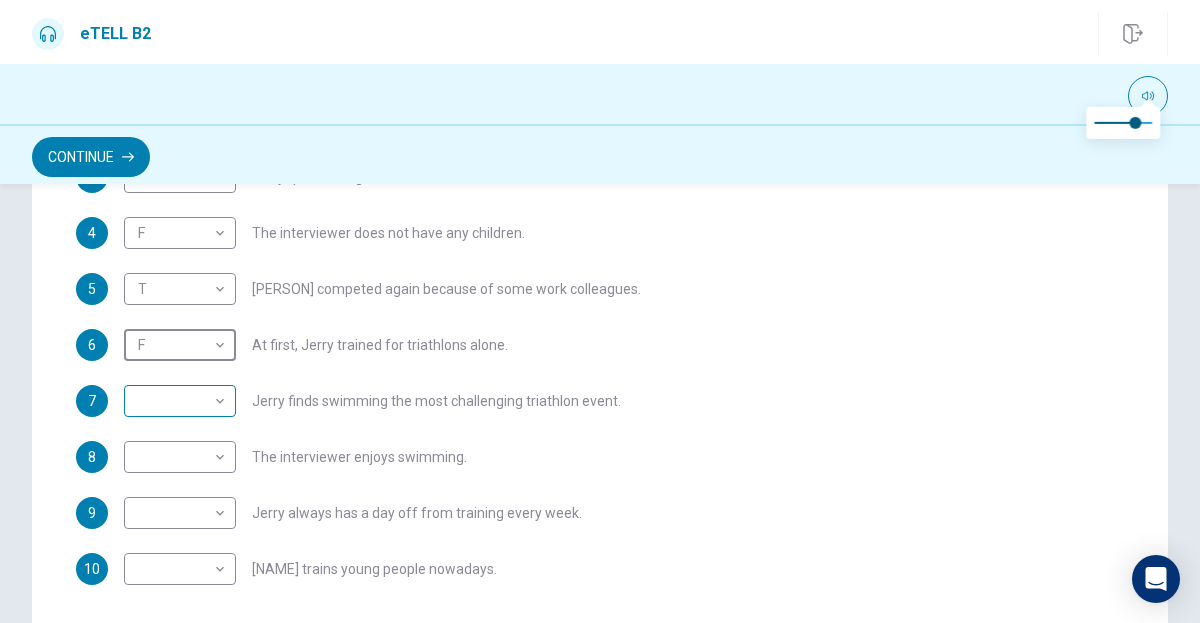 click on "This site uses cookies, as explained in our  Privacy Policy . If you agree to the use of cookies, please click the Accept button and continue to browse our site.   Privacy Policy Accept   eTELL B2 Continue Continue Question 1 For questions 1 – 10, mark each statement True (T) or False (F). You will hear Part One  TWICE.
You have one minute to read the questions for Part One.
Questions 1 - 10 T if the statement is TRUE F if the statement is FALSE 1 T * ​ Jerry is older than most triathletes.  2 T * ​ Running was always Jerry’s favourite sport. 3 F * ​ Jerry quit running when he turned 30. 4 F * ​ The interviewer does not have any children.  5 T * ​ Jerry competed again because of some work colleagues. 6 F * ​ At first, Jerry trained for triathlons alone. 7 ​ ​ Jerry finds swimming the most challenging triathlon event. 8 ​ ​ The interviewer enjoys swimming. 9 ​ ​ Jerry always has a day off from training every week.  10 ​ ​ Jerry trains young people nowadays. 04m 48s 2025 00:00" at bounding box center (600, 311) 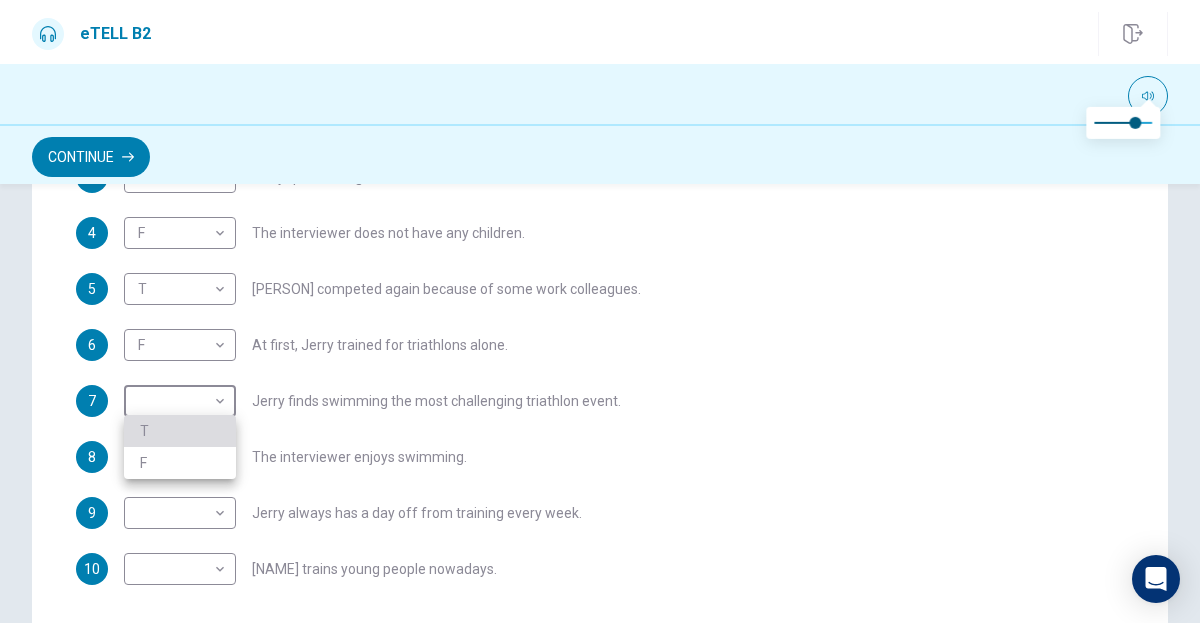 click on "T" at bounding box center (180, 431) 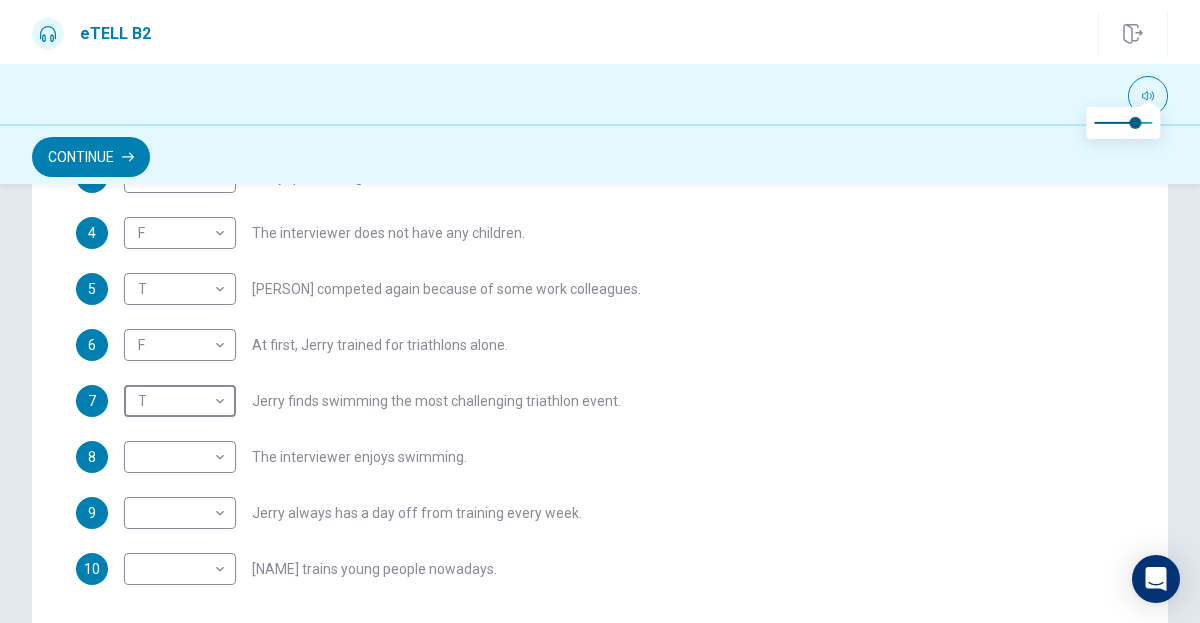 scroll, scrollTop: 456, scrollLeft: 0, axis: vertical 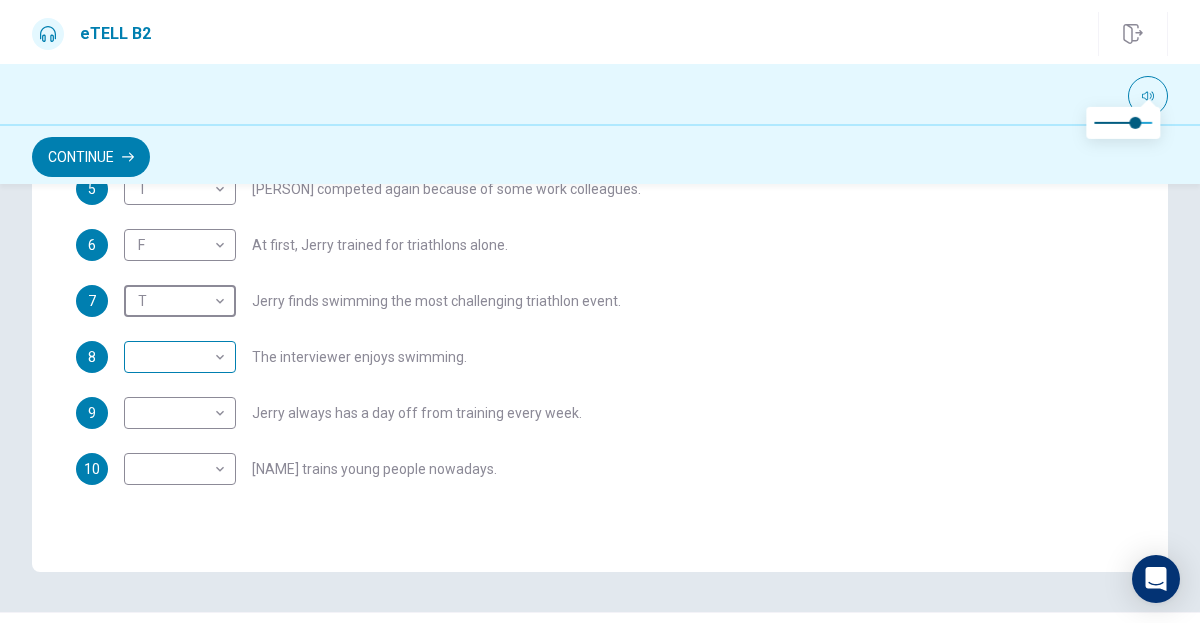 click on "This site uses cookies, as explained in our  Privacy Policy . If you agree to the use of cookies, please click the Accept button and continue to browse our site.   Privacy Policy Accept   eTELL B2 Continue Continue Question 1 For questions 1 – 10, mark each statement True (T) or False (F). You will hear Part One  TWICE.
You have one minute to read the questions for Part One.
Questions 1 - 10 T if the statement is TRUE F if the statement is FALSE 1 T * ​ Jerry is older than most triathletes.  2 T * ​ Running was always Jerry’s favourite sport. 3 F * ​ Jerry quit running when he turned 30. 4 F * ​ The interviewer does not have any children.  5 T * ​ Jerry competed again because of some work colleagues. 6 F * ​ At first, Jerry trained for triathlons alone. 7 T * ​ Jerry finds swimming the most challenging triathlon event. 8 ​ ​ The interviewer enjoys swimming. 9 ​ ​ Jerry always has a day off from training every week.  10 ​ ​ Jerry trains young people nowadays. 04m 39s 2025 00:00" at bounding box center (600, 311) 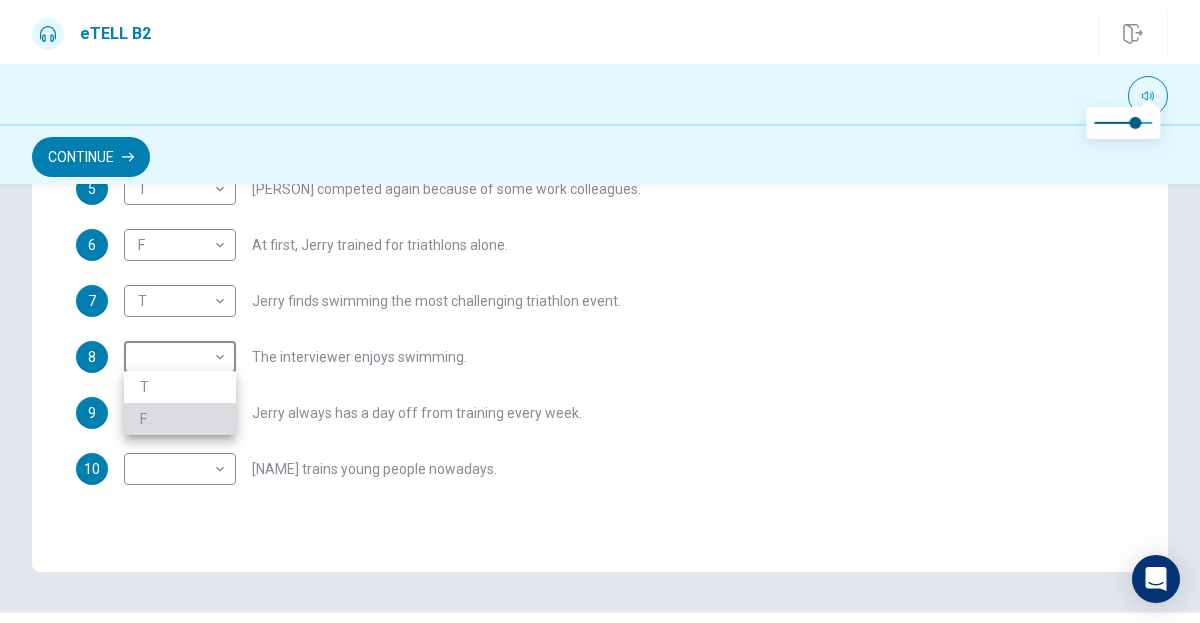 click on "F" at bounding box center [180, 419] 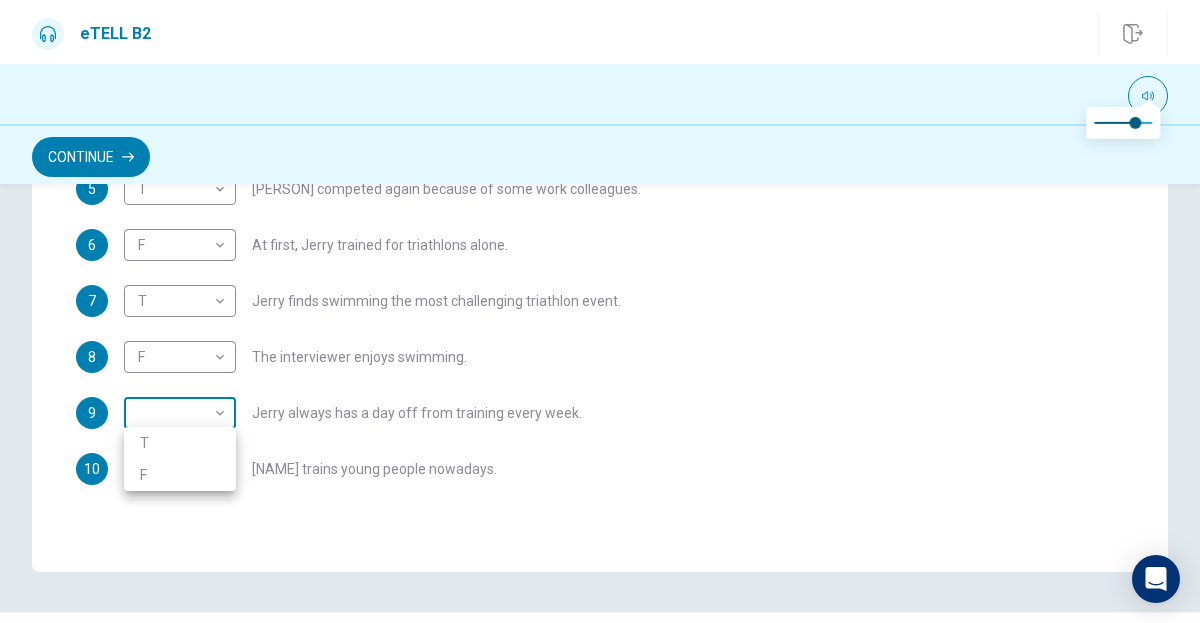 click on "This site uses cookies, as explained in our  Privacy Policy . If you agree to the use of cookies, please click the Accept button and continue to browse our site.   Privacy Policy Accept   eTELL B2 Continue Continue Question 1 For questions 1 – 10, mark each statement True (T) or False (F). You will hear Part One  TWICE.
You have one minute to read the questions for Part One.
Questions 1 - 10 T if the statement is TRUE F if the statement is FALSE 1 T * ​ Jerry is older than most triathletes.  2 T * ​ Running was always Jerry’s favourite sport. 3 F * ​ Jerry quit running when he turned 30. 4 F * ​ The interviewer does not have any children.  5 T * ​ Jerry competed again because of some work colleagues. 6 F * ​ At first, Jerry trained for triathlons alone. 7 T * ​ Jerry finds swimming the most challenging triathlon event. 8 F * ​ The interviewer enjoys swimming. 9 ​ ​ Jerry always has a day off from training every week.  10 ​ ​ Jerry trains young people nowadays. 04m 18s 2025 00:00" at bounding box center [600, 311] 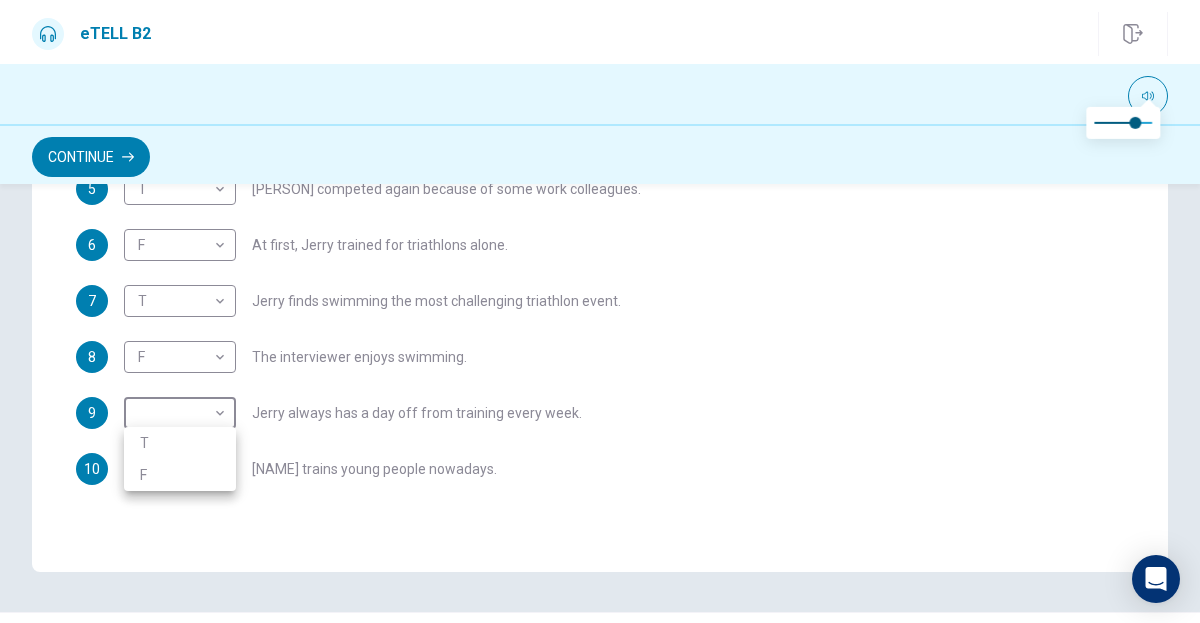 click on "T" at bounding box center (180, 443) 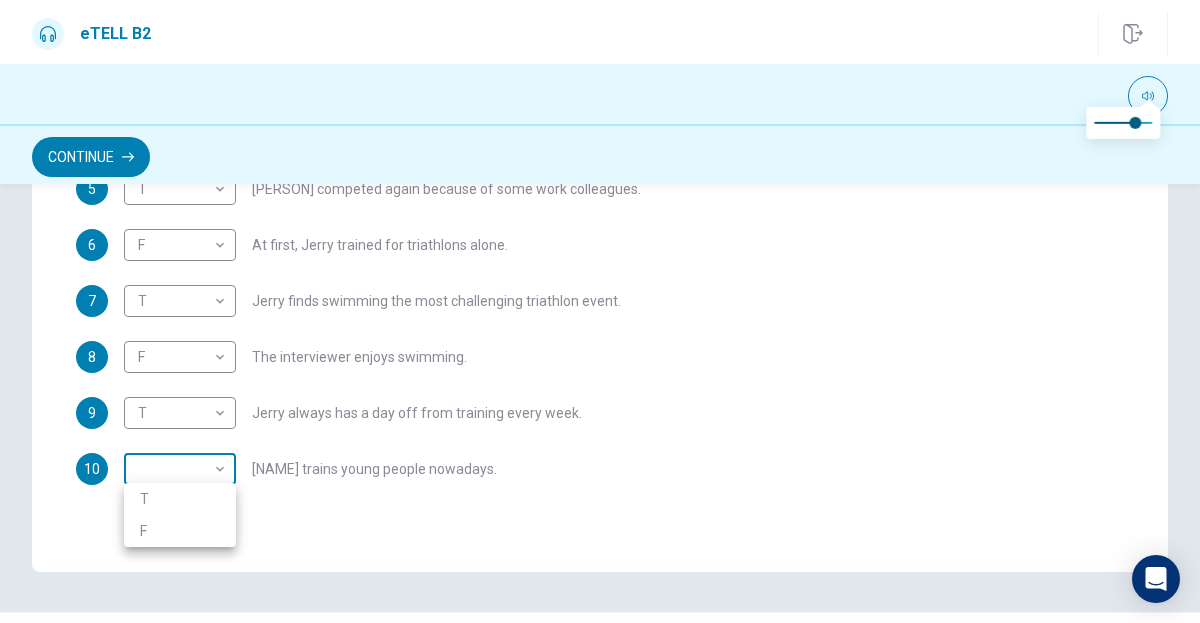 click on "This site uses cookies, as explained in our  Privacy Policy . If you agree to the use of cookies, please click the Accept button and continue to browse our site.   Privacy Policy Accept   eTELL B2 Continue Continue Question 1 For questions 1 – 10, mark each statement True (T) or False (F). You will hear Part One  TWICE.
You have one minute to read the questions for Part One.
Questions 1 - 10 T if the statement is TRUE F if the statement is FALSE 1 T * ​ Jerry is older than most triathletes.  2 T * ​ Running was always Jerry’s favourite sport. 3 F * ​ Jerry quit running when he turned 30. 4 F * ​ The interviewer does not have any children.  5 T * ​ Jerry competed again because of some work colleagues. 6 F * ​ At first, Jerry trained for triathlons alone. 7 T * ​ Jerry finds swimming the most challenging triathlon event. 8 F * ​ The interviewer enjoys swimming. 9 T * ​ Jerry always has a day off from training every week.  10 ​ ​ Jerry trains young people nowadays. 03m 55s 2025 00:00" at bounding box center [600, 311] 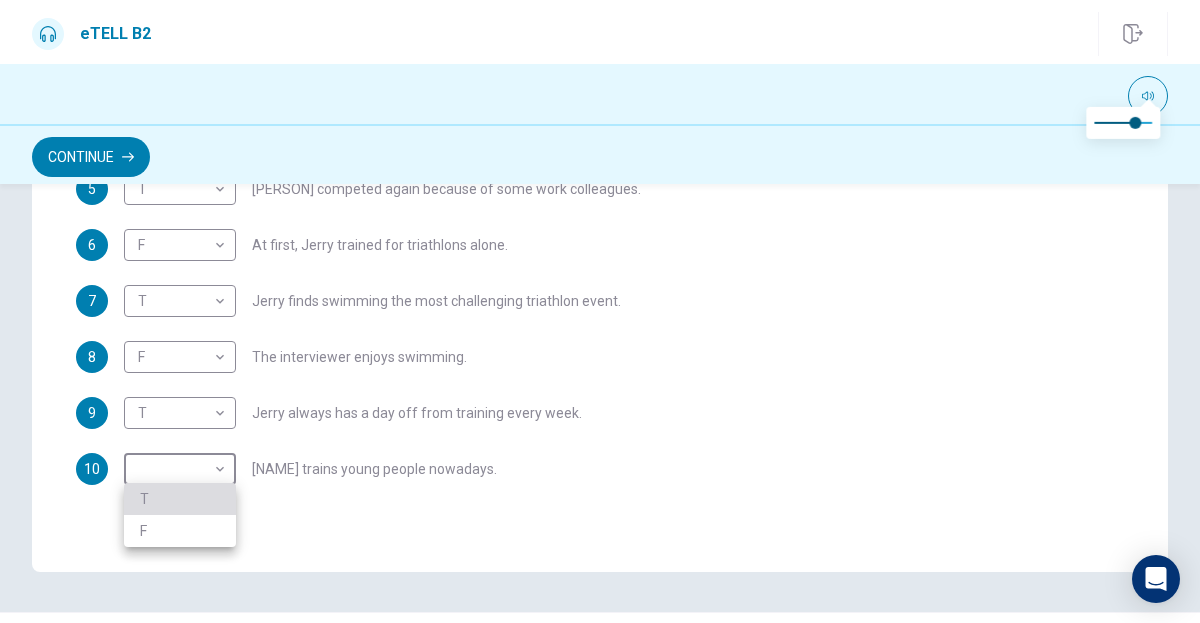 click on "T" at bounding box center (180, 499) 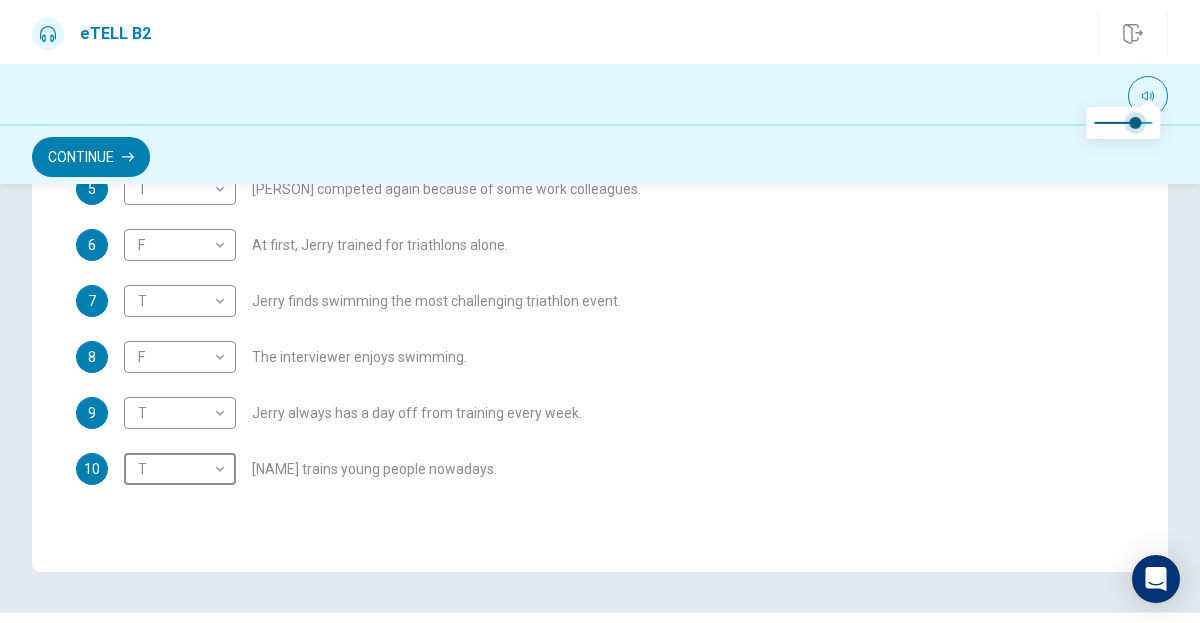 click at bounding box center (1135, 123) 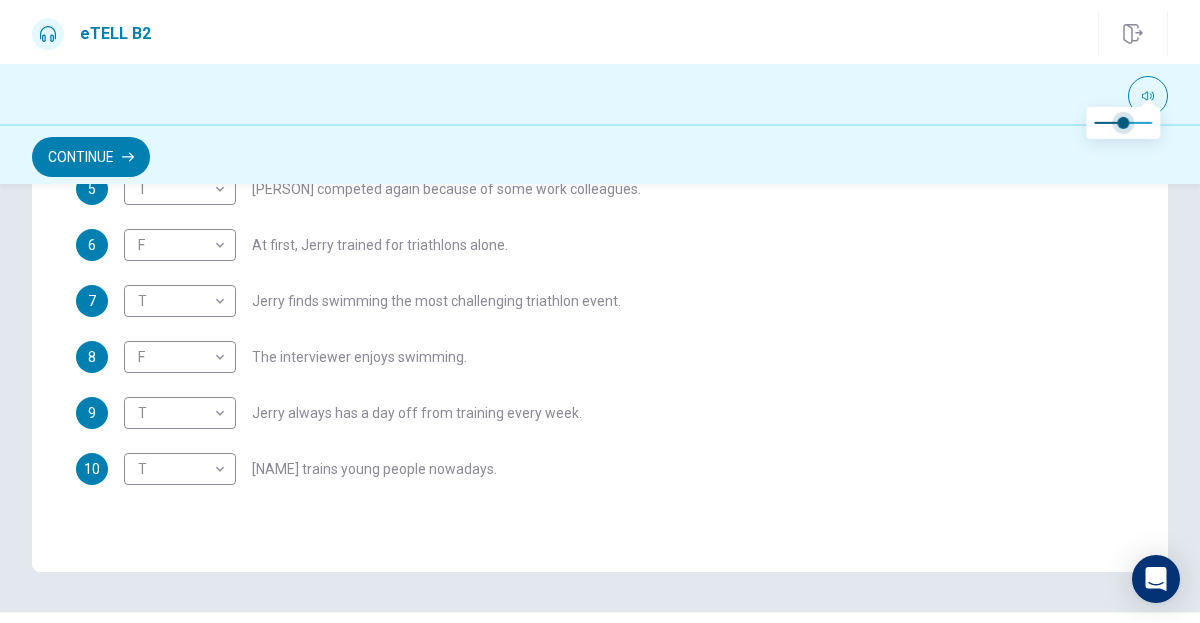 click at bounding box center (1123, 123) 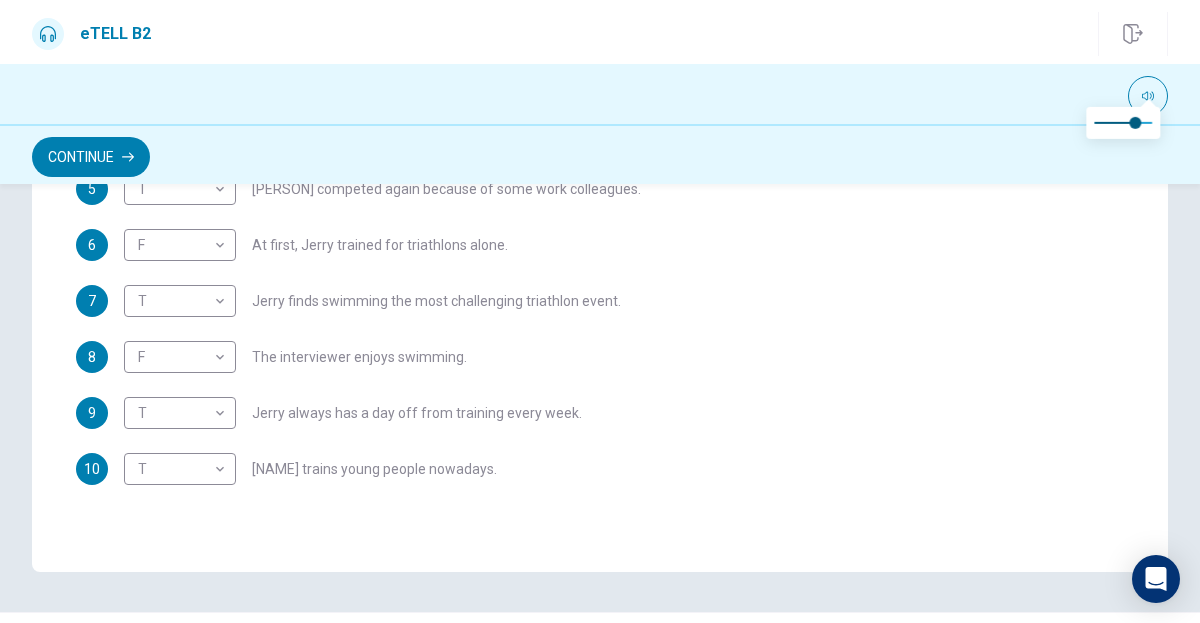 scroll, scrollTop: 0, scrollLeft: 0, axis: both 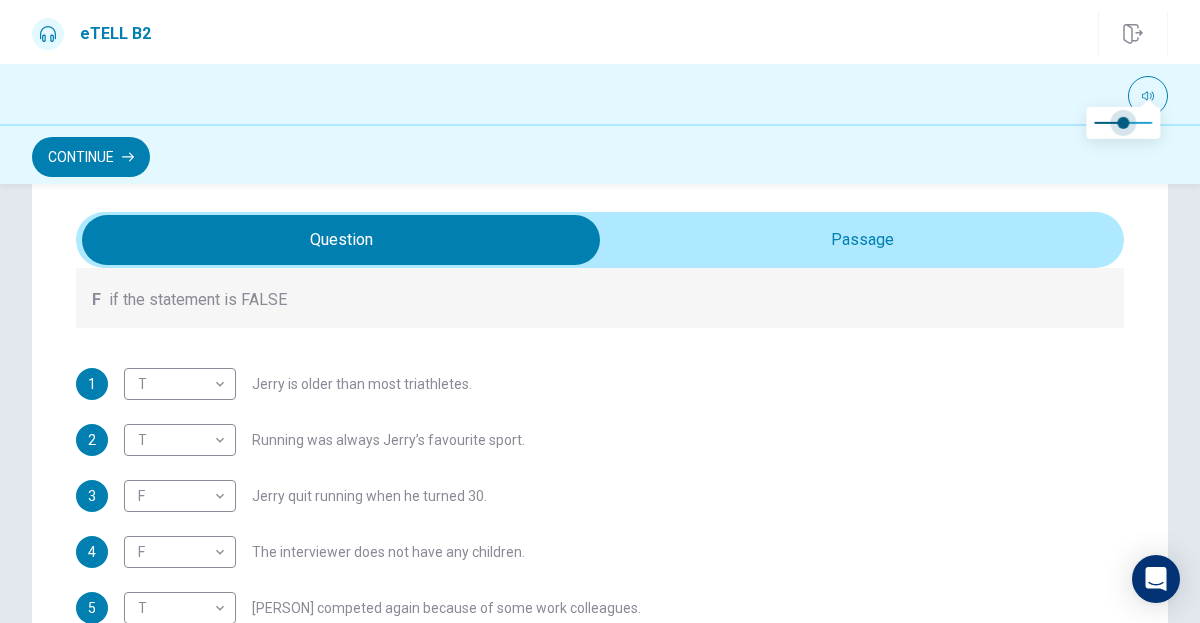 click at bounding box center [1123, 123] 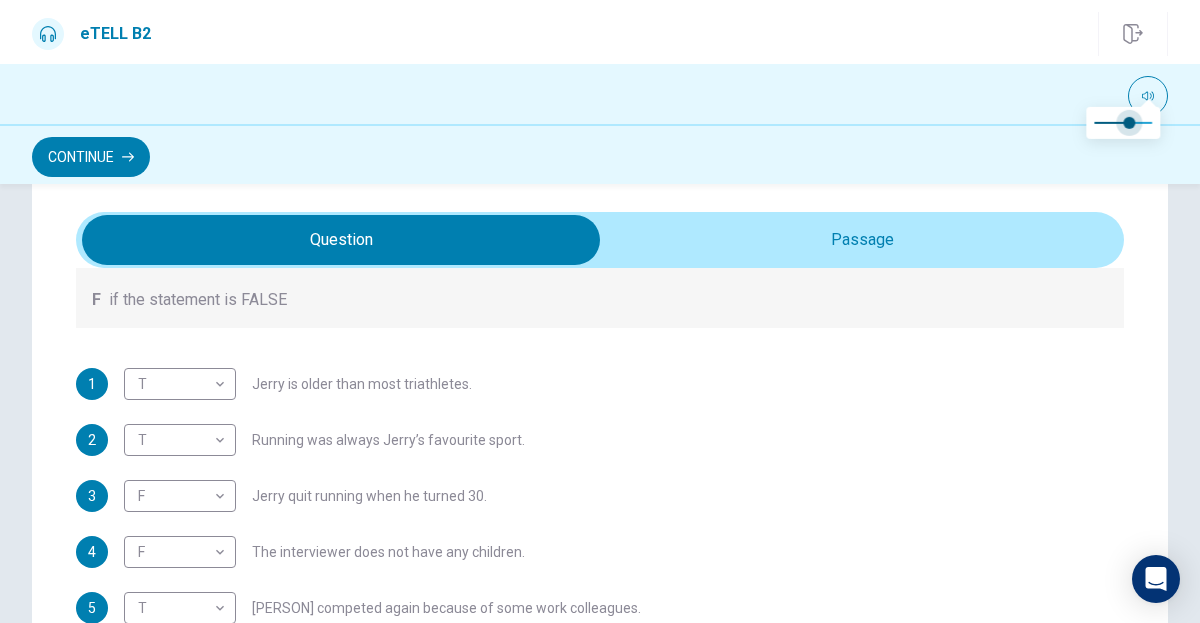 click at bounding box center (1129, 123) 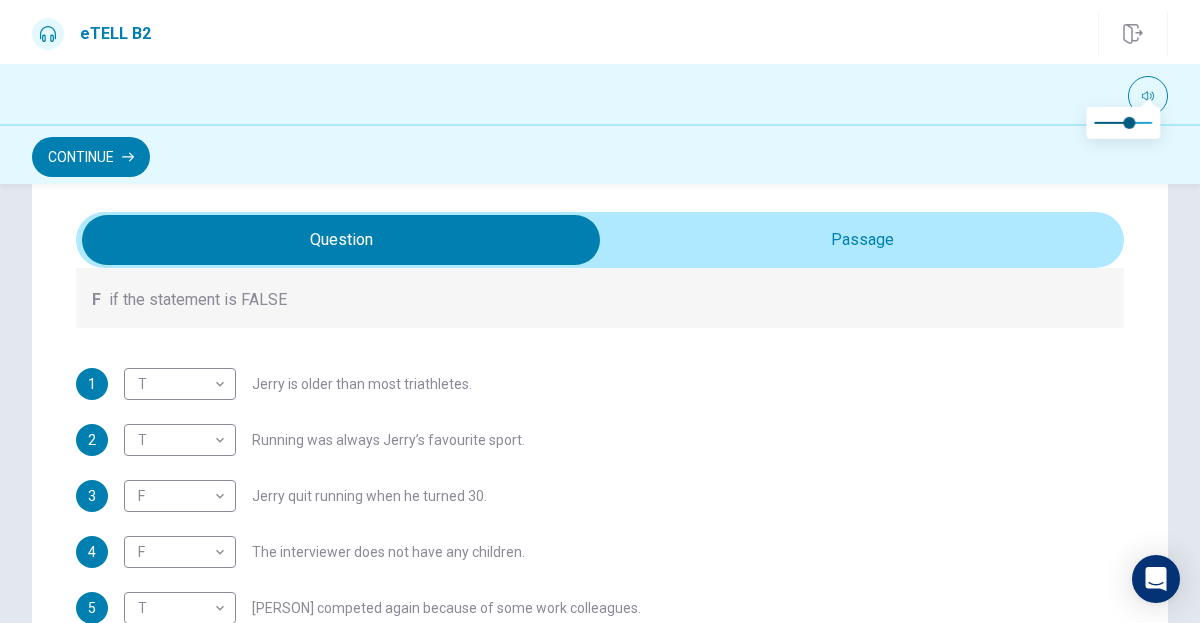 scroll, scrollTop: 12, scrollLeft: 0, axis: vertical 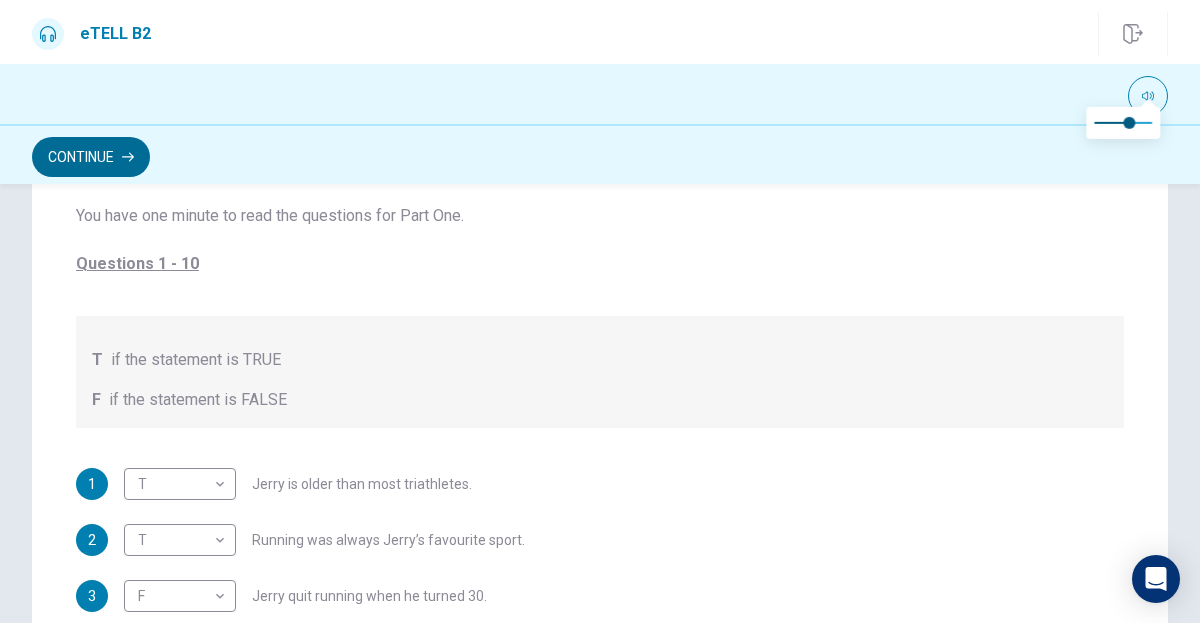 click on "Continue" at bounding box center [91, 157] 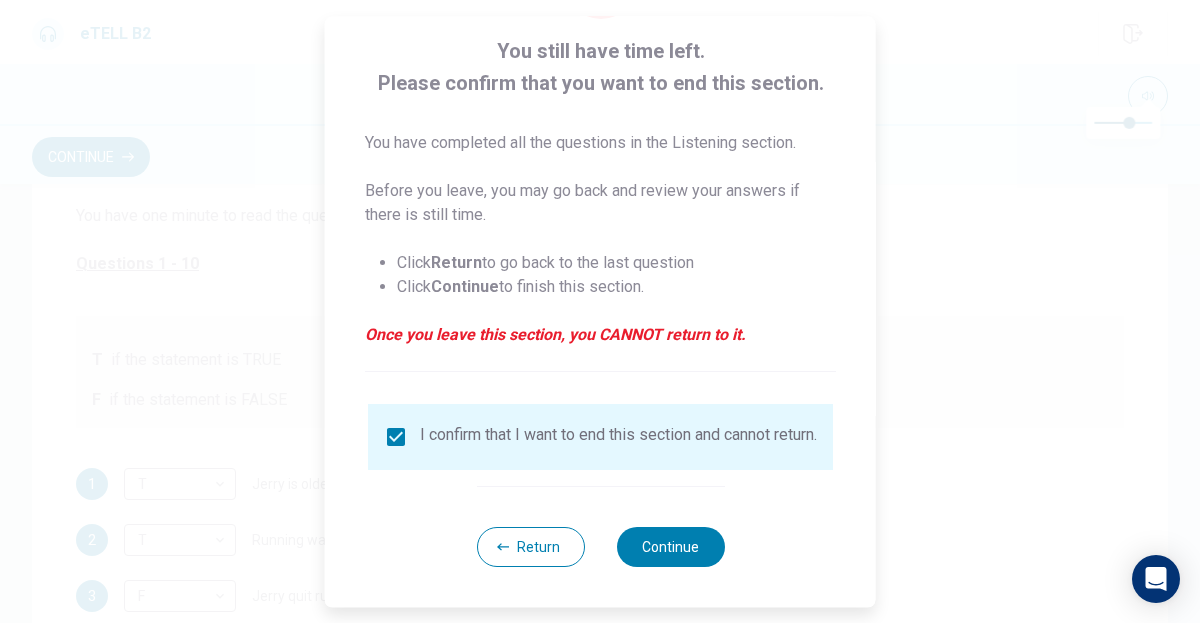 scroll, scrollTop: 122, scrollLeft: 0, axis: vertical 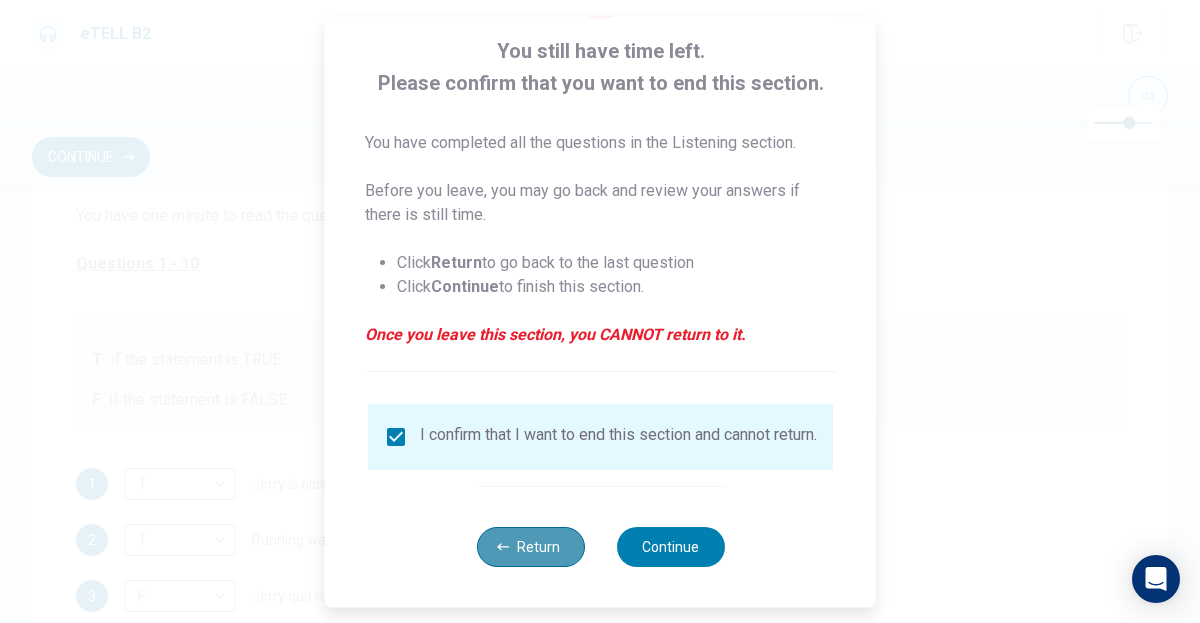 click on "Return" at bounding box center (530, 547) 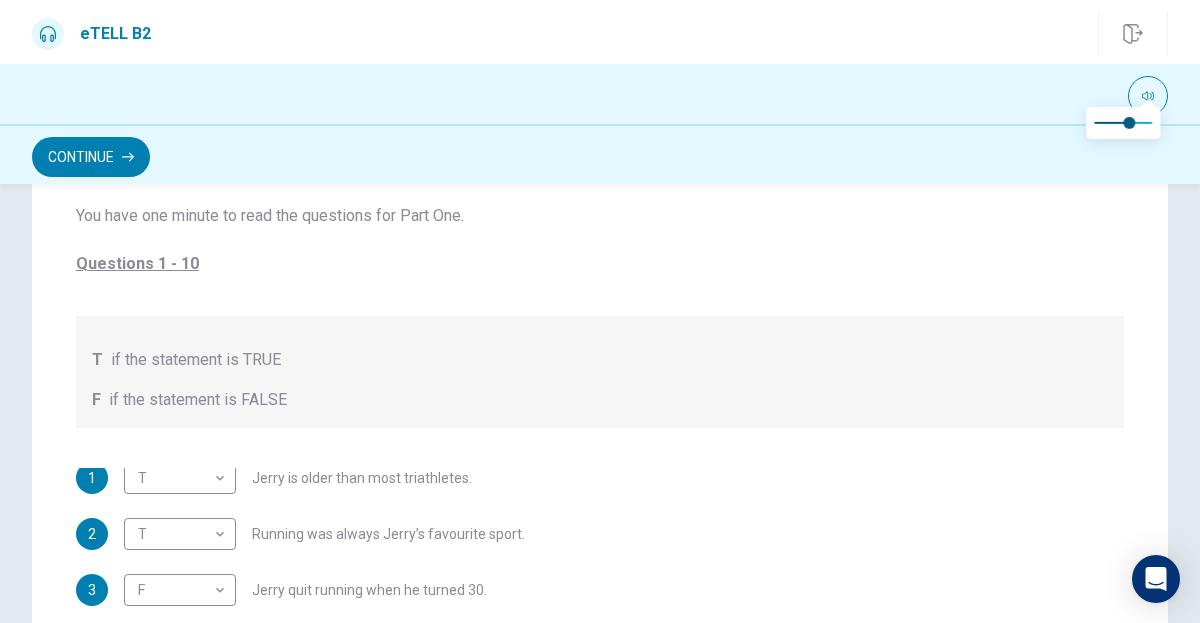 scroll, scrollTop: 12, scrollLeft: 0, axis: vertical 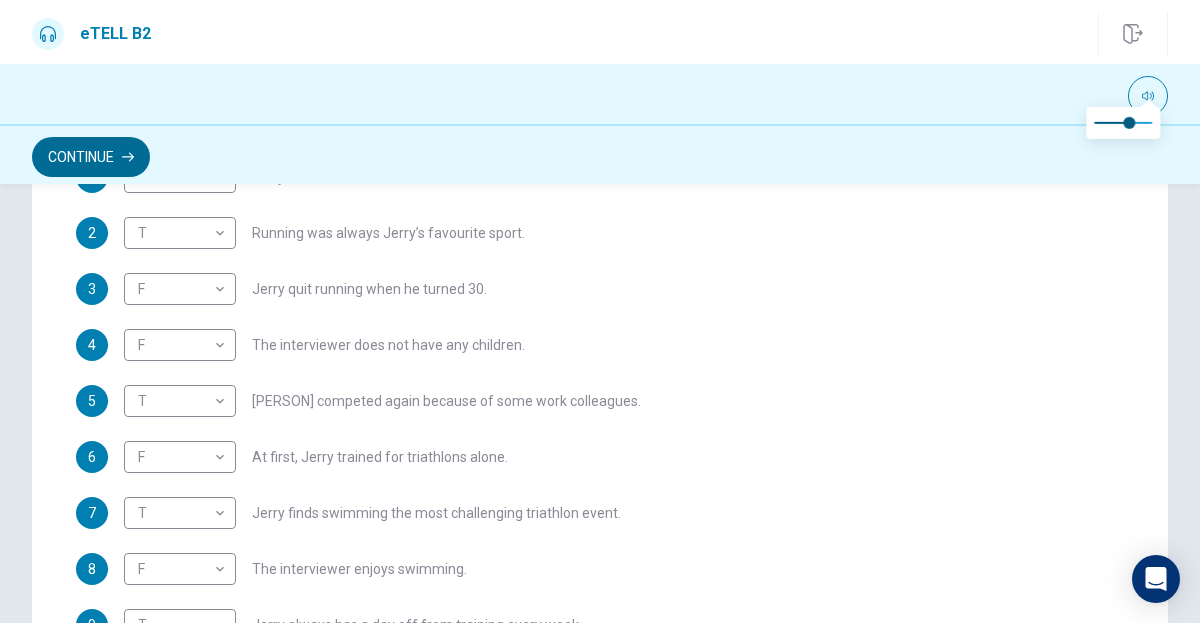 click on "Continue" at bounding box center [91, 157] 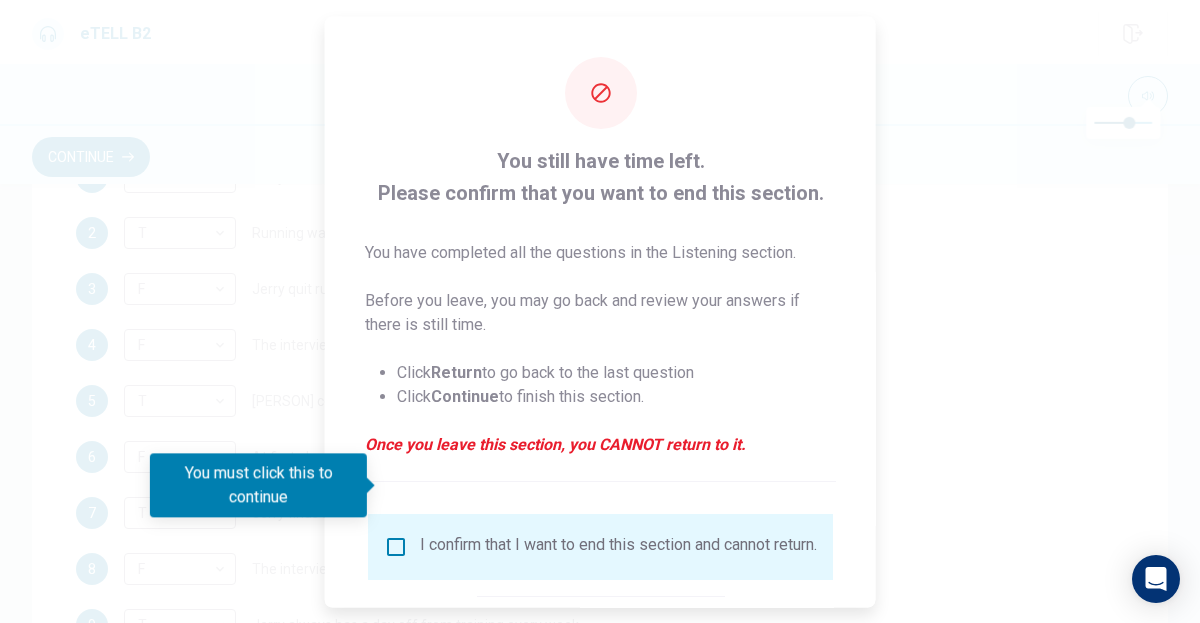 scroll, scrollTop: 122, scrollLeft: 0, axis: vertical 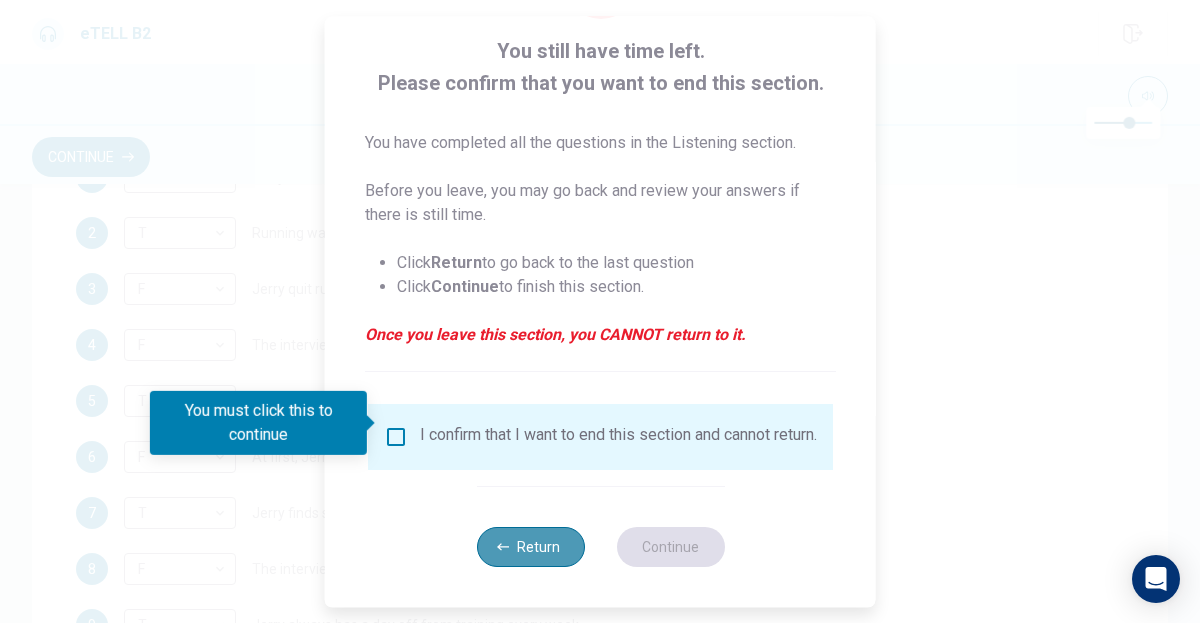 click on "Return" at bounding box center [530, 547] 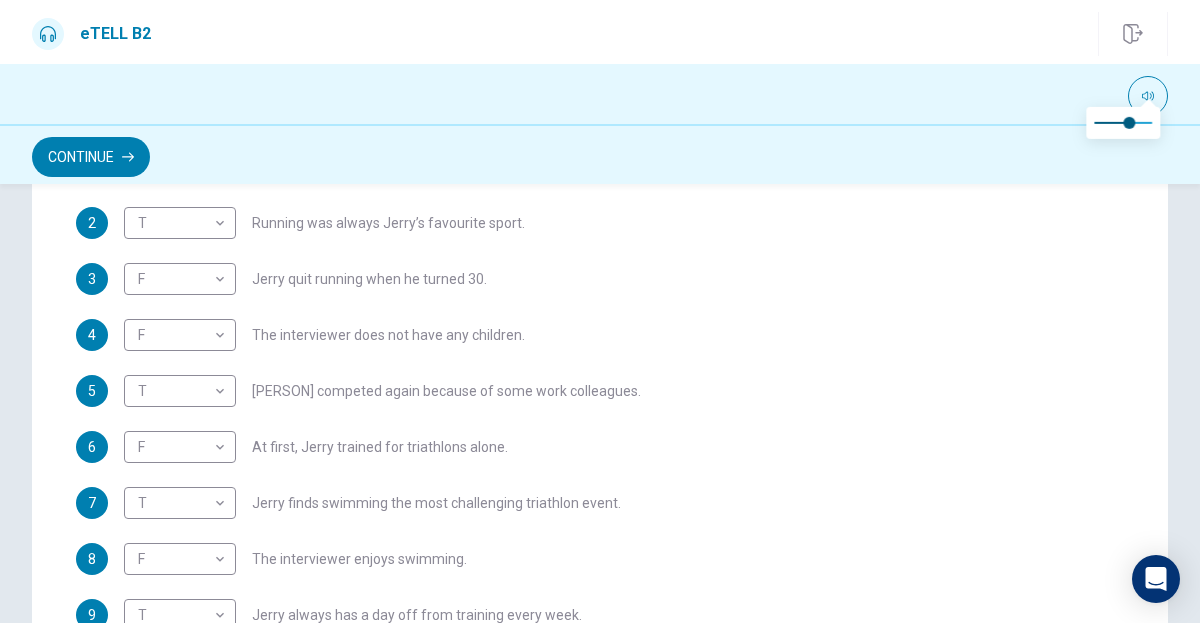 scroll, scrollTop: 12, scrollLeft: 0, axis: vertical 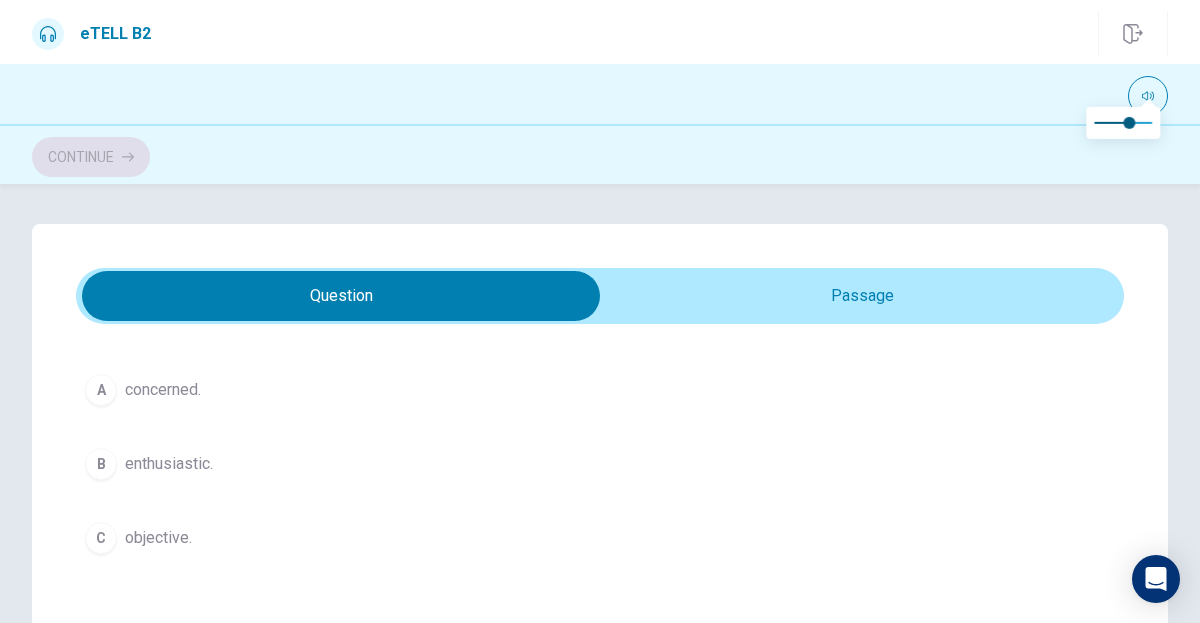 click on "enthusiastic." at bounding box center [169, 464] 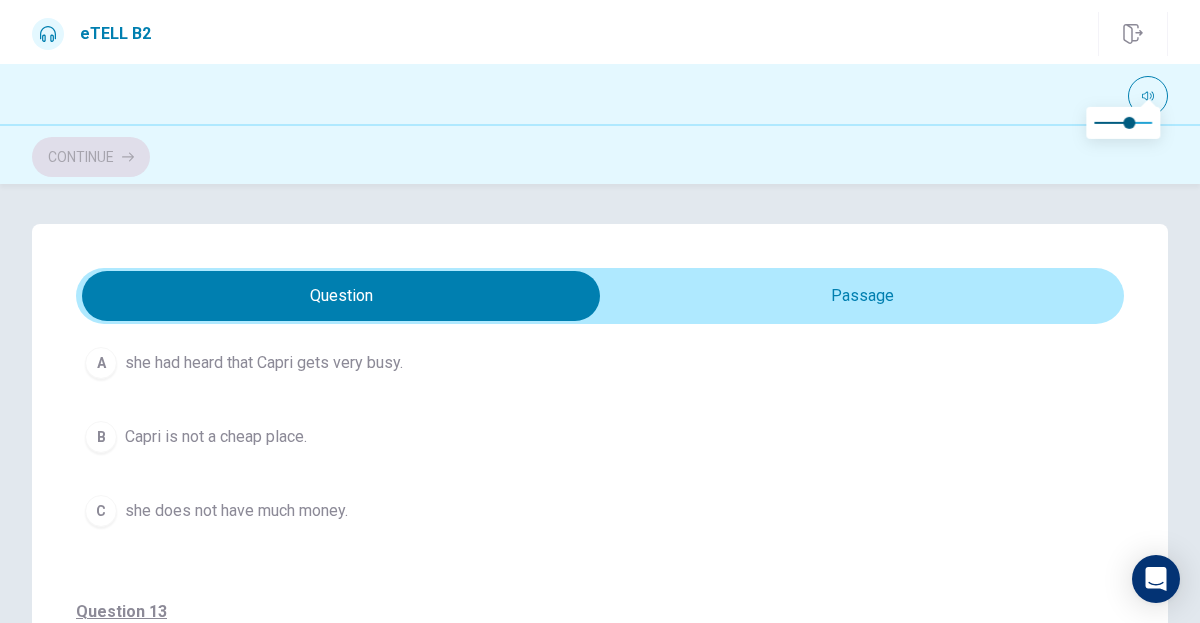 scroll, scrollTop: 499, scrollLeft: 0, axis: vertical 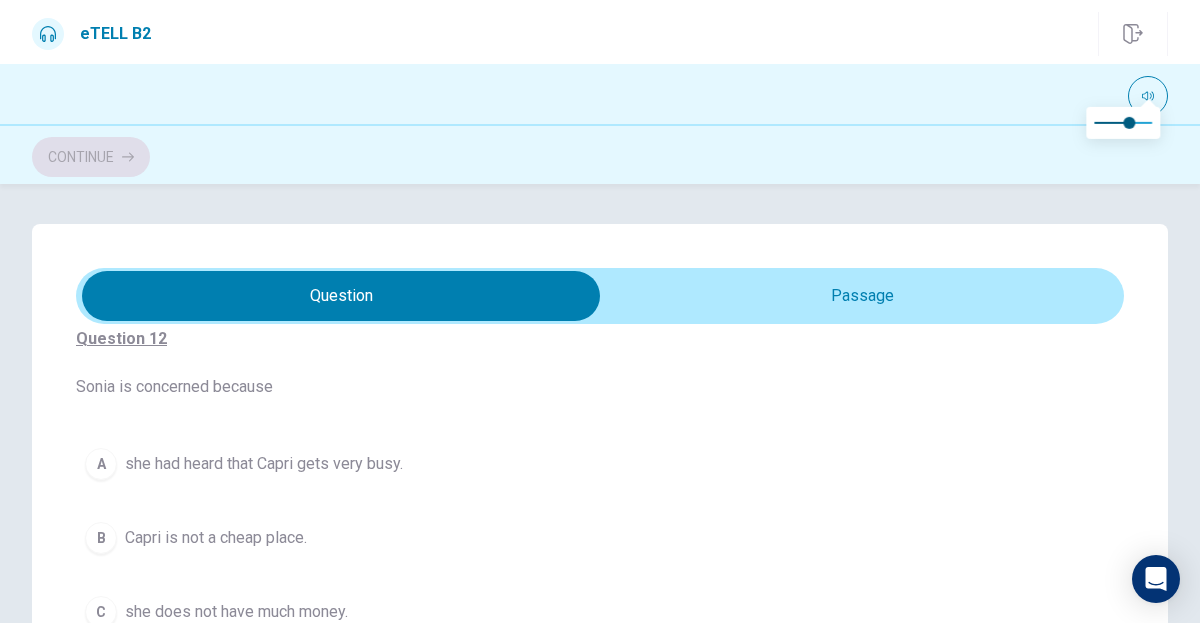 click on "Capri is not a cheap place." at bounding box center [216, 538] 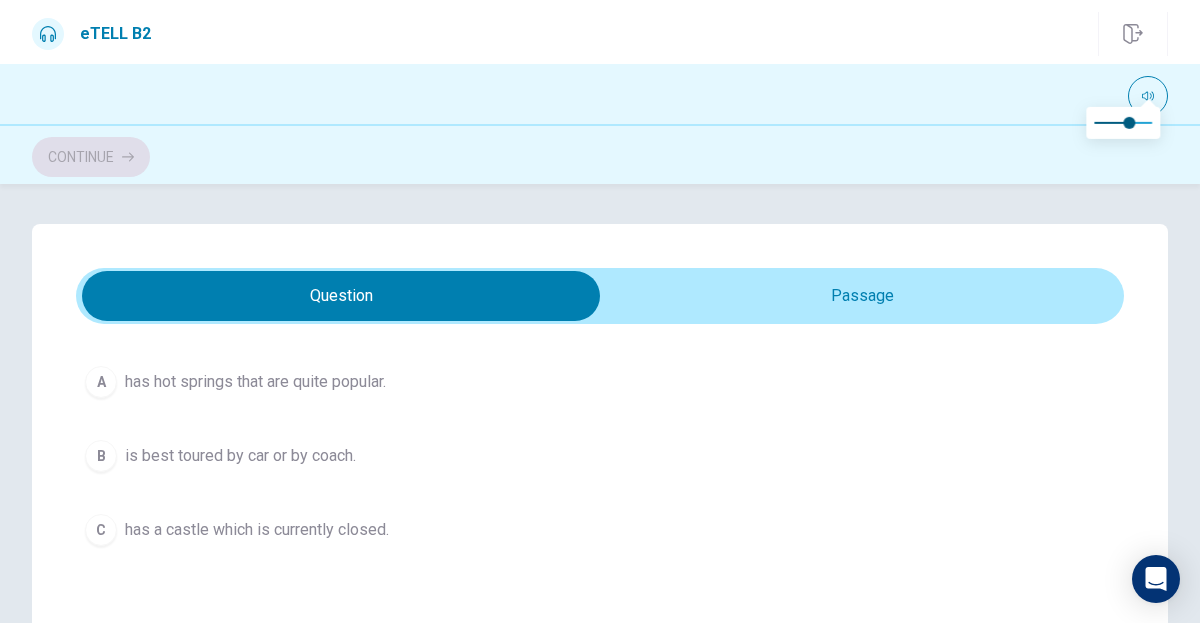 scroll, scrollTop: 899, scrollLeft: 0, axis: vertical 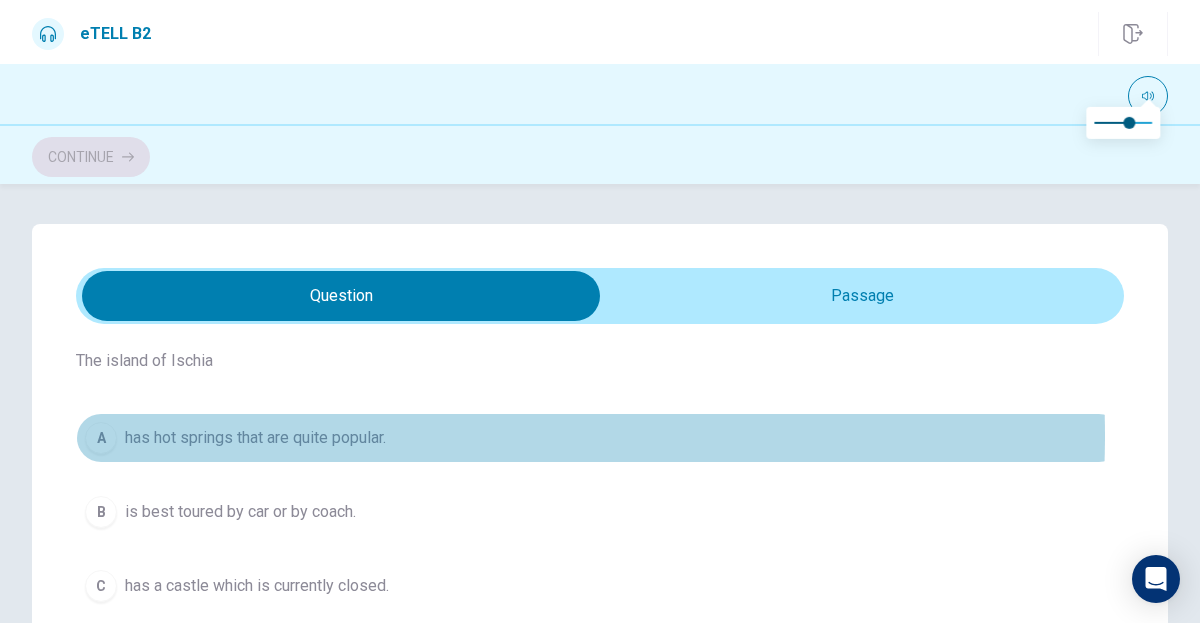 click on "has hot springs that are quite popular." at bounding box center [255, 438] 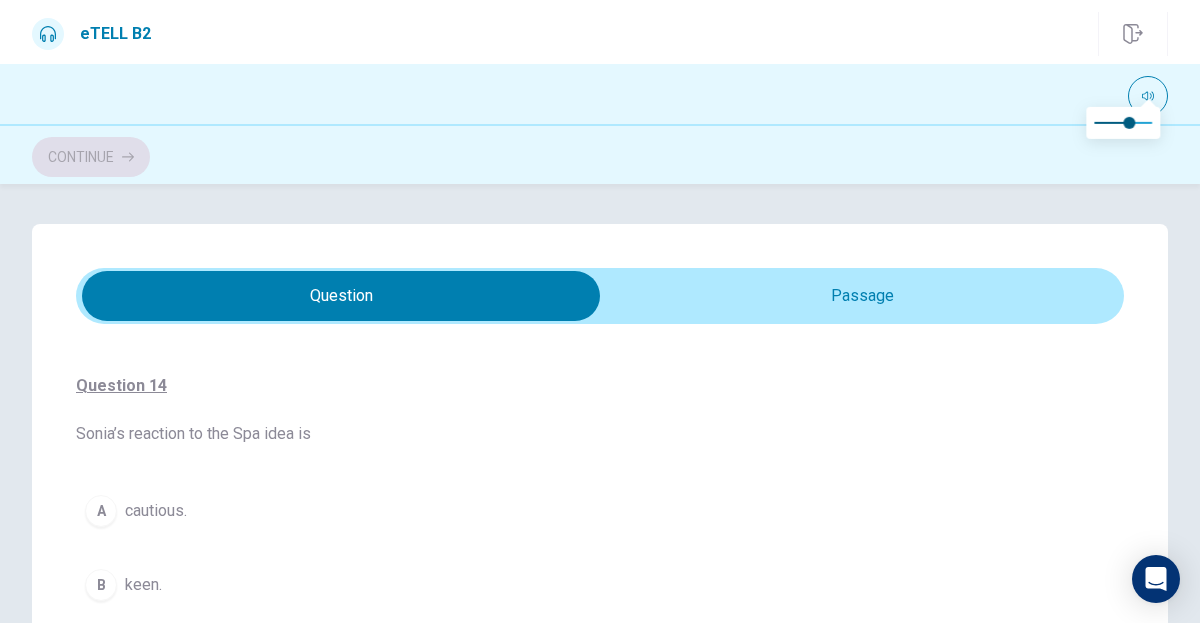 scroll, scrollTop: 1300, scrollLeft: 0, axis: vertical 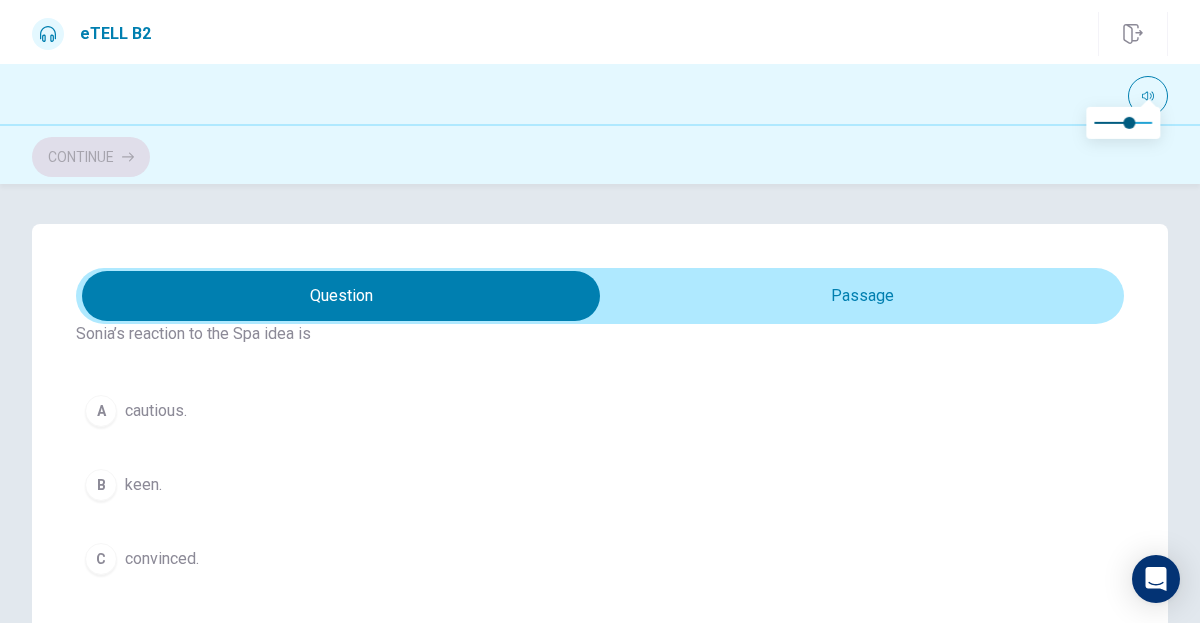 click on "convinced." at bounding box center [162, 559] 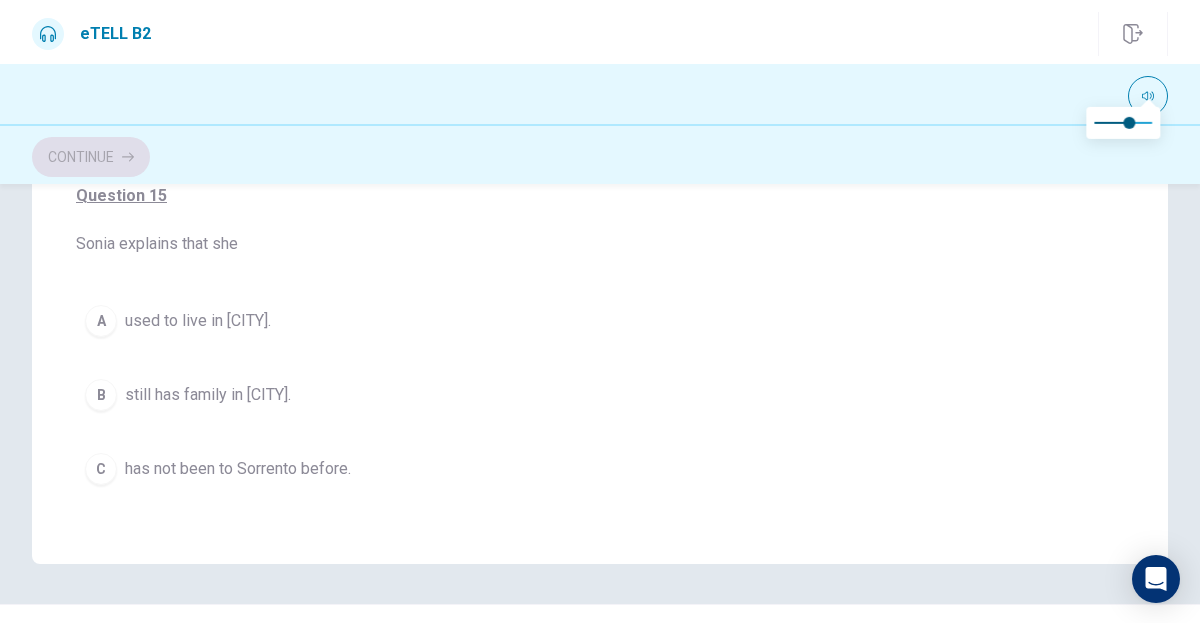 scroll, scrollTop: 499, scrollLeft: 0, axis: vertical 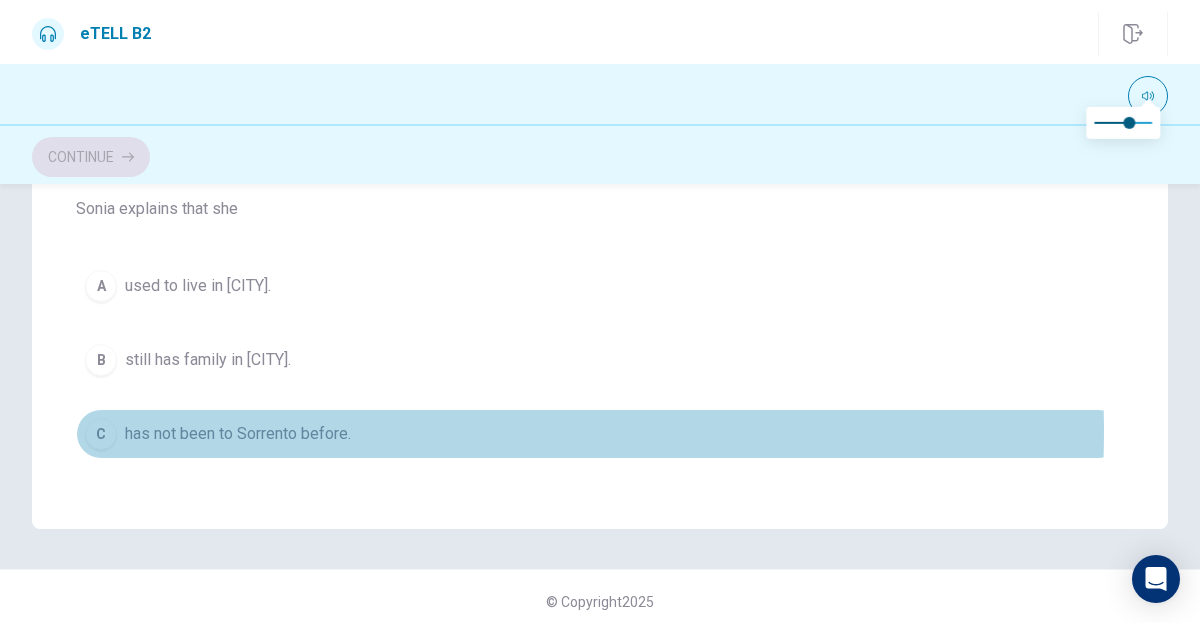 click on "has not been to Sorrento before." at bounding box center (238, 434) 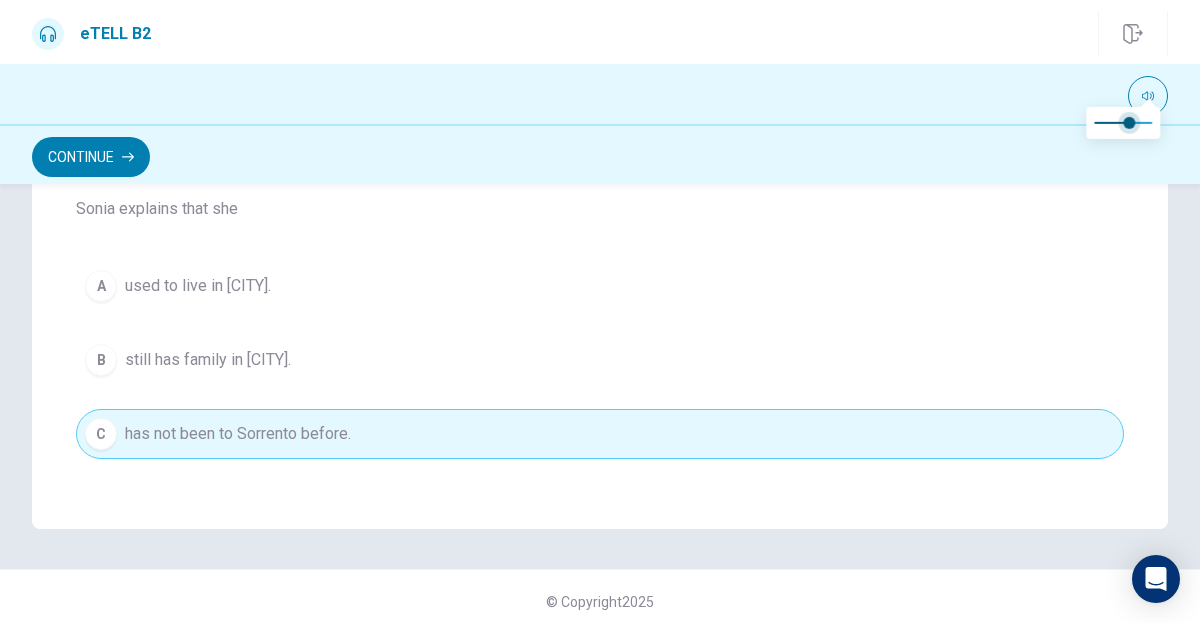 click at bounding box center (1129, 123) 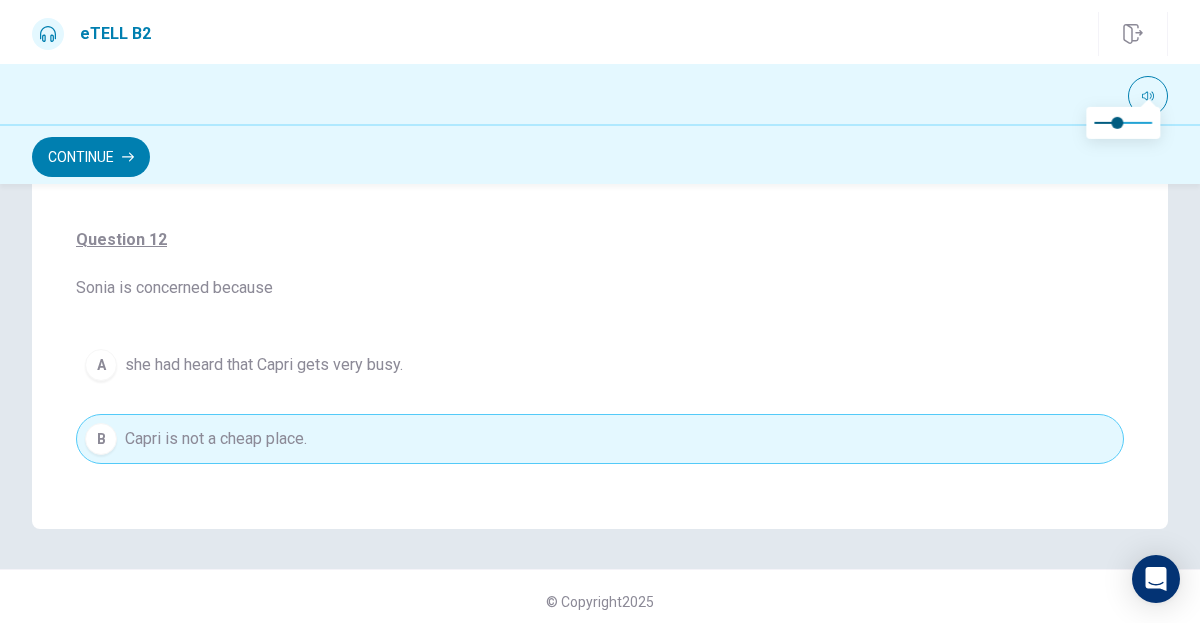 scroll, scrollTop: 0, scrollLeft: 0, axis: both 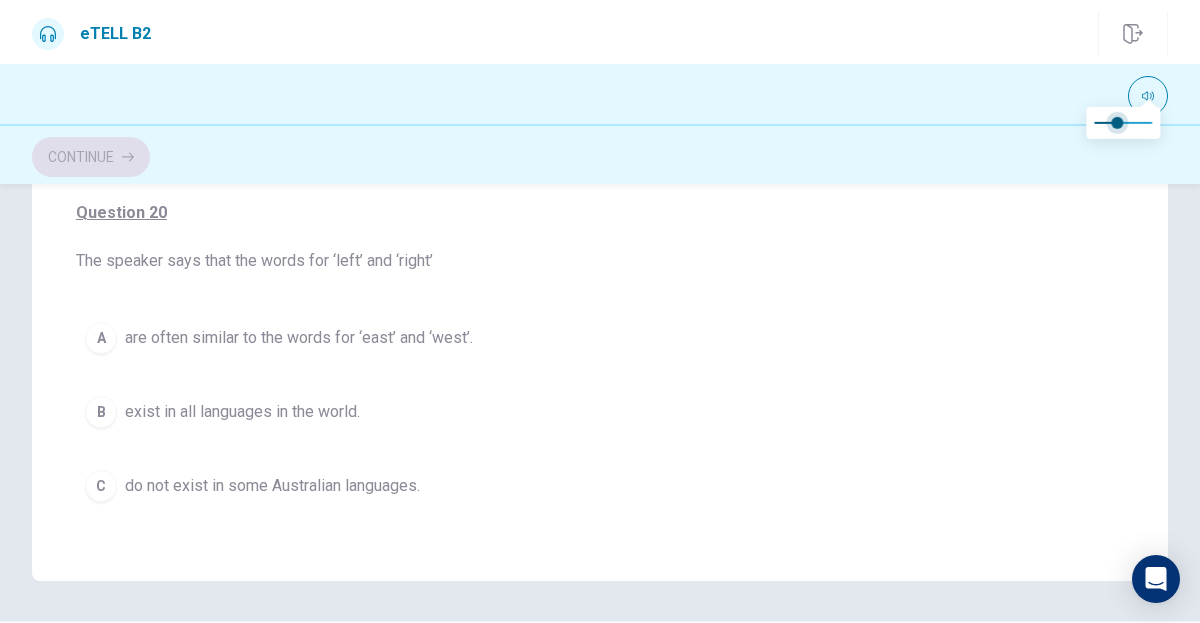 click at bounding box center [1118, 123] 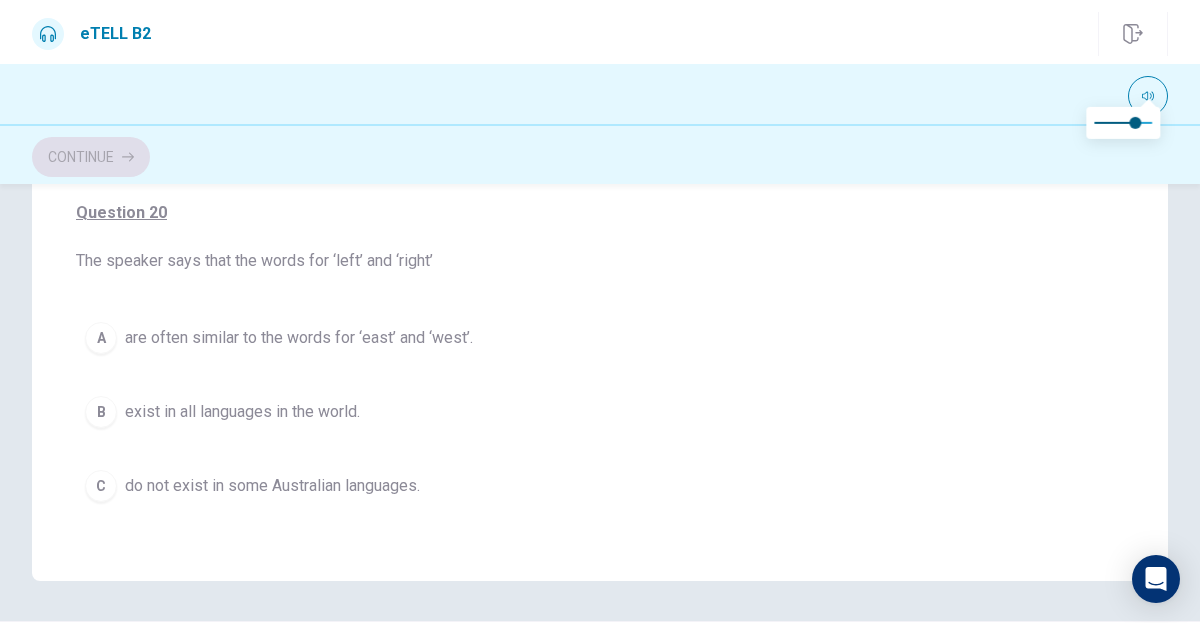scroll, scrollTop: 508, scrollLeft: 0, axis: vertical 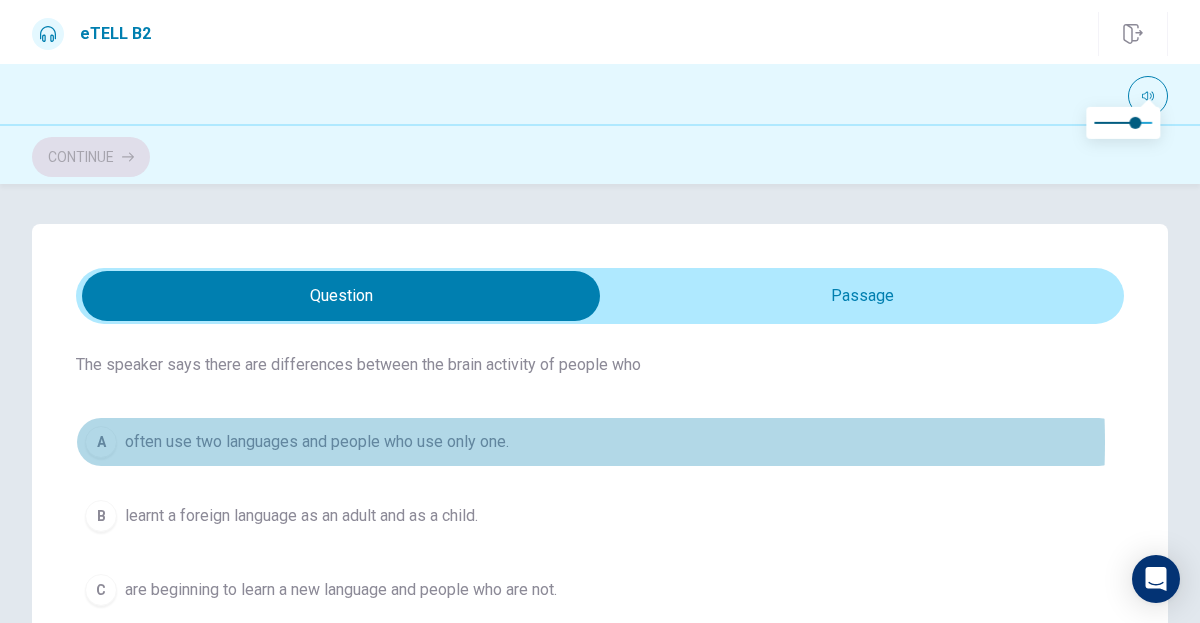 click on "often use two languages and people who use only one." at bounding box center [317, 442] 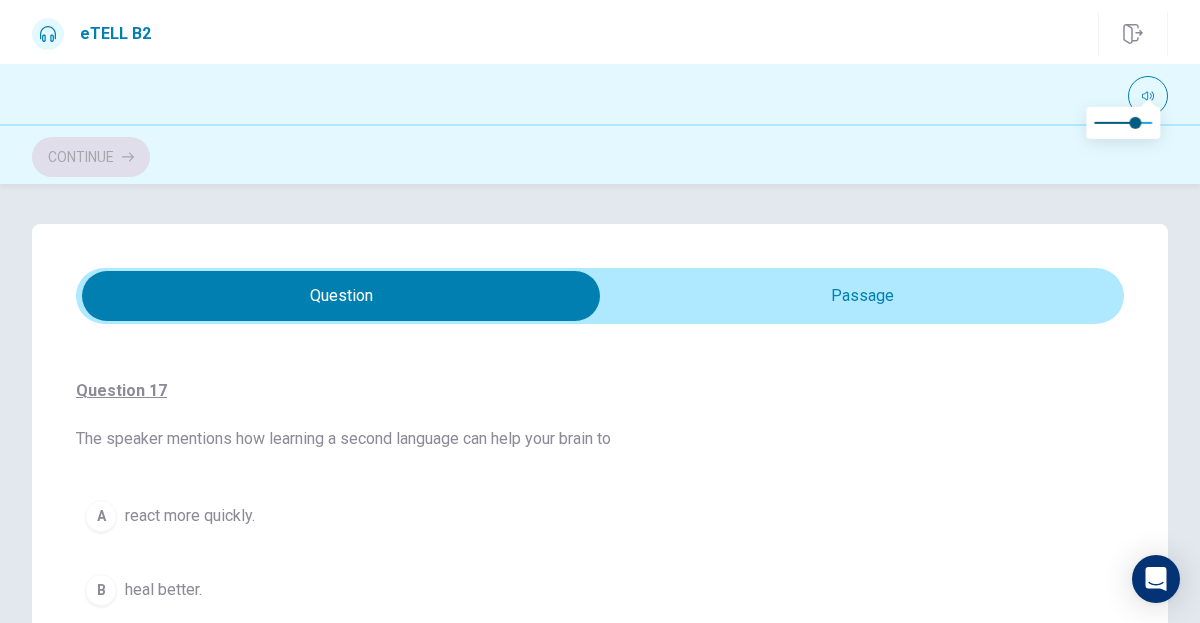 scroll, scrollTop: 499, scrollLeft: 0, axis: vertical 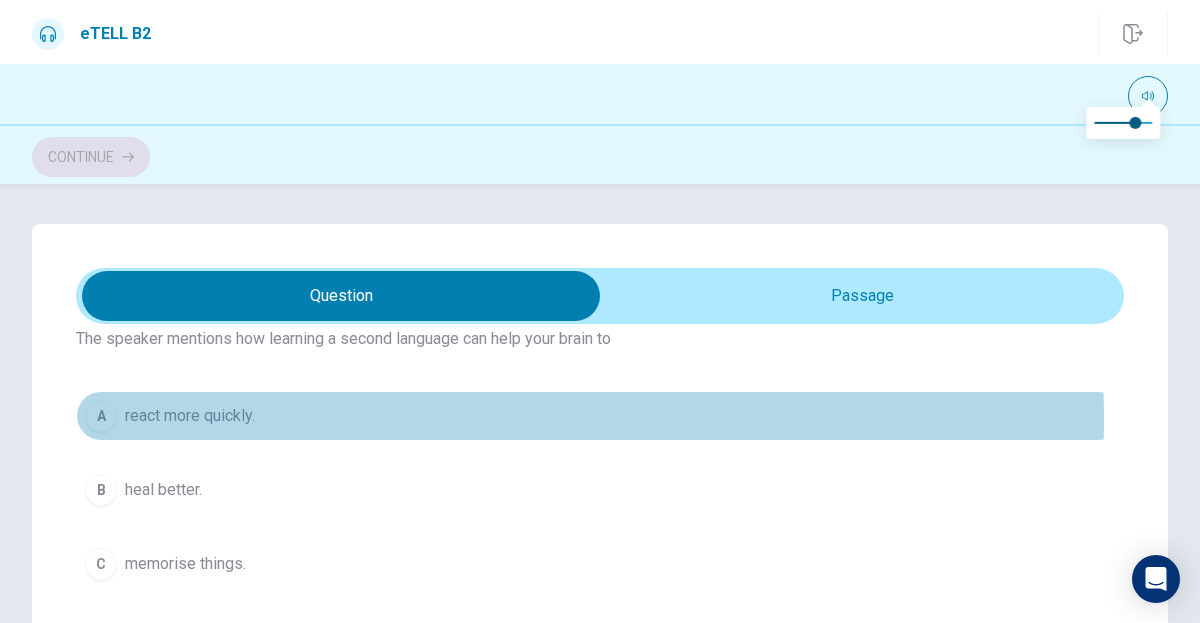 click on "react more quickly." at bounding box center (190, 416) 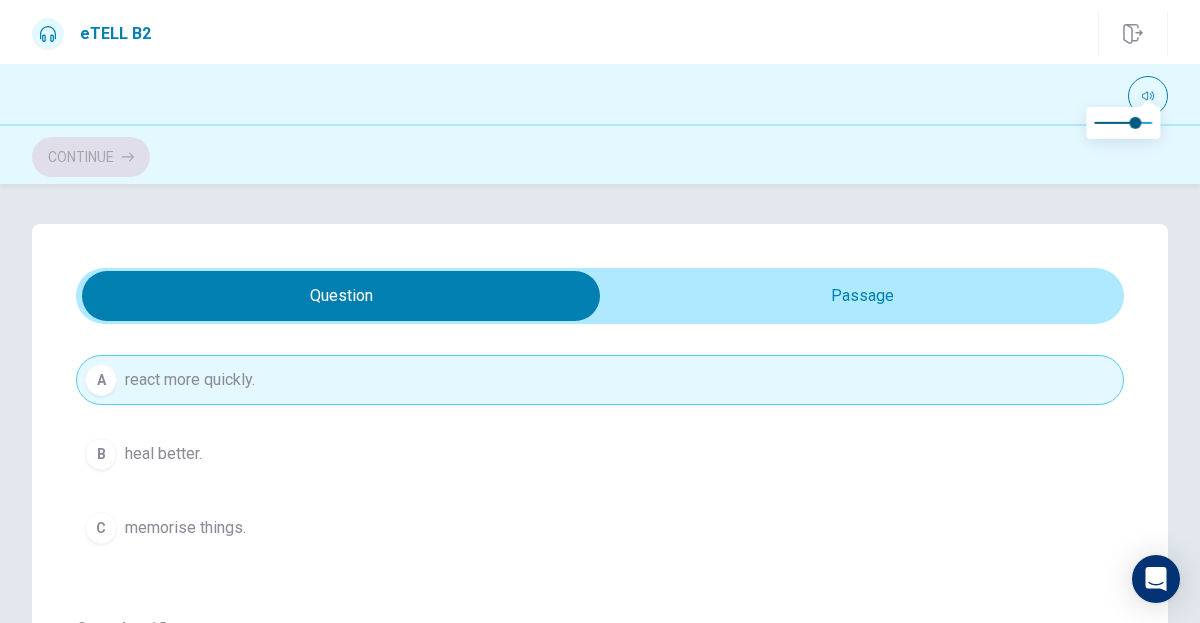 scroll, scrollTop: 499, scrollLeft: 0, axis: vertical 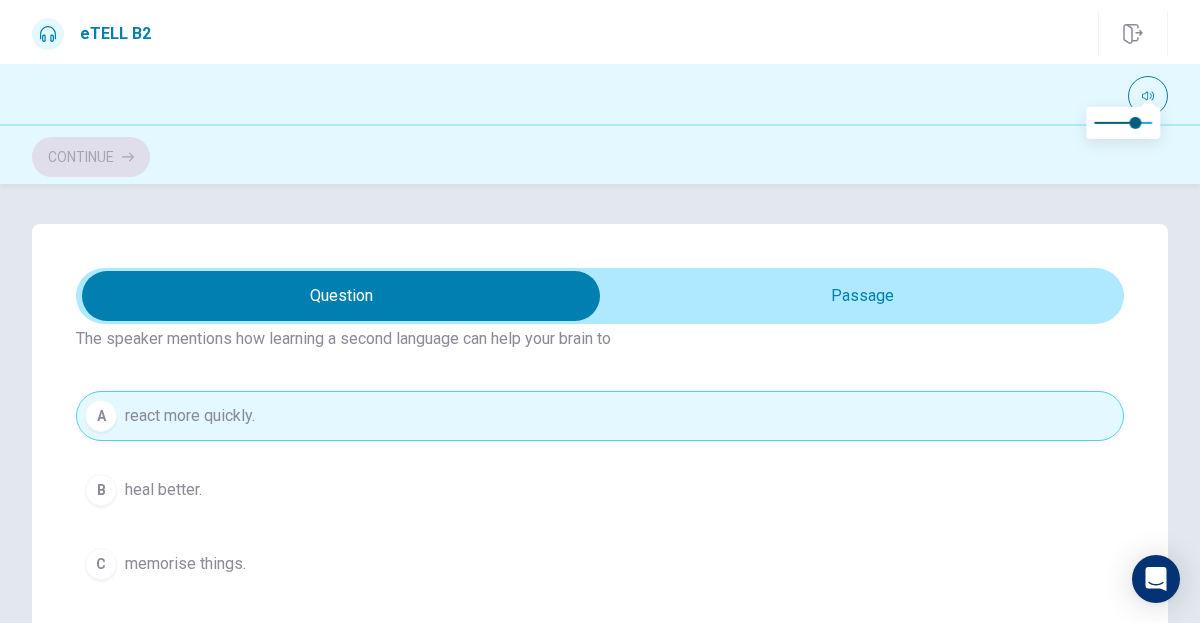 click on "heal better." at bounding box center [163, 490] 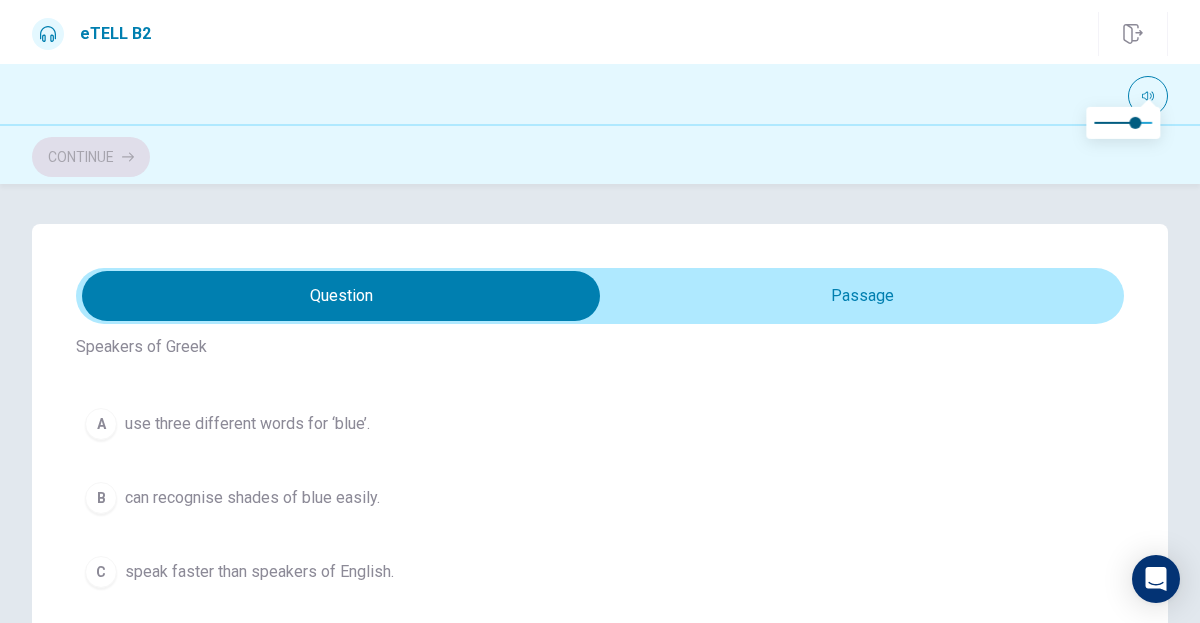 scroll, scrollTop: 899, scrollLeft: 0, axis: vertical 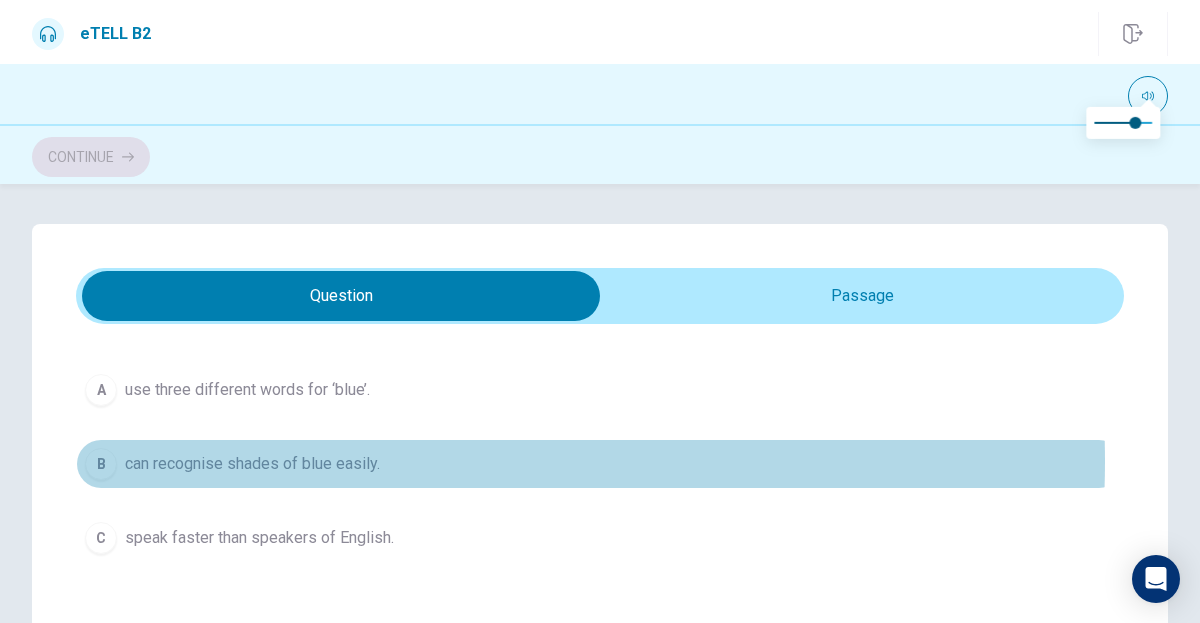 click on "can recognise shades of blue easily." at bounding box center (252, 464) 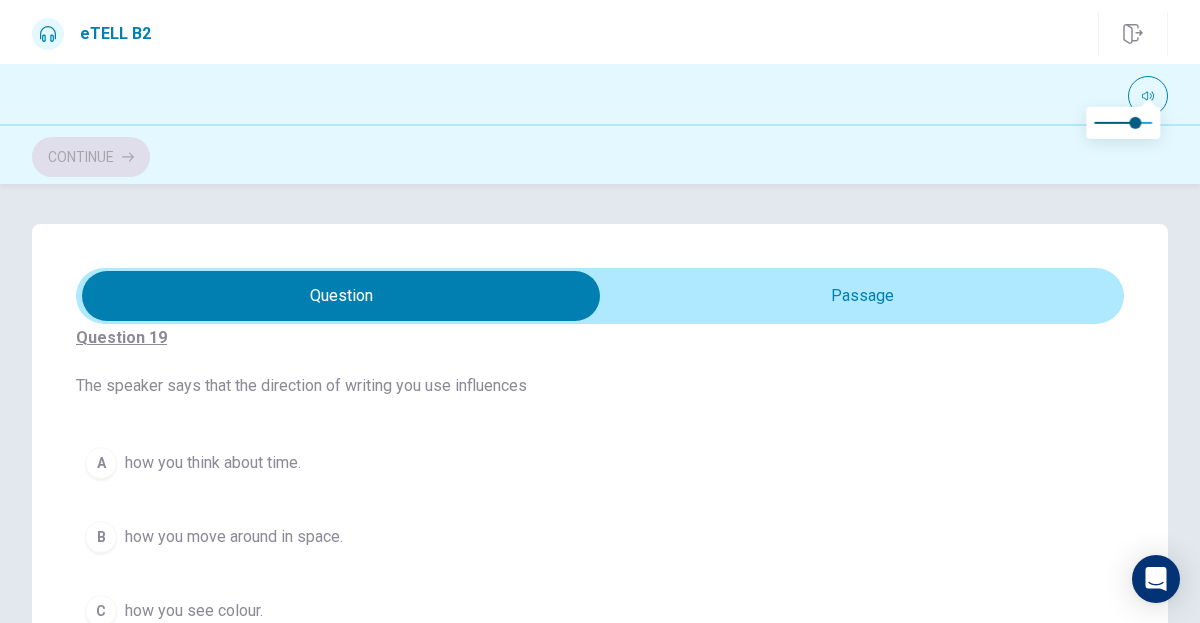 scroll, scrollTop: 1252, scrollLeft: 0, axis: vertical 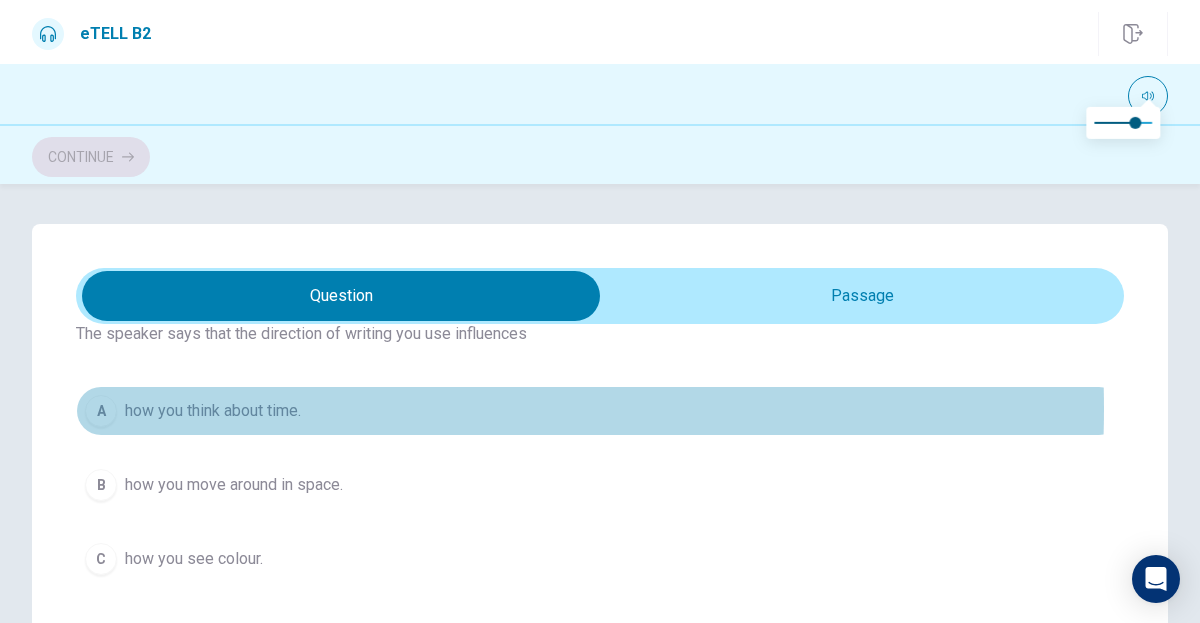 click on "how you think about time." at bounding box center [213, 411] 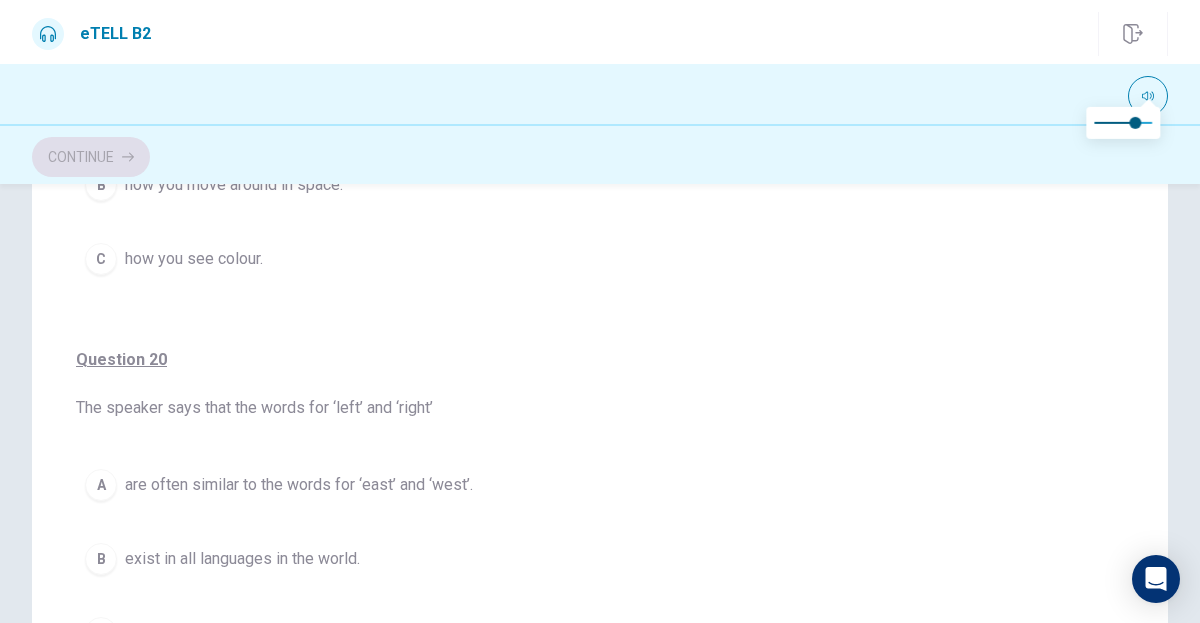 scroll, scrollTop: 399, scrollLeft: 0, axis: vertical 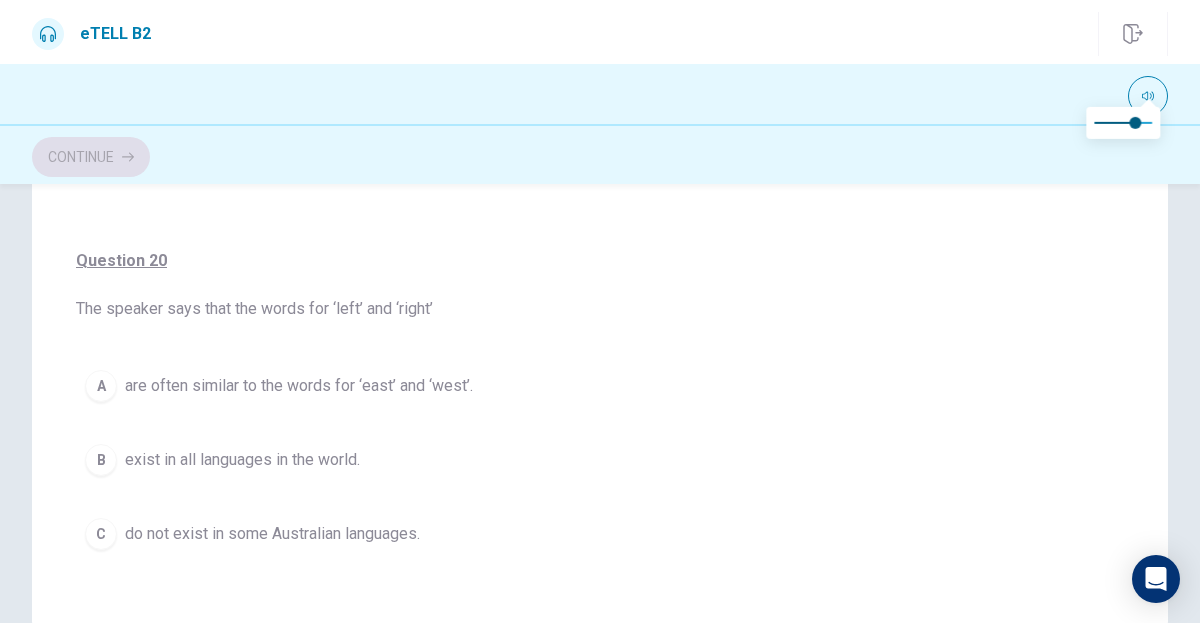 click on "are often similar to the words for ‘east’ and ‘west’." at bounding box center (299, 386) 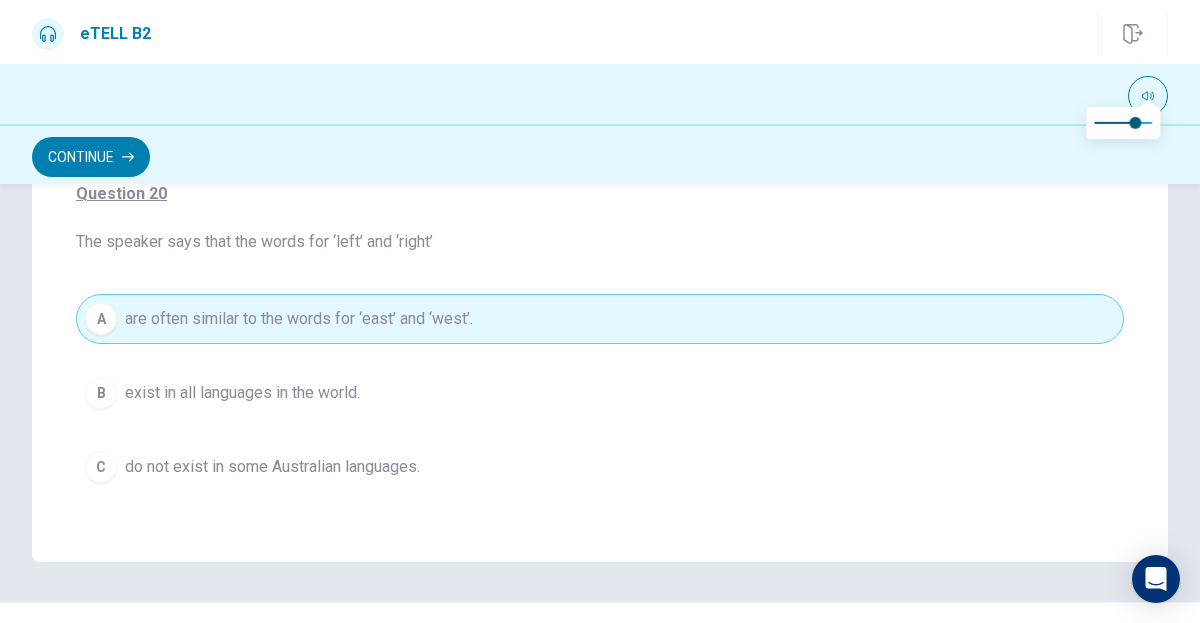 scroll, scrollTop: 499, scrollLeft: 0, axis: vertical 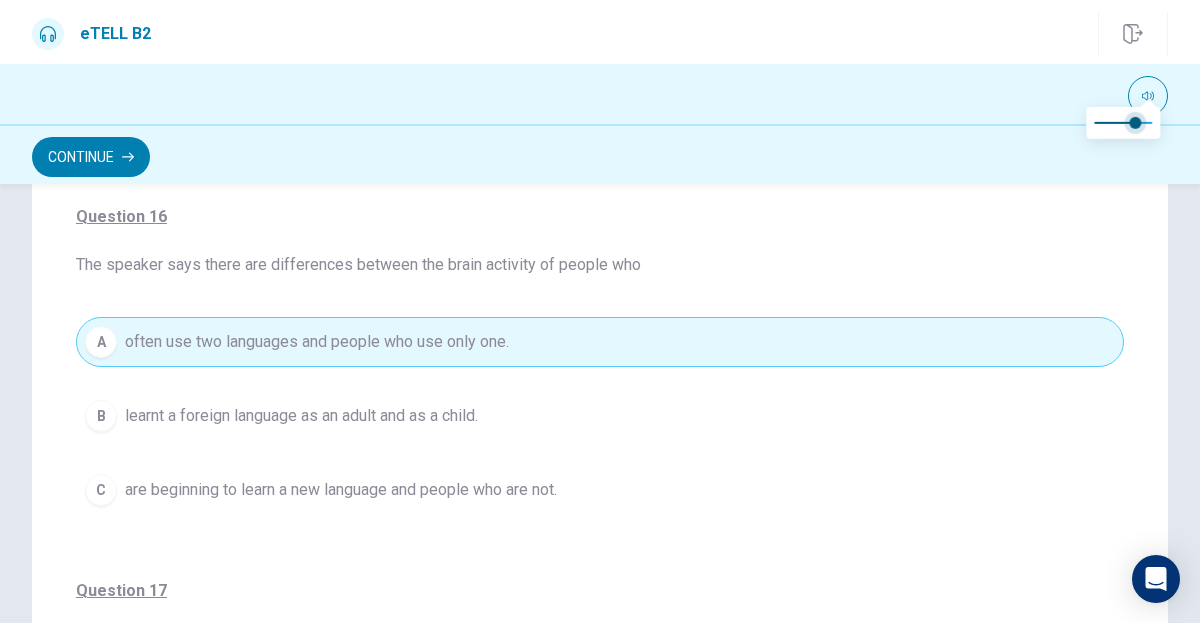 type on "***" 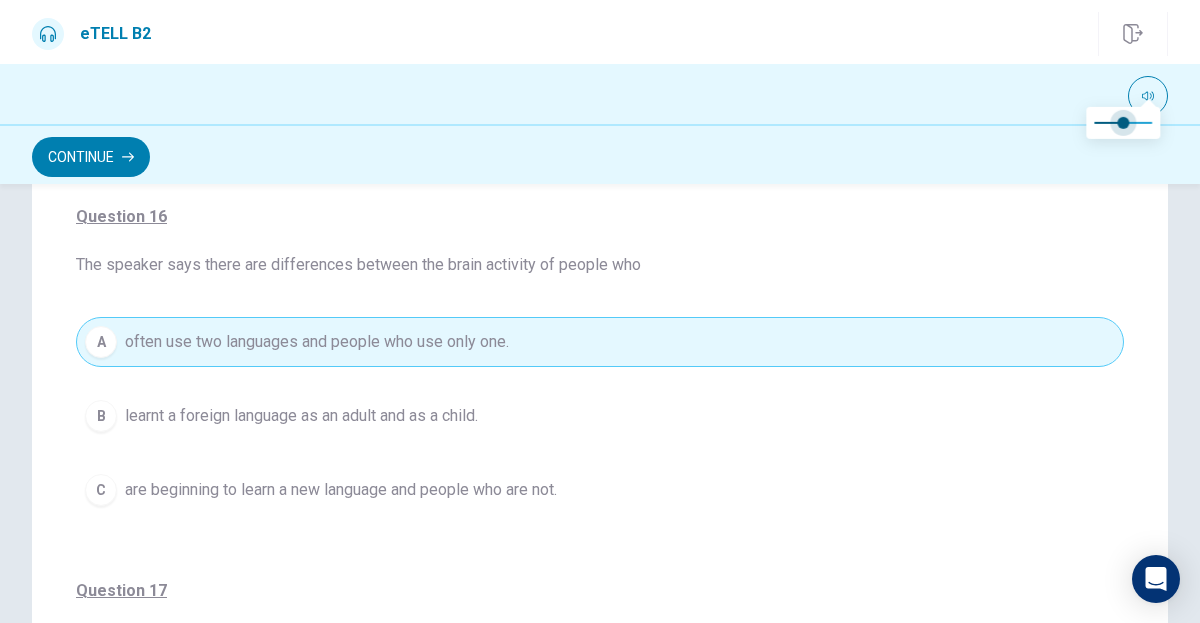 click at bounding box center (1123, 123) 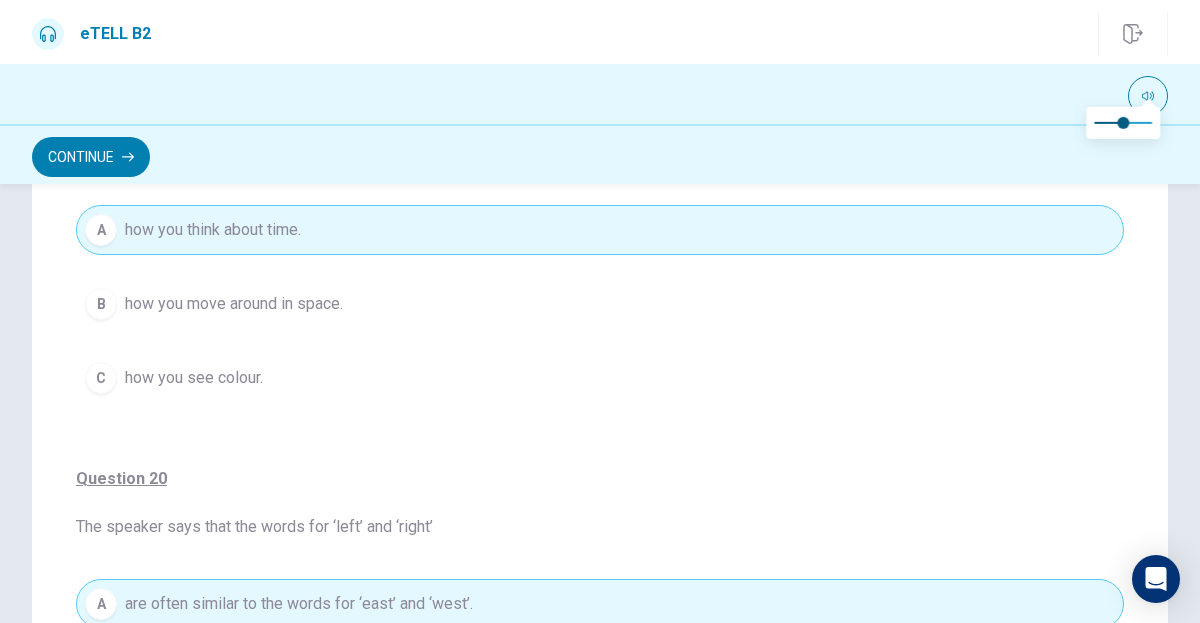 scroll, scrollTop: 1252, scrollLeft: 0, axis: vertical 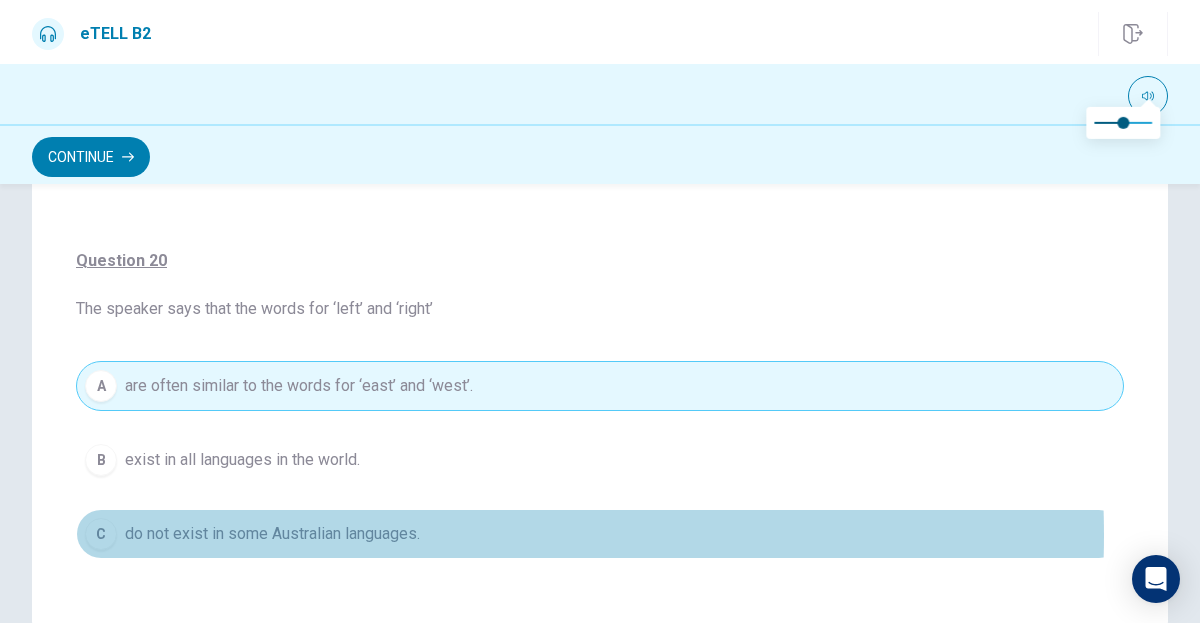click on "do not exist in some Australian languages." at bounding box center (272, 534) 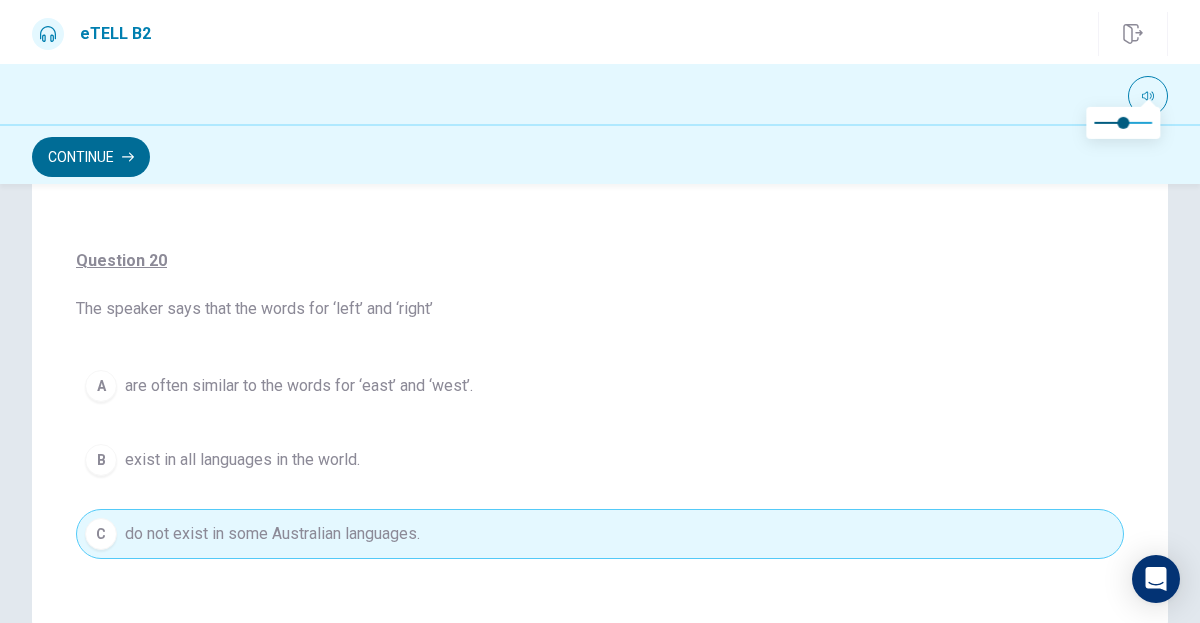 click 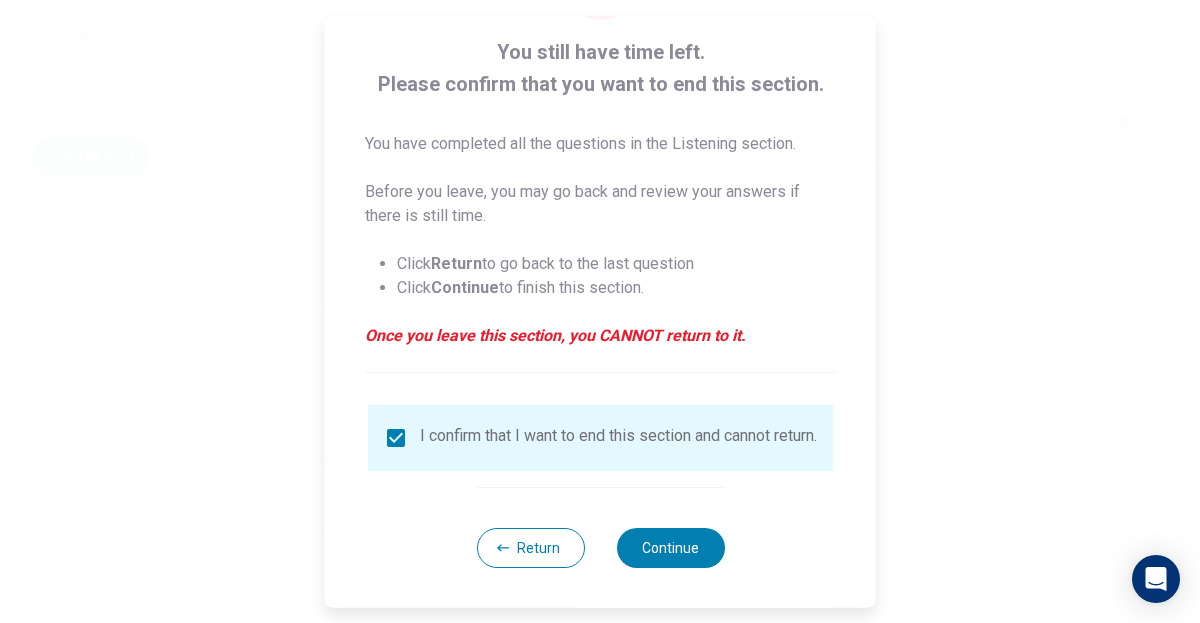 scroll, scrollTop: 122, scrollLeft: 0, axis: vertical 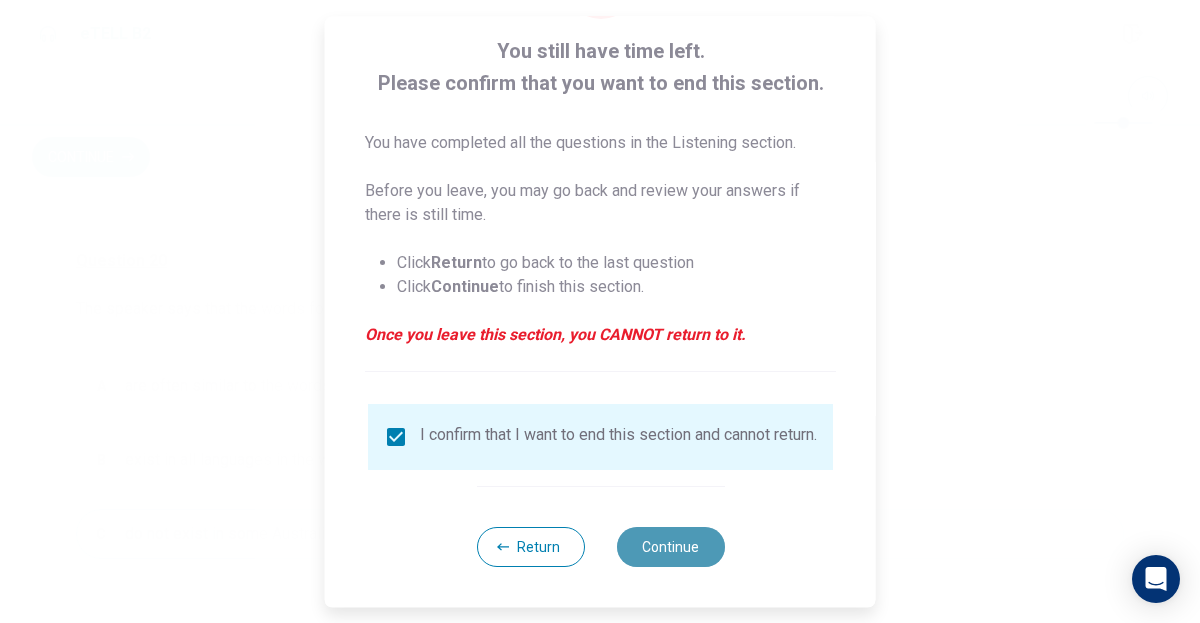 click on "Continue" at bounding box center [670, 547] 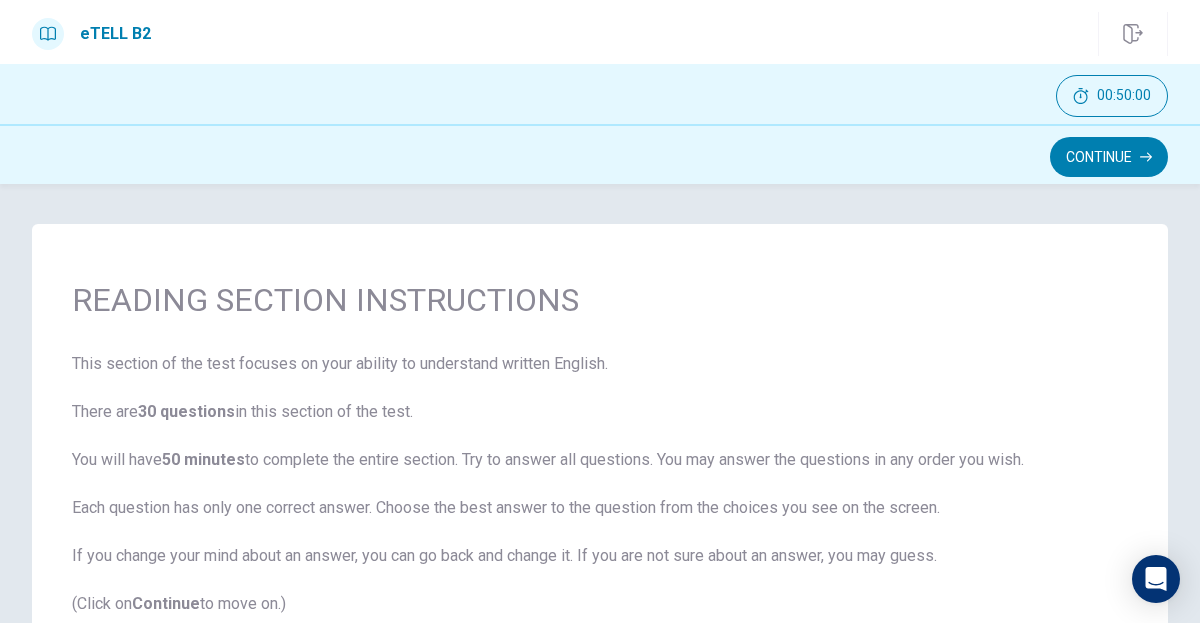scroll, scrollTop: 99, scrollLeft: 0, axis: vertical 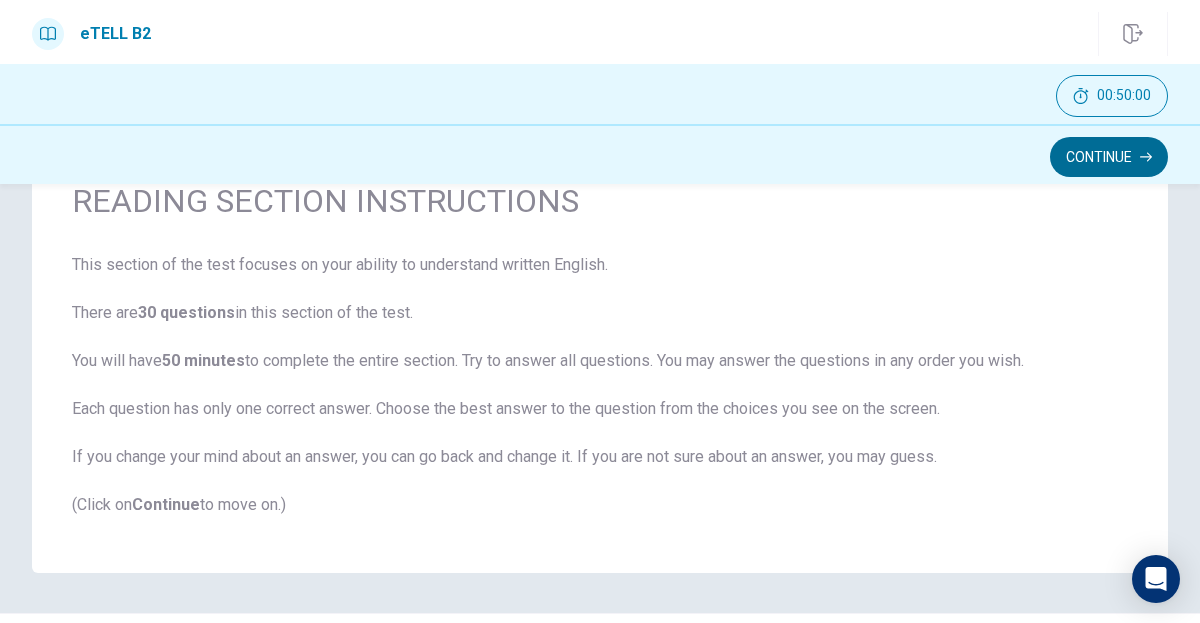 click on "Continue" at bounding box center (1109, 157) 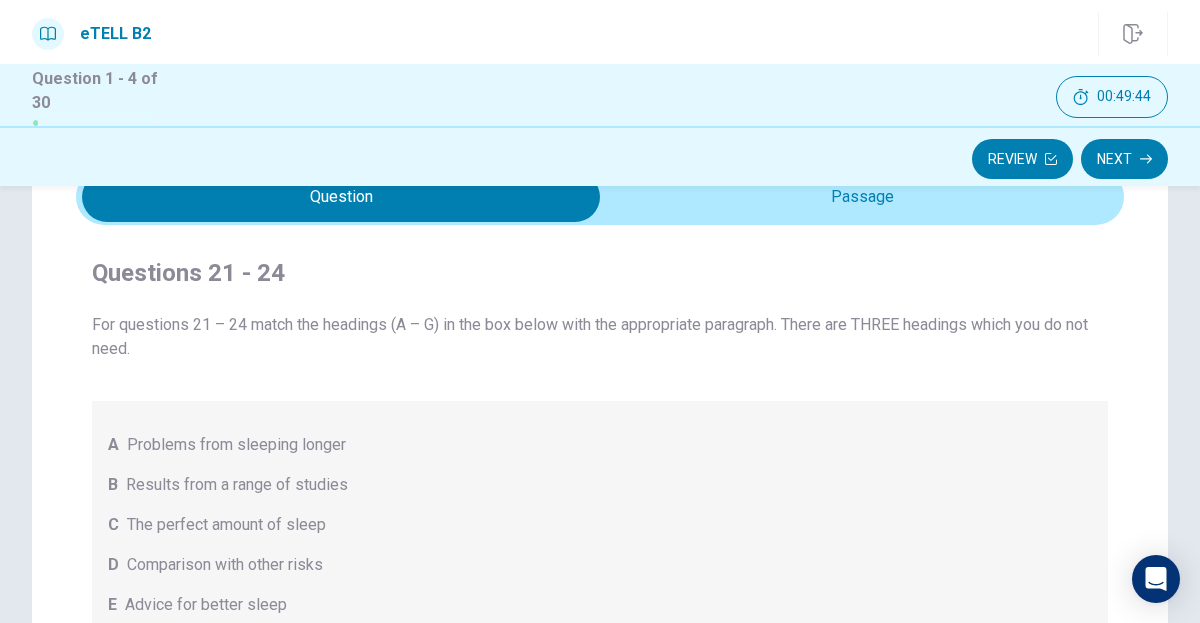 scroll, scrollTop: 0, scrollLeft: 0, axis: both 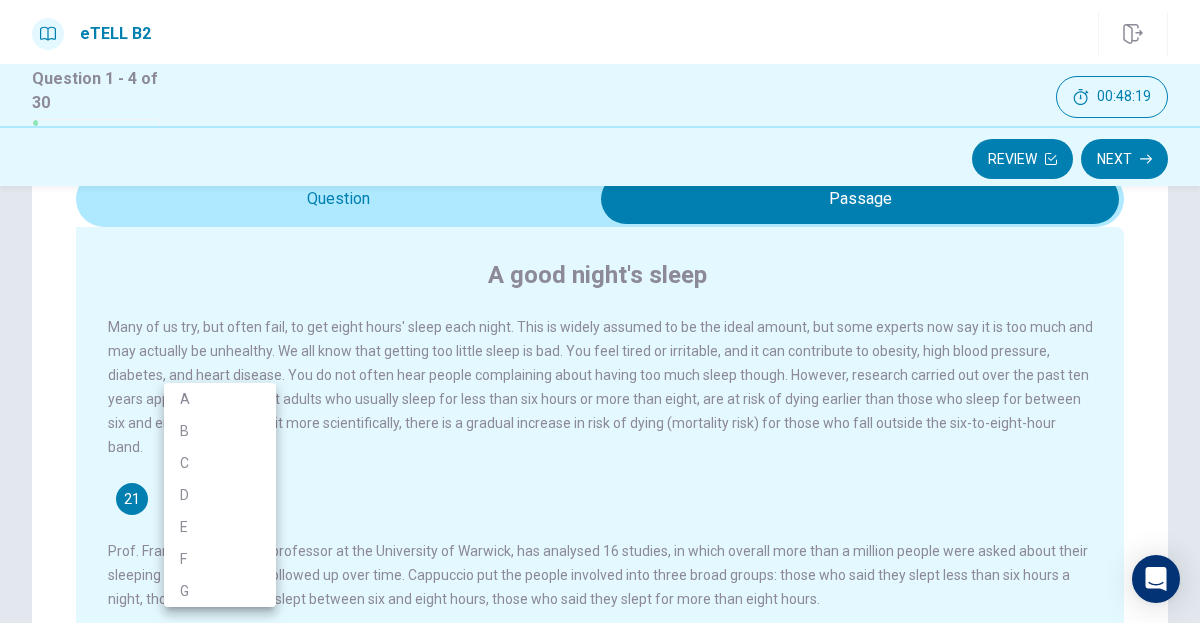 click on "This site uses cookies, as explained in our  Privacy Policy . If you agree to the use of cookies, please click the Accept button and continue to browse our site.   Privacy Policy Accept   eTELL B2 Part One Review Next 00:48:19 Question 1 - 4 of 30 00:48:19 Review Next Questions 21 - 24 For questions 21 – 24 match the headings (A – G) in the box below with the appropriate paragraph. There are THREE headings which you do not need. A Problems from sleeping longer B Results from a range of studies C The perfect amount of sleep D Comparison with other risks E Advice for better sleep F Other explanations G Regional differences A good night's sleep 21 ​ ​ 22 ​ ​ 23 ​ ​ 24 ​ ​ © Copyright  2025 Going somewhere? You are not allowed to open other tabs/pages or switch windows during a test. Doing this will be reported as cheating to the Administrators. Are you sure you want to leave this page? Please continue until you finish your test. It looks like there is a problem with your internet connection." at bounding box center (600, 311) 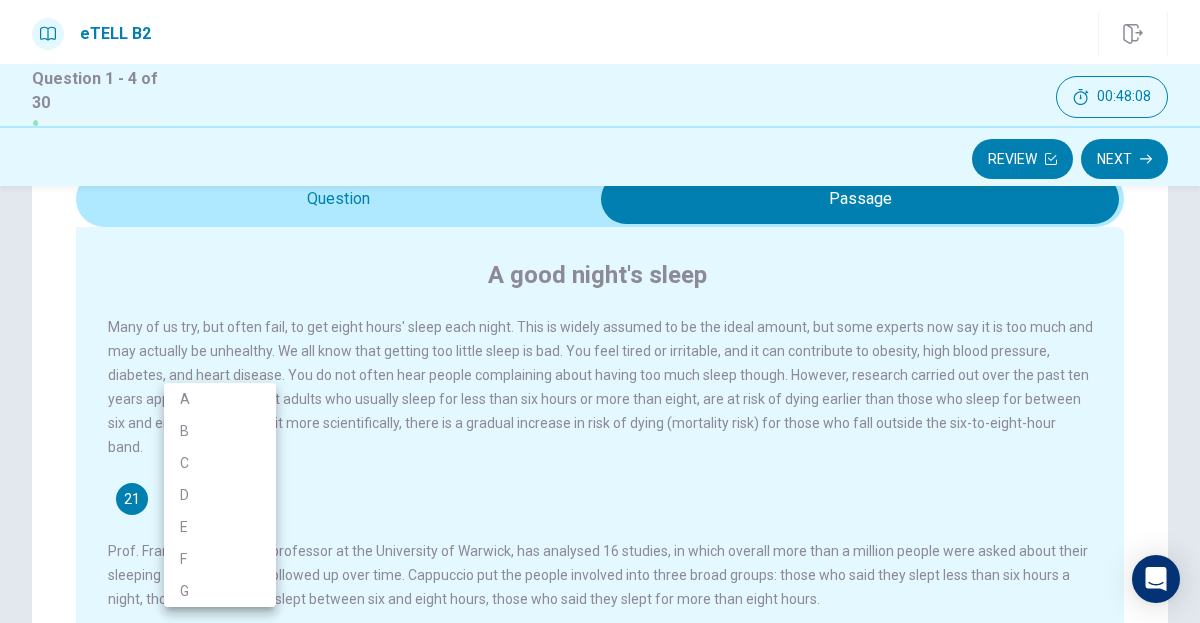 click at bounding box center (600, 311) 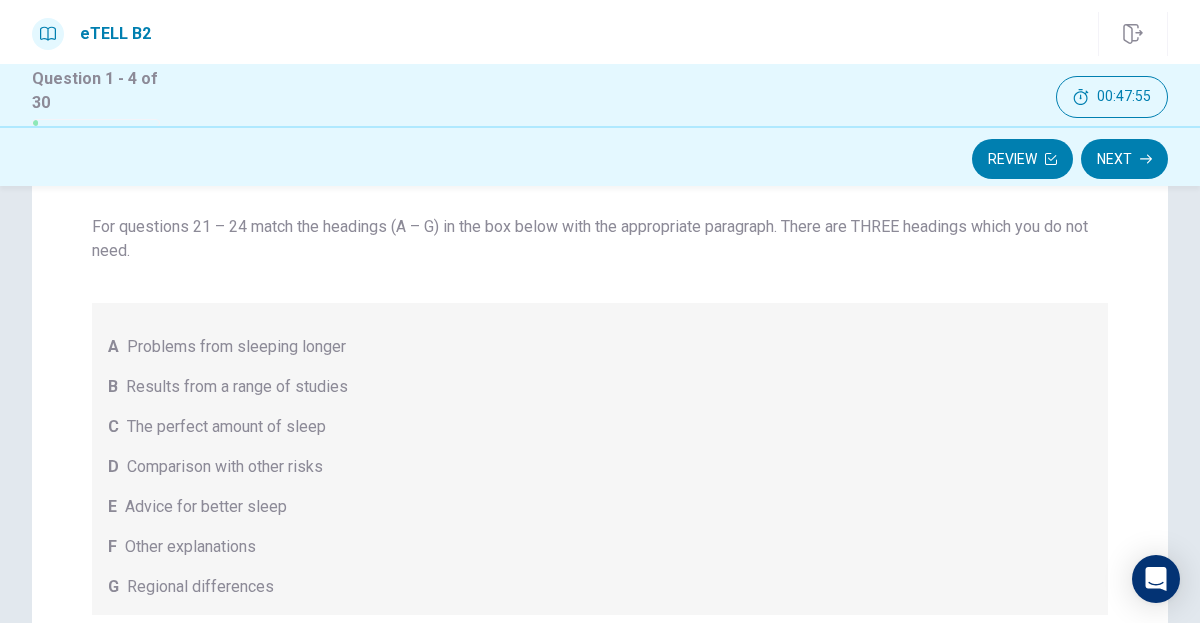 scroll, scrollTop: 99, scrollLeft: 0, axis: vertical 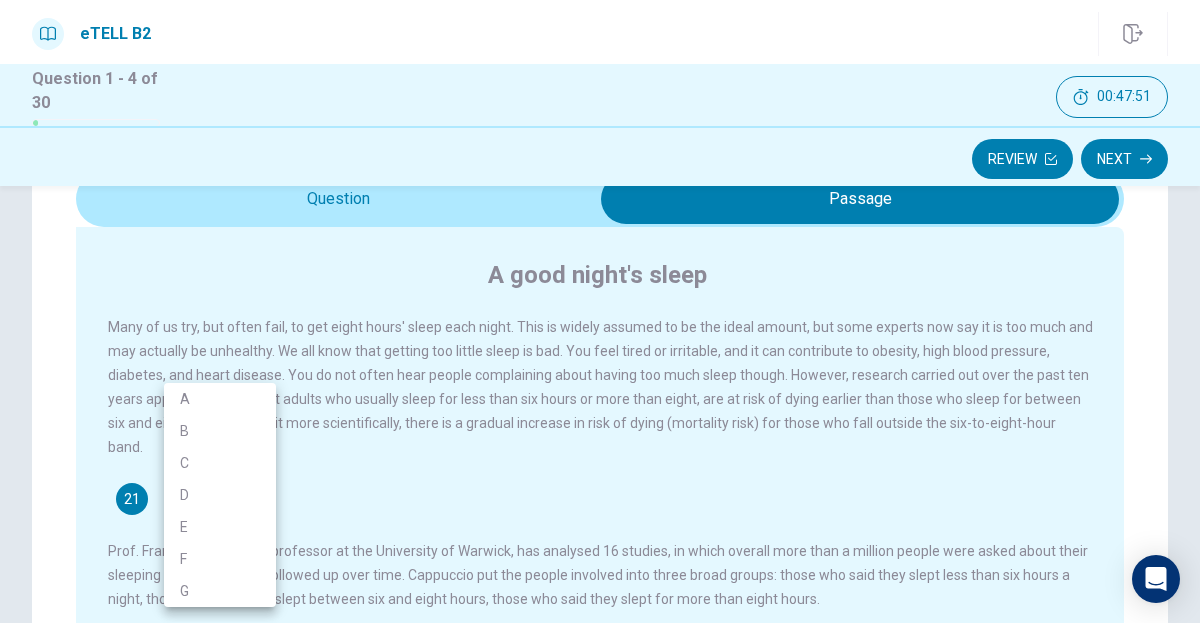 click on "This site uses cookies, as explained in our  Privacy Policy . If you agree to the use of cookies, please click the Accept button and continue to browse our site.   Privacy Policy Accept   eTELL B2 Part One Review Next 00:47:51 Question 1 - 4 of 30 00:47:51 Review Next Questions 21 - 24 For questions 21 – 24 match the headings (A – G) in the box below with the appropriate paragraph. There are THREE headings which you do not need. A Problems from sleeping longer B Results from a range of studies C The perfect amount of sleep D Comparison with other risks E Advice for better sleep F Other explanations G Regional differences A good night's sleep 21 ​ ​ 22 ​ ​ 23 ​ ​ 24 ​ ​ © Copyright  2025 Going somewhere? You are not allowed to open other tabs/pages or switch windows during a test. Doing this will be reported as cheating to the Administrators. Are you sure you want to leave this page? Please continue until you finish your test. It looks like there is a problem with your internet connection." at bounding box center [600, 311] 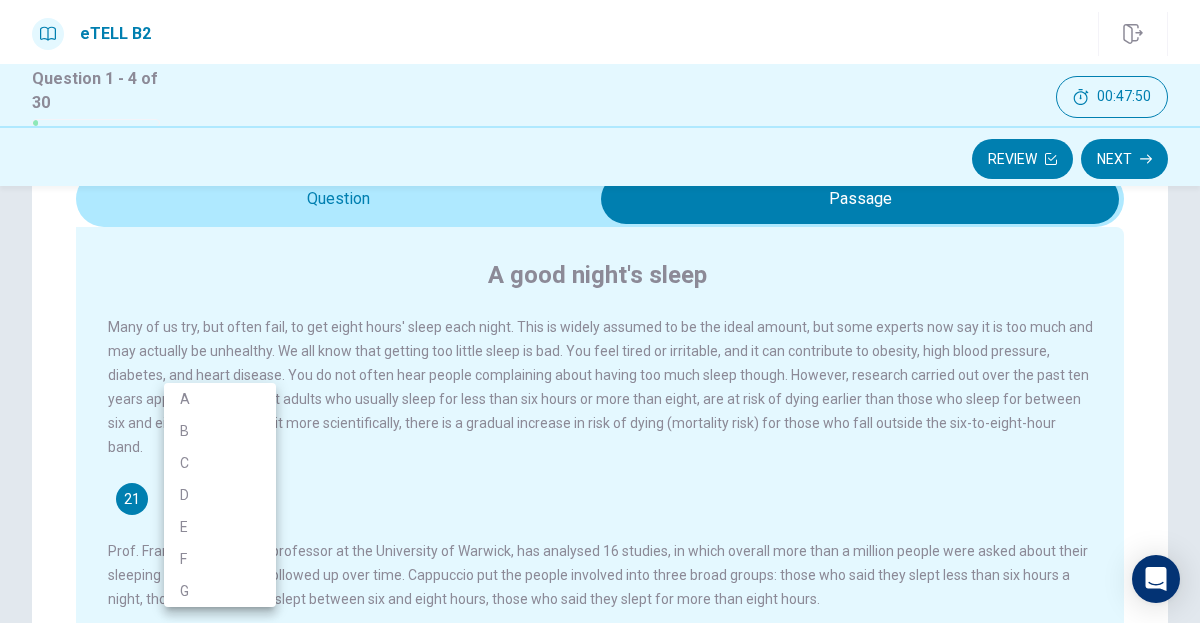 click on "B" at bounding box center (220, 431) 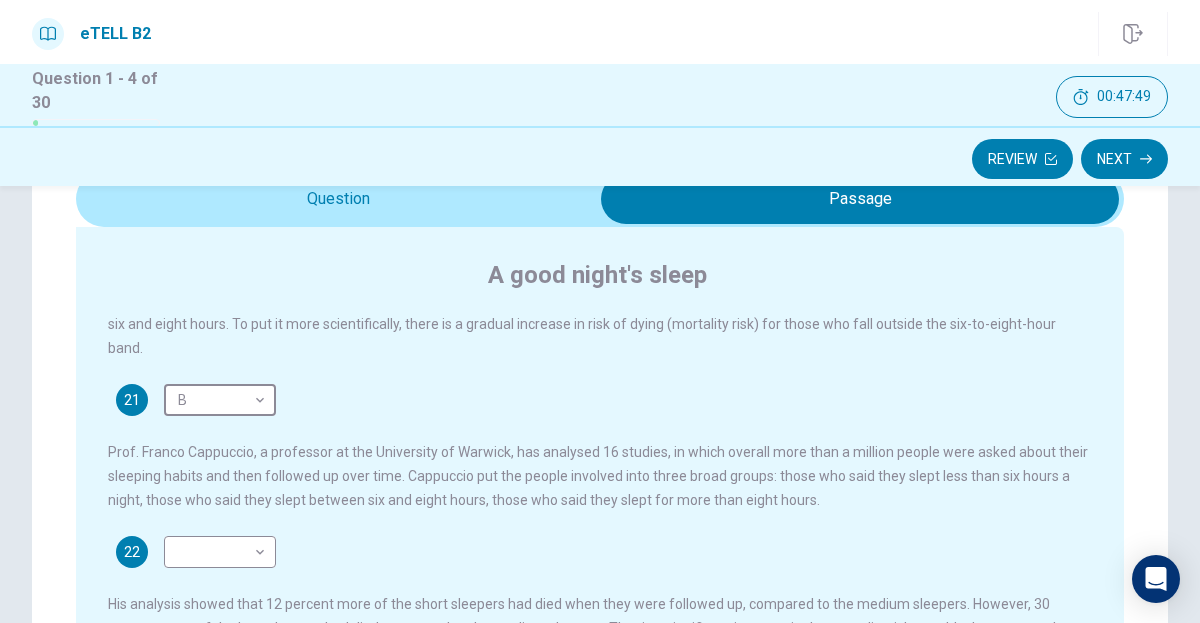 scroll, scrollTop: 131, scrollLeft: 0, axis: vertical 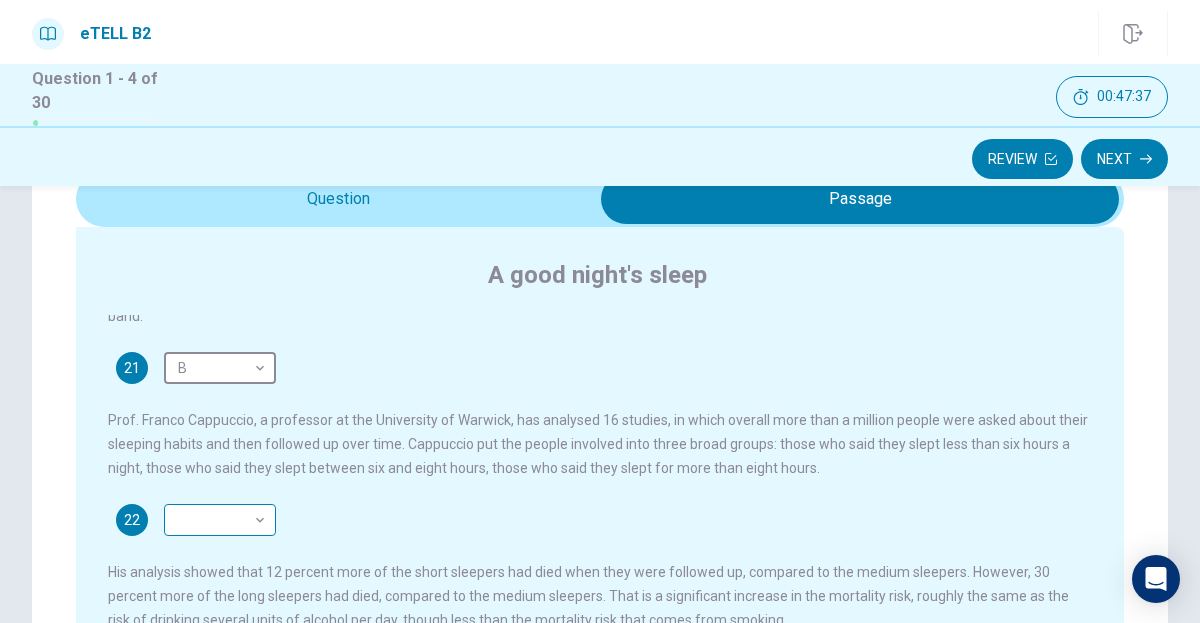 click on "This site uses cookies, as explained in our  Privacy Policy . If you agree to the use of cookies, please click the Accept button and continue to browse our site.   Privacy Policy Accept   eTELL B2 Part One Review Next 00:47:37 Question 1 - 4 of 30 00:47:37 Review Next Questions 21 - 24 For questions 21 – 24 match the headings (A – G) in the box below with the appropriate paragraph. There are THREE headings which you do not need. A Problems from sleeping longer B Results from a range of studies C The perfect amount of sleep D Comparison with other risks E Advice for better sleep F Other explanations G Regional differences A good night's sleep 21 B * ​ 22 ​ ​ 23 ​ ​ 24 ​ ​ © Copyright  2025 Going somewhere? You are not allowed to open other tabs/pages or switch windows during a test. Doing this will be reported as cheating to the Administrators. Are you sure you want to leave this page? Please continue until you finish your test. It looks like there is a problem with your internet connection." at bounding box center (600, 311) 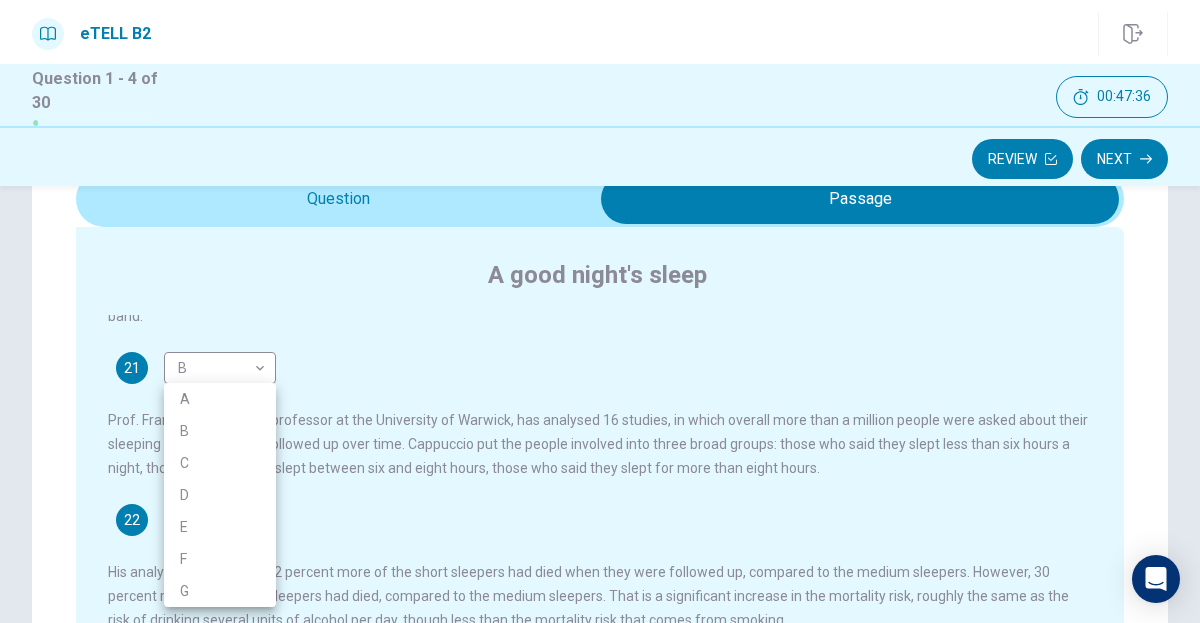 click on "B" at bounding box center (220, 431) 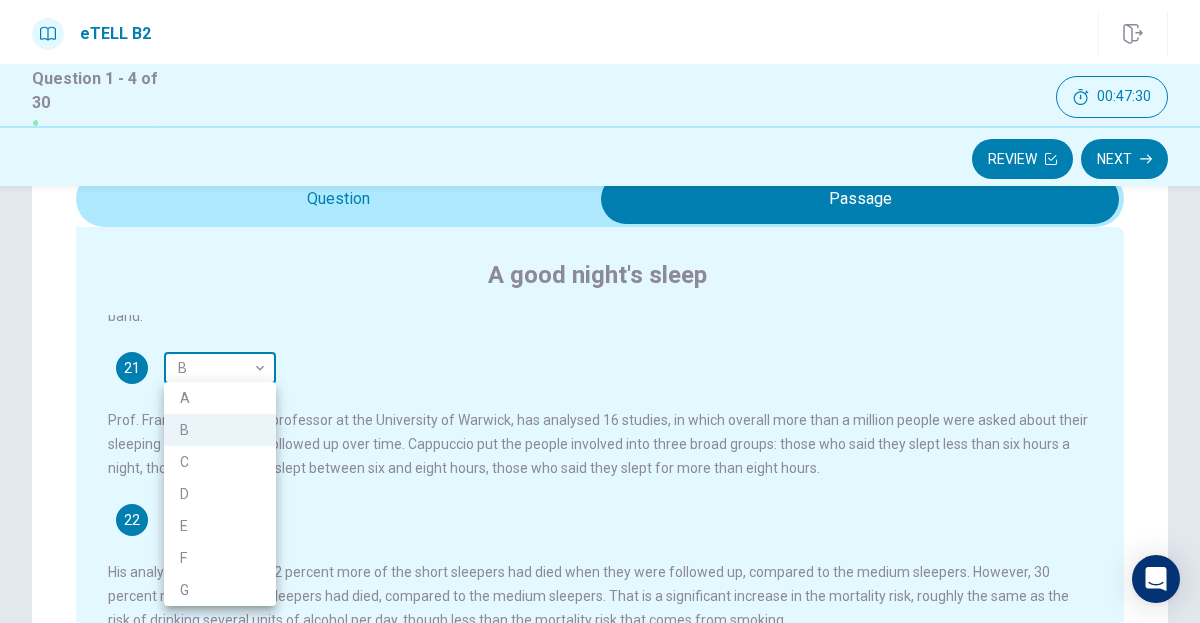 click on "This site uses cookies, as explained in our  Privacy Policy . If you agree to the use of cookies, please click the Accept button and continue to browse our site.   Privacy Policy Accept   eTELL B2 Part One Review Next 00:47:30 Question 1 - 4 of 30 00:47:30 Review Next Questions 21 - 24 For questions 21 – 24 match the headings (A – G) in the box below with the appropriate paragraph. There are THREE headings which you do not need. A Problems from sleeping longer B Results from a range of studies C The perfect amount of sleep D Comparison with other risks E Advice for better sleep F Other explanations G Regional differences A good night's sleep 21 B * ​ 22 B * ​ 23 ​ ​ 24 ​ ​ © Copyright  2025 Going somewhere? You are not allowed to open other tabs/pages or switch windows during a test. Doing this will be reported as cheating to the Administrators. Are you sure you want to leave this page? Please continue until you finish your test. It looks like there is a problem with your internet connection." at bounding box center [600, 311] 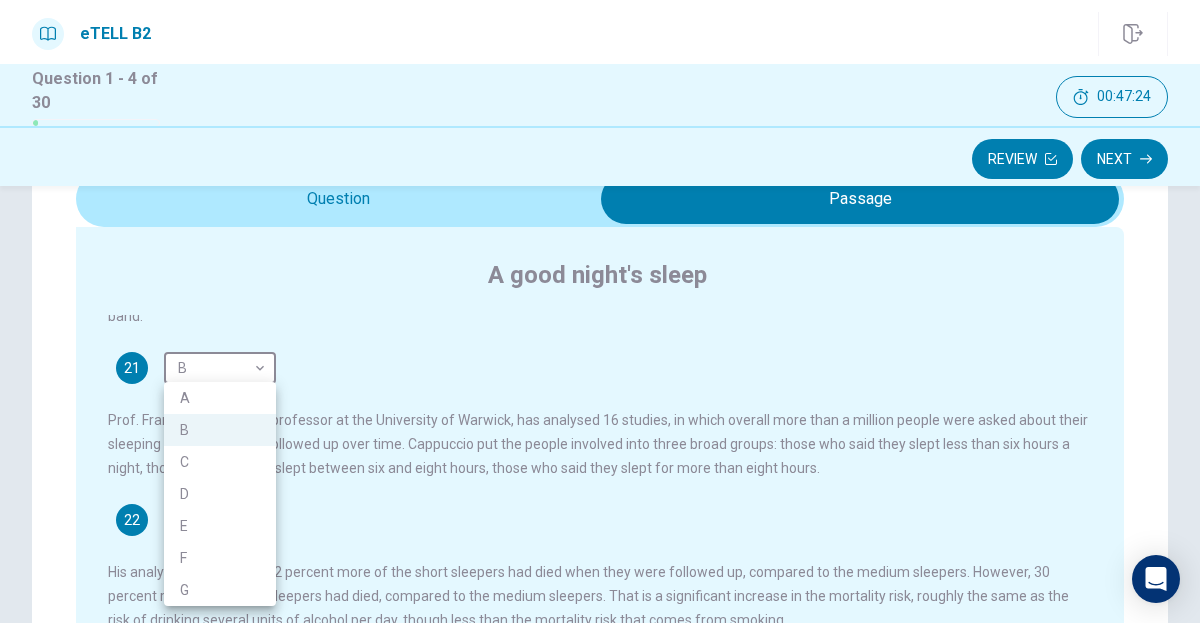 click on "C" at bounding box center [220, 462] 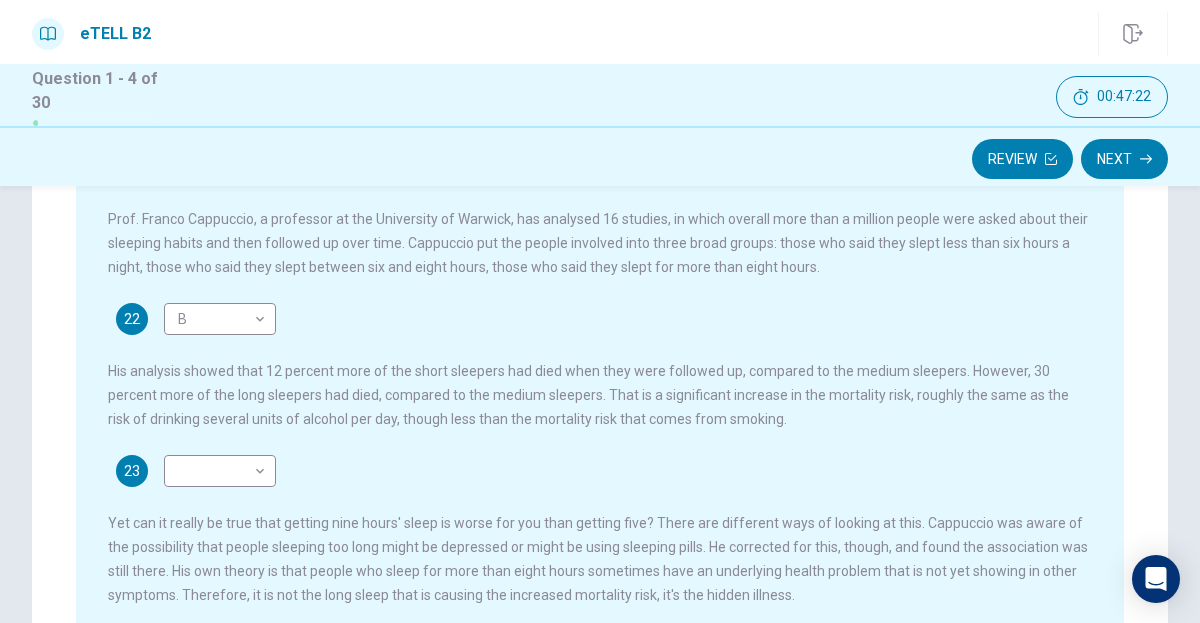 scroll, scrollTop: 399, scrollLeft: 0, axis: vertical 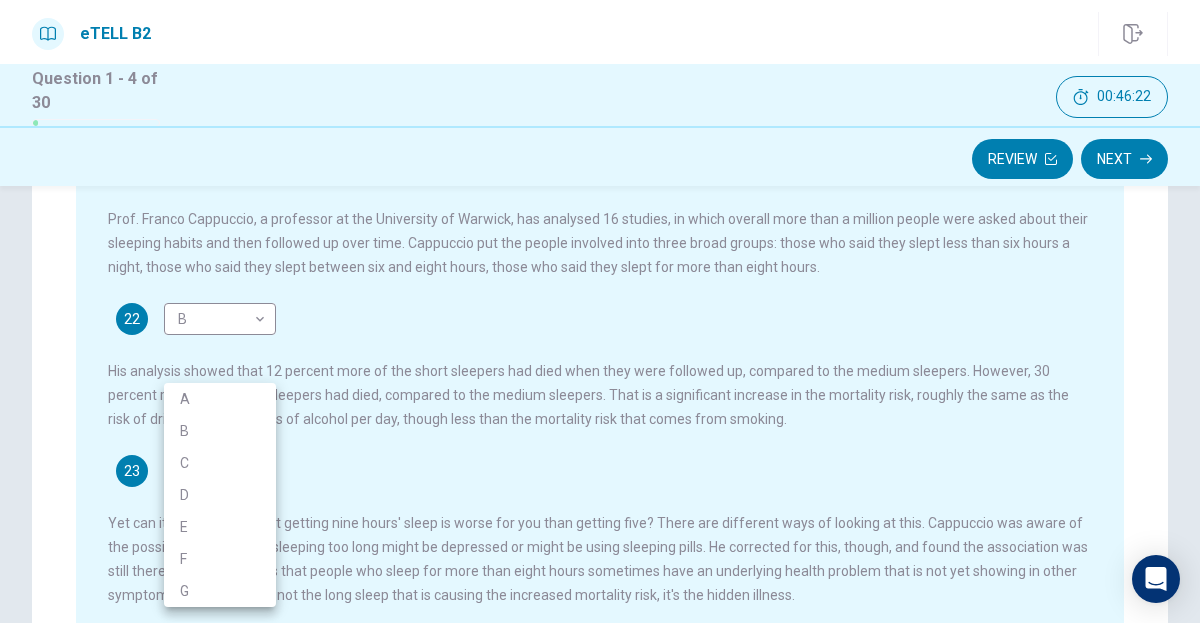 click on "This site uses cookies, as explained in our  Privacy Policy . If you agree to the use of cookies, please click the Accept button and continue to browse our site.   Privacy Policy Accept   eTELL B2 Part One Review Next 00:46:22 Question 1 - 4 of 30 00:46:22 Review Next Questions 21 - 24 For questions 21 – 24 match the headings (A – G) in the box below with the appropriate paragraph. There are THREE headings which you do not need. A Problems from sleeping longer B Results from a range of studies C The perfect amount of sleep D Comparison with other risks E Advice for better sleep F Other explanations G Regional differences A good night's sleep 21 C * ​ 22 B * ​ 23 ​ ​ 24 ​ ​ © Copyright  2025 Going somewhere? You are not allowed to open other tabs/pages or switch windows during a test. Doing this will be reported as cheating to the Administrators. Are you sure you want to leave this page? Please continue until you finish your test. It looks like there is a problem with your internet connection." at bounding box center (600, 311) 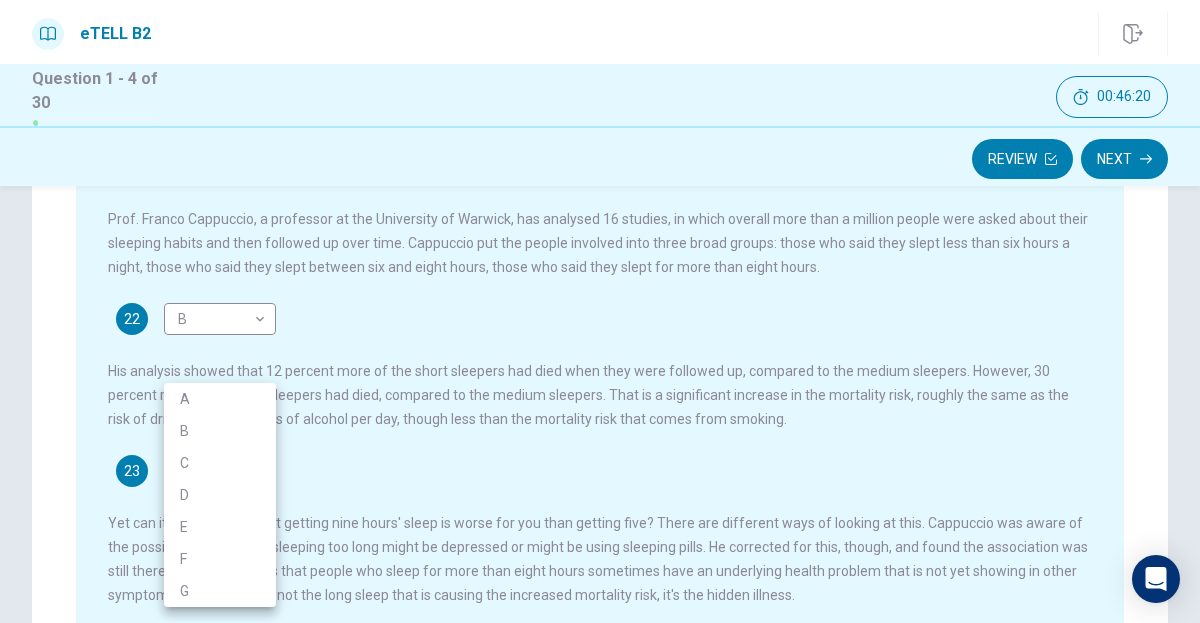 click on "A" at bounding box center (220, 399) 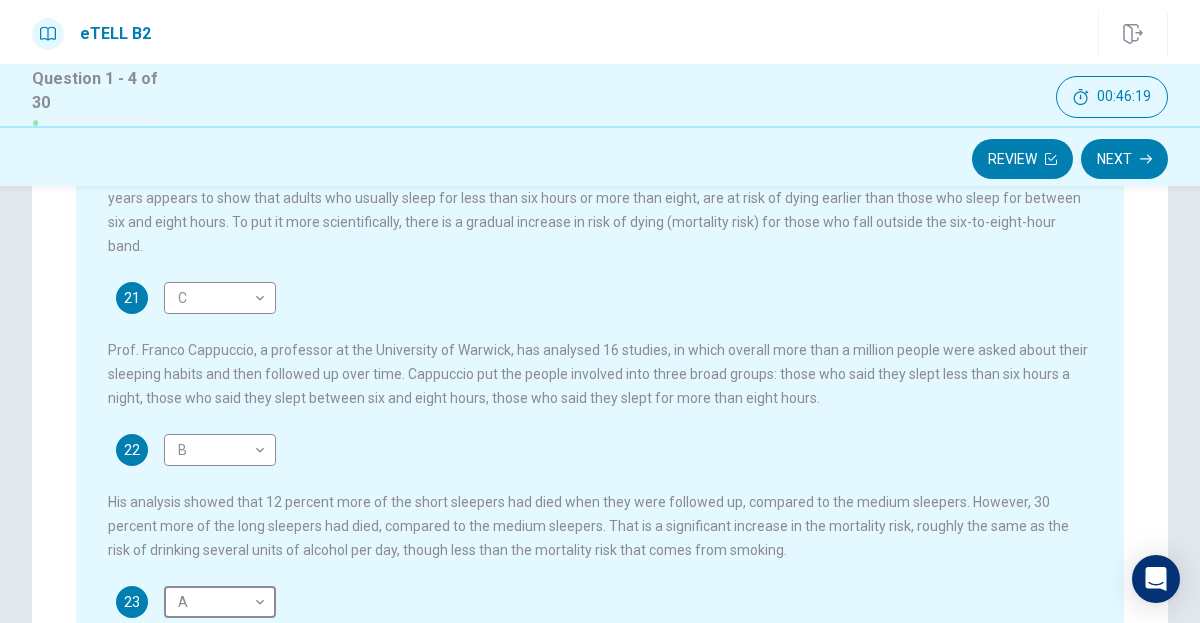 scroll, scrollTop: 131, scrollLeft: 0, axis: vertical 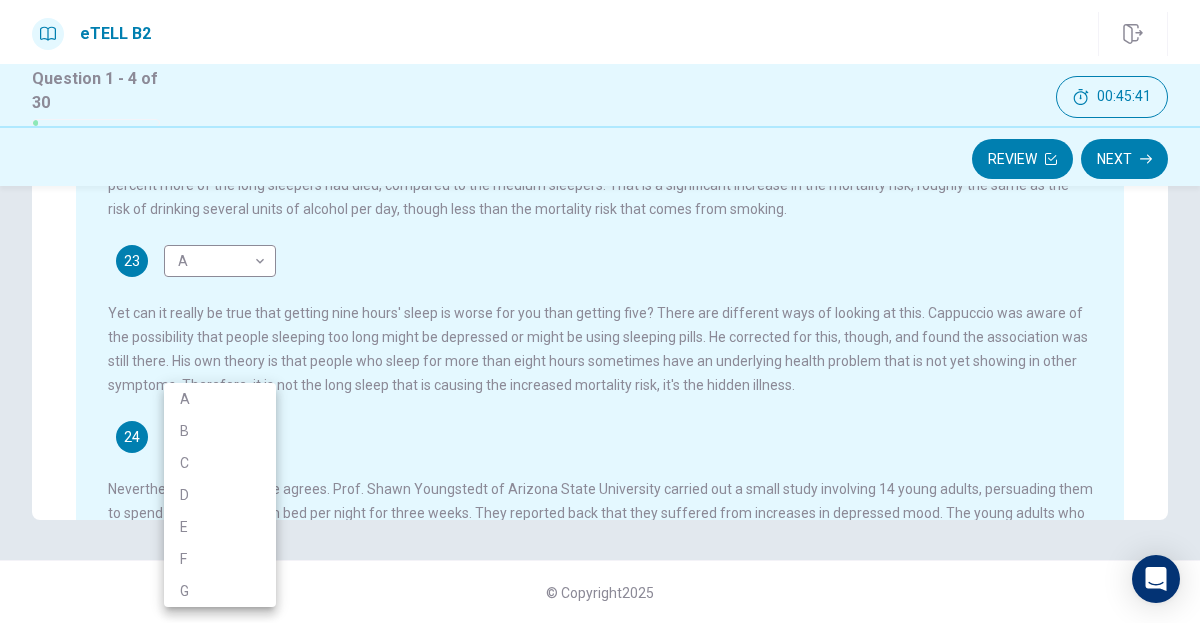 click on "This site uses cookies, as explained in our  Privacy Policy . If you agree to the use of cookies, please click the Accept button and continue to browse our site.   Privacy Policy Accept   eTELL B2 Part One Review Next 00:45:41 Question 1 - 4 of 30 00:45:41 Review Next Questions 21 - 24 For questions 21 – 24 match the headings (A – G) in the box below with the appropriate paragraph. There are THREE headings which you do not need. A Problems from sleeping longer B Results from a range of studies C The perfect amount of sleep D Comparison with other risks E Advice for better sleep F Other explanations G Regional differences A good night's sleep 21 C * ​ 22 B * ​ 23 A * ​ 24 ​ ​ © Copyright  2025 Going somewhere? You are not allowed to open other tabs/pages or switch windows during a test. Doing this will be reported as cheating to the Administrators. Are you sure you want to leave this page? Please continue until you finish your test. It looks like there is a problem with your internet connection." at bounding box center [600, 311] 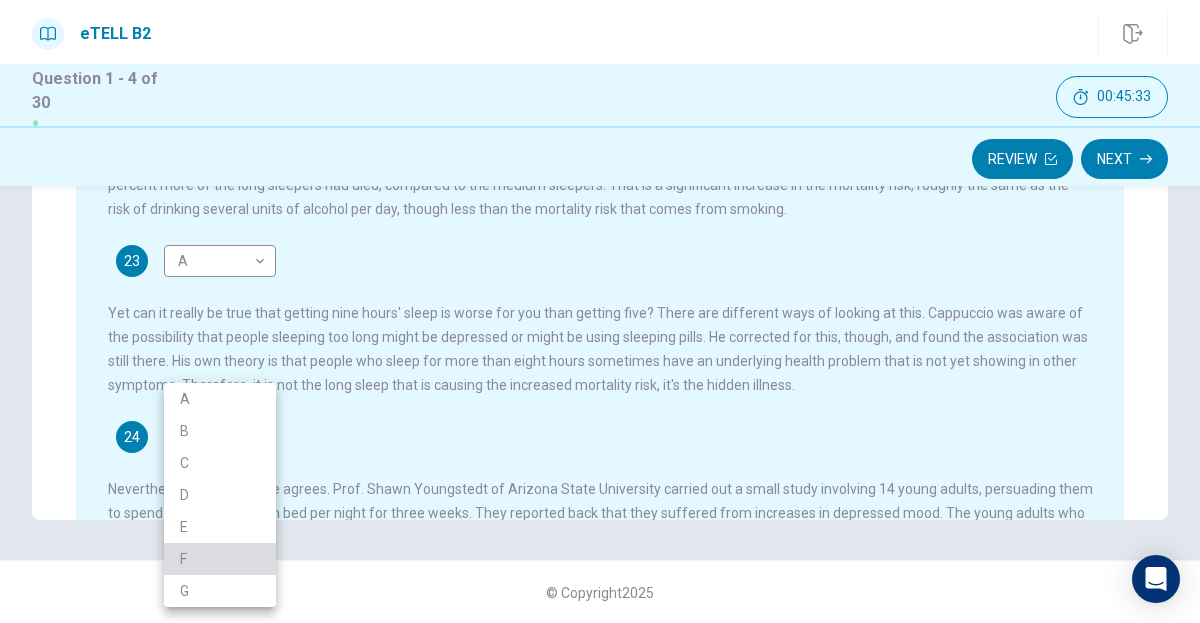 click on "F" at bounding box center (220, 559) 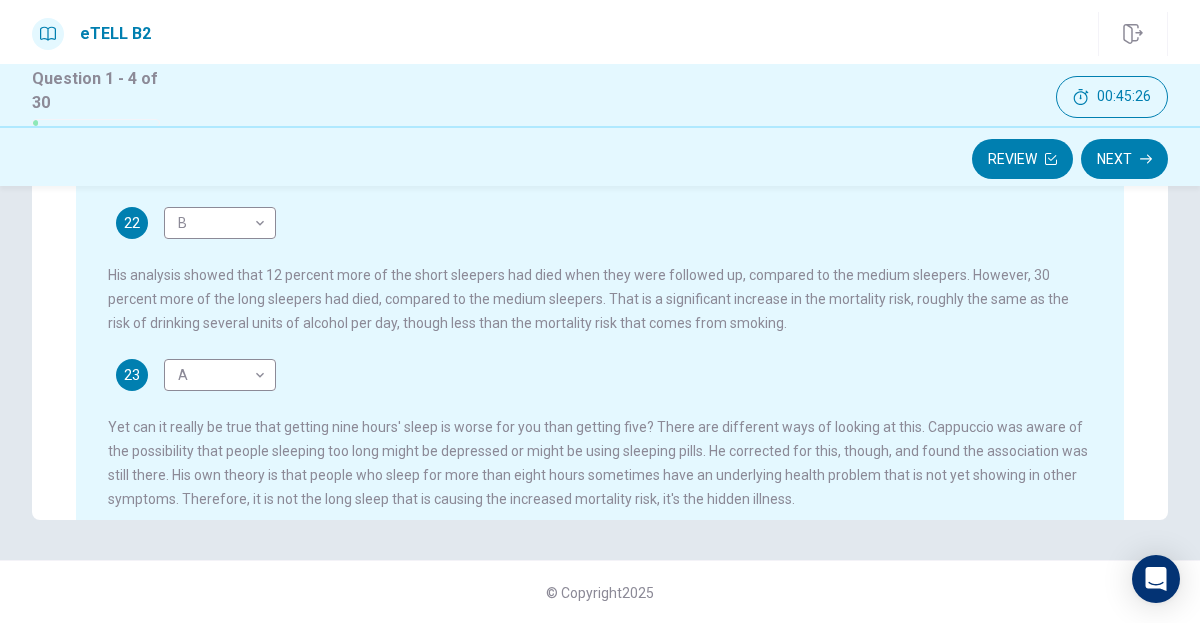 scroll, scrollTop: 0, scrollLeft: 0, axis: both 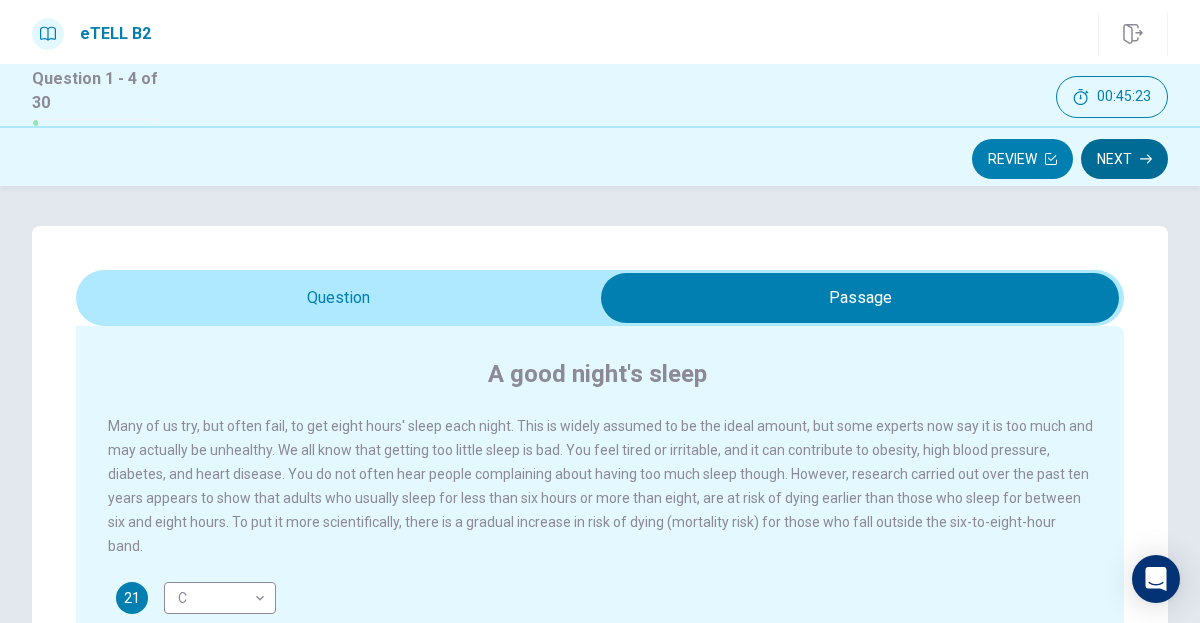 click on "Next" at bounding box center [1124, 159] 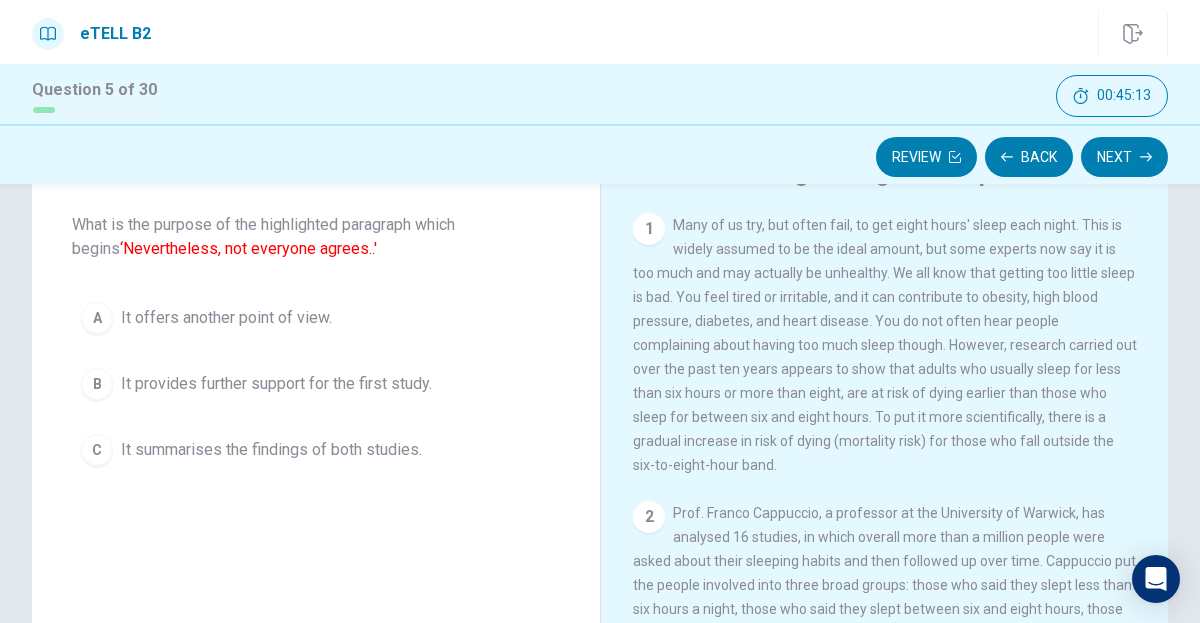 scroll, scrollTop: 0, scrollLeft: 0, axis: both 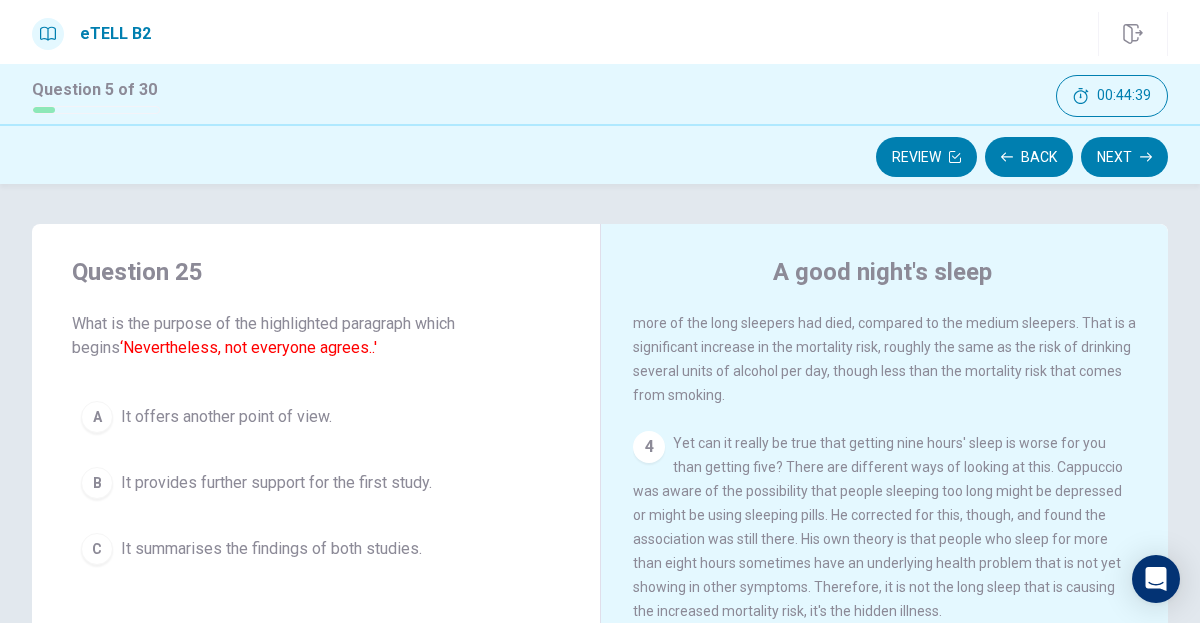 click on "It offers another point of view." at bounding box center [226, 417] 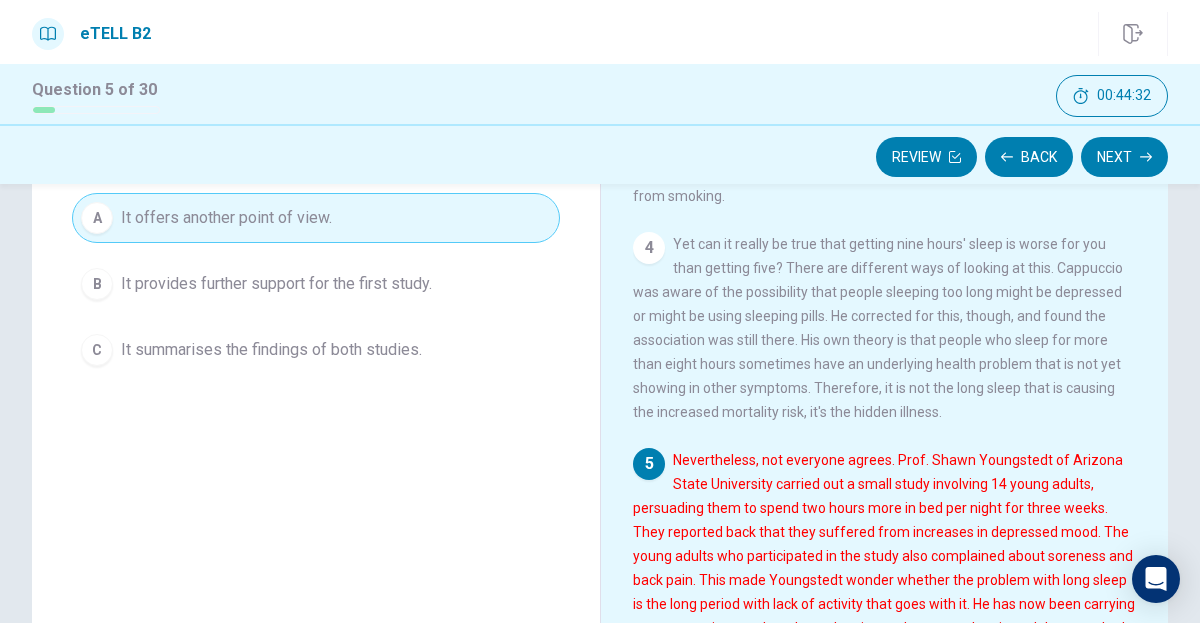 scroll, scrollTop: 300, scrollLeft: 0, axis: vertical 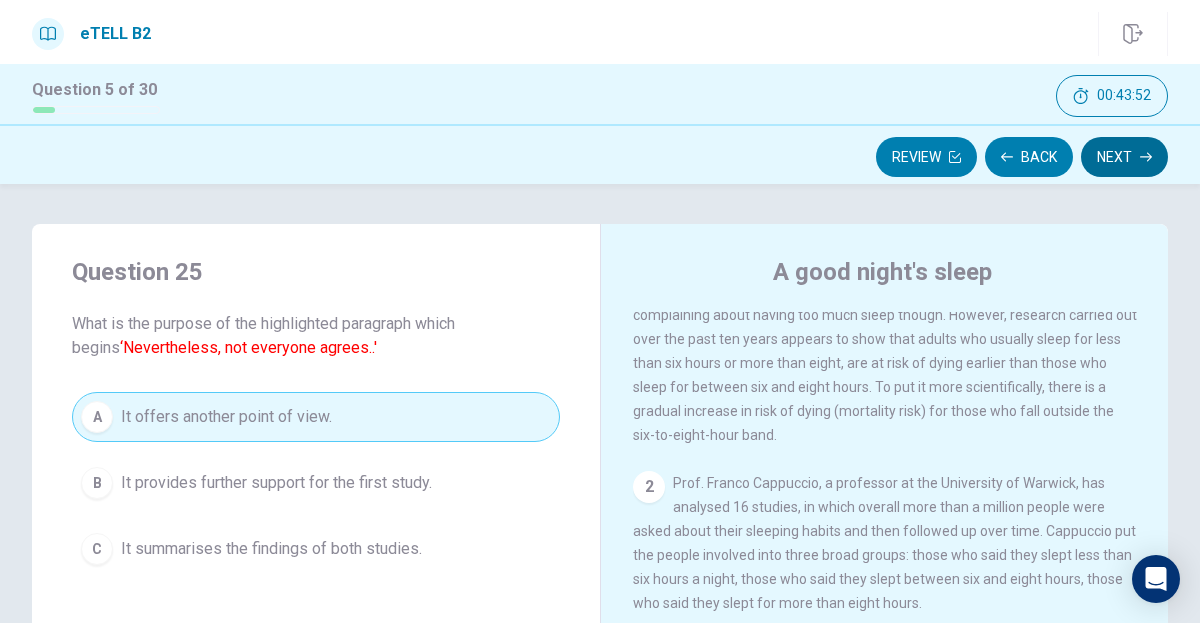 click on "Next" at bounding box center (1124, 157) 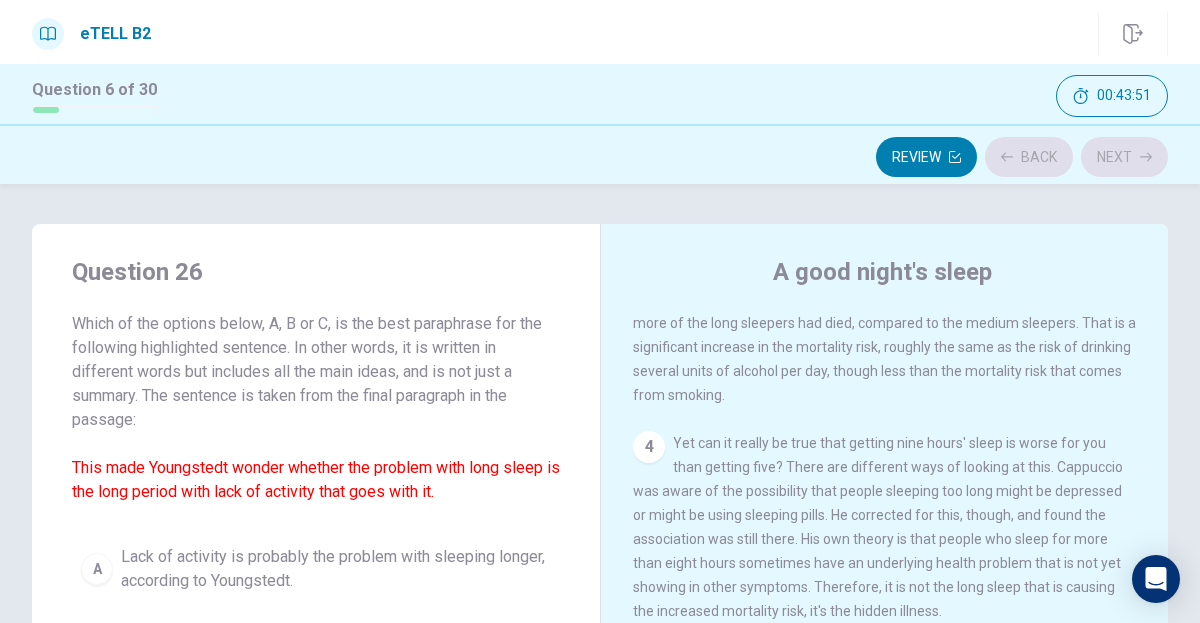 scroll, scrollTop: 529, scrollLeft: 0, axis: vertical 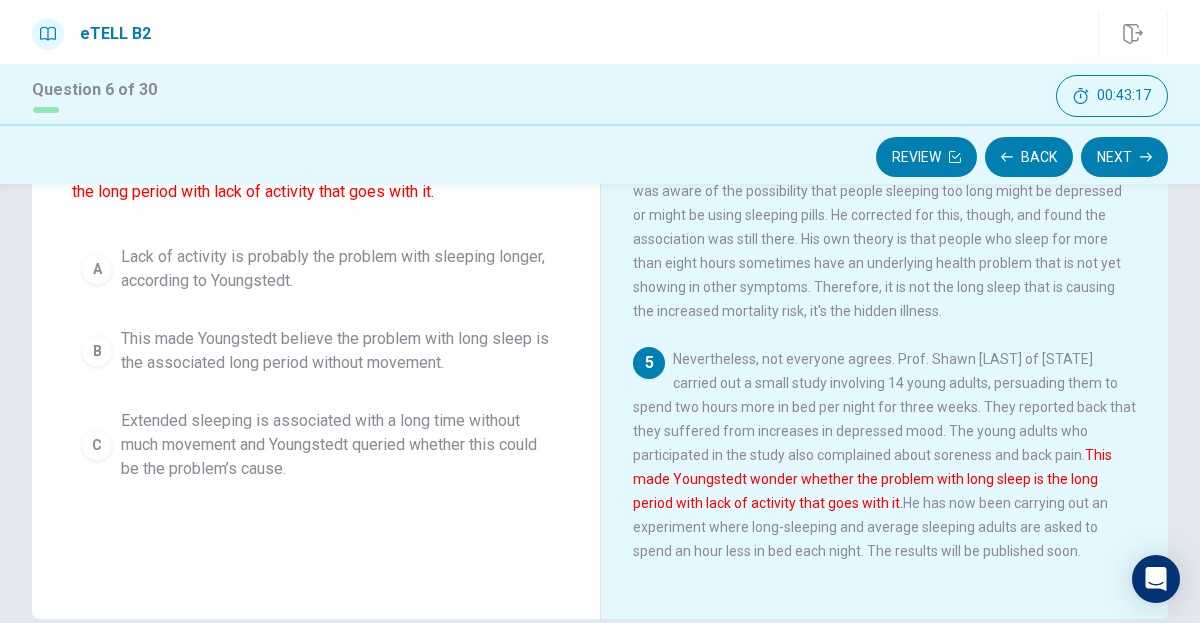 click on "Lack of activity is probably the problem with sleeping longer, according to Youngstedt." at bounding box center (336, 269) 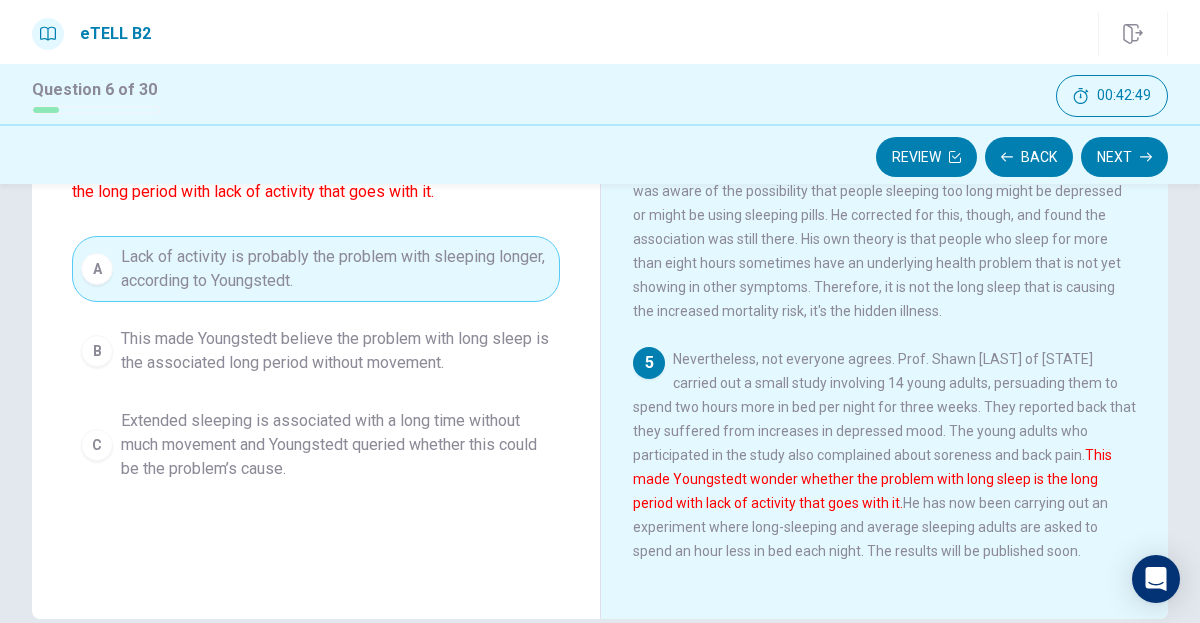 click on "Extended sleeping is associated with a long time without much movement and Youngstedt queried whether this could be the problem’s cause." at bounding box center (336, 445) 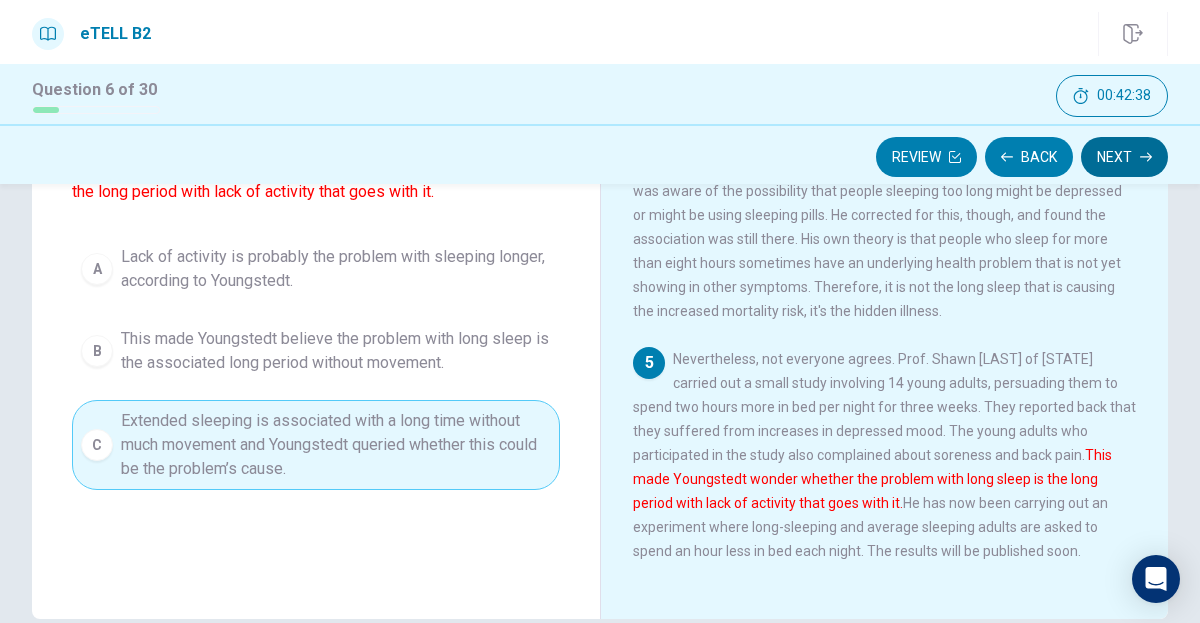 click on "Next" at bounding box center (1124, 157) 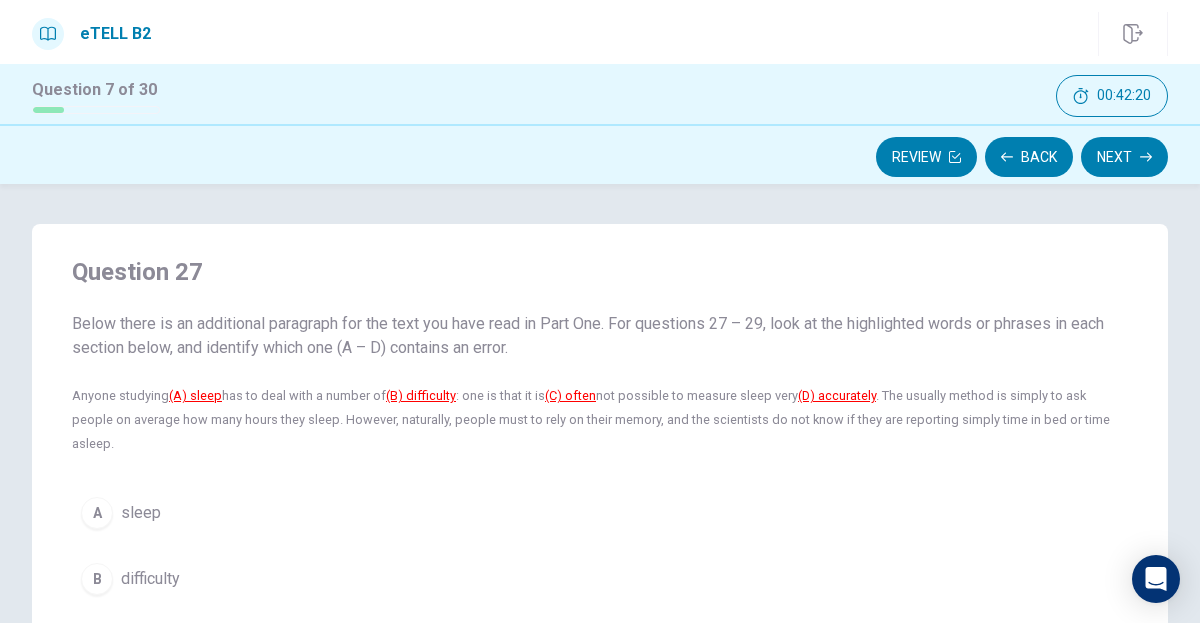 scroll, scrollTop: 99, scrollLeft: 0, axis: vertical 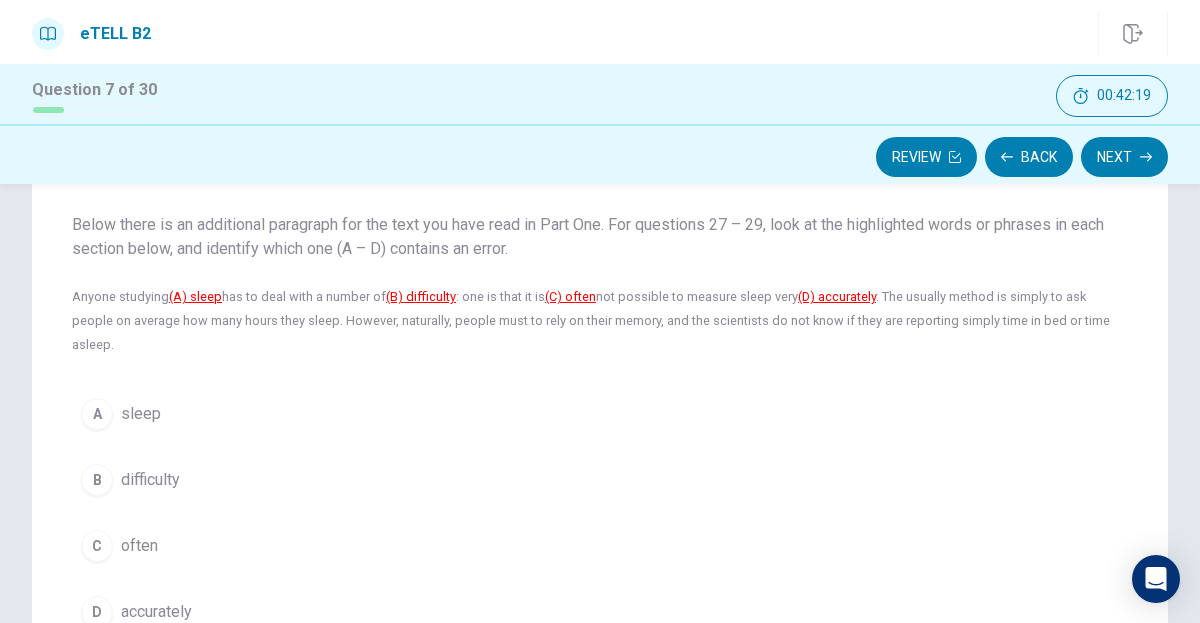 click on "difficulty" at bounding box center (150, 480) 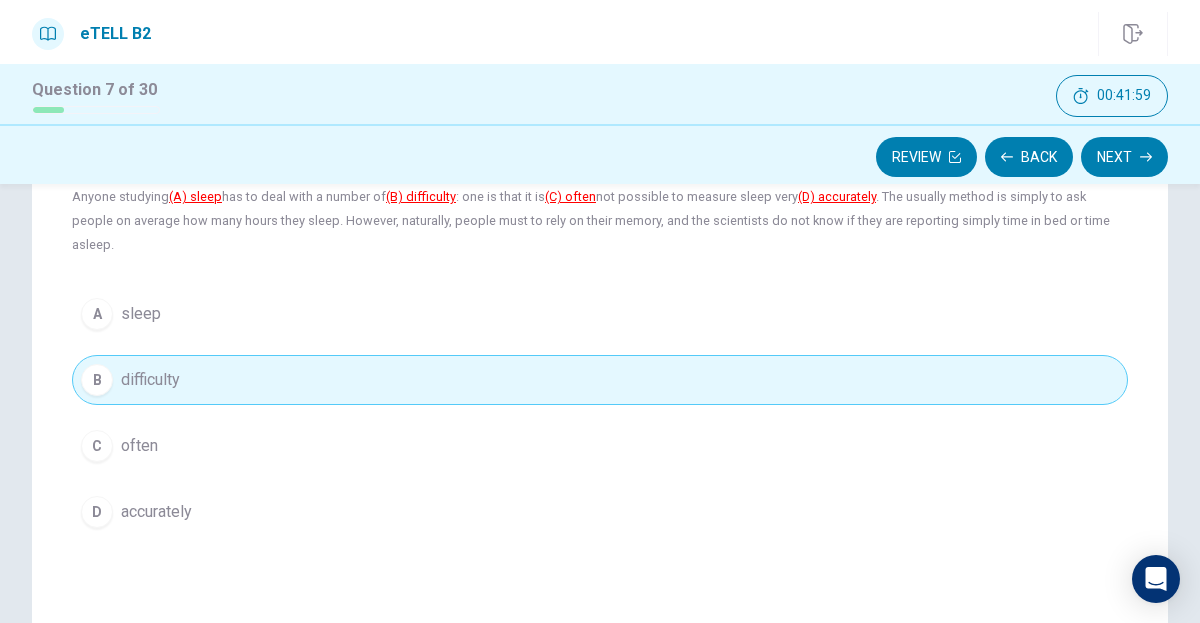 scroll, scrollTop: 99, scrollLeft: 0, axis: vertical 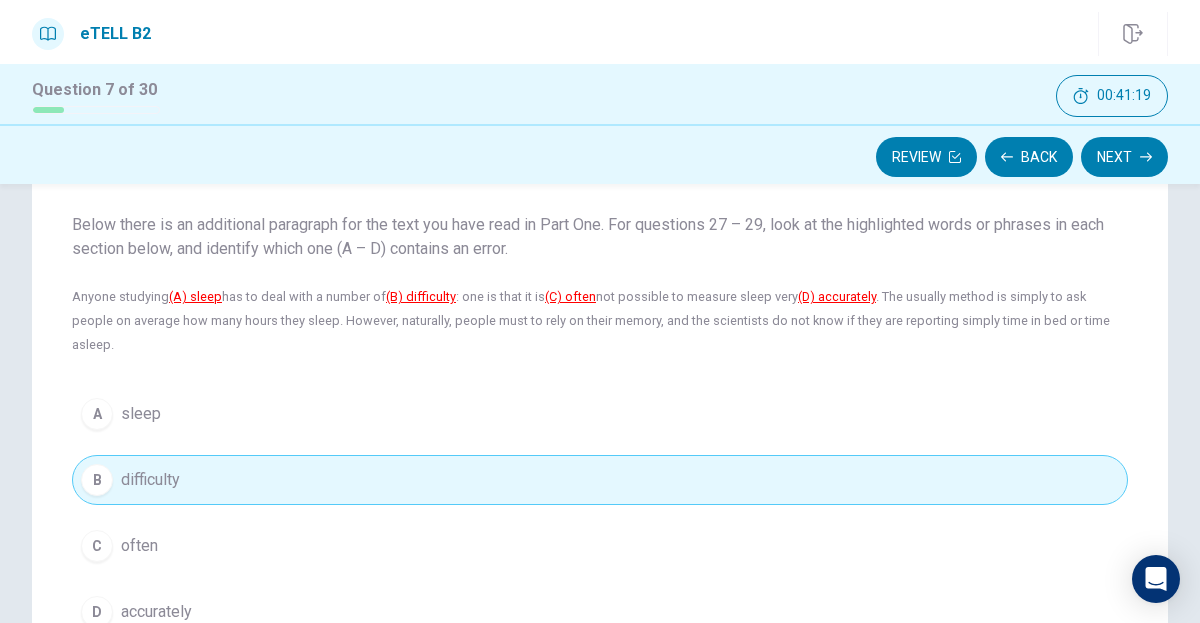 click on "often" at bounding box center (139, 546) 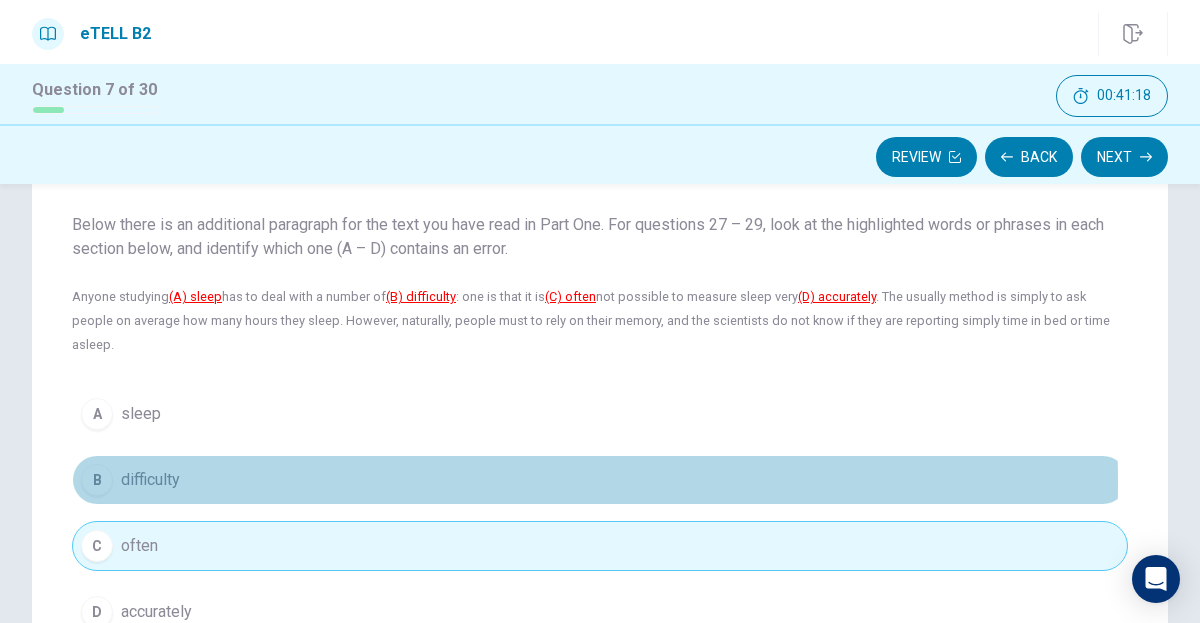 click on "difficulty" at bounding box center (150, 480) 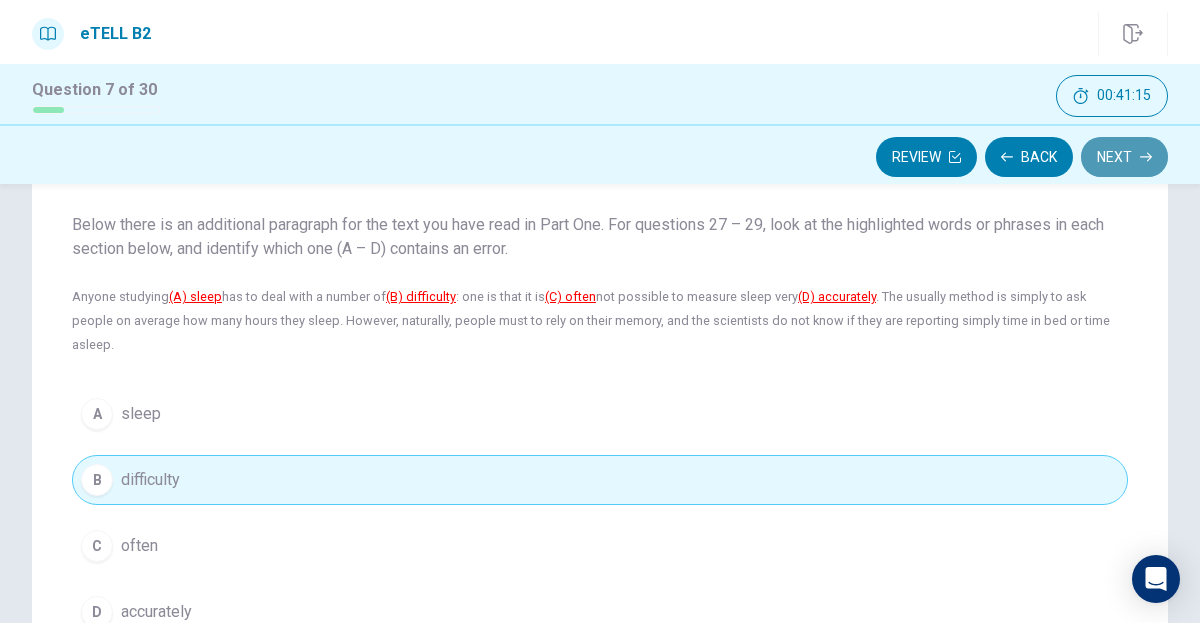 click on "Next" at bounding box center (1124, 157) 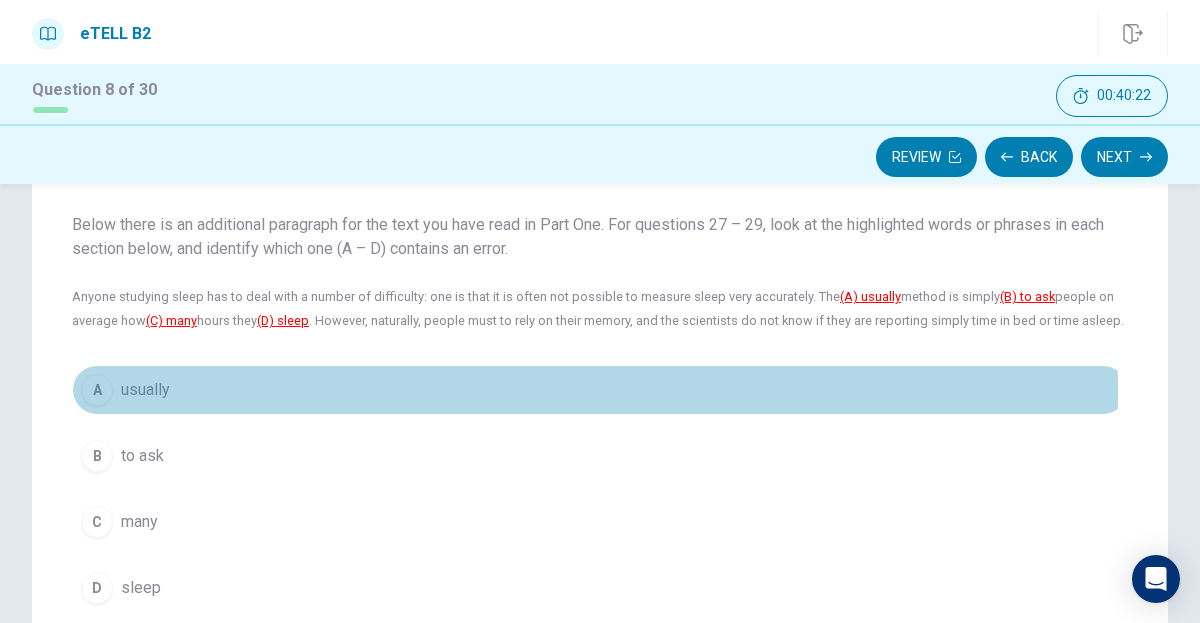 click on "usually" at bounding box center (145, 390) 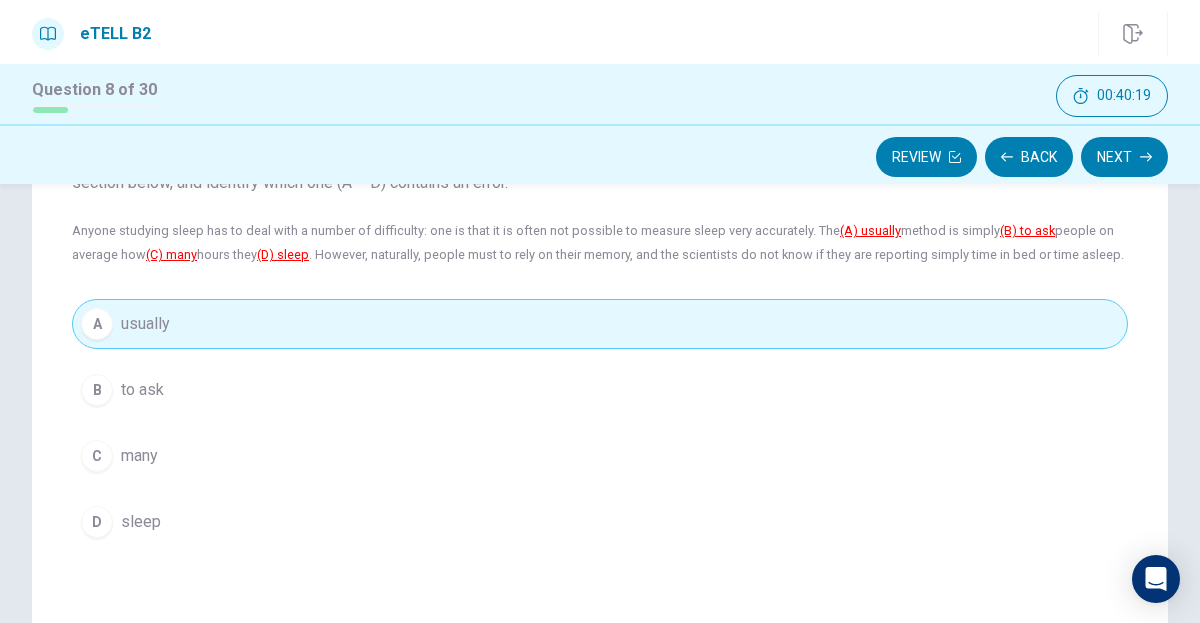 scroll, scrollTop: 199, scrollLeft: 0, axis: vertical 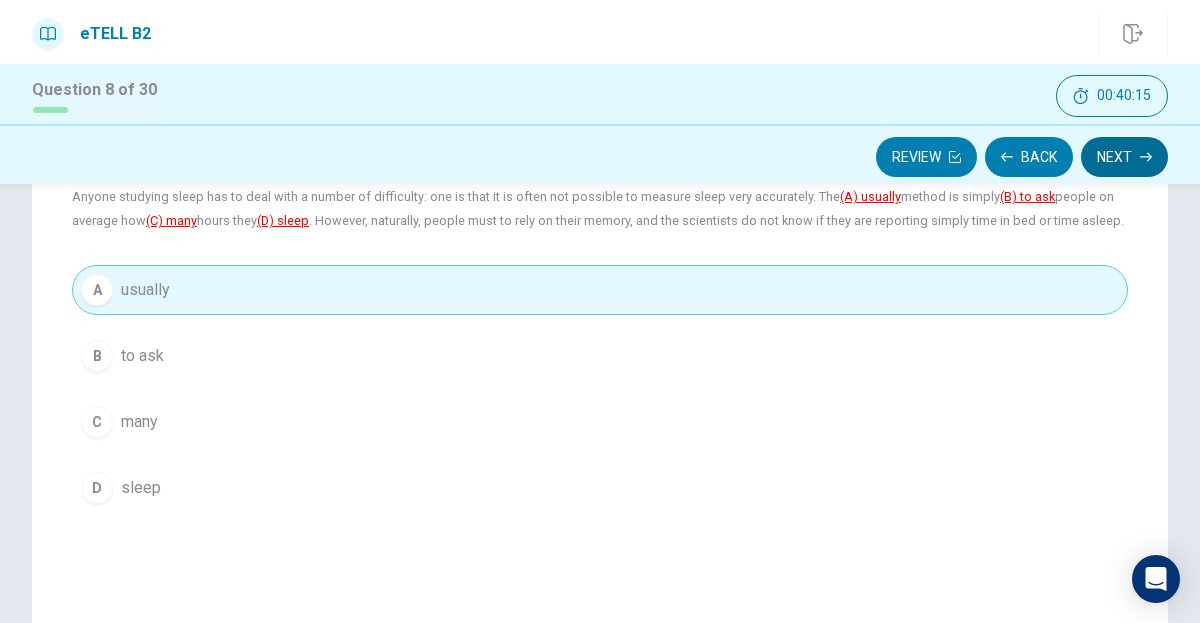 click on "Next" at bounding box center [1124, 157] 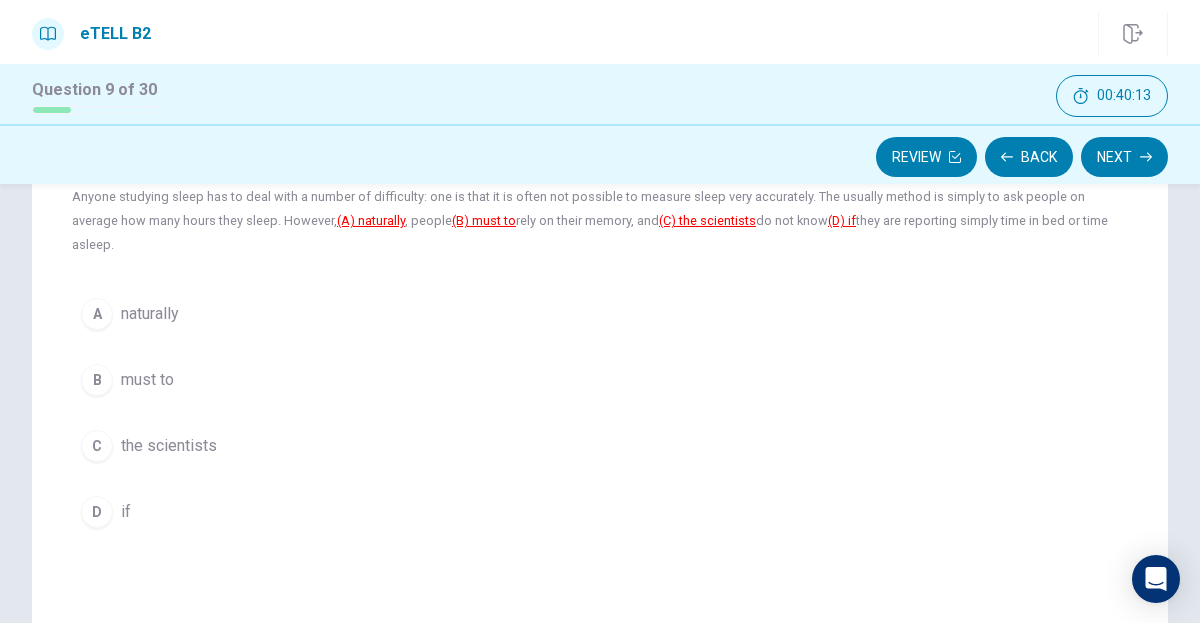 scroll, scrollTop: 99, scrollLeft: 0, axis: vertical 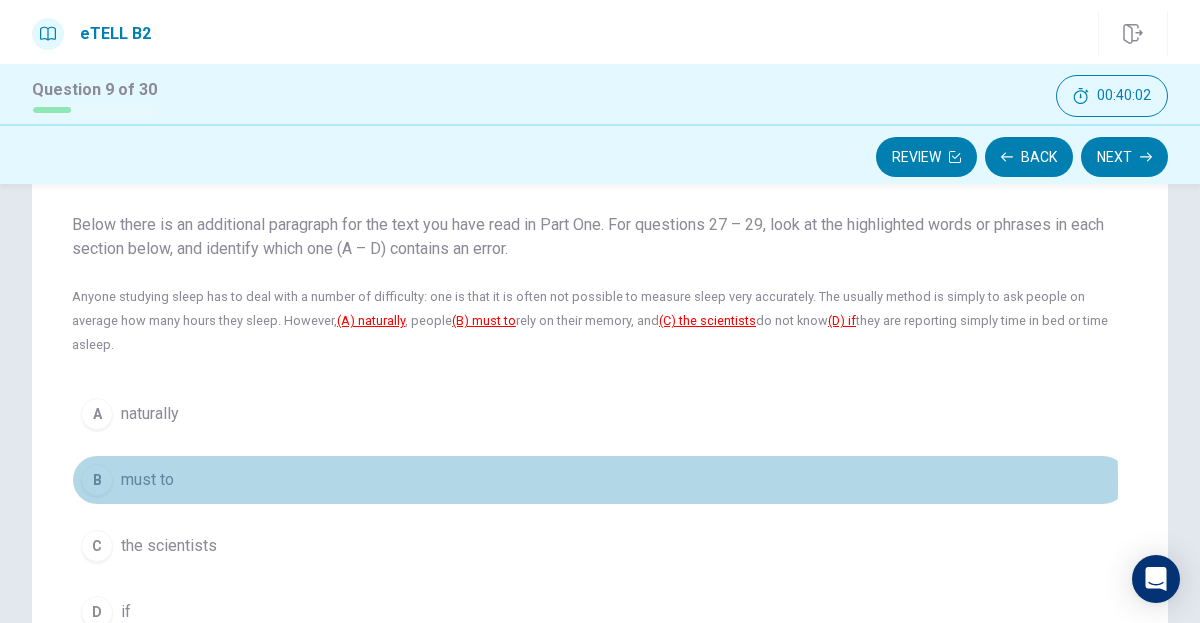 click on "must to" at bounding box center [147, 480] 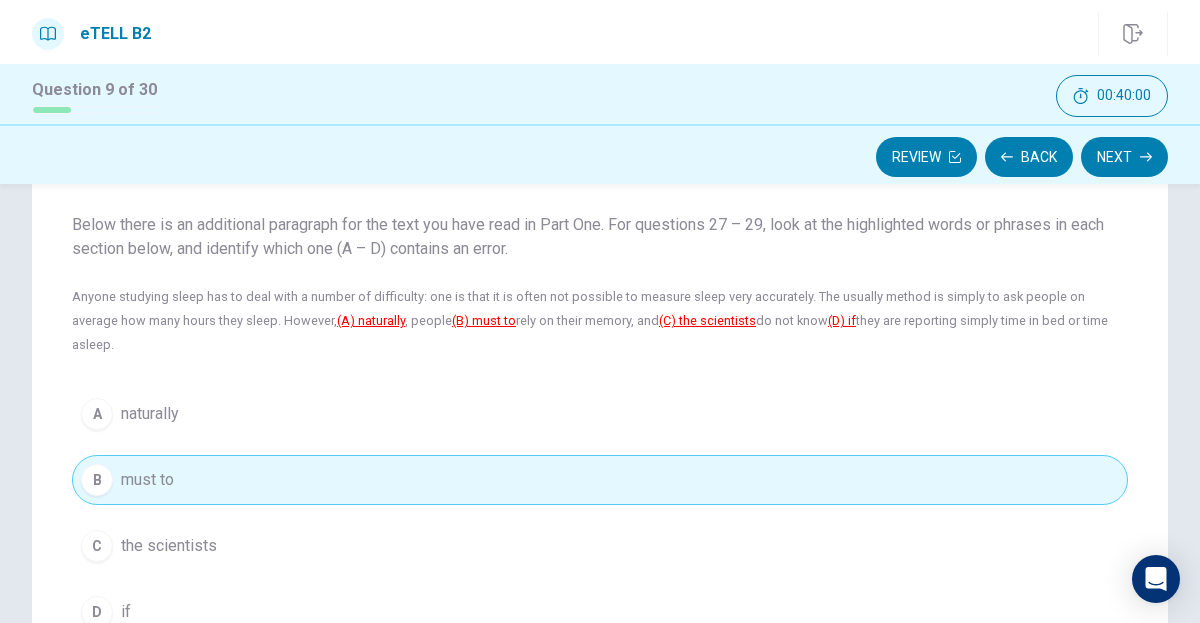 scroll, scrollTop: 199, scrollLeft: 0, axis: vertical 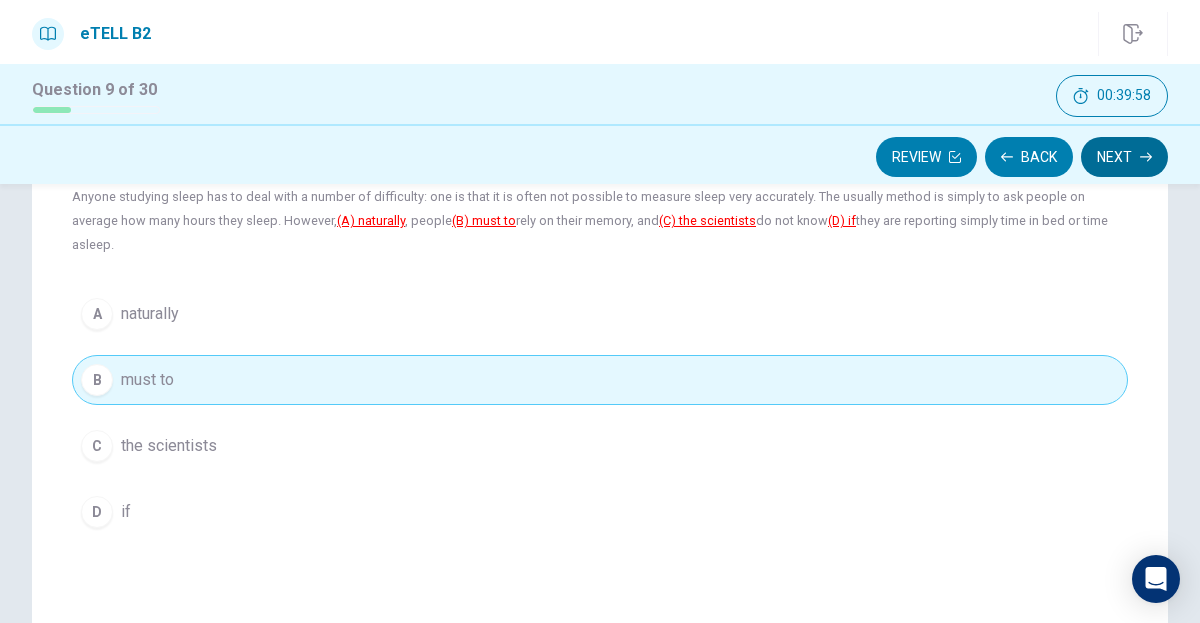click on "Next" at bounding box center [1124, 157] 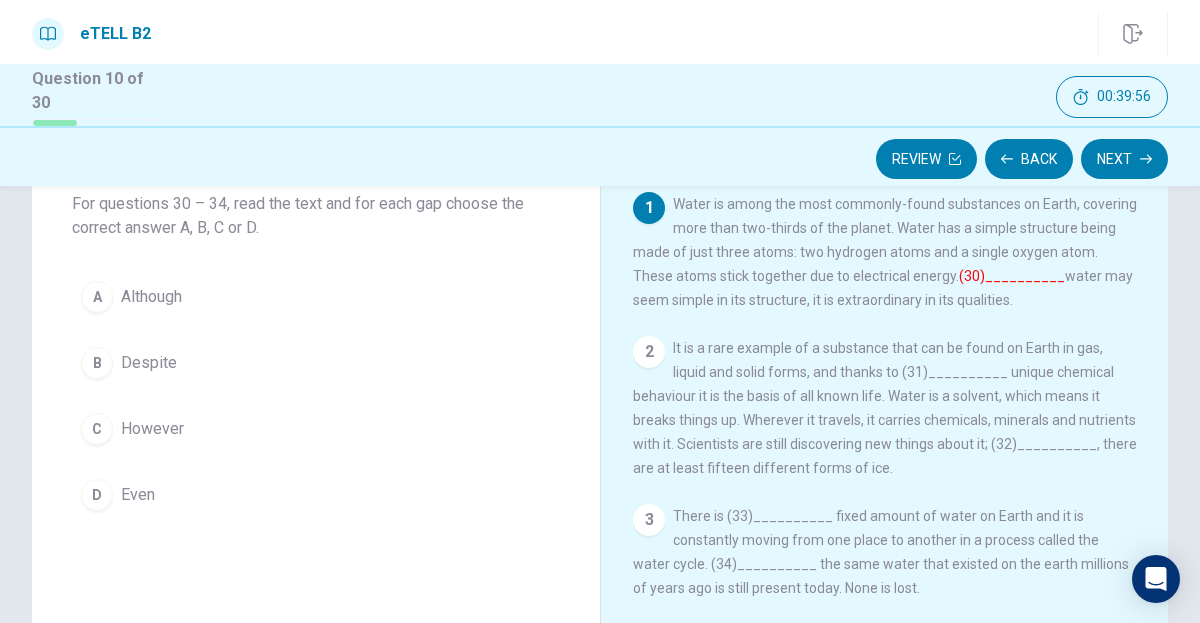 scroll, scrollTop: 99, scrollLeft: 0, axis: vertical 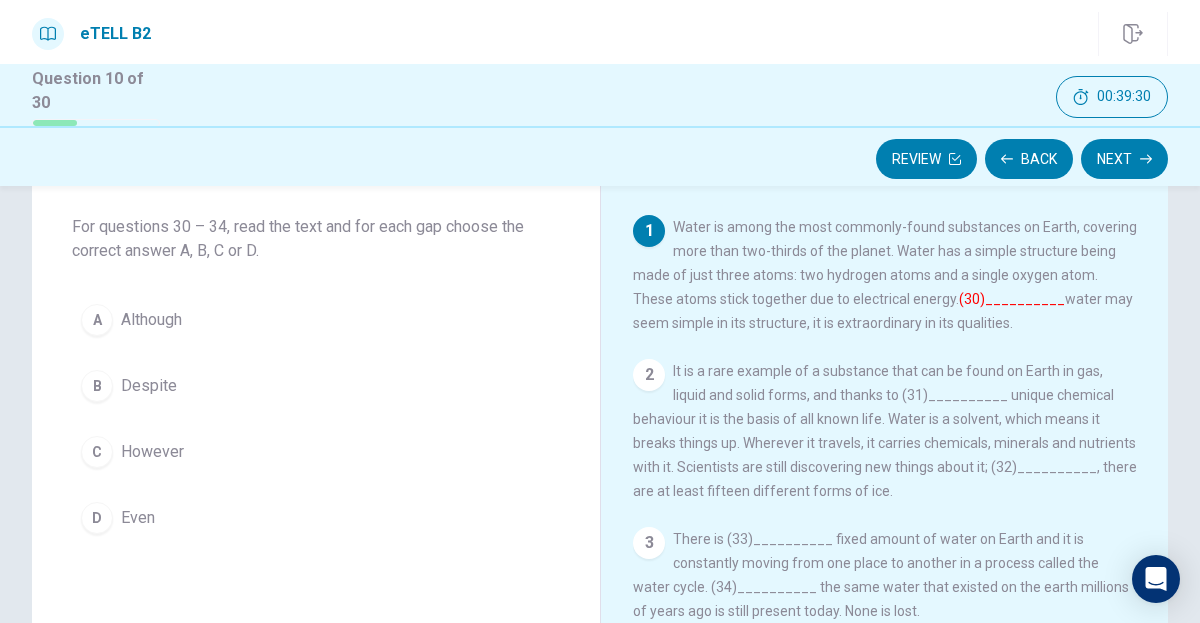 click on "Although" at bounding box center (151, 320) 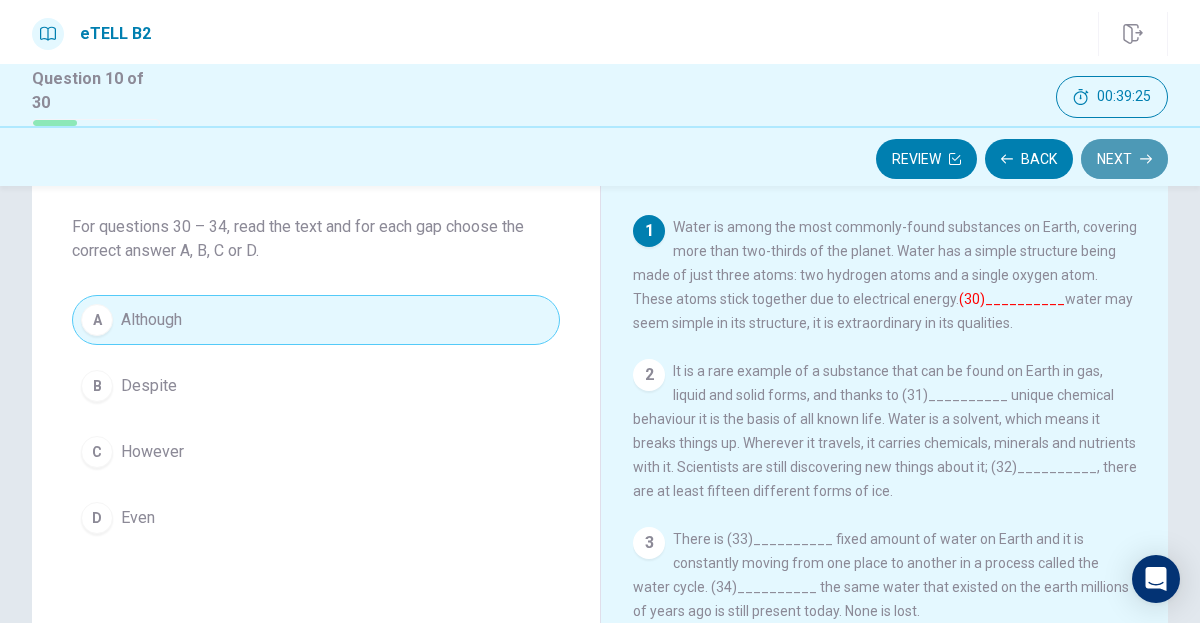 click on "Next" at bounding box center [1124, 159] 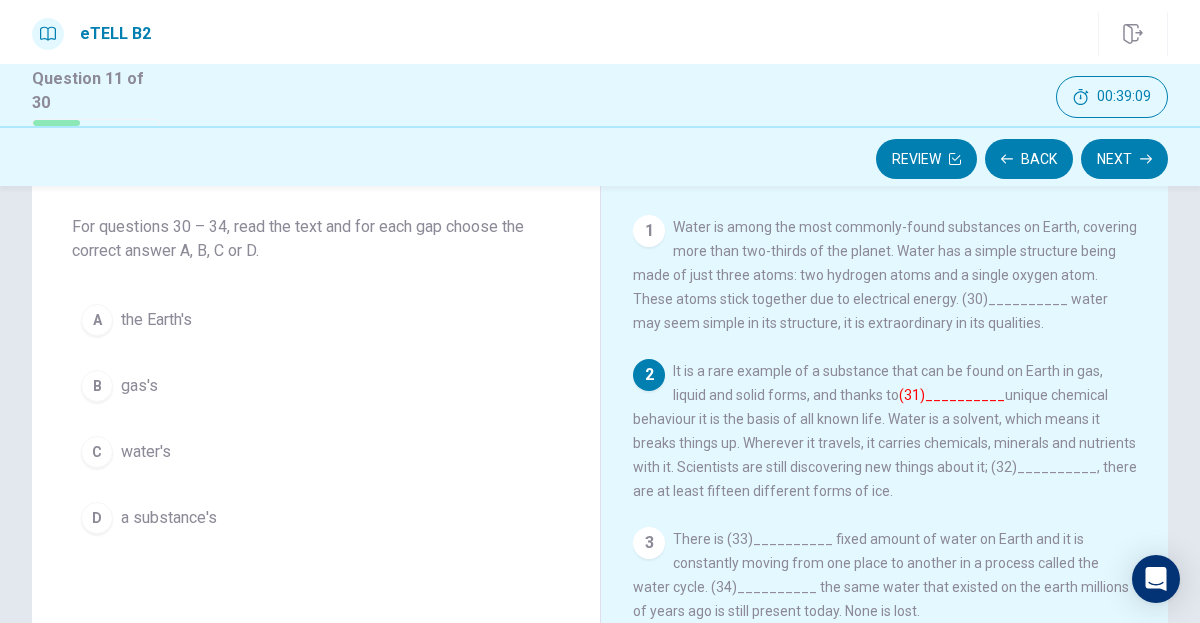 click on "water's" at bounding box center [146, 452] 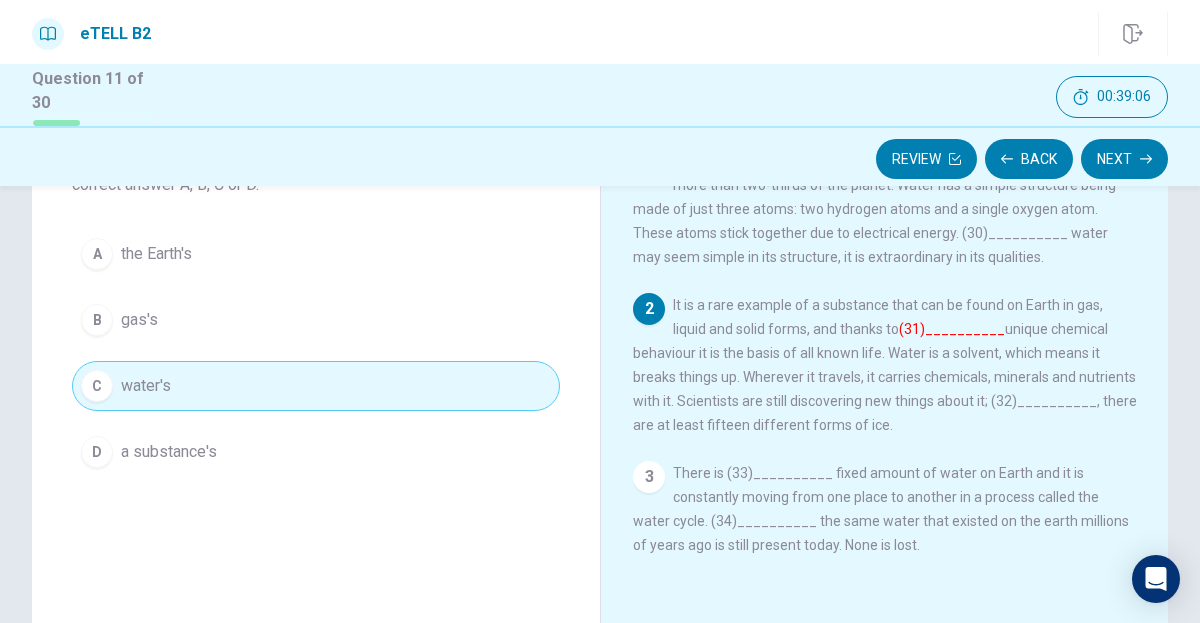 scroll, scrollTop: 199, scrollLeft: 0, axis: vertical 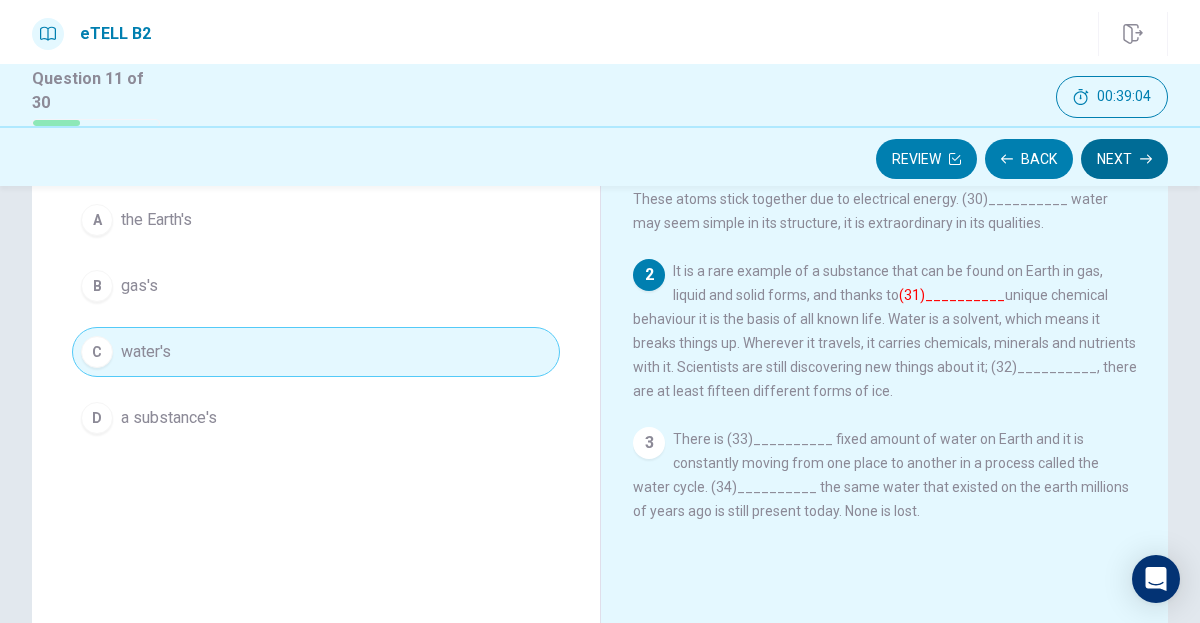 click on "Next" at bounding box center (1124, 159) 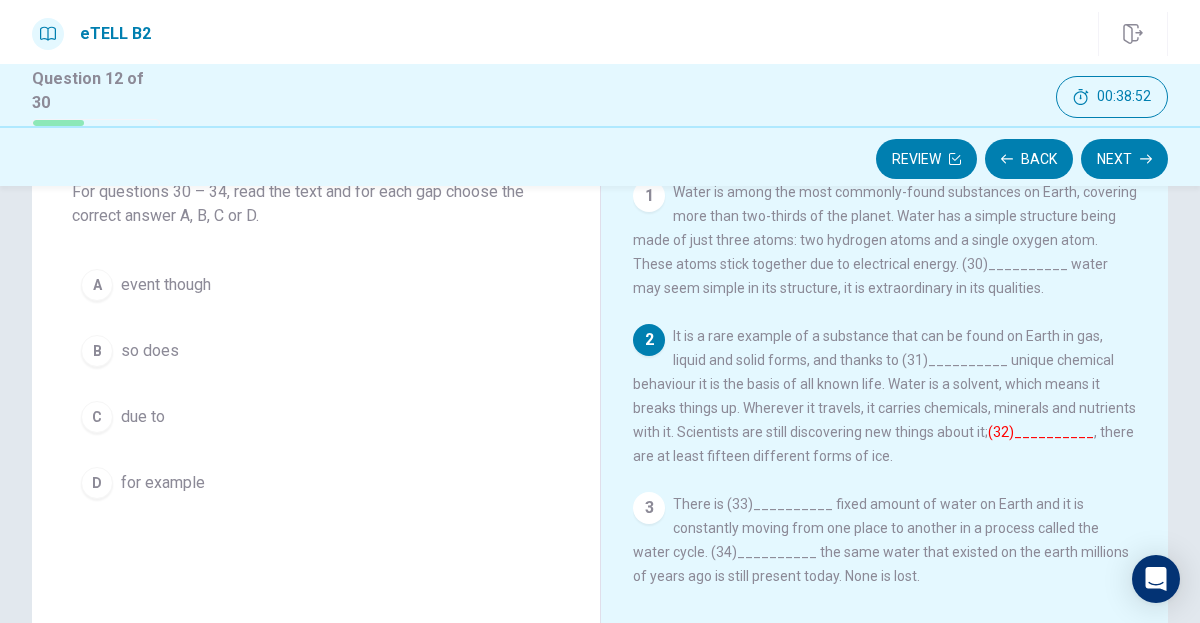 scroll, scrollTop: 99, scrollLeft: 0, axis: vertical 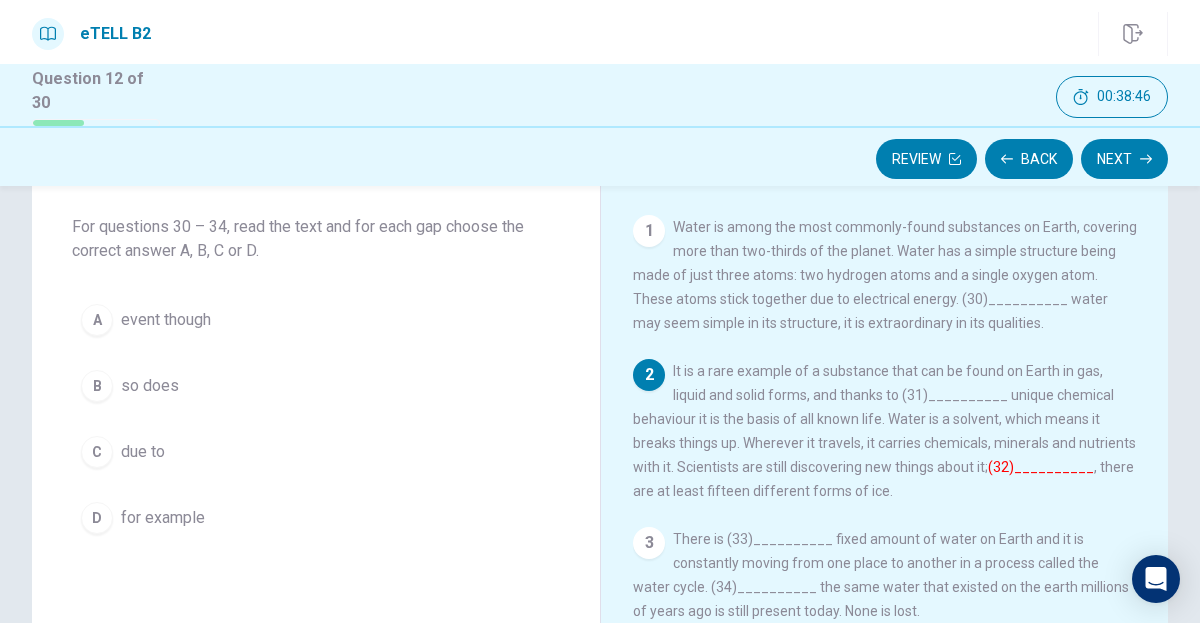 click on "for example" at bounding box center (163, 518) 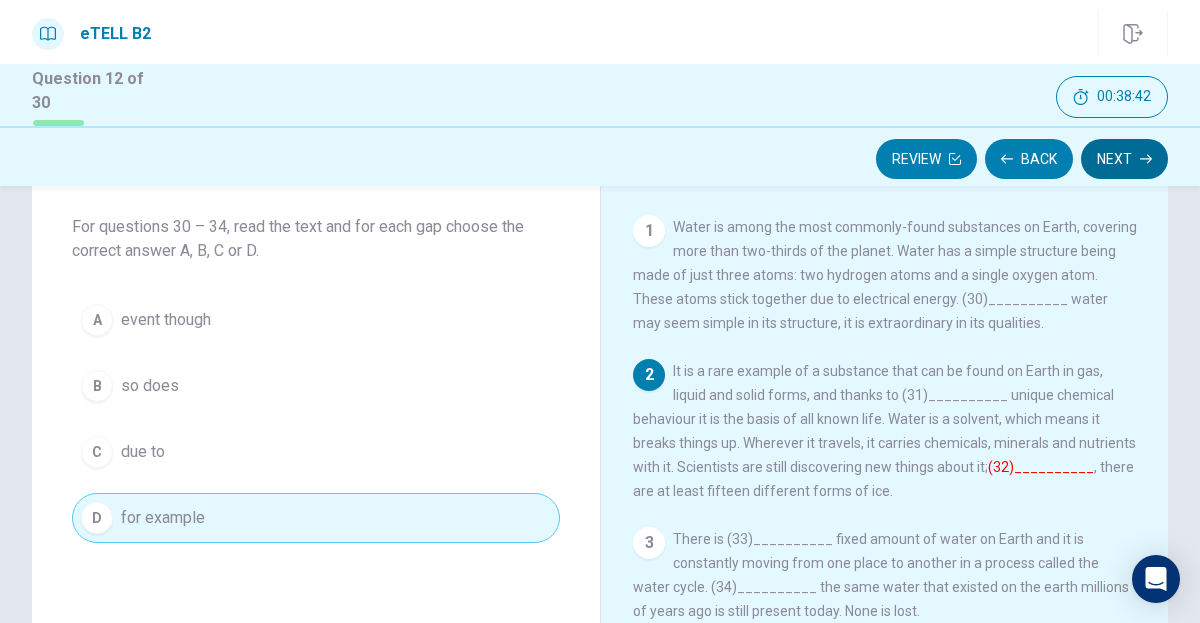 click on "Next" at bounding box center [1124, 159] 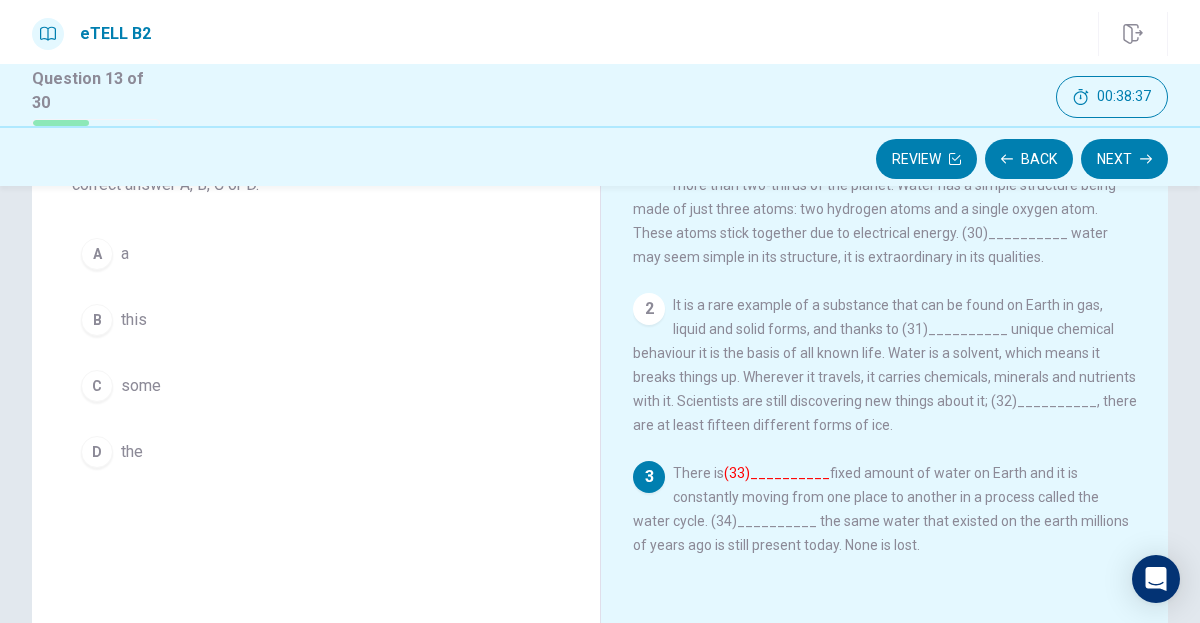 scroll, scrollTop: 199, scrollLeft: 0, axis: vertical 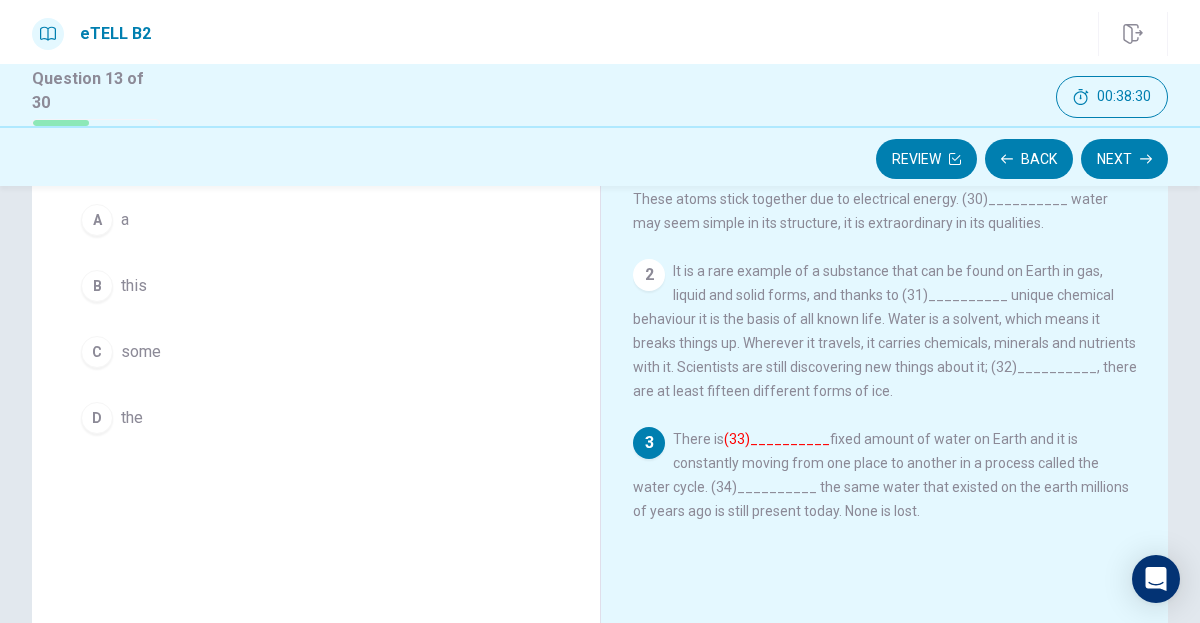click on "A a" at bounding box center (316, 220) 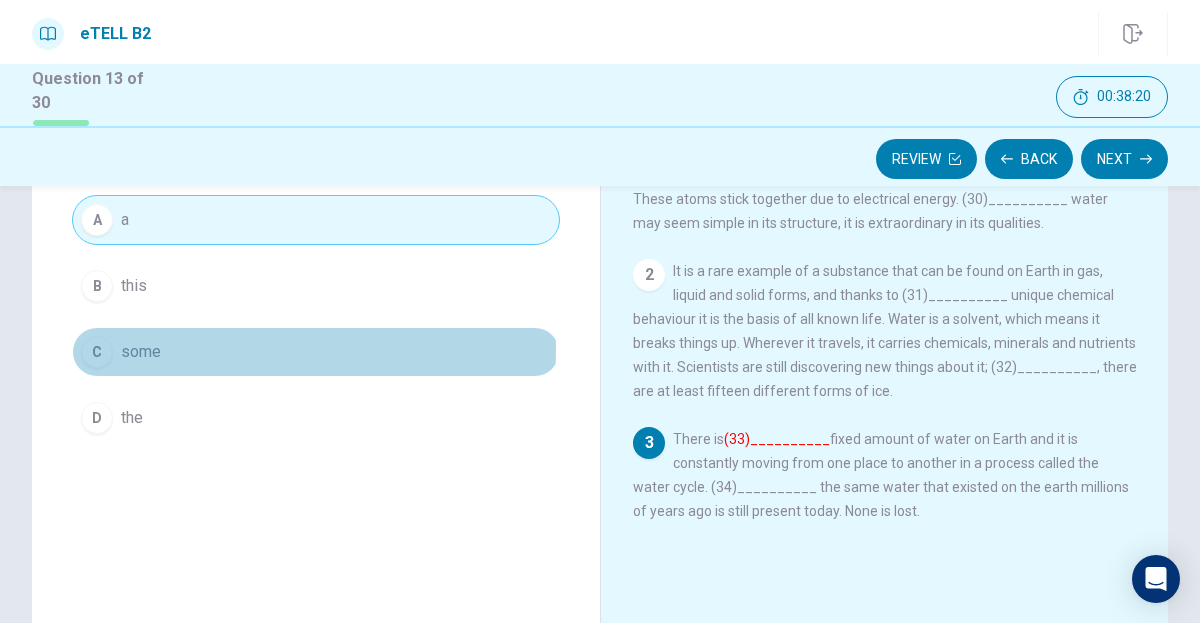 click on "some" at bounding box center (141, 352) 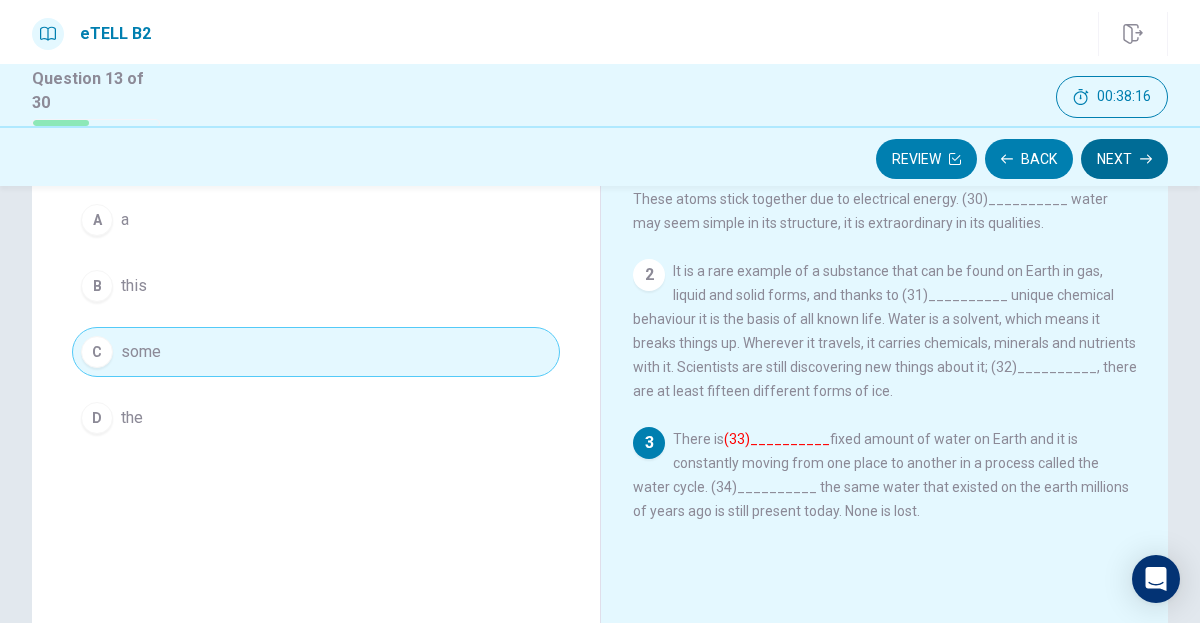 click on "Next" at bounding box center [1124, 159] 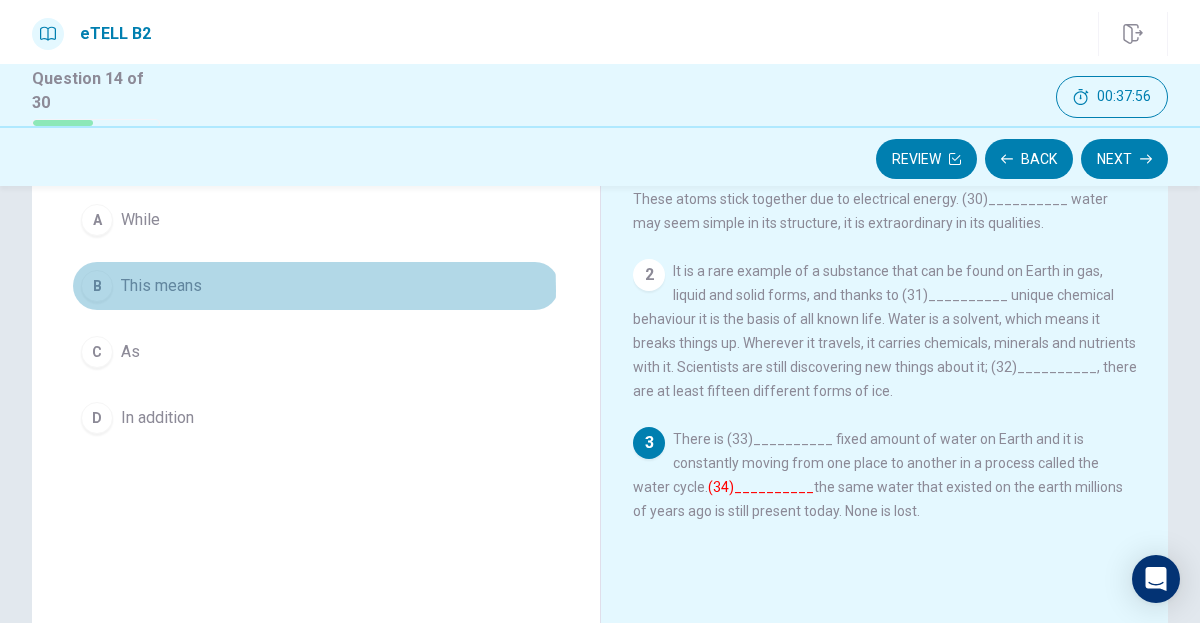 click on "This means" at bounding box center (161, 286) 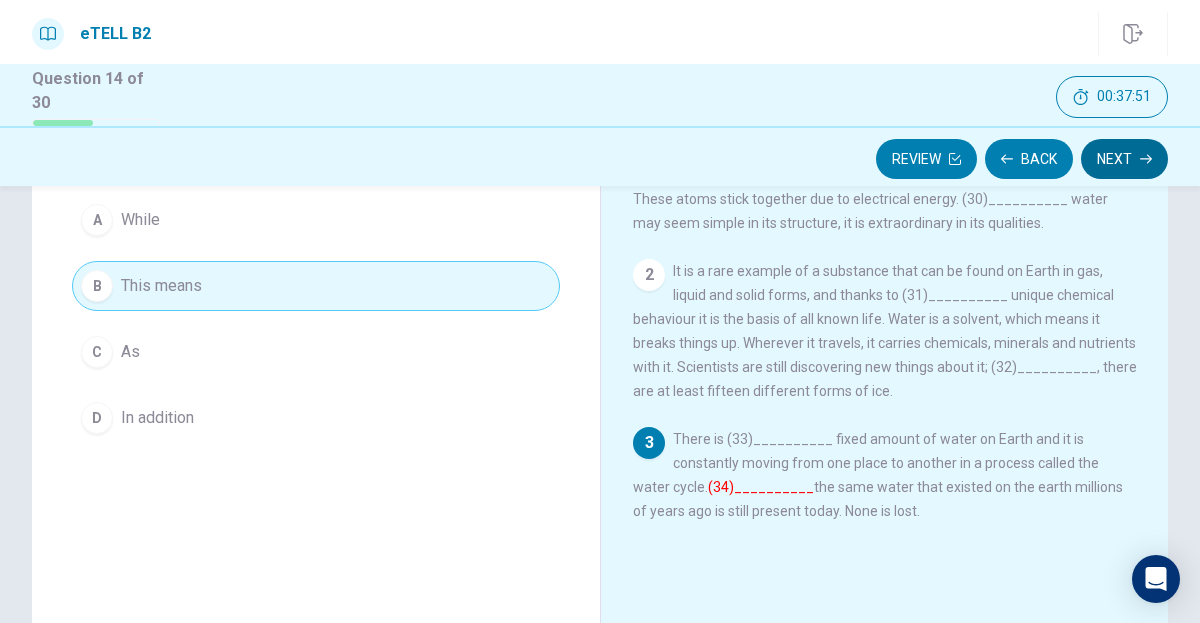 click on "Next" at bounding box center [1124, 159] 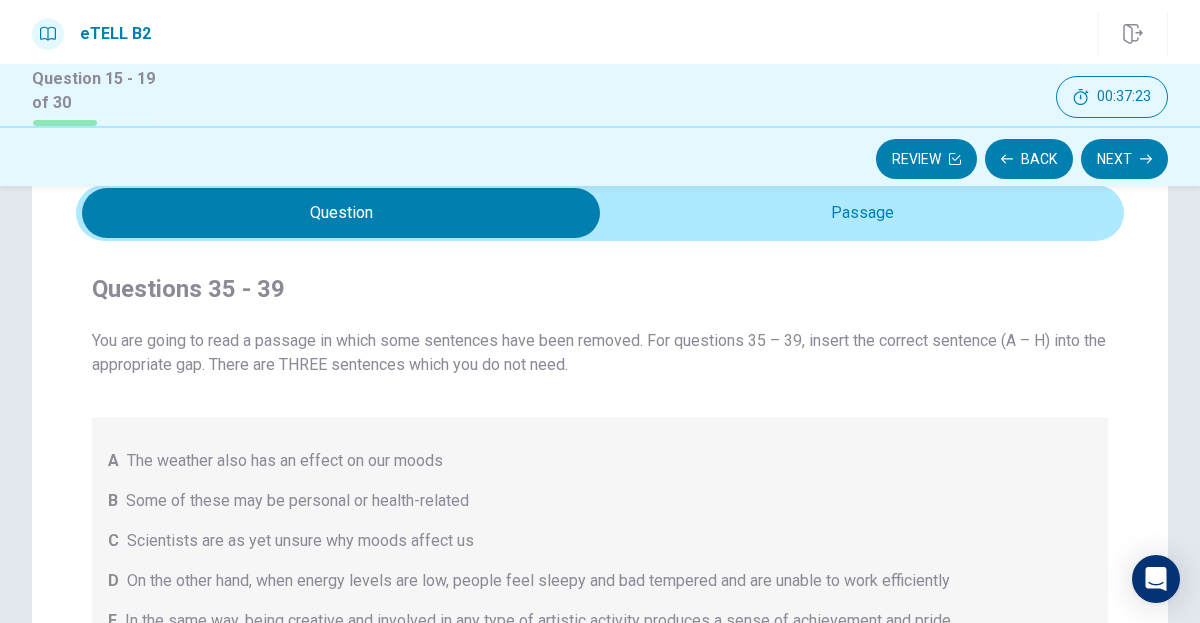 scroll, scrollTop: 99, scrollLeft: 0, axis: vertical 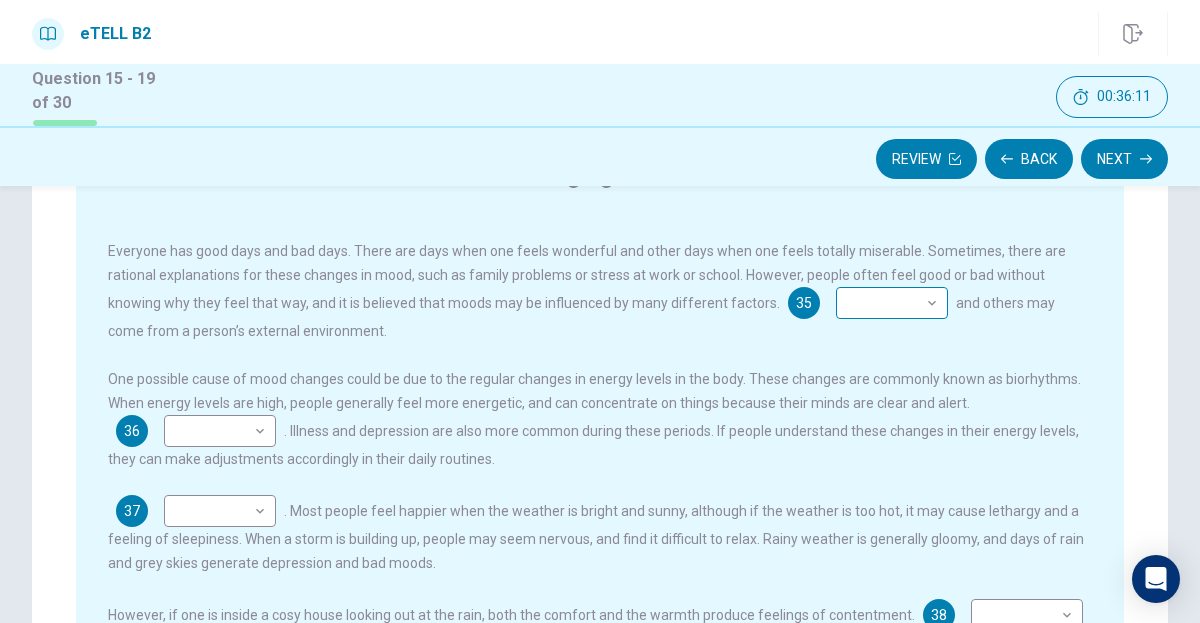 click on "This site uses cookies, as explained in our  Privacy Policy . If you agree to the use of cookies, please click the Accept button and continue to browse our site.   Privacy Policy Accept   eTELL B2 Part Three Review Back Next 00:36:11 Question 15 - 19 of 30 00:36:11 Review Back Next Questions 35 - 39 You are going to read a passage in which some sentences have been  removed. For questions 35 – 39, insert the correct sentence (A – H) into the  appropriate gap. There are THREE sentences which you do not need. A The weather also has an effect on our moods B Some of these may be personal or health-related C Scientists are as yet unsure why moods affect us D On the other hand, when energy levels are low, people feel sleepy and bad tempered and are unable to work efficiently E In the same way, being creative and involved in any type of artistic activity  produces a sense of achievement and pride F Sometimes, there are rational explanations for these changes in mood G H Changing Mood 35 ​ ​ 36 ​ ​ 37 ​" at bounding box center [600, 311] 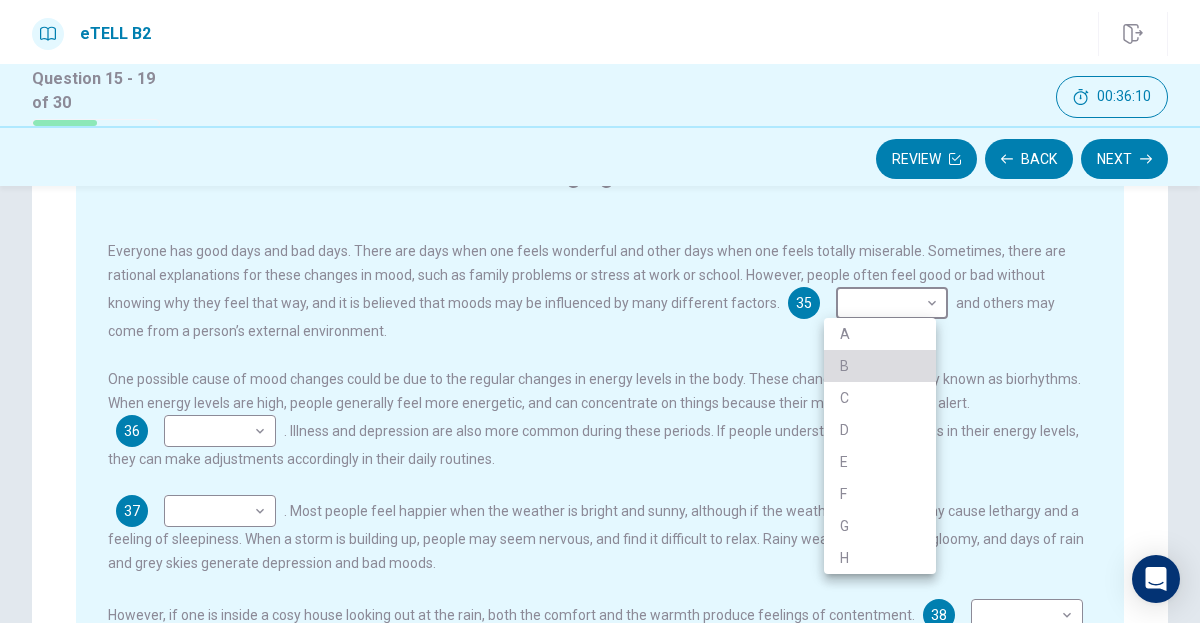 click on "B" at bounding box center [880, 366] 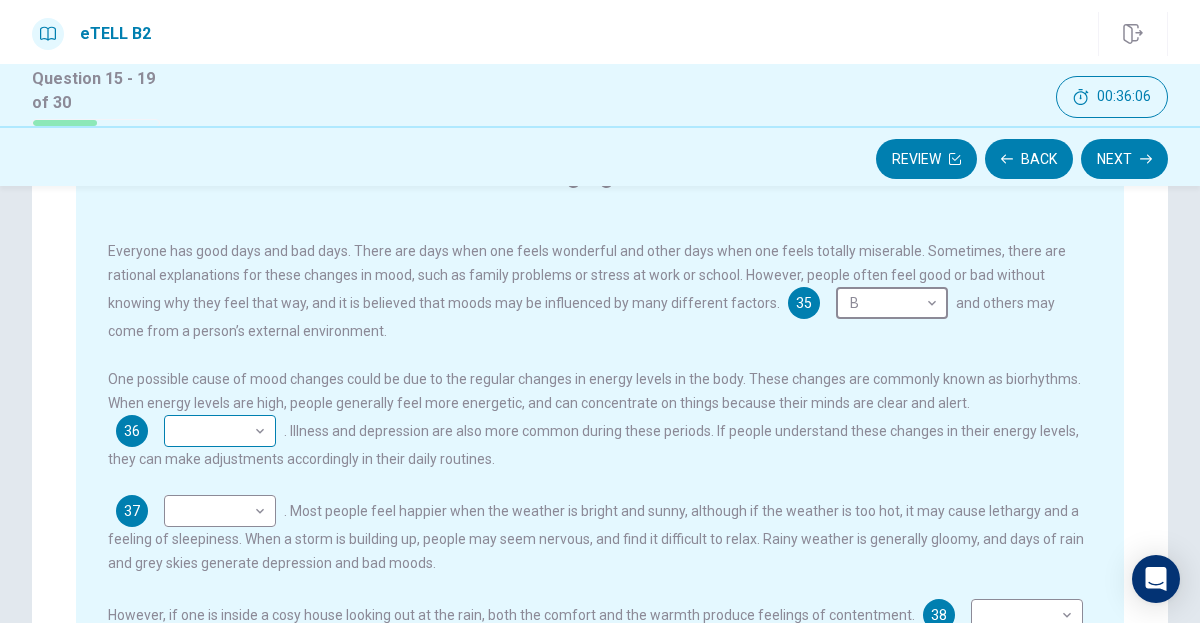 scroll, scrollTop: 300, scrollLeft: 0, axis: vertical 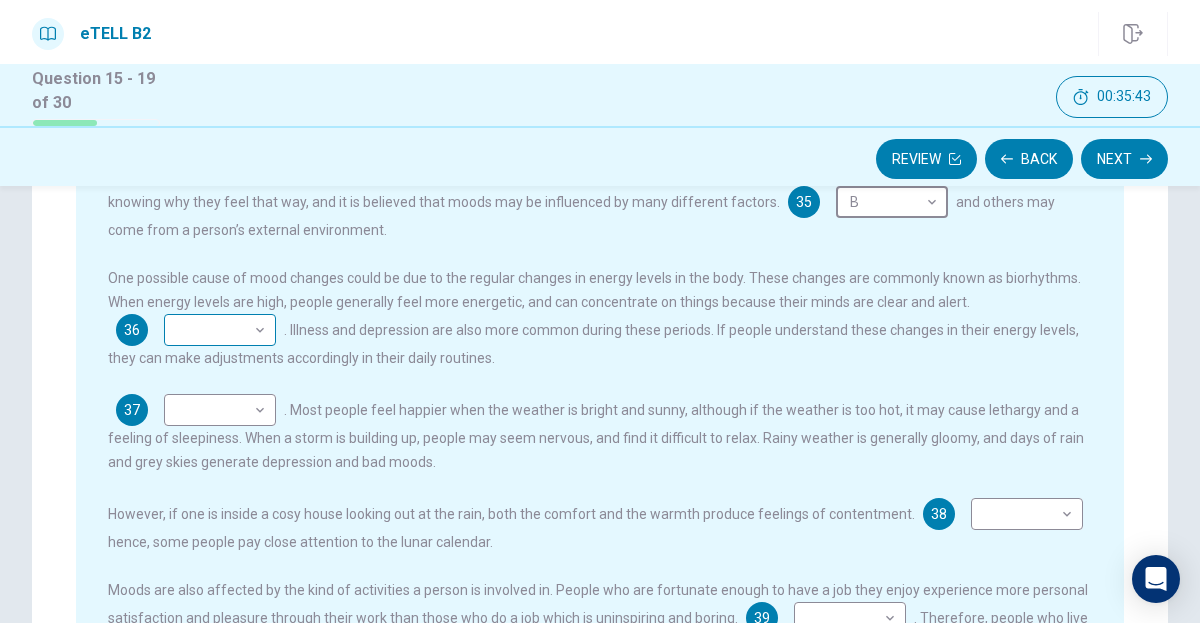 click on "This site uses cookies, as explained in our  Privacy Policy . If you agree to the use of cookies, please click the Accept button and continue to browse our site.   Privacy Policy Accept   eTELL B2 Part Three Review Back Next 00:35:43 Question 15 - 19 of 30 00:35:43 Review Back Next Questions 35 - 39 You are going to read a passage in which some sentences have been  removed. For questions 35 – 39, insert the correct sentence (A – H) into the  appropriate gap. There are THREE sentences which you do not need. A The weather also has an effect on our moods B Some of these may be personal or health-related C Scientists are as yet unsure why moods affect us D On the other hand, when energy levels are low, people feel sleepy and bad tempered and are unable to work efficiently E In the same way, being creative and involved in any type of artistic activity  produces a sense of achievement and pride F Sometimes, there are rational explanations for these changes in mood G H Changing Mood 35 B * ​ 36 ​ ​ 37 ​" at bounding box center [600, 311] 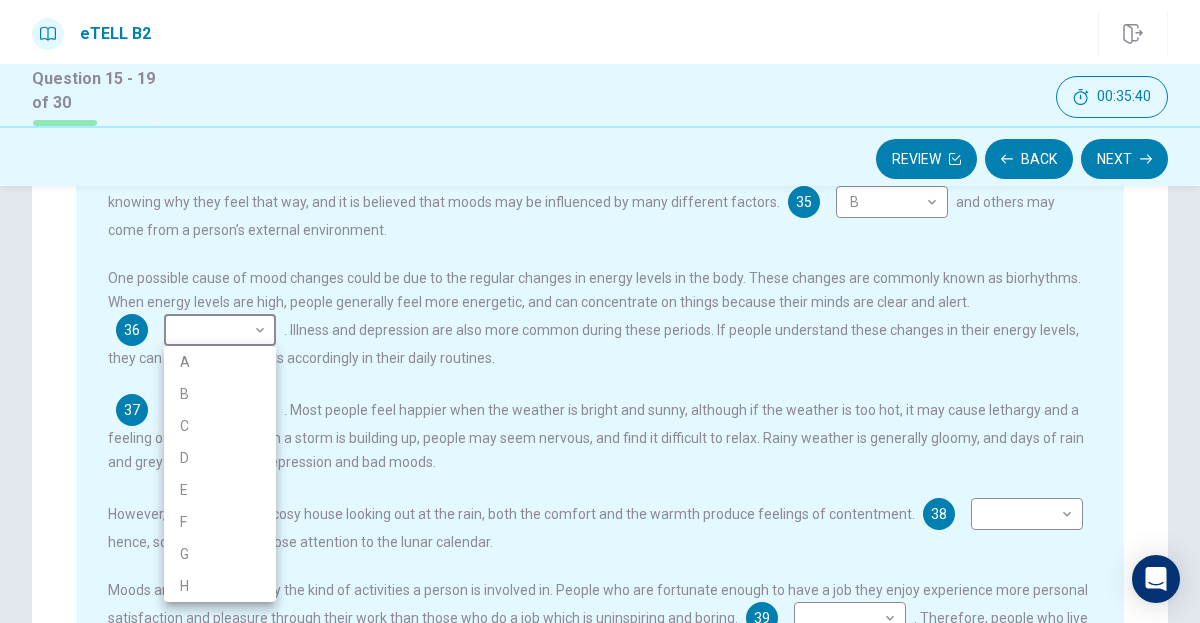click at bounding box center [600, 311] 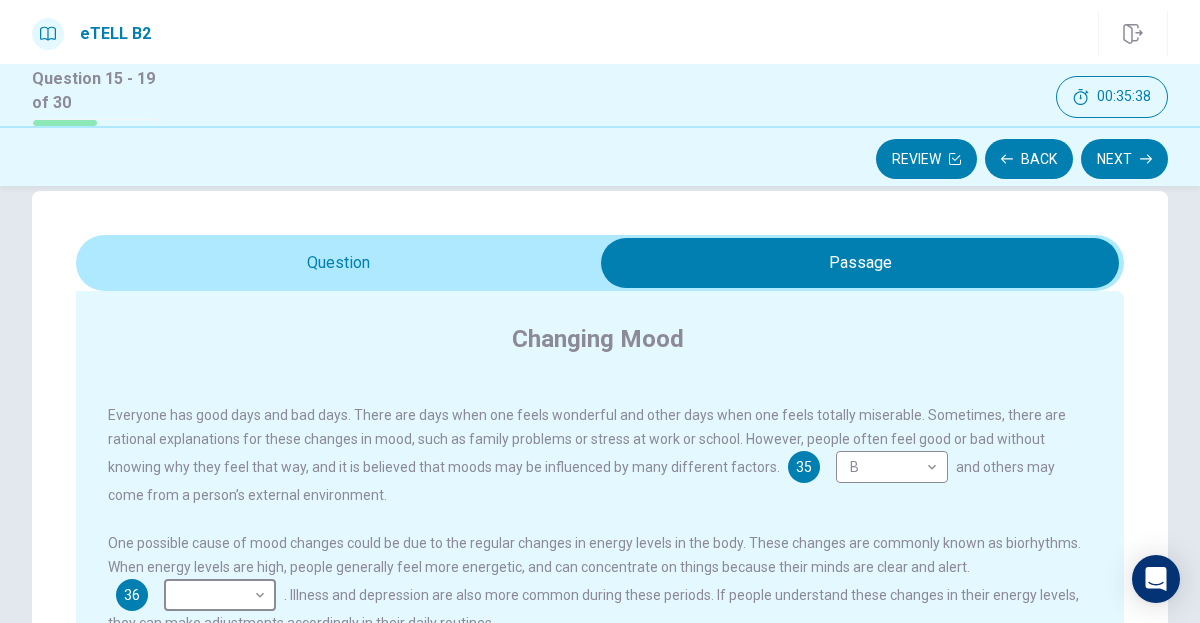 scroll, scrollTop: 0, scrollLeft: 0, axis: both 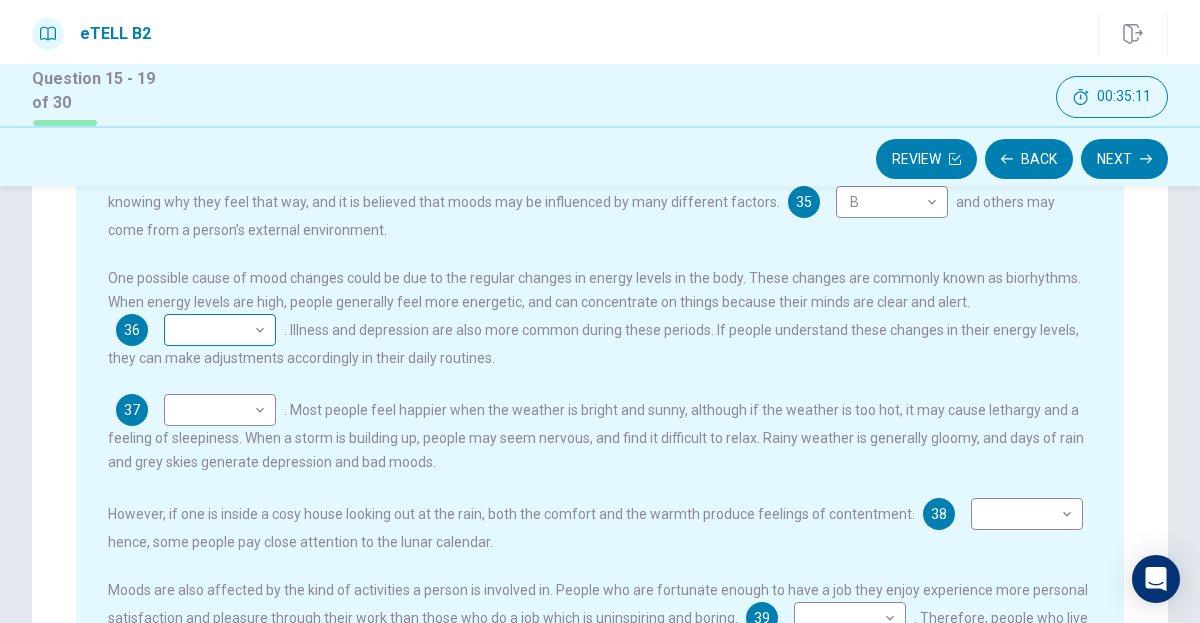 click on "This site uses cookies, as explained in our  Privacy Policy . If you agree to the use of cookies, please click the Accept button and continue to browse our site.   Privacy Policy Accept   eTELL B2 Part Three Review Back Next 00:35:11 Question 15 - 19 of 30 00:35:11 Review Back Next Questions 35 - 39 You are going to read a passage in which some sentences have been  removed. For questions 35 – 39, insert the correct sentence (A – H) into the  appropriate gap. There are THREE sentences which you do not need. A The weather also has an effect on our moods B Some of these may be personal or health-related C Scientists are as yet unsure why moods affect us D On the other hand, when energy levels are low, people feel sleepy and bad tempered and are unable to work efficiently E In the same way, being creative and involved in any type of artistic activity  produces a sense of achievement and pride F Sometimes, there are rational explanations for these changes in mood G H Changing Mood 35 B * ​ 36 ​ ​ 37 ​" at bounding box center [600, 311] 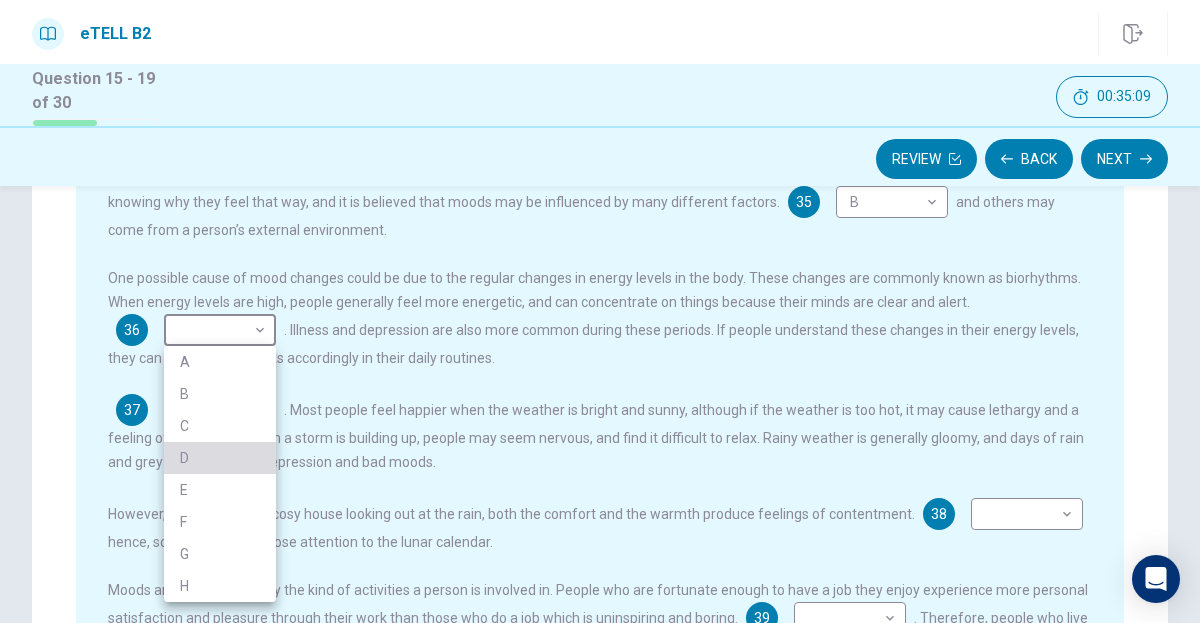 click on "D" at bounding box center [220, 458] 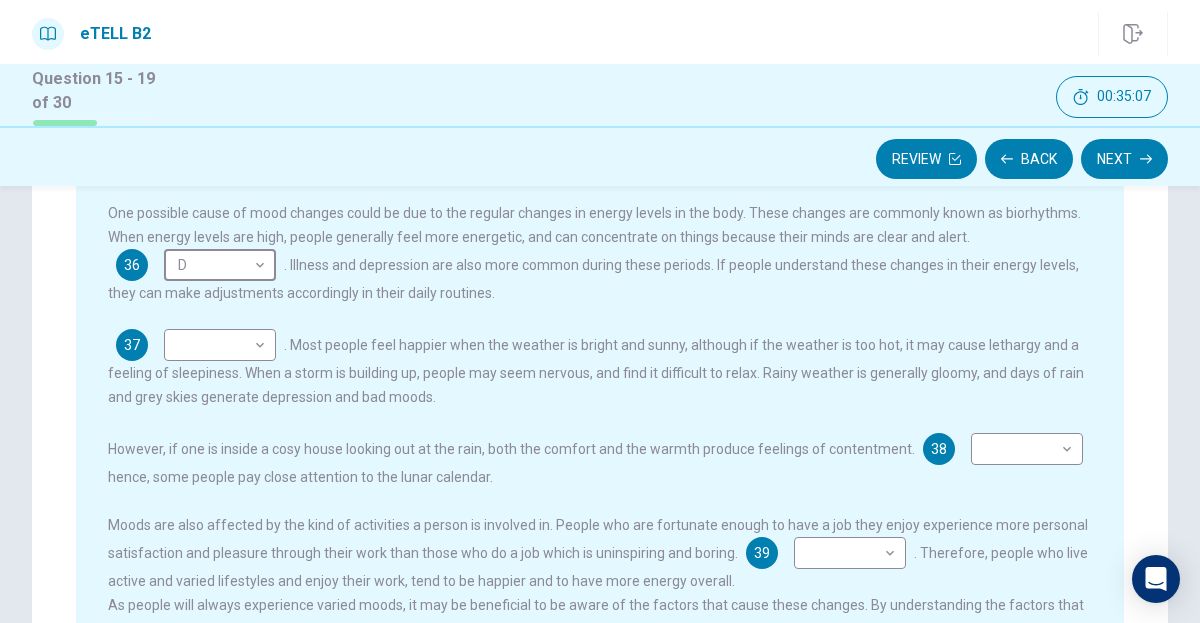 scroll, scrollTop: 399, scrollLeft: 0, axis: vertical 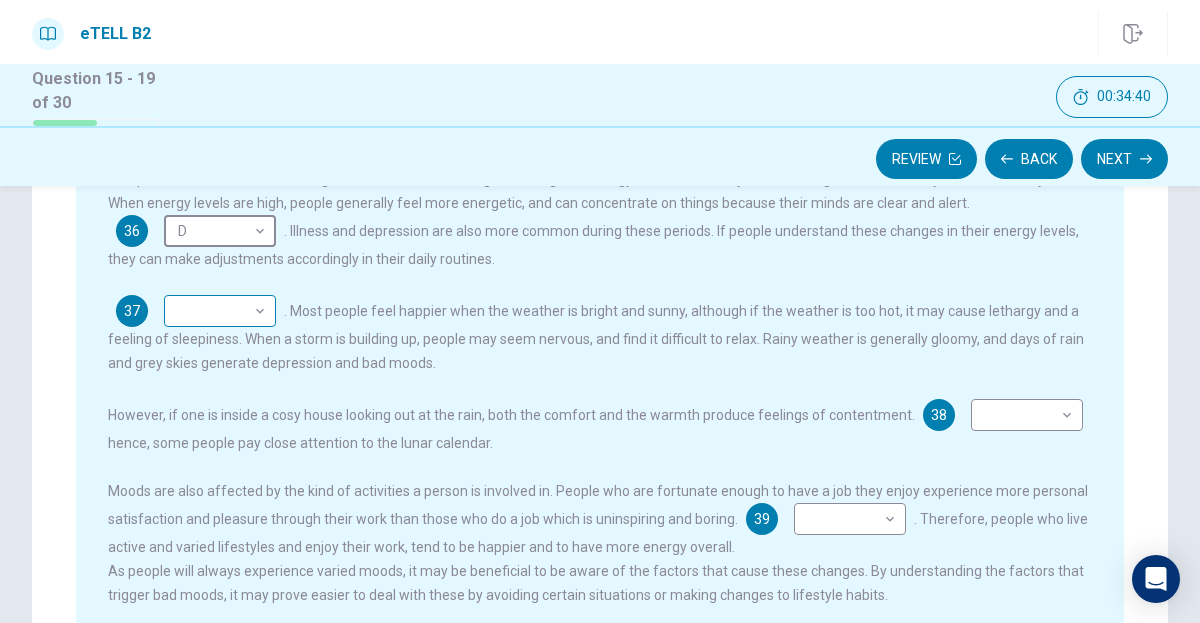 click on "This site uses cookies, as explained in our  Privacy Policy . If you agree to the use of cookies, please click the Accept button and continue to browse our site.   Privacy Policy Accept   eTELL B2 Part Three Review Back Next 00:34:40 Question 15 - 19 of 30 00:34:40 Review Back Next Questions 35 - 39 You are going to read a passage in which some sentences have been  removed. For questions 35 – 39, insert the correct sentence (A – H) into the  appropriate gap. There are THREE sentences which you do not need. A The weather also has an effect on our moods B Some of these may be personal or health-related C Scientists are as yet unsure why moods affect us D On the other hand, when energy levels are low, people feel sleepy and bad tempered and are unable to work efficiently E In the same way, being creative and involved in any type of artistic activity  produces a sense of achievement and pride F Sometimes, there are rational explanations for these changes in mood G H Changing Mood 35 B * ​ 36 D * ​ 37 ​" at bounding box center (600, 311) 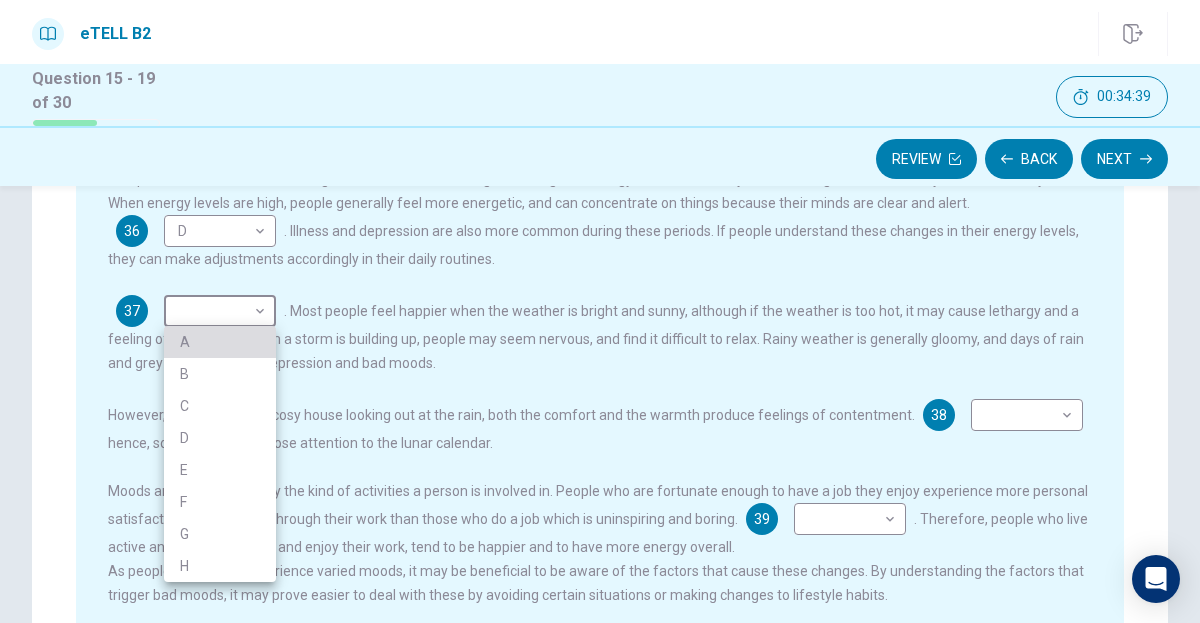 click on "A" at bounding box center (220, 342) 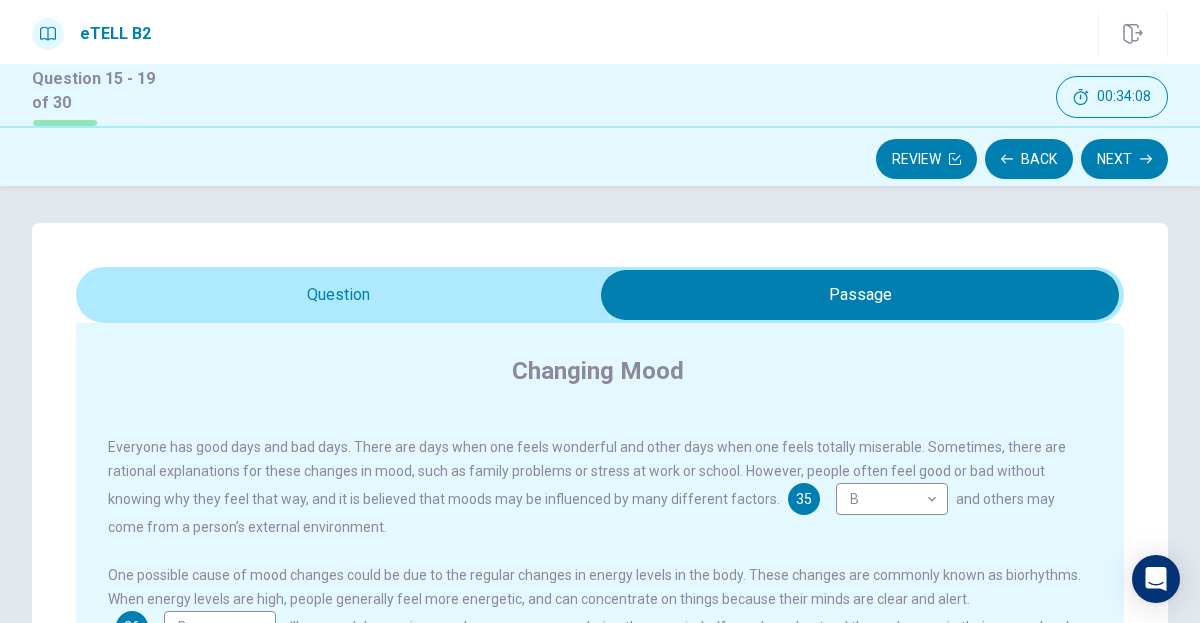 scroll, scrollTop: 0, scrollLeft: 0, axis: both 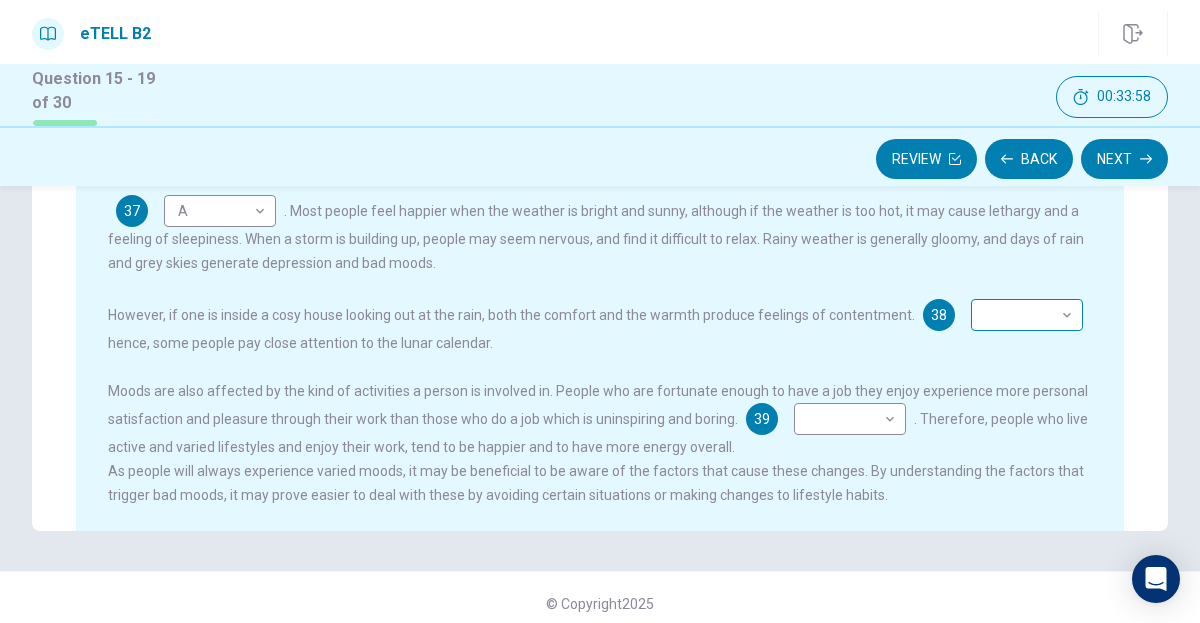 click on "This site uses cookies, as explained in our  Privacy Policy . If you agree to the use of cookies, please click the Accept button and continue to browse our site.   Privacy Policy Accept   eTELL B2 Part Three Review Back Next 00:33:58 Question 15 - 19 of 30 00:33:58 Review Back Next Questions 35 - 39 You are going to read a passage in which some sentences have been  removed. For questions 35 – 39, insert the correct sentence (A – H) into the  appropriate gap. There are THREE sentences which you do not need. A The weather also has an effect on our moods B Some of these may be personal or health-related C Scientists are as yet unsure why moods affect us D On the other hand, when energy levels are low, people feel sleepy and bad tempered and are unable to work efficiently E In the same way, being creative and involved in any type of artistic activity  produces a sense of achievement and pride F Sometimes, there are rational explanations for these changes in mood G H Changing Mood 35 B * ​ 36 D * ​ 37 A *" at bounding box center (600, 311) 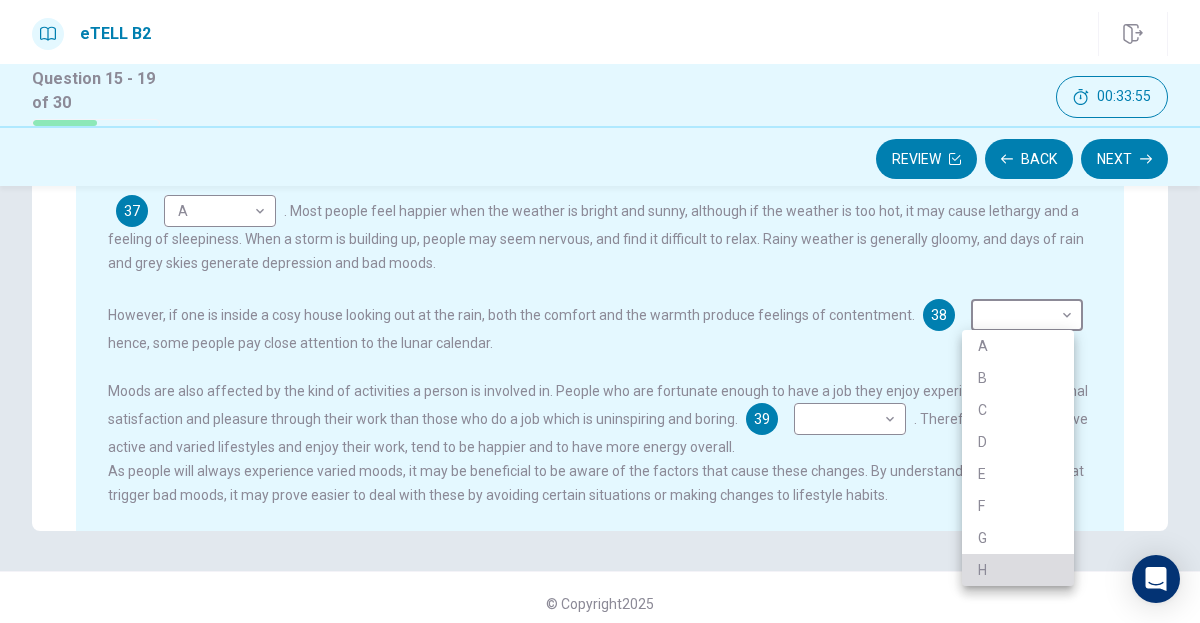click on "H" at bounding box center (1018, 570) 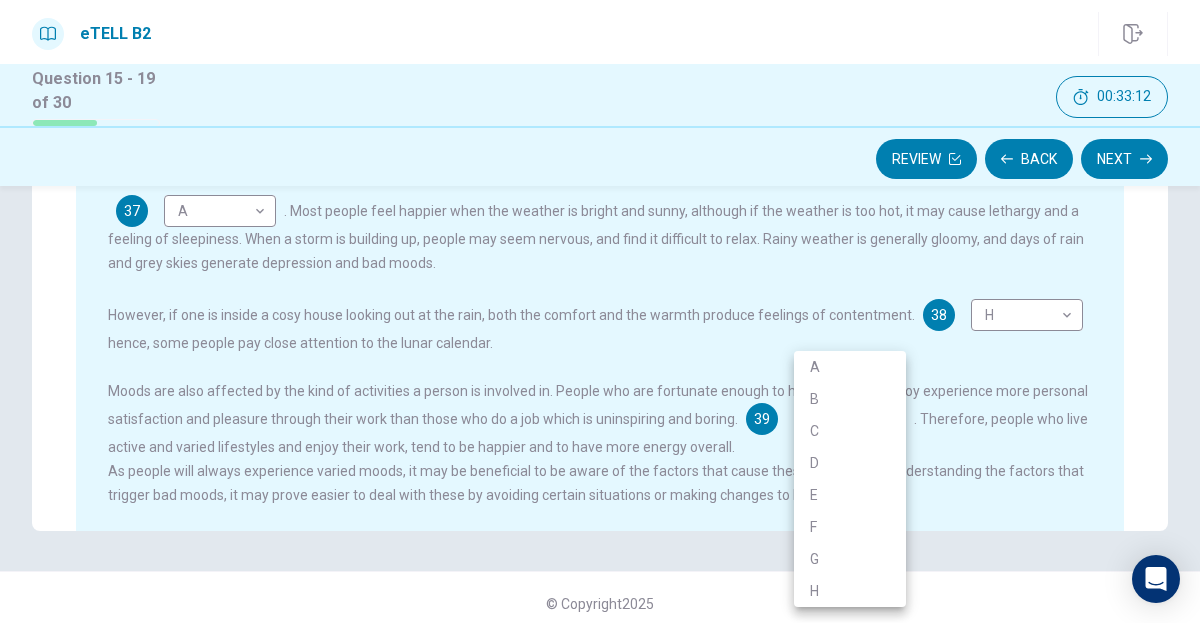 click on "This site uses cookies, as explained in our  Privacy Policy . If you agree to the use of cookies, please click the Accept button and continue to browse our site.   Privacy Policy Accept   eTELL B2 Part Three Review Back Next 00:33:12 Question 15 - 19 of 30 00:33:12 Review Back Next Questions 35 - 39 You are going to read a passage in which some sentences have been  removed. For questions 35 – 39, insert the correct sentence (A – H) into the  appropriate gap. There are THREE sentences which you do not need. A The weather also has an effect on our moods B Some of these may be personal or health-related C Scientists are as yet unsure why moods affect us D On the other hand, when energy levels are low, people feel sleepy and bad tempered and are unable to work efficiently E In the same way, being creative and involved in any type of artistic activity  produces a sense of achievement and pride F Sometimes, there are rational explanations for these changes in mood G H Changing Mood 35 B * ​ 36 D * ​ 37 A *" at bounding box center (600, 311) 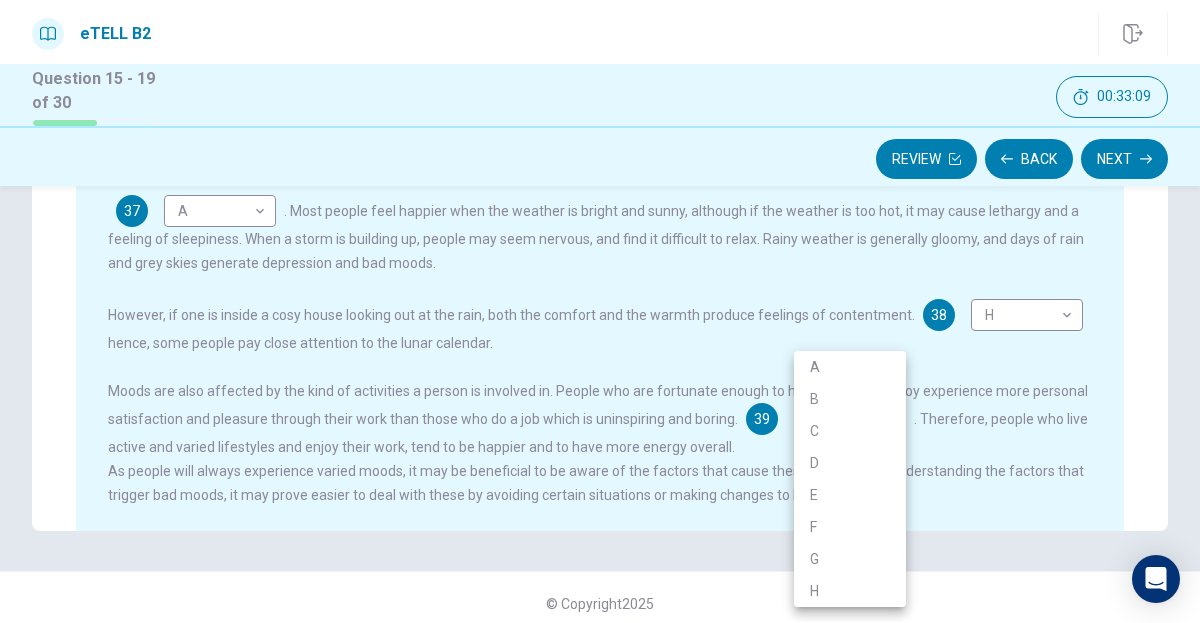 click on "E" at bounding box center [850, 495] 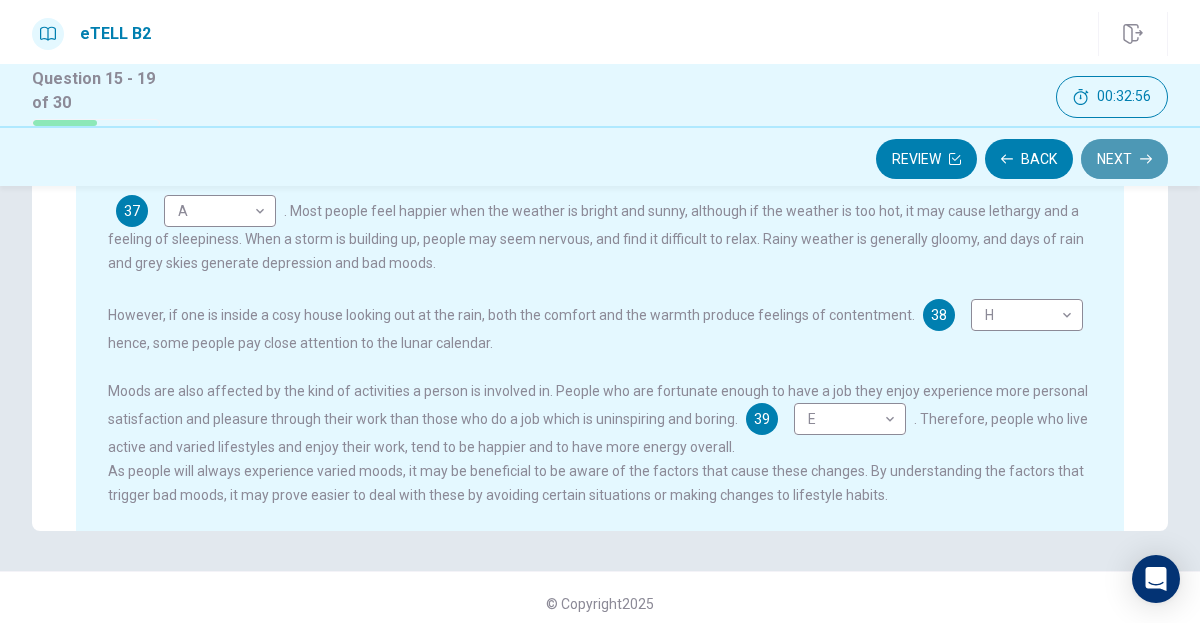 click on "Next" at bounding box center (1124, 159) 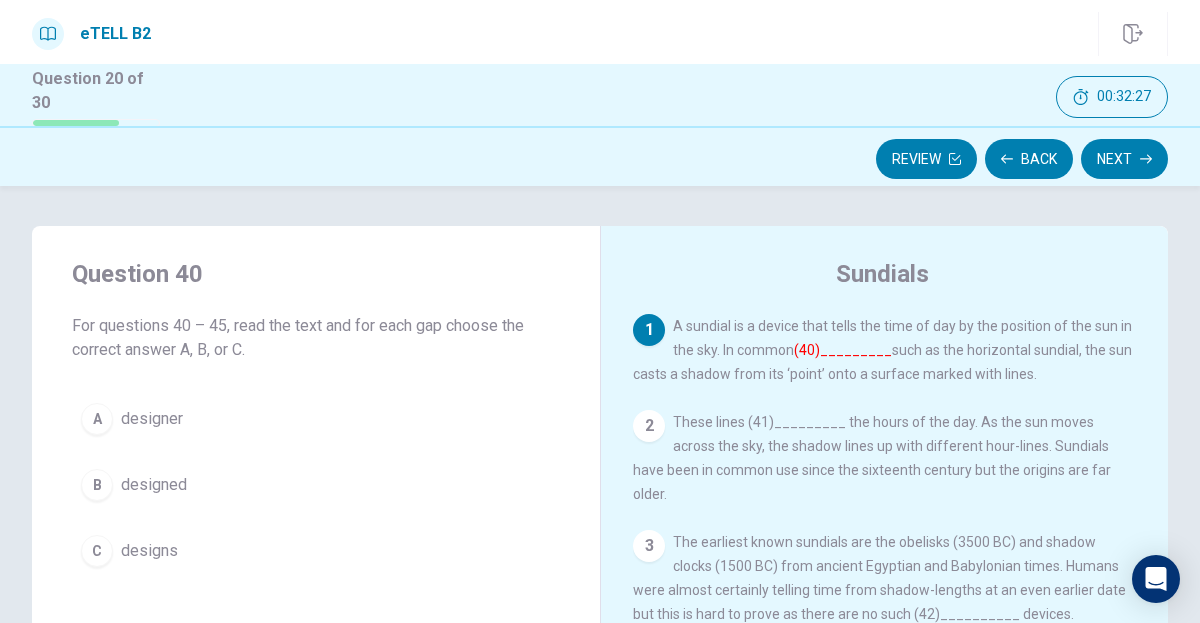 scroll, scrollTop: 99, scrollLeft: 0, axis: vertical 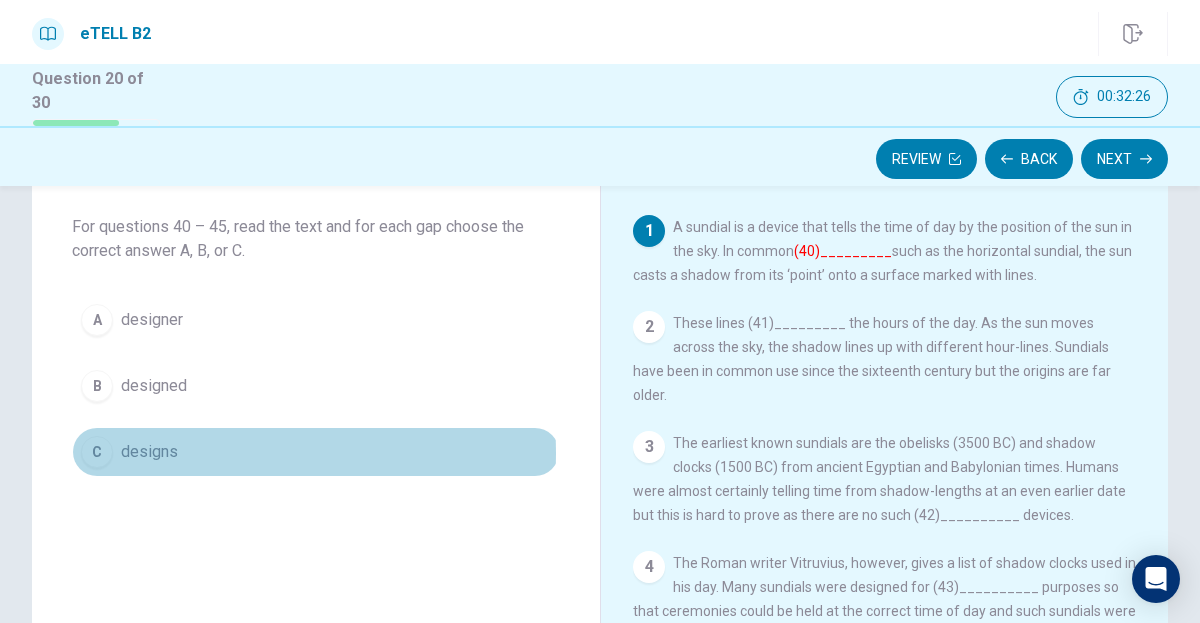 click on "designs" at bounding box center (149, 452) 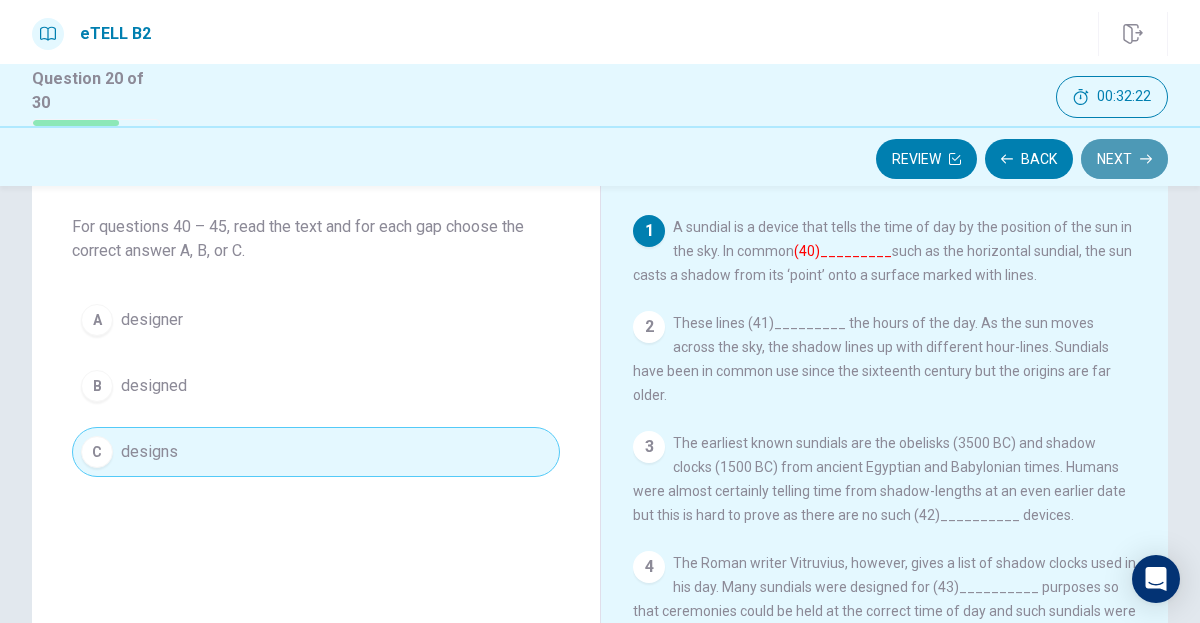 click on "Next" at bounding box center [1124, 159] 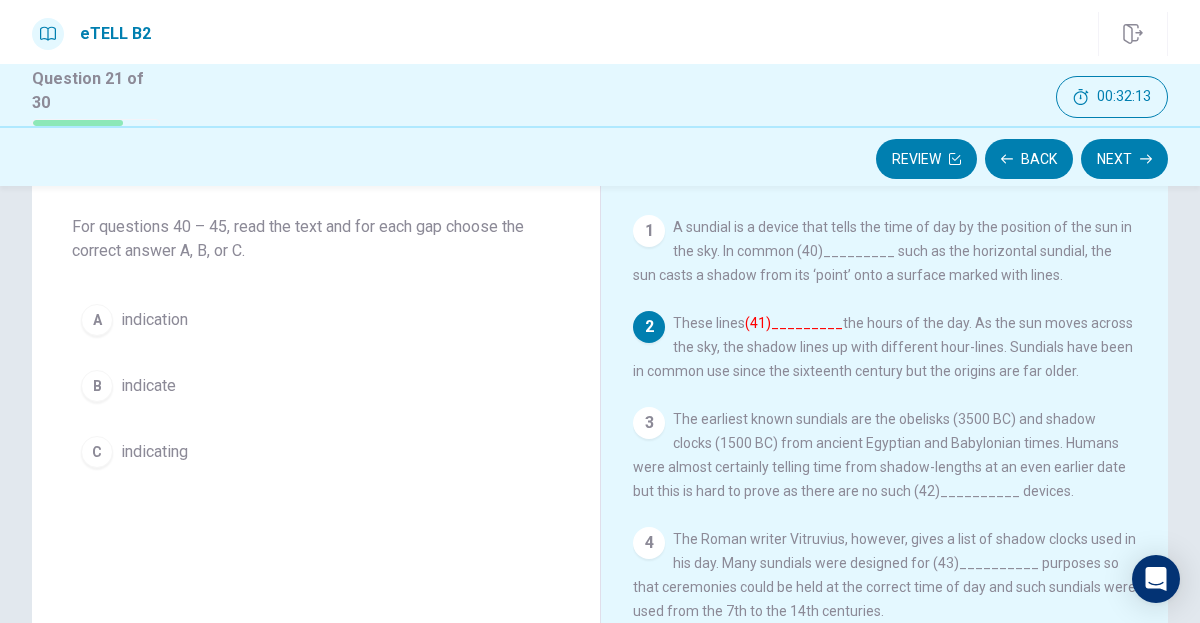 click on "indicate" at bounding box center [148, 386] 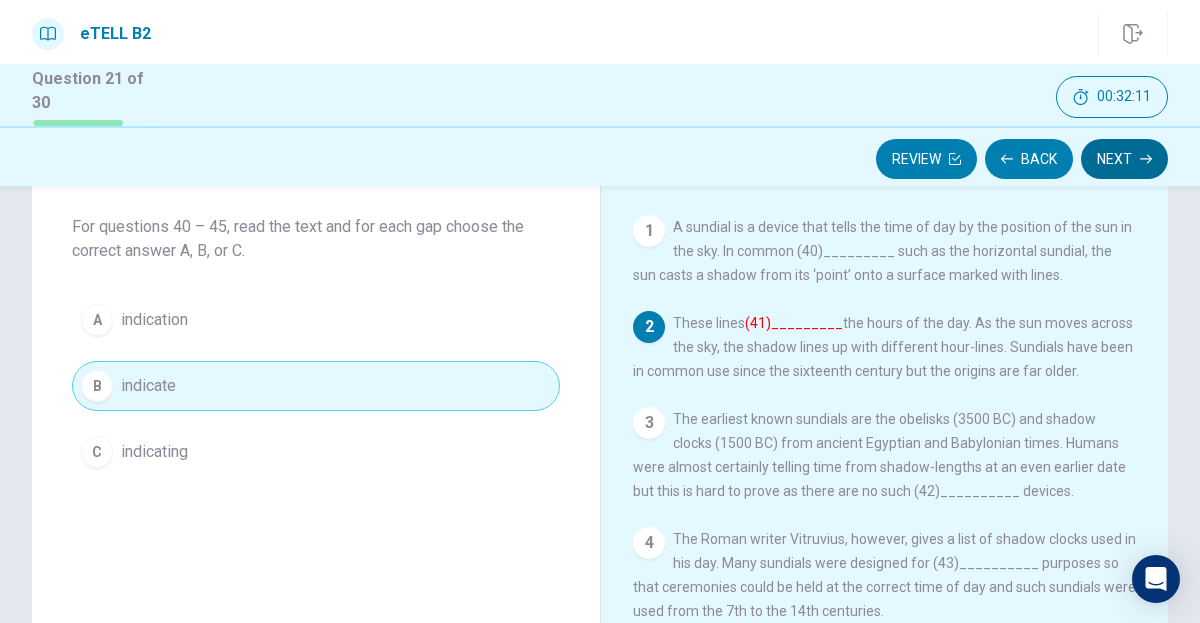 click on "Next" at bounding box center (1124, 159) 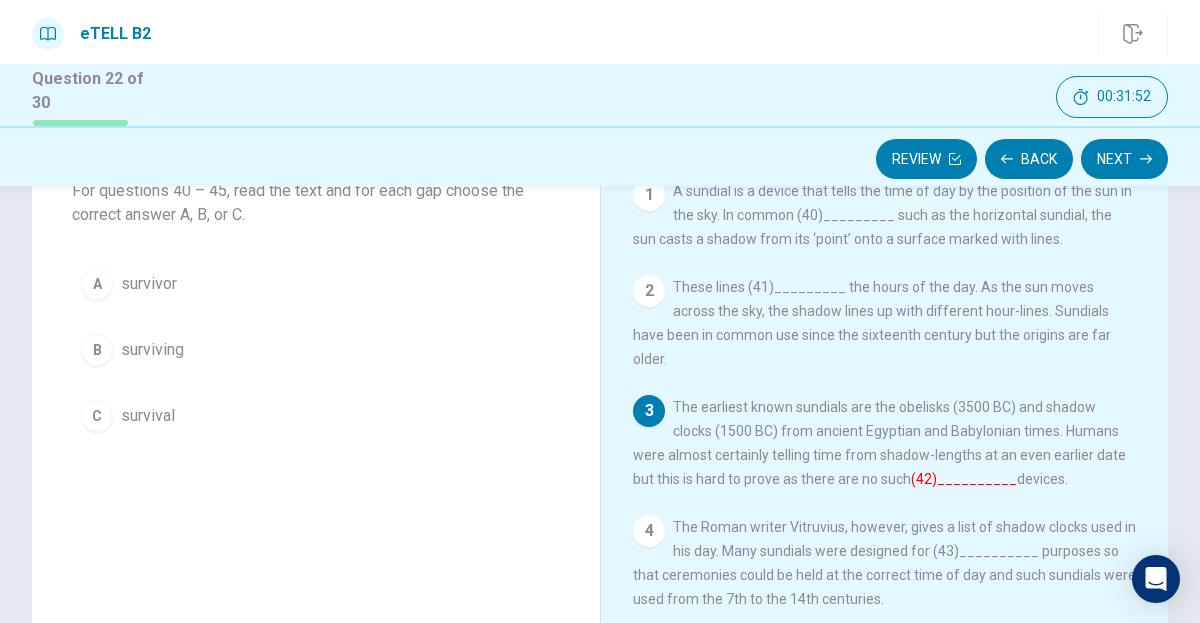 scroll, scrollTop: 99, scrollLeft: 0, axis: vertical 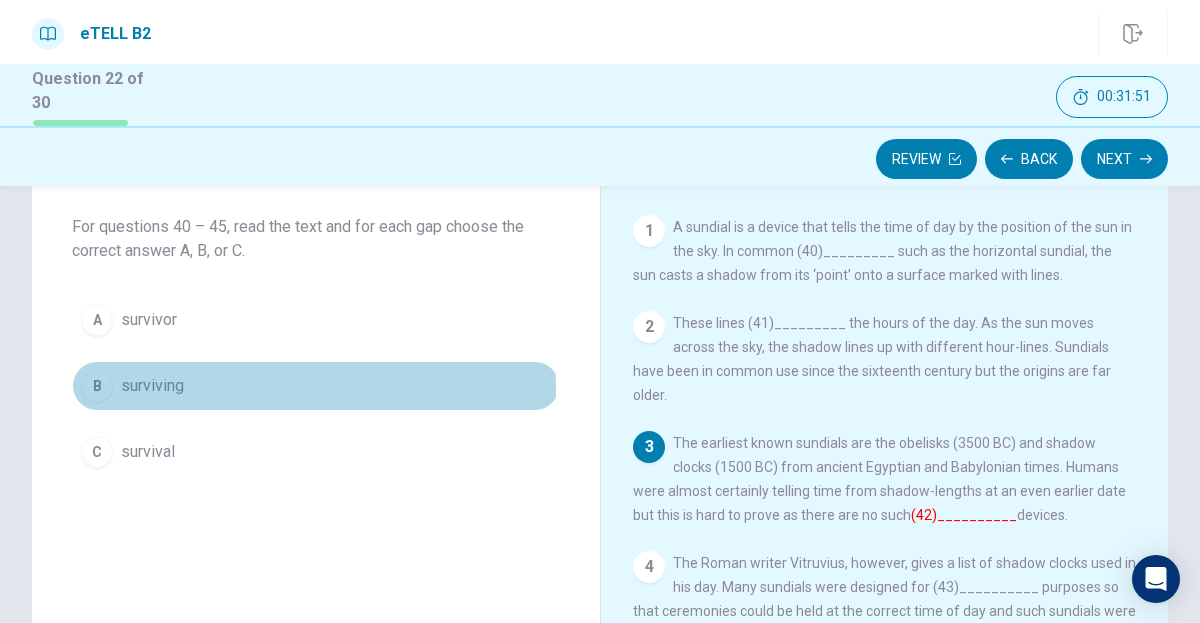 click on "surviving" at bounding box center (152, 386) 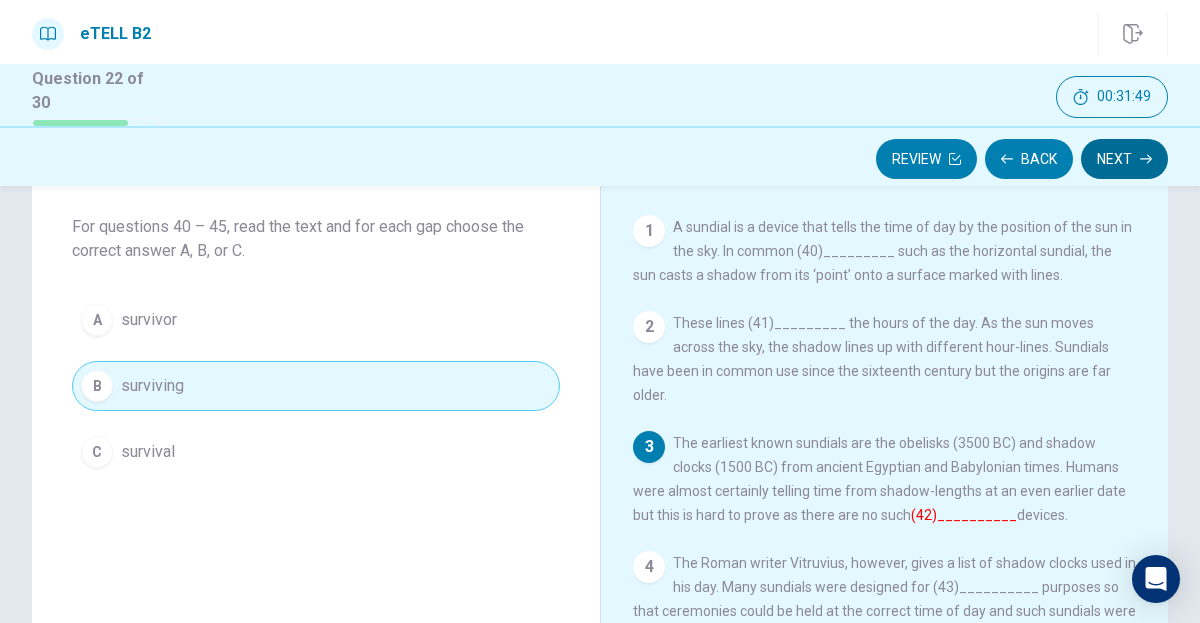 click on "Next" at bounding box center [1124, 159] 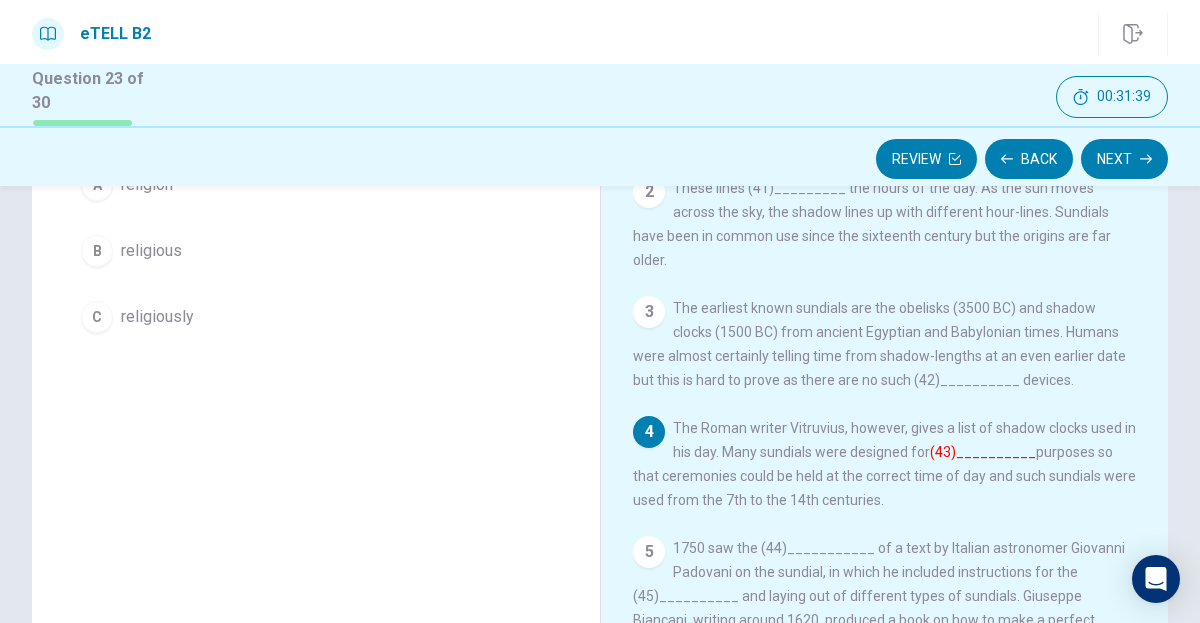 scroll, scrollTop: 199, scrollLeft: 0, axis: vertical 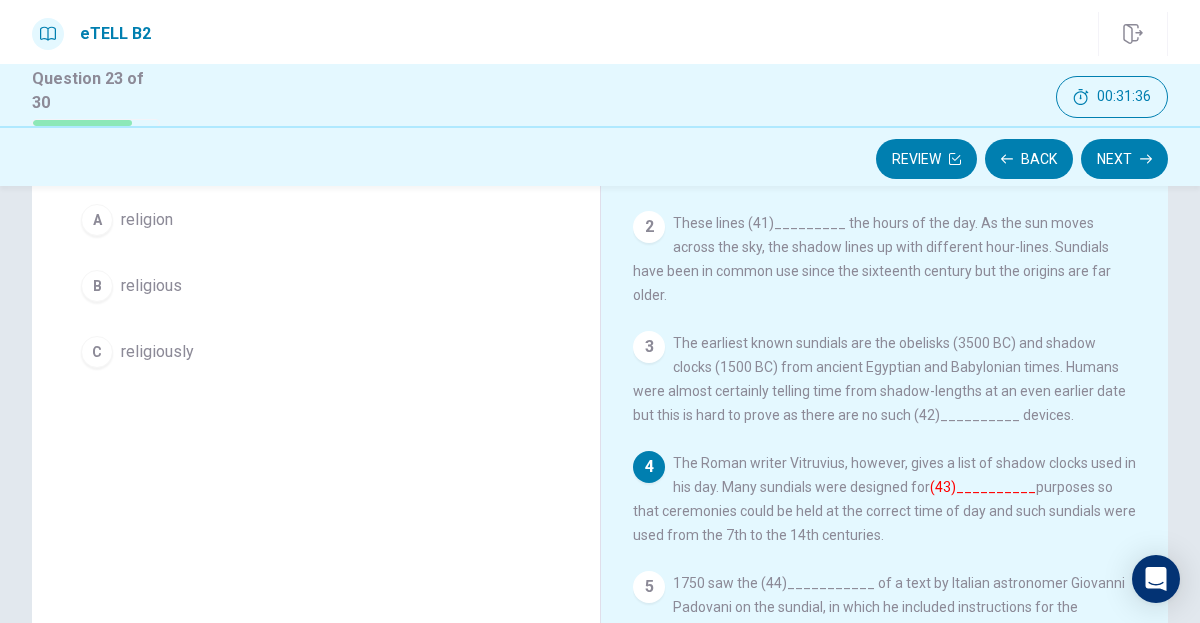 click on "religious" at bounding box center [151, 286] 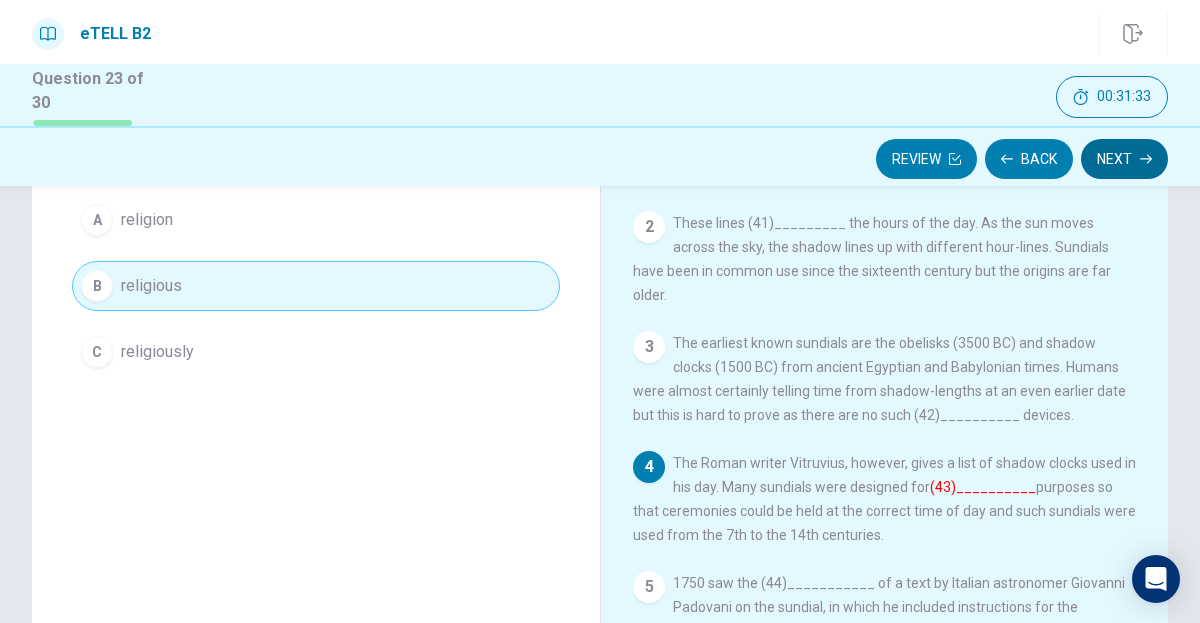 click on "Next" at bounding box center (1124, 159) 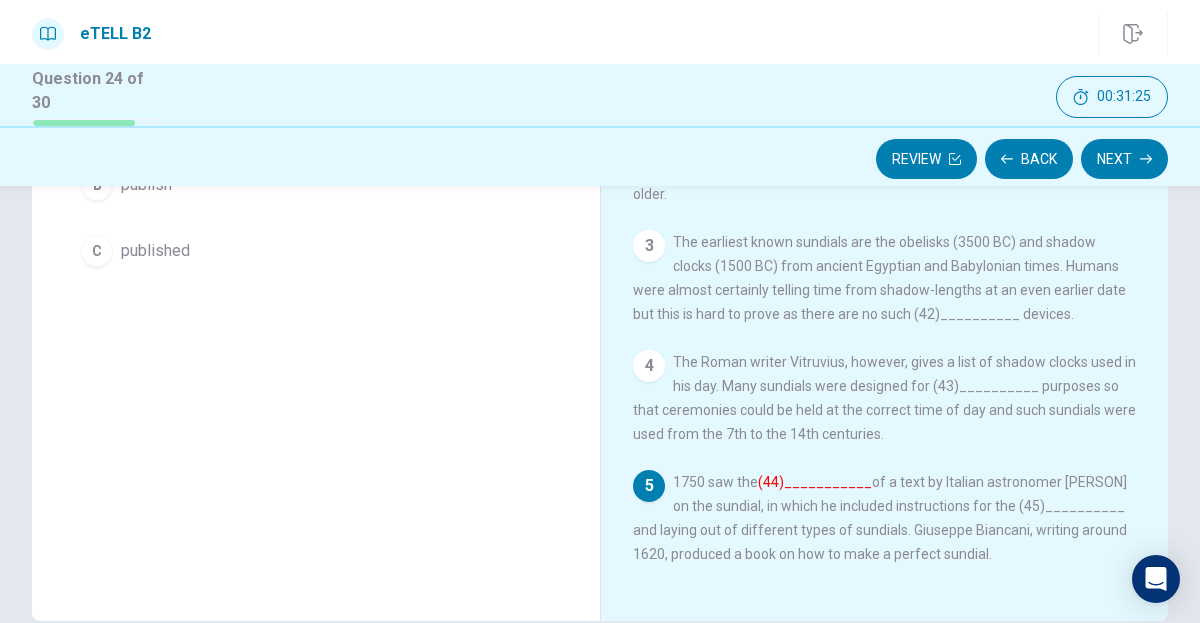 scroll, scrollTop: 199, scrollLeft: 0, axis: vertical 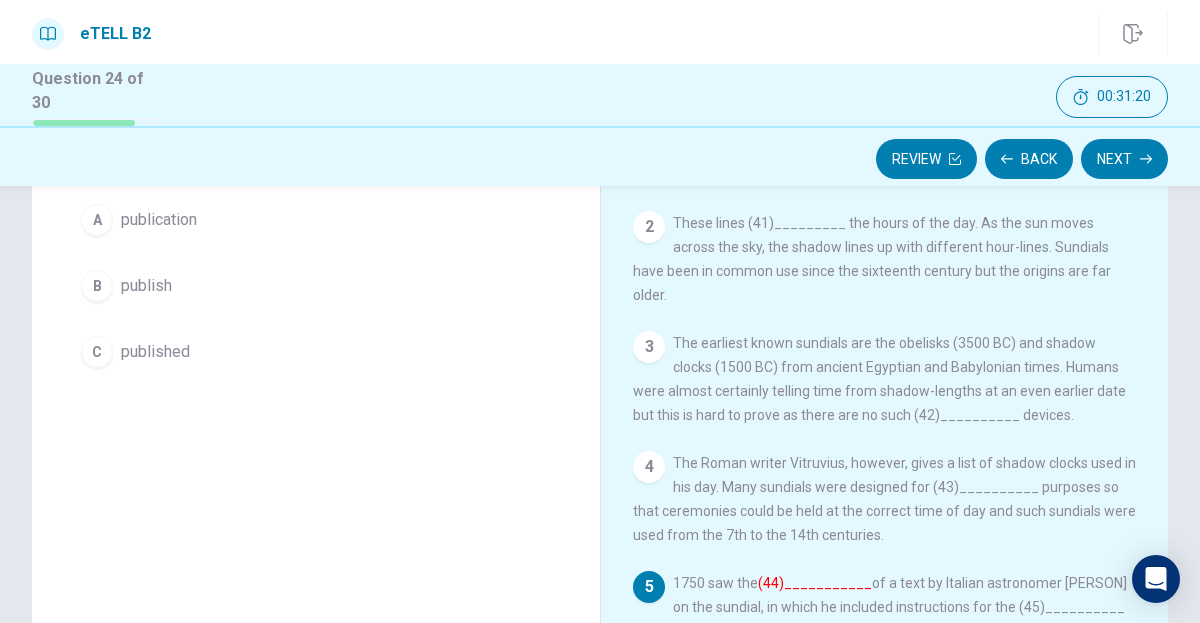 click on "published" at bounding box center (155, 352) 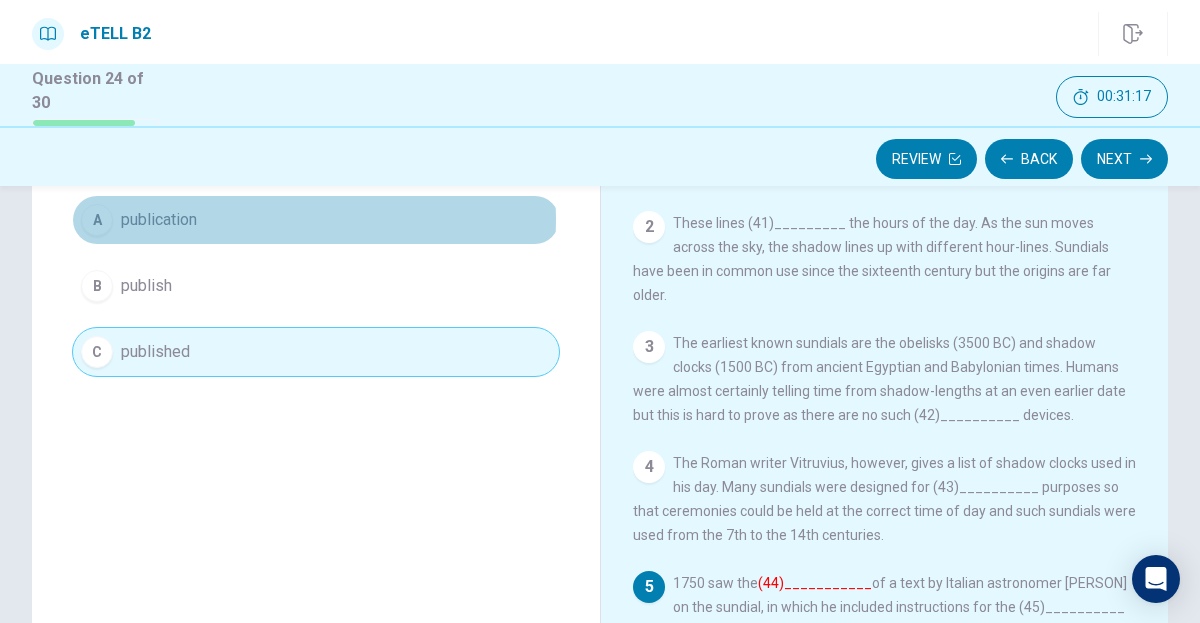click on "publication" at bounding box center [159, 220] 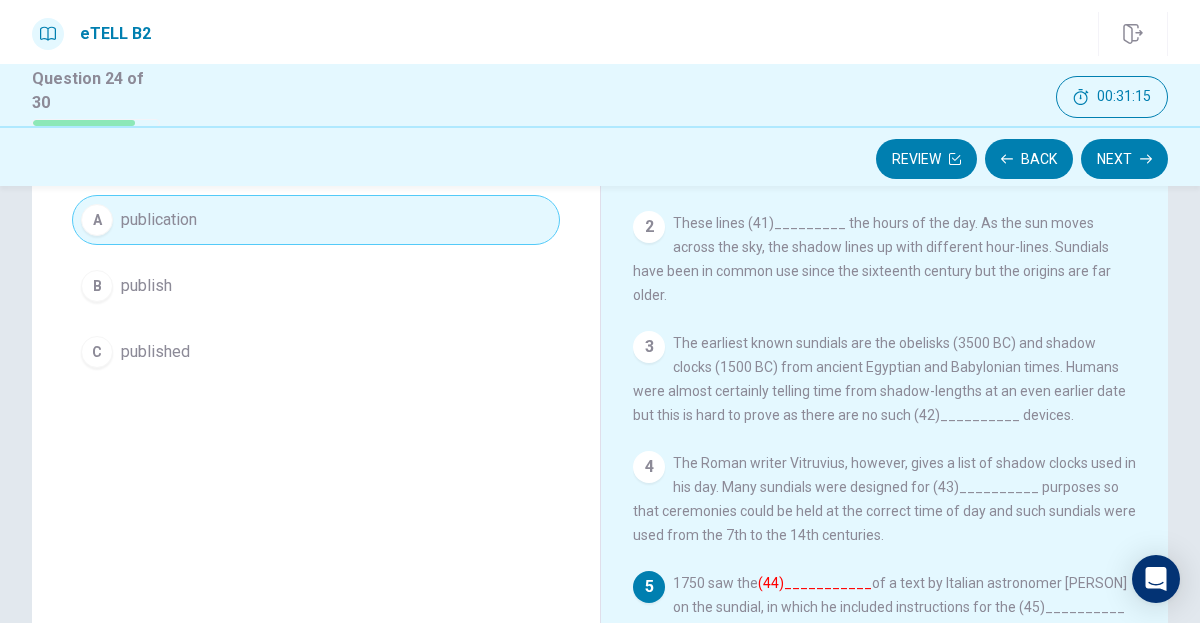 scroll, scrollTop: 300, scrollLeft: 0, axis: vertical 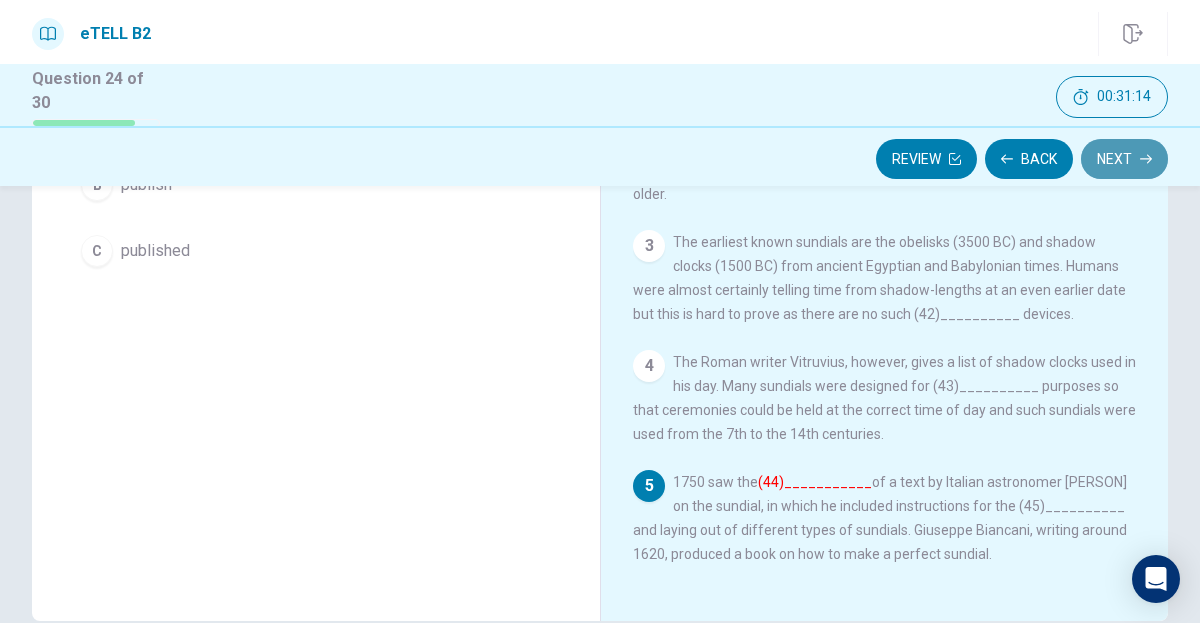 click on "Next" at bounding box center (1124, 159) 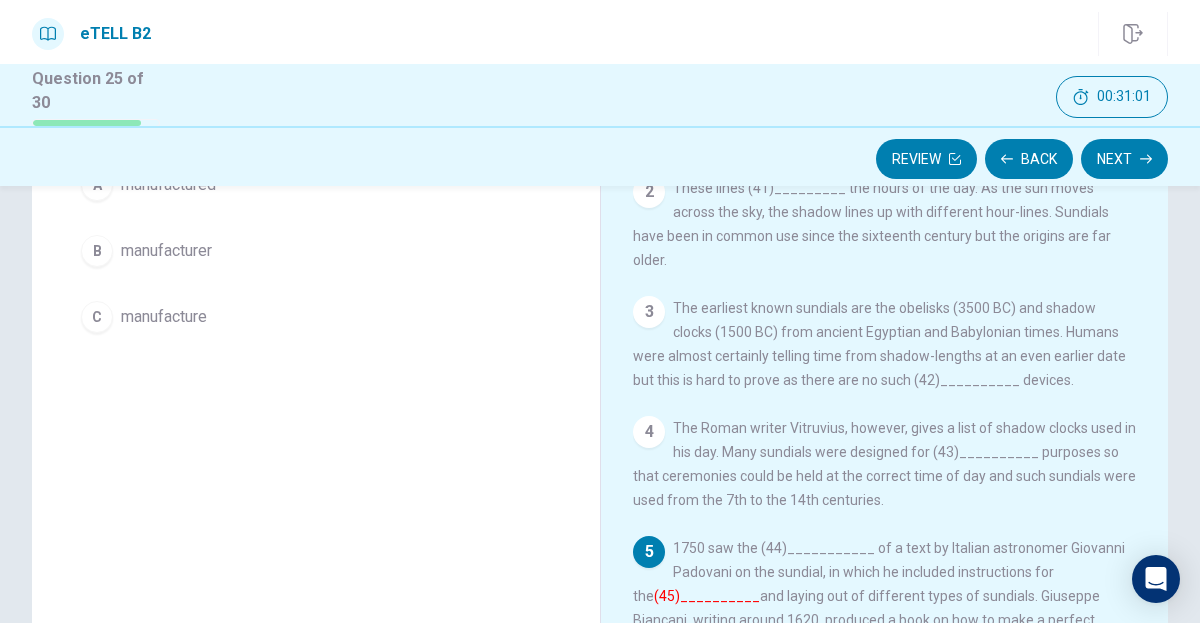 scroll, scrollTop: 199, scrollLeft: 0, axis: vertical 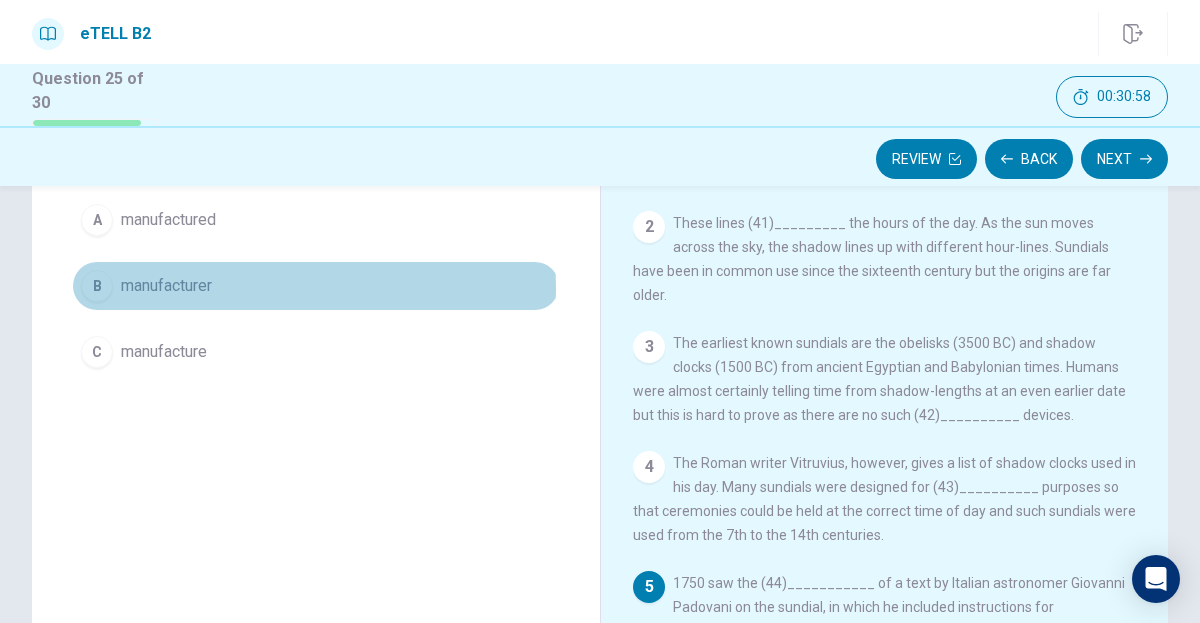 click on "manufacturer" at bounding box center (166, 286) 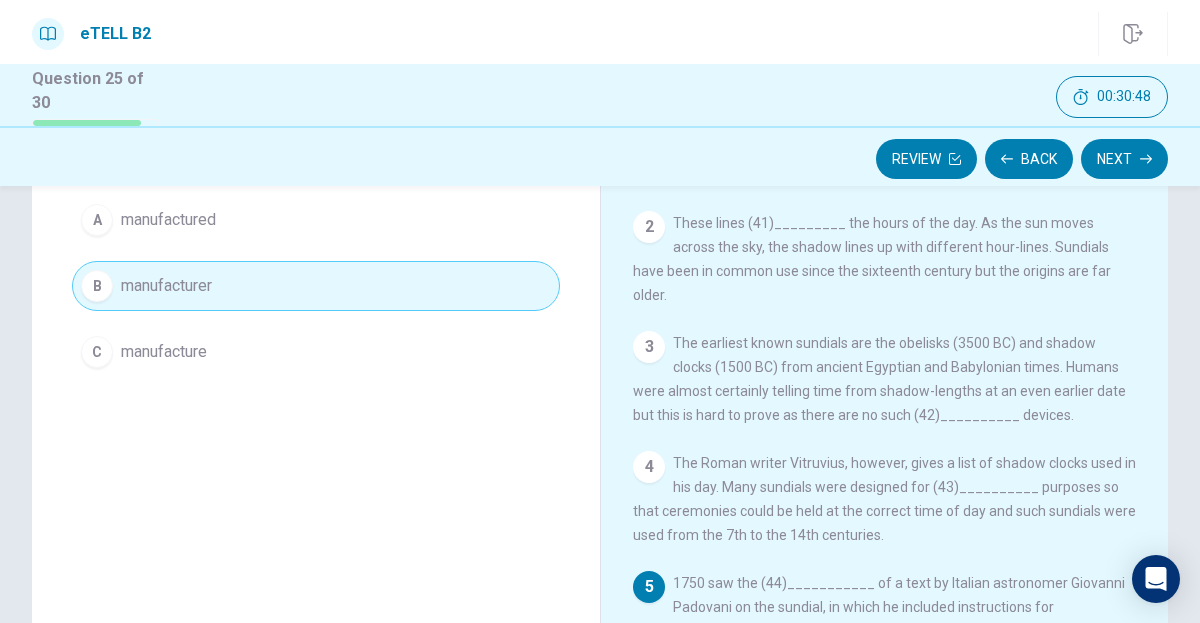 scroll, scrollTop: 300, scrollLeft: 0, axis: vertical 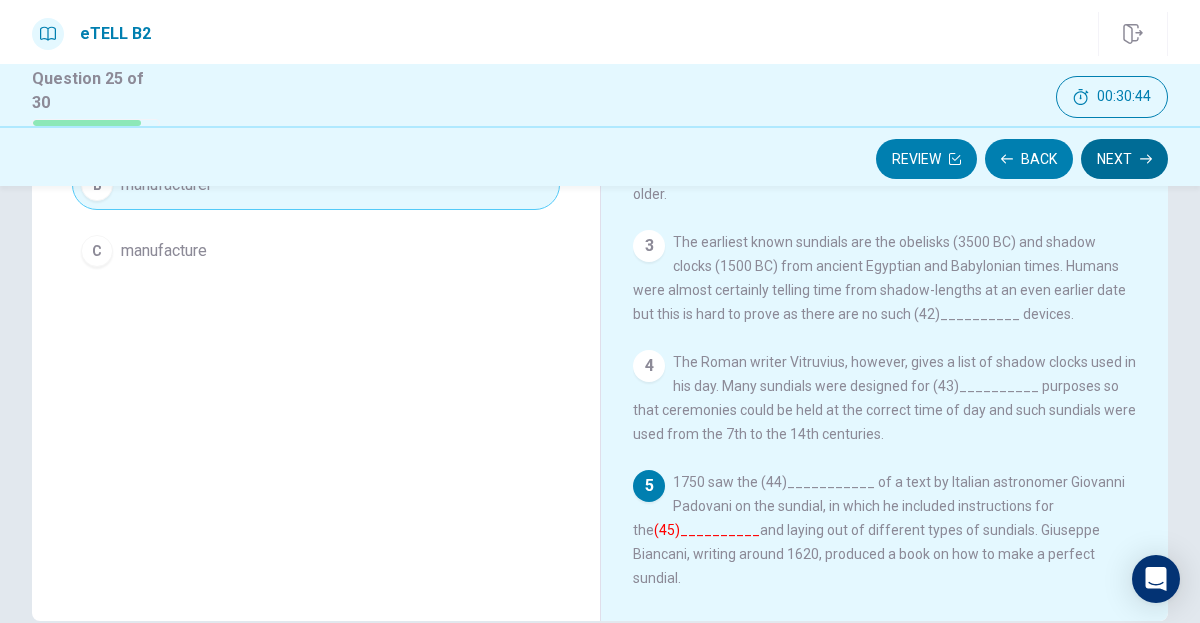 click on "Next" at bounding box center [1124, 159] 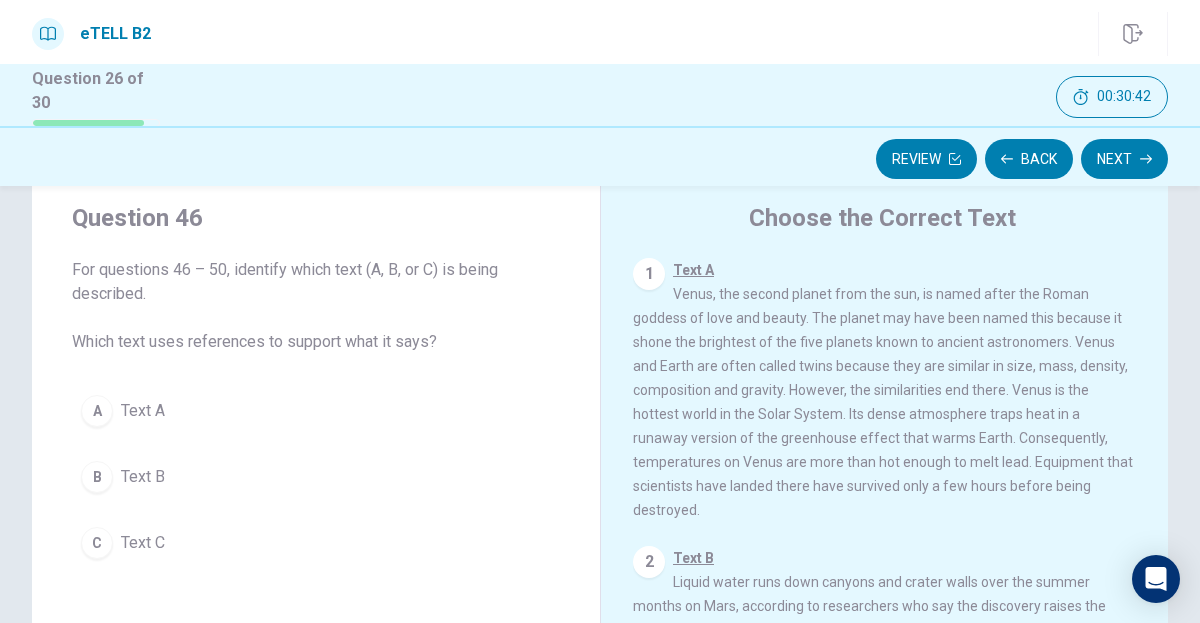 scroll, scrollTop: 47, scrollLeft: 0, axis: vertical 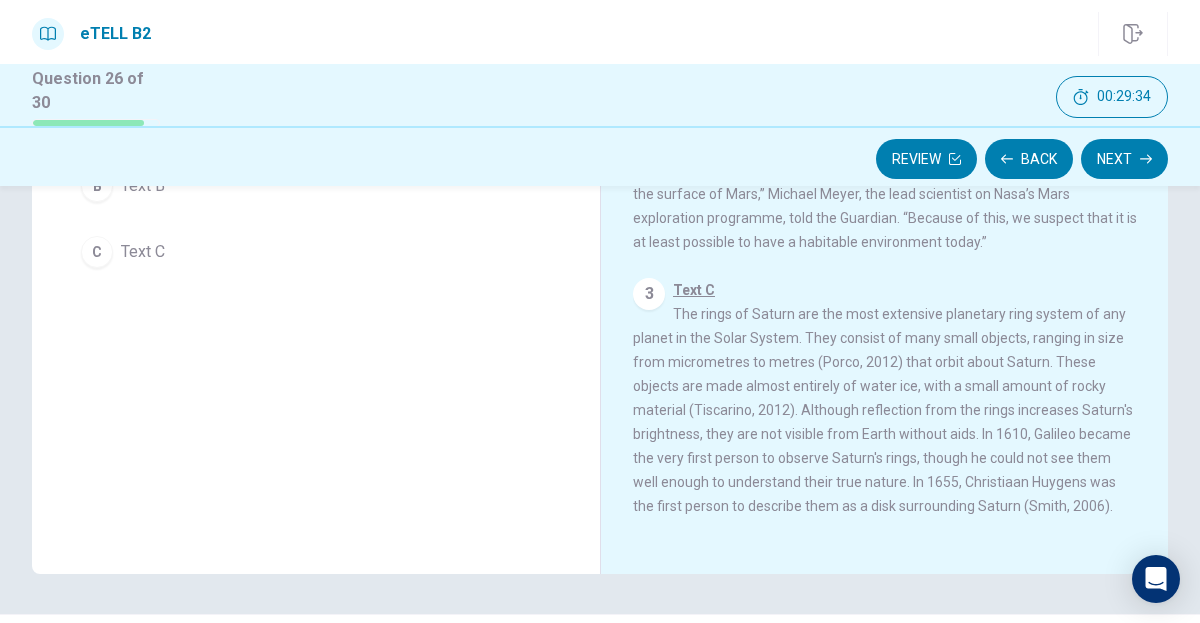 click on "Text C" at bounding box center (143, 252) 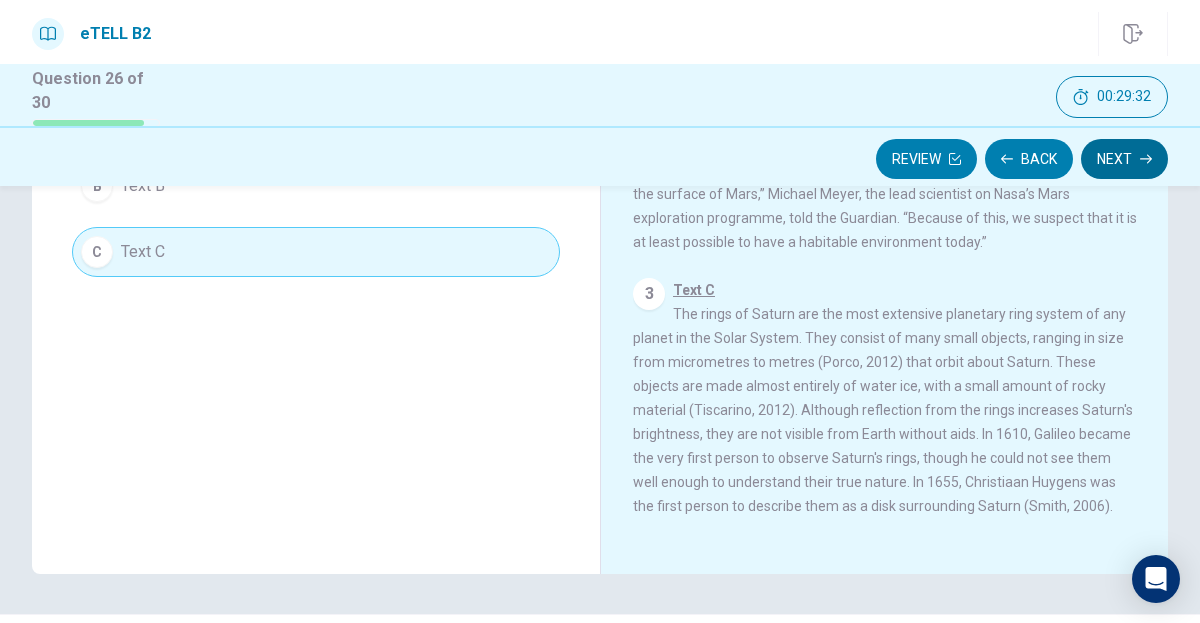 click on "Next" at bounding box center (1124, 159) 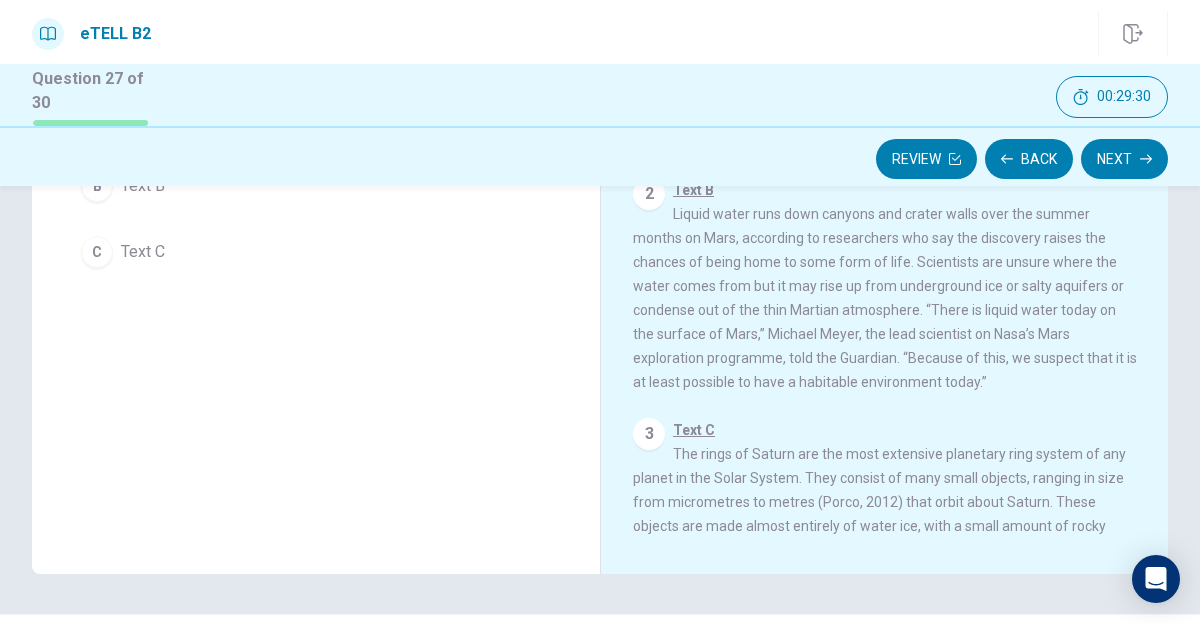 scroll, scrollTop: 40, scrollLeft: 0, axis: vertical 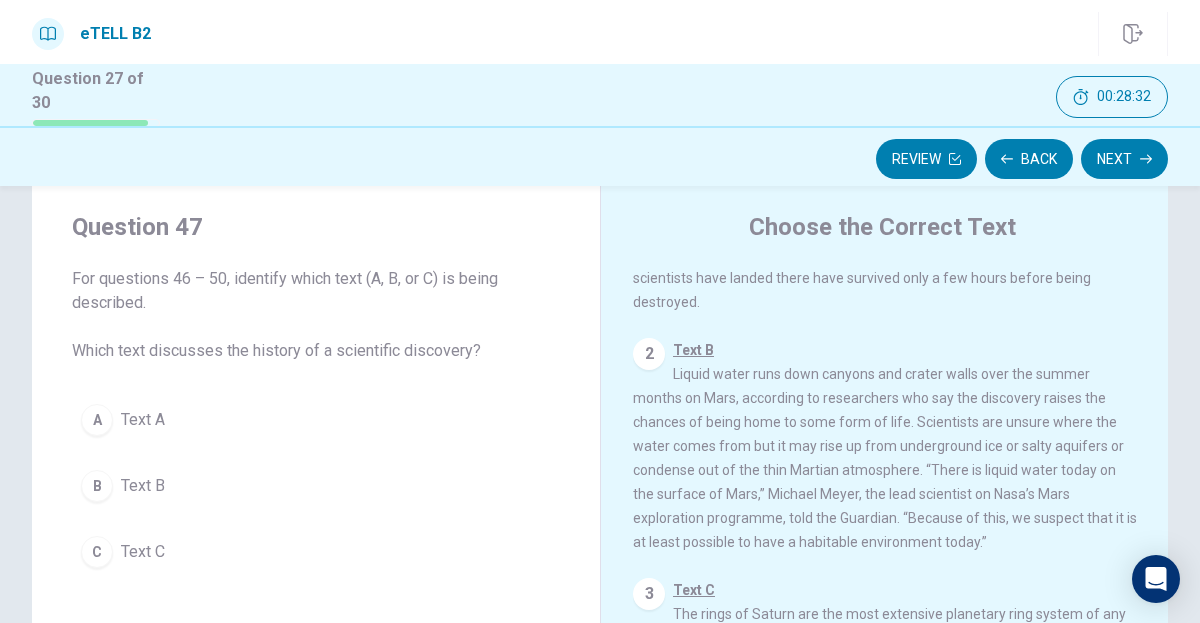 click on "Text C" at bounding box center [143, 552] 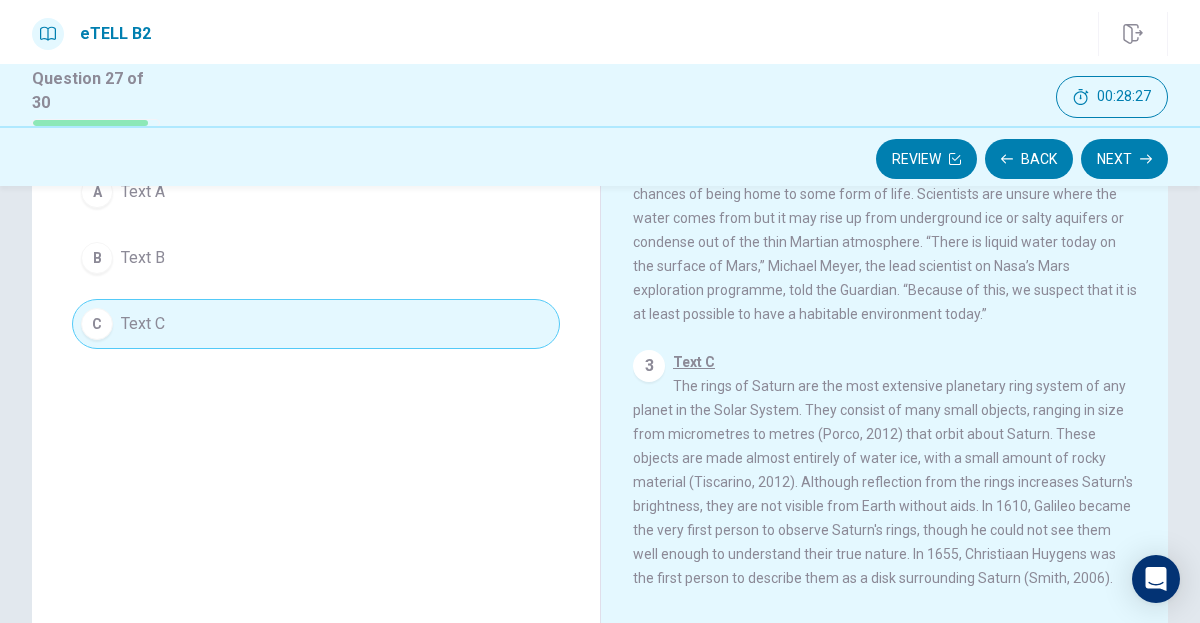 scroll, scrollTop: 347, scrollLeft: 0, axis: vertical 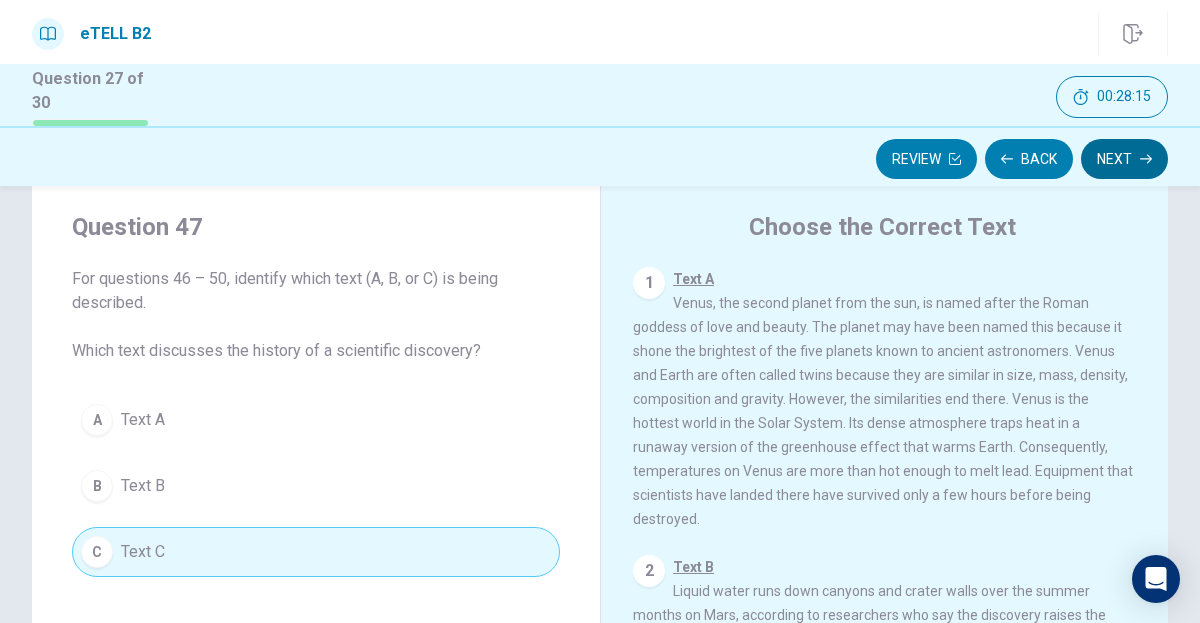 click on "Next" at bounding box center (1124, 159) 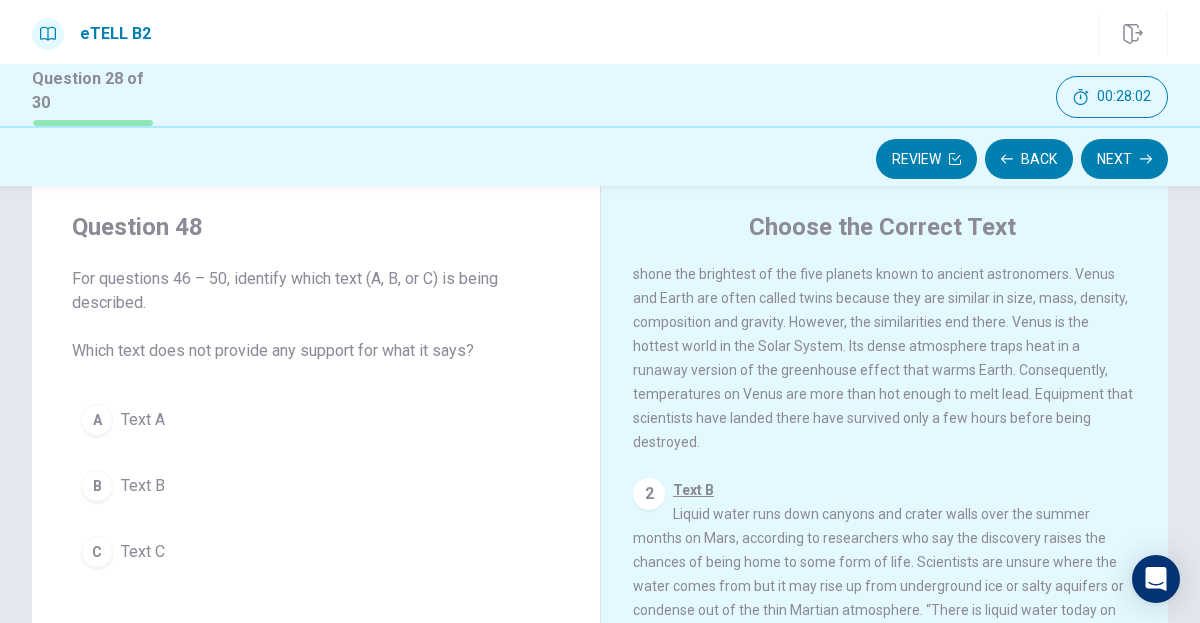scroll, scrollTop: 199, scrollLeft: 0, axis: vertical 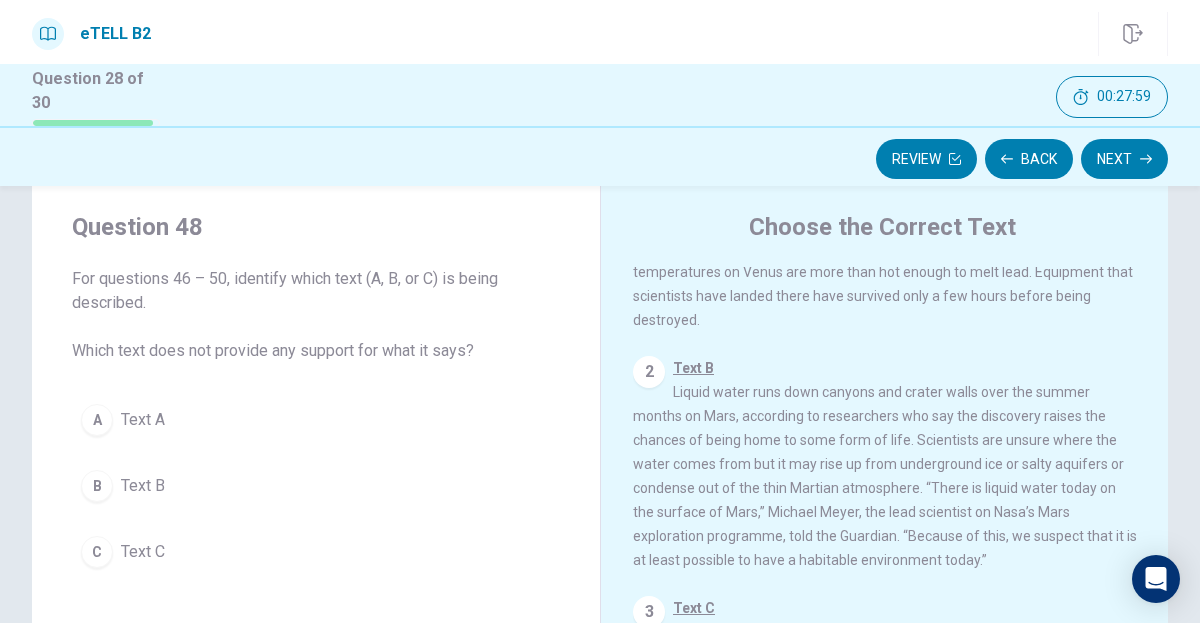 click on "Text A" at bounding box center (143, 420) 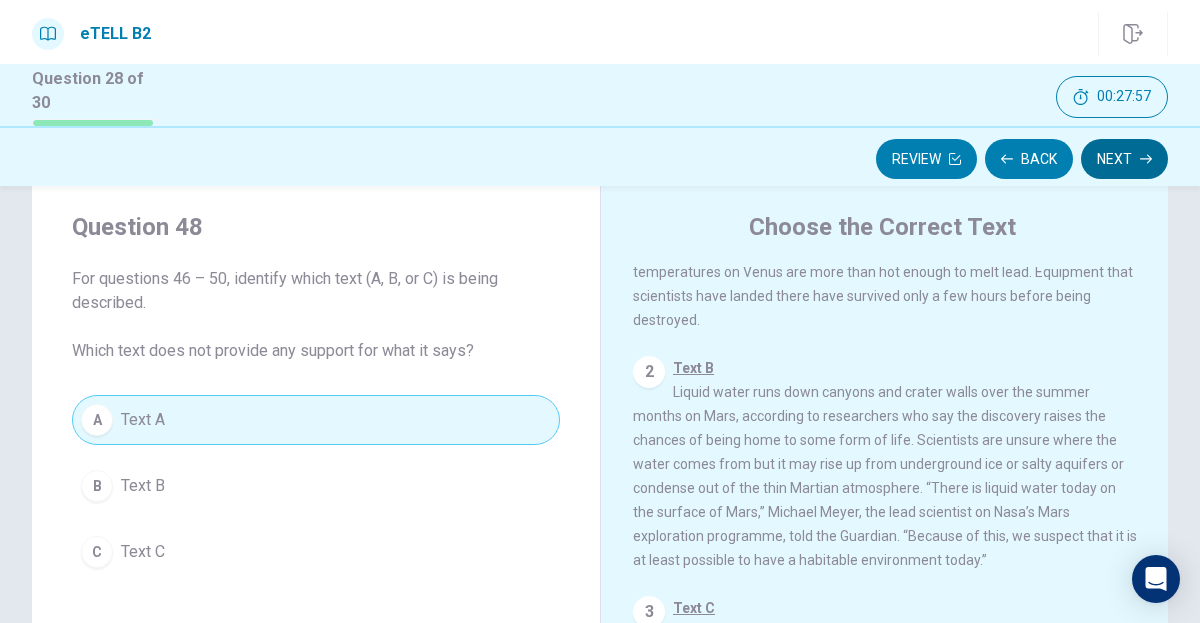 click on "Next" at bounding box center (1124, 159) 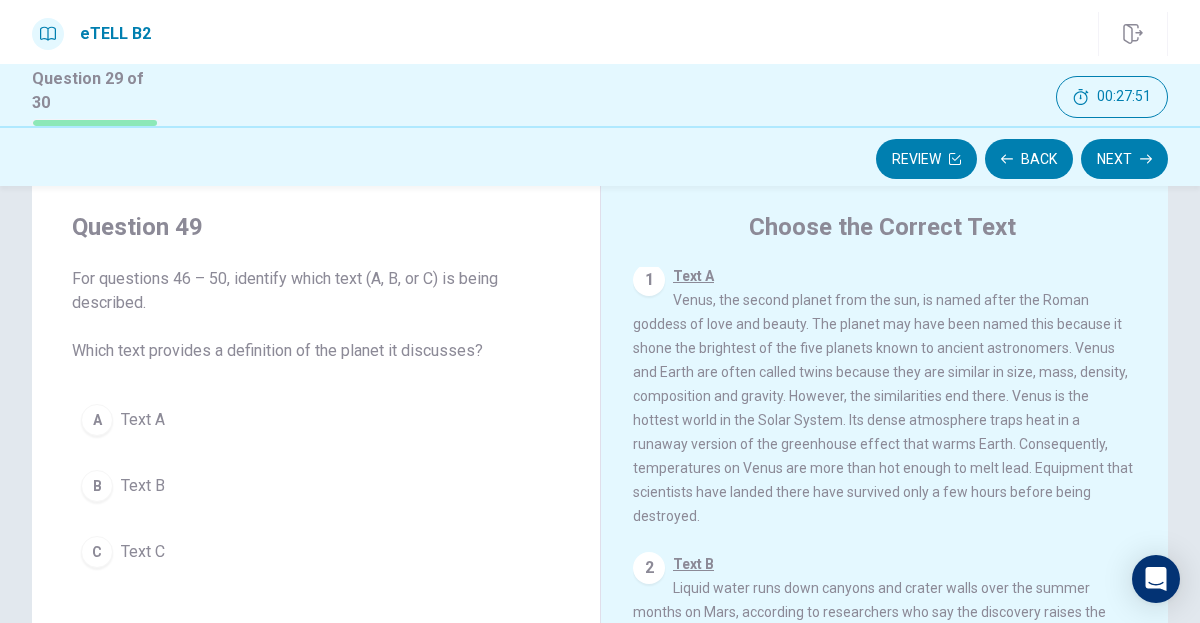 scroll, scrollTop: 0, scrollLeft: 0, axis: both 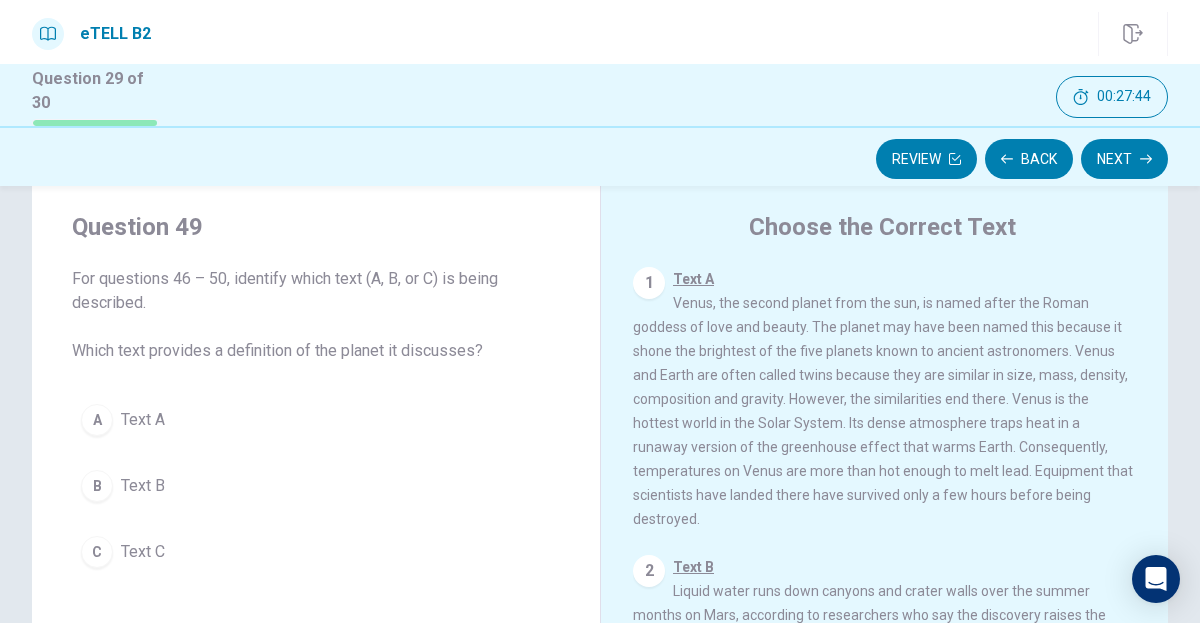 click on "Text A" at bounding box center (143, 420) 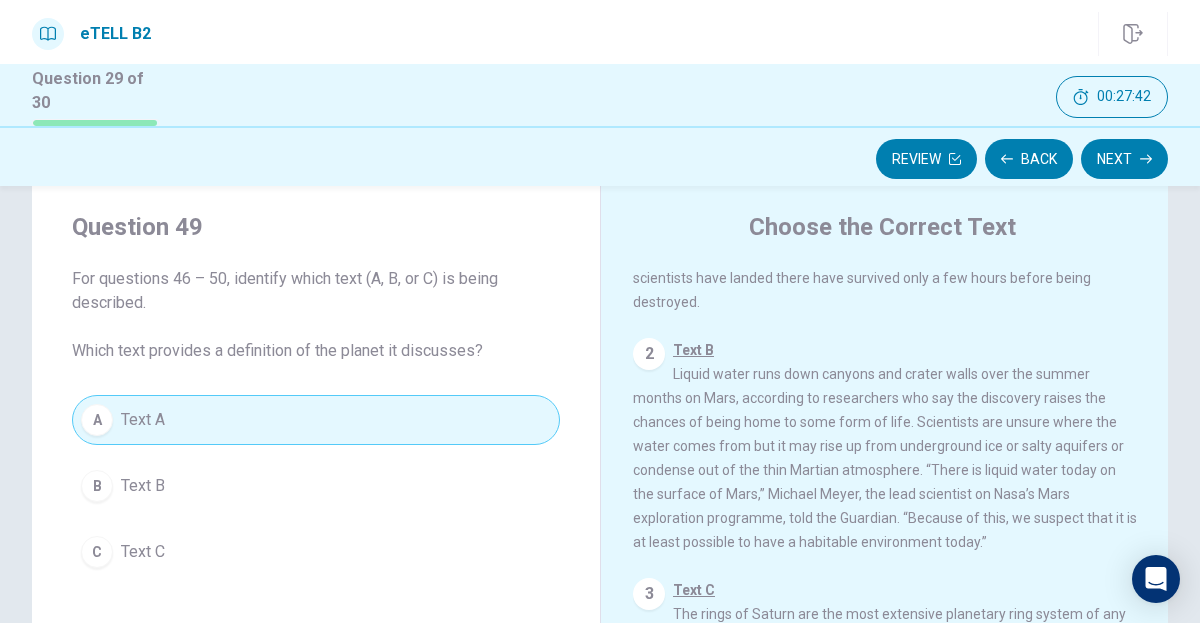 scroll, scrollTop: 240, scrollLeft: 0, axis: vertical 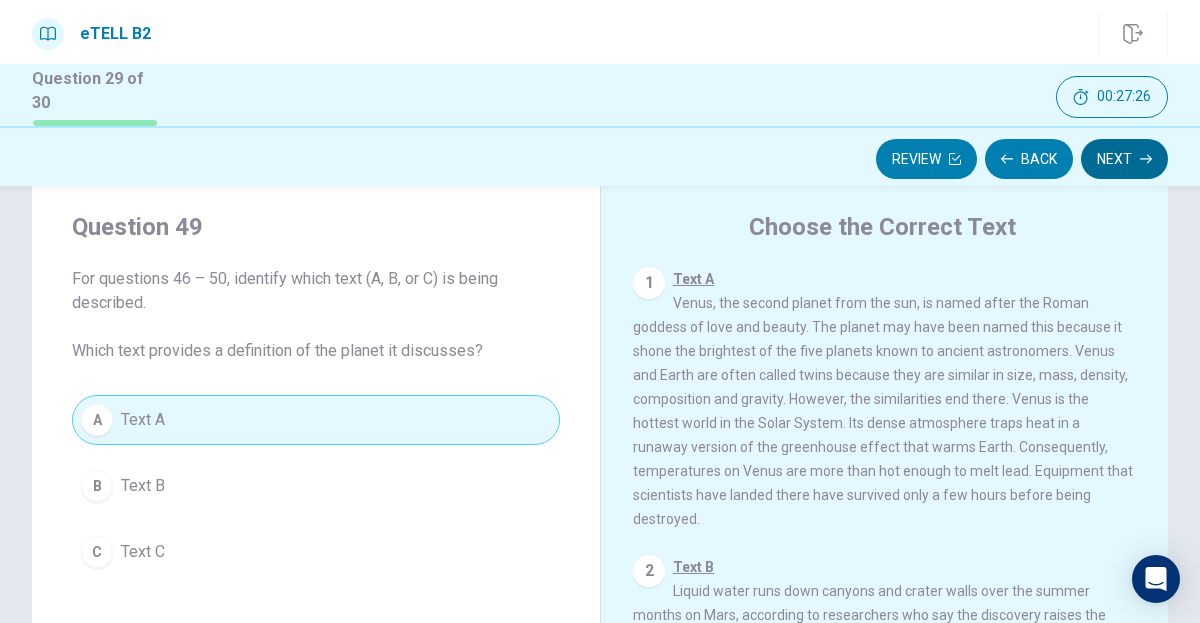 click on "Next" at bounding box center [1124, 159] 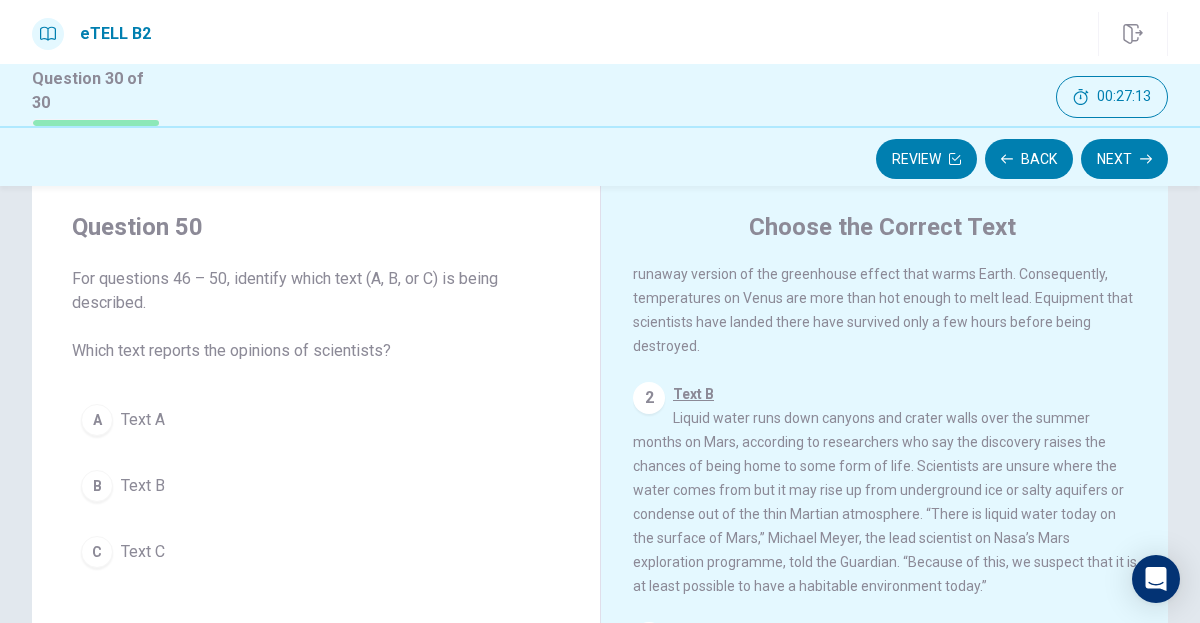 scroll, scrollTop: 199, scrollLeft: 0, axis: vertical 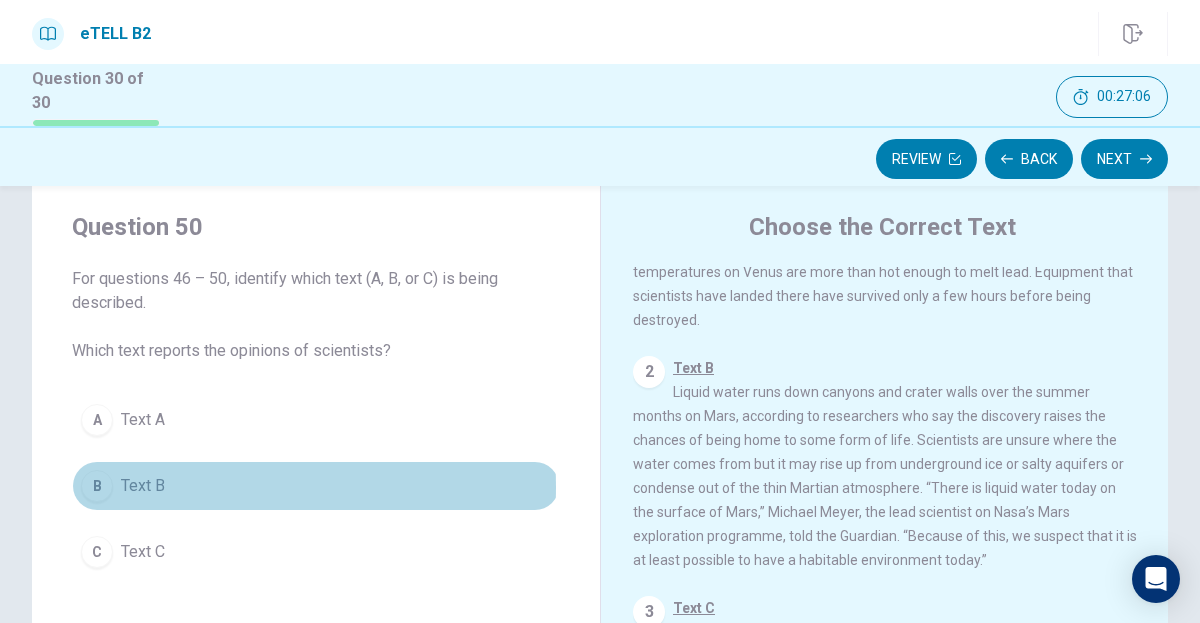 click on "Text B" at bounding box center (143, 486) 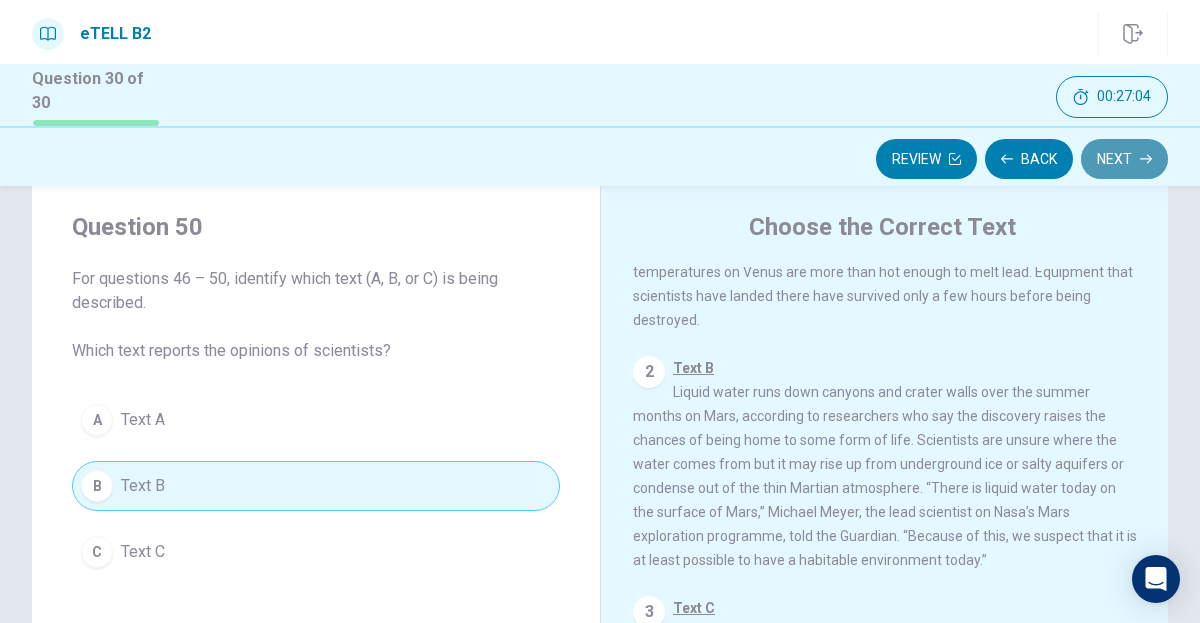 click on "Next" at bounding box center [1124, 159] 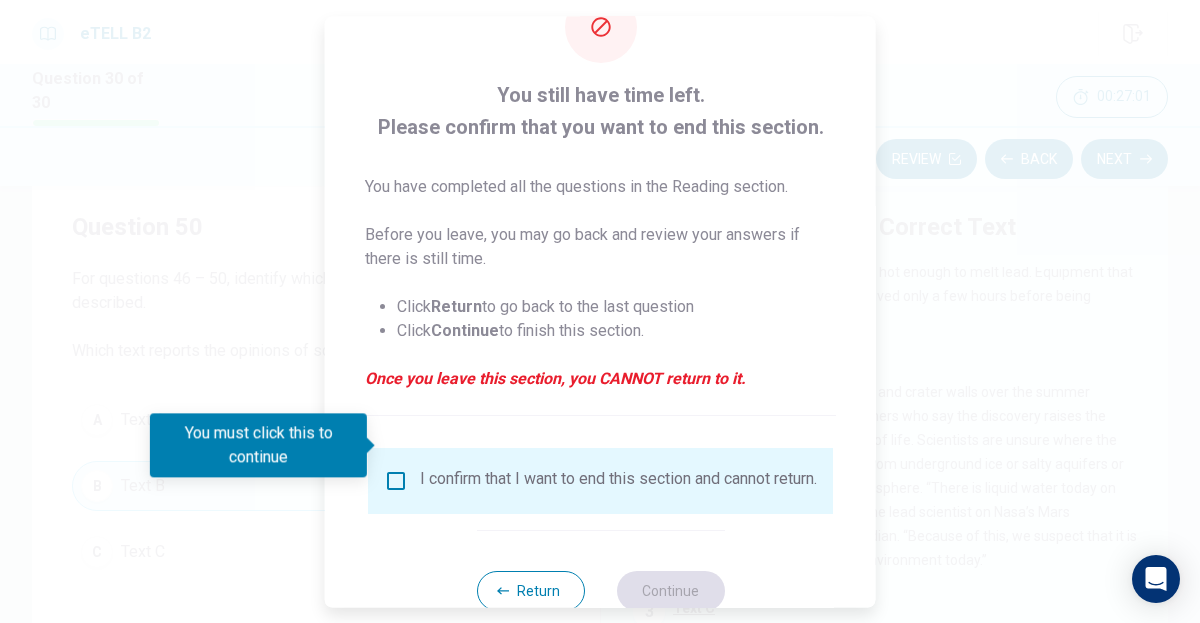 scroll, scrollTop: 99, scrollLeft: 0, axis: vertical 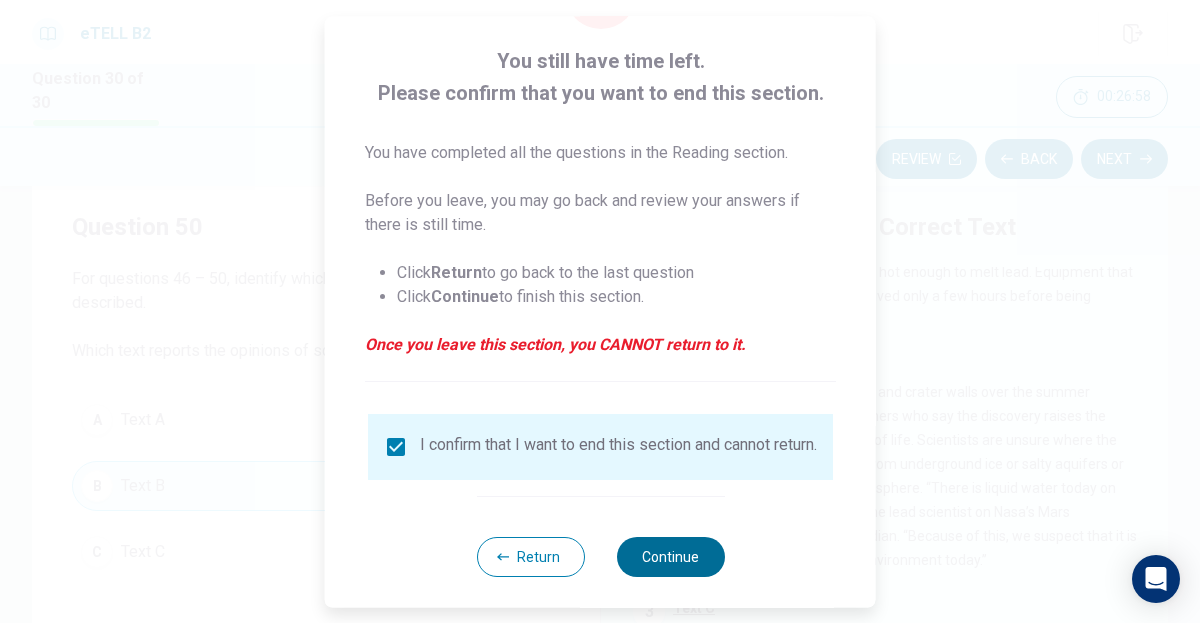 click on "Continue" at bounding box center [670, 557] 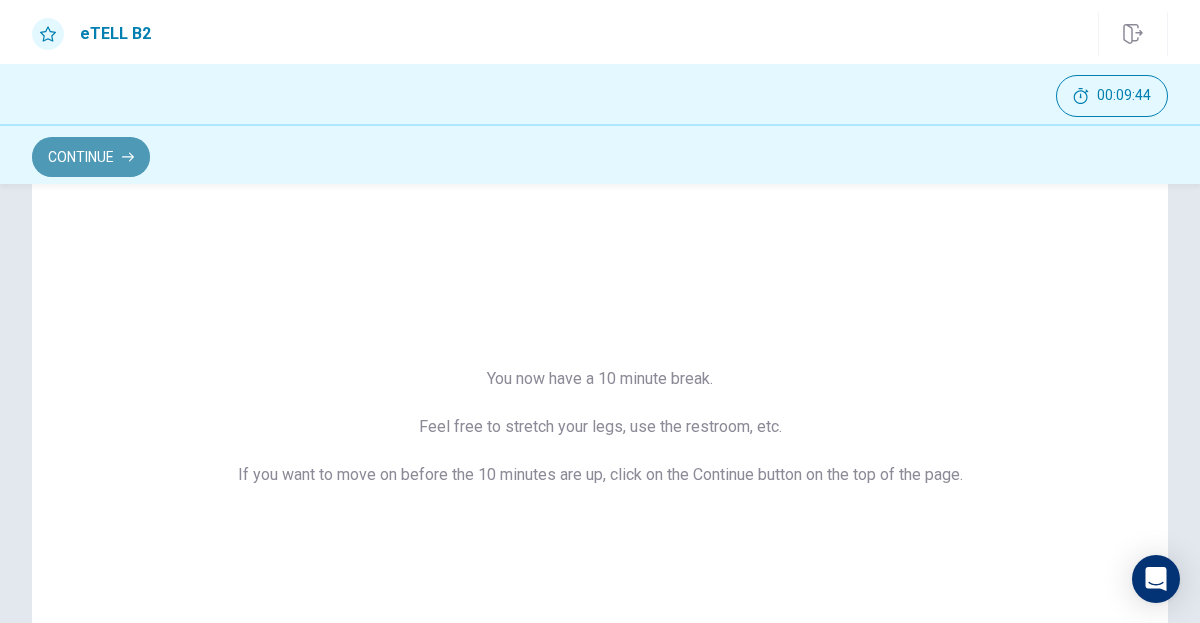 click on "Continue" at bounding box center [91, 157] 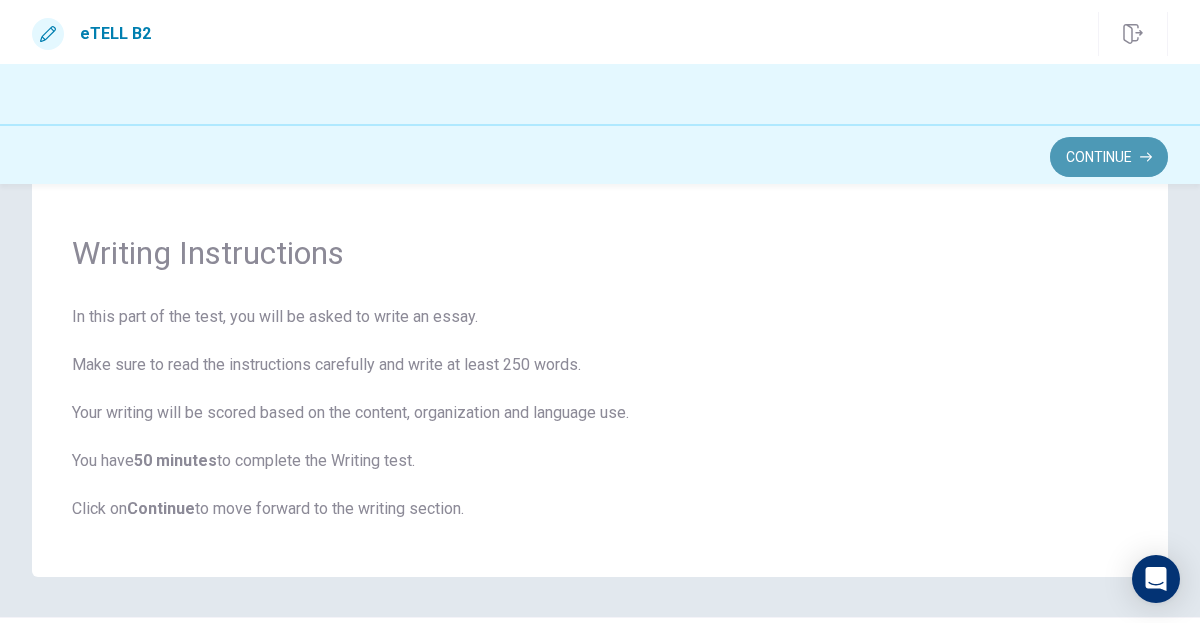 click on "Continue" at bounding box center [1109, 157] 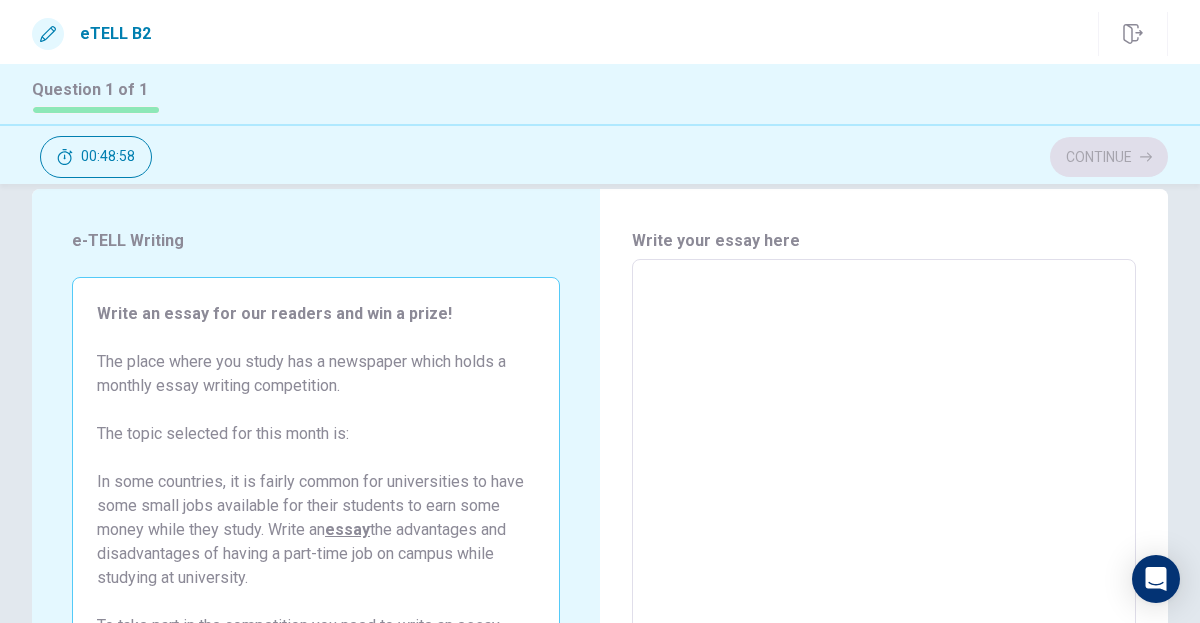 scroll, scrollTop: 0, scrollLeft: 0, axis: both 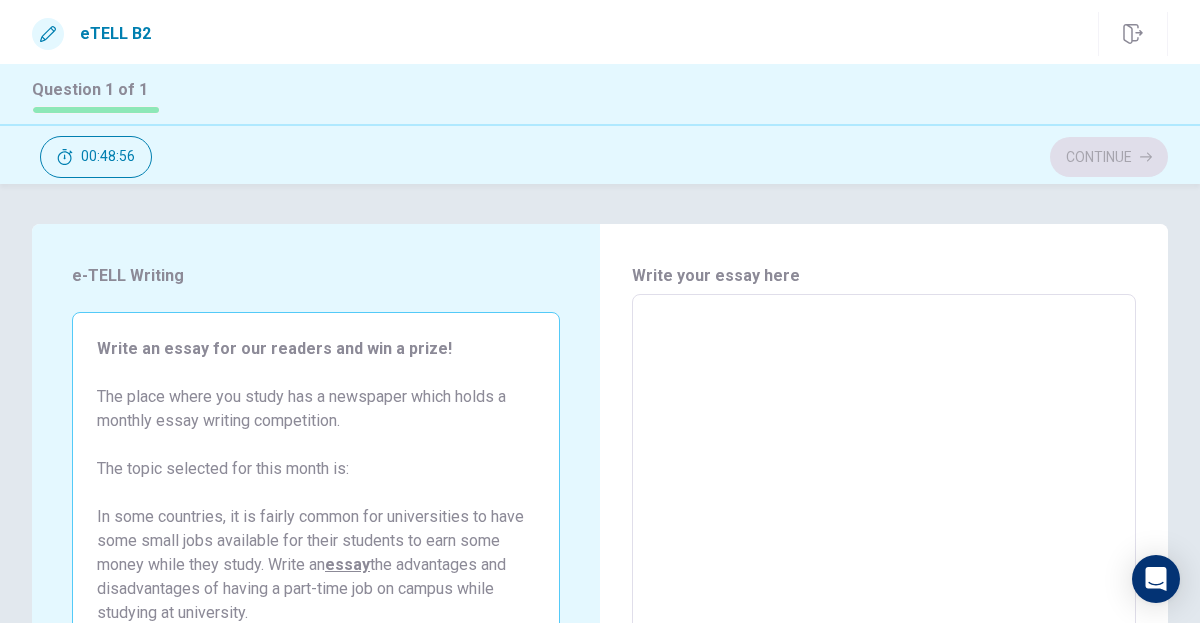 click at bounding box center (884, 571) 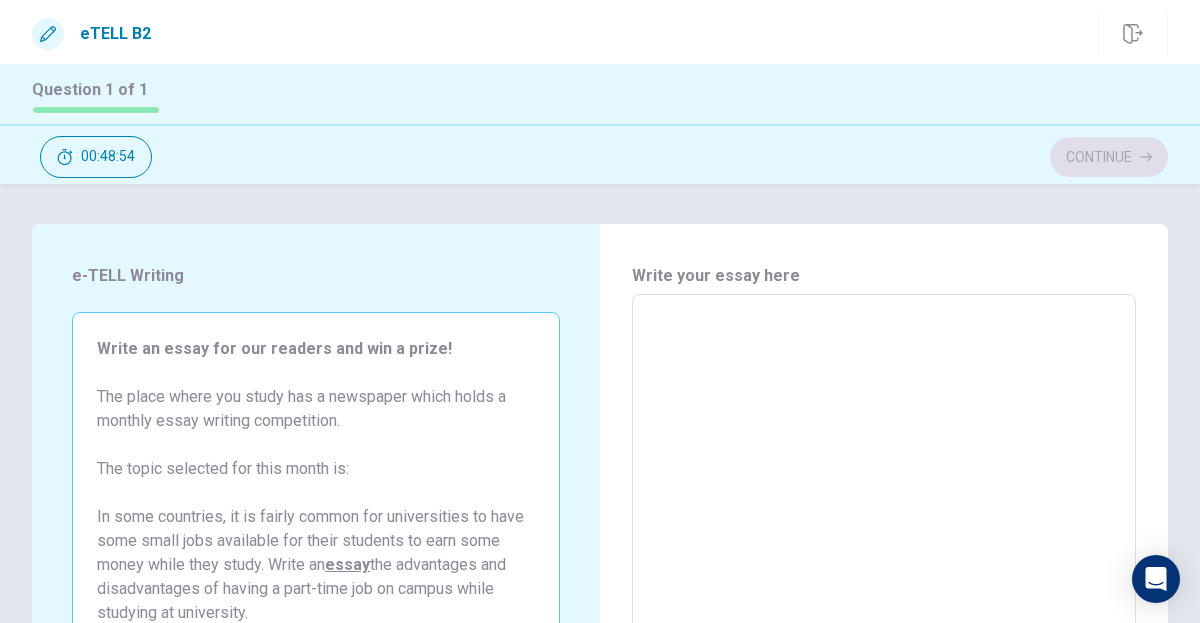 type on "*" 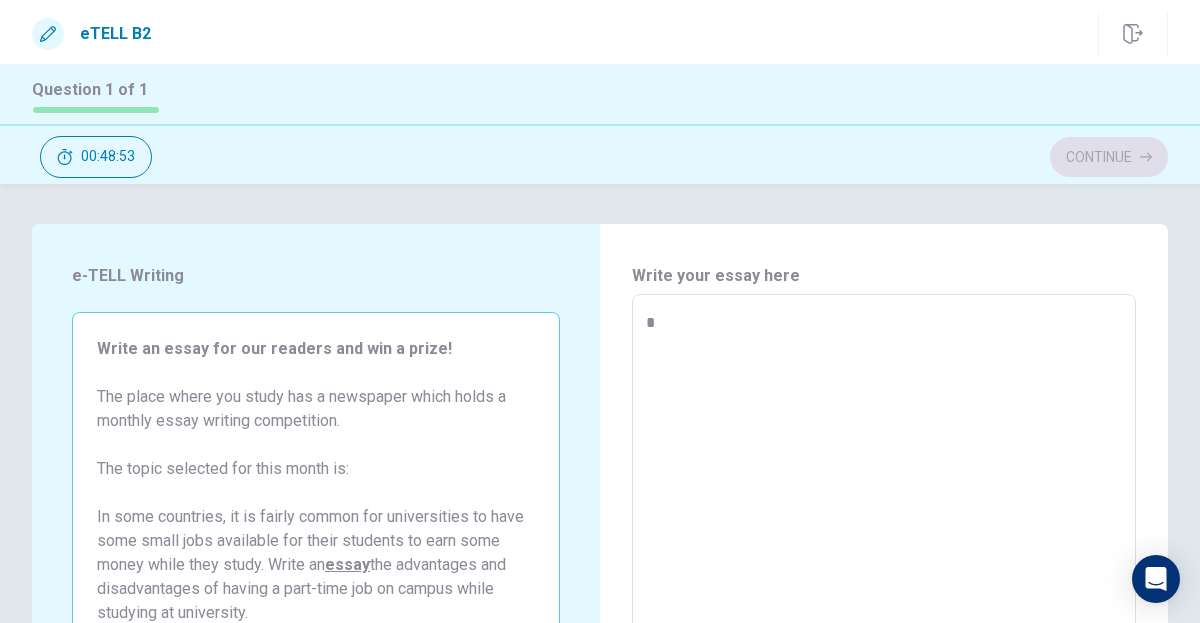 type on "**" 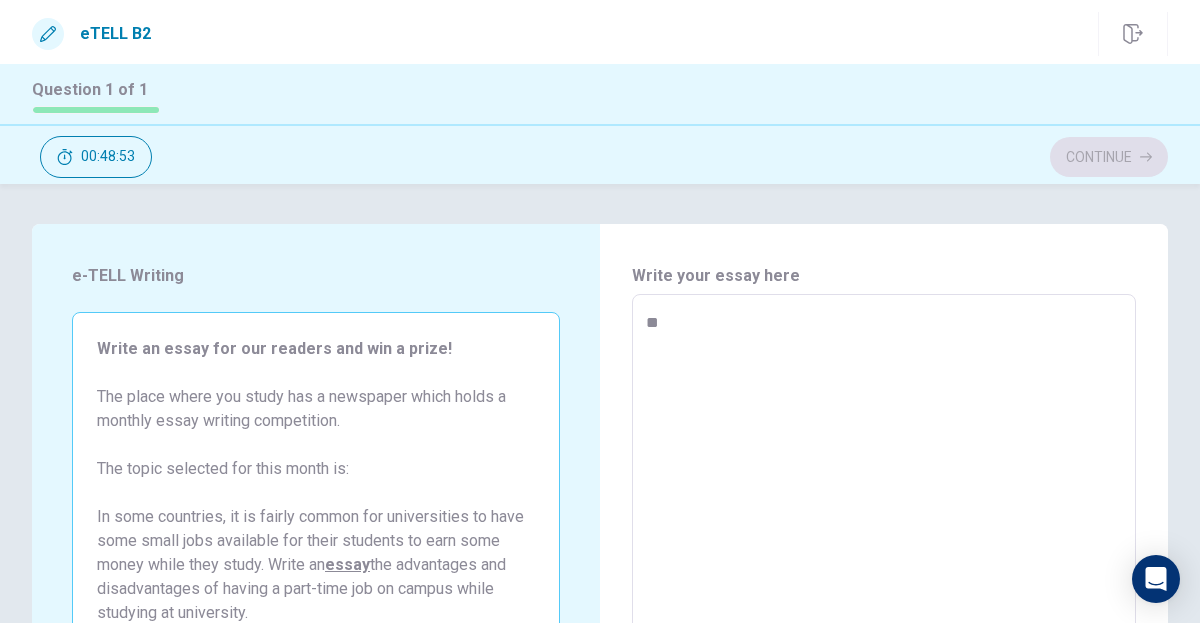 type on "*" 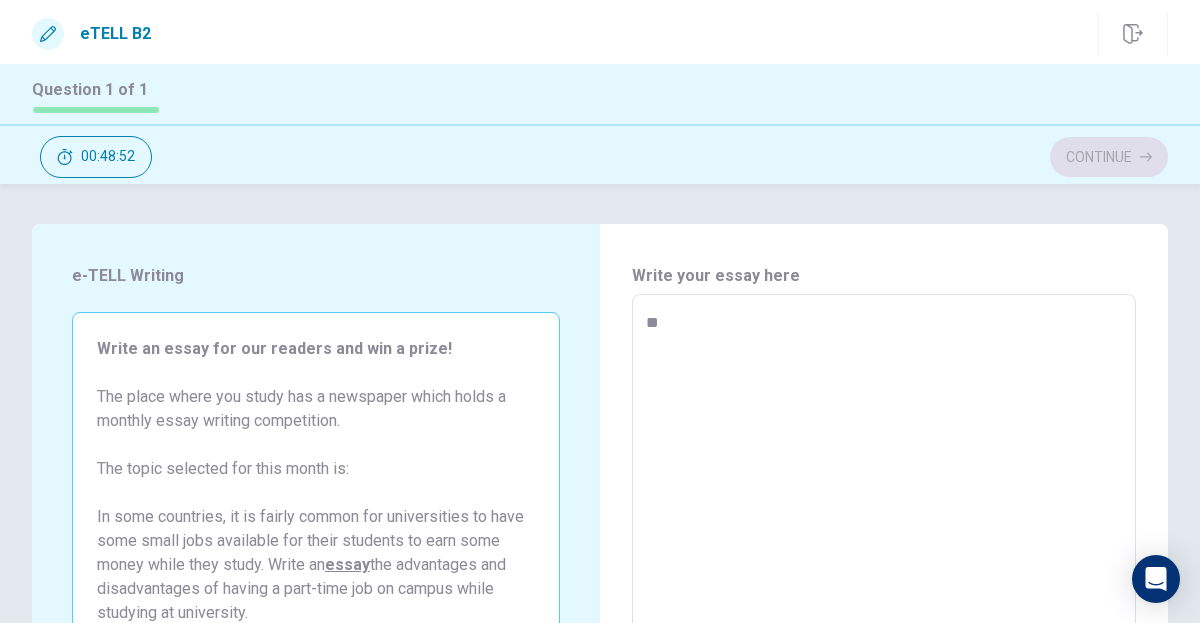 type on "**" 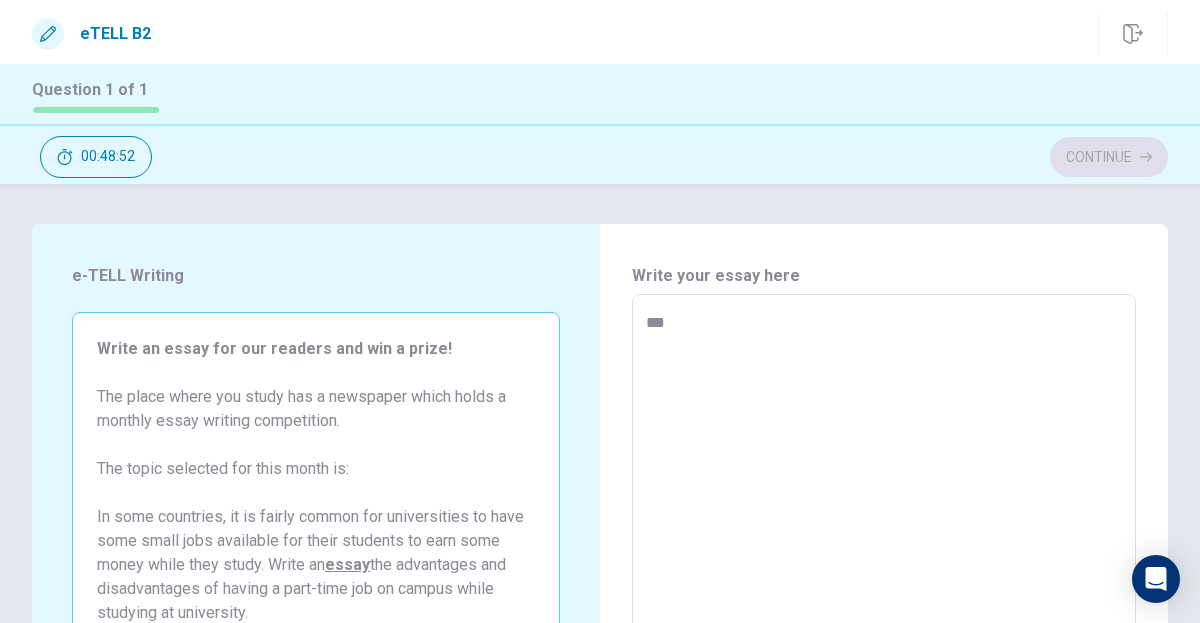 type on "*" 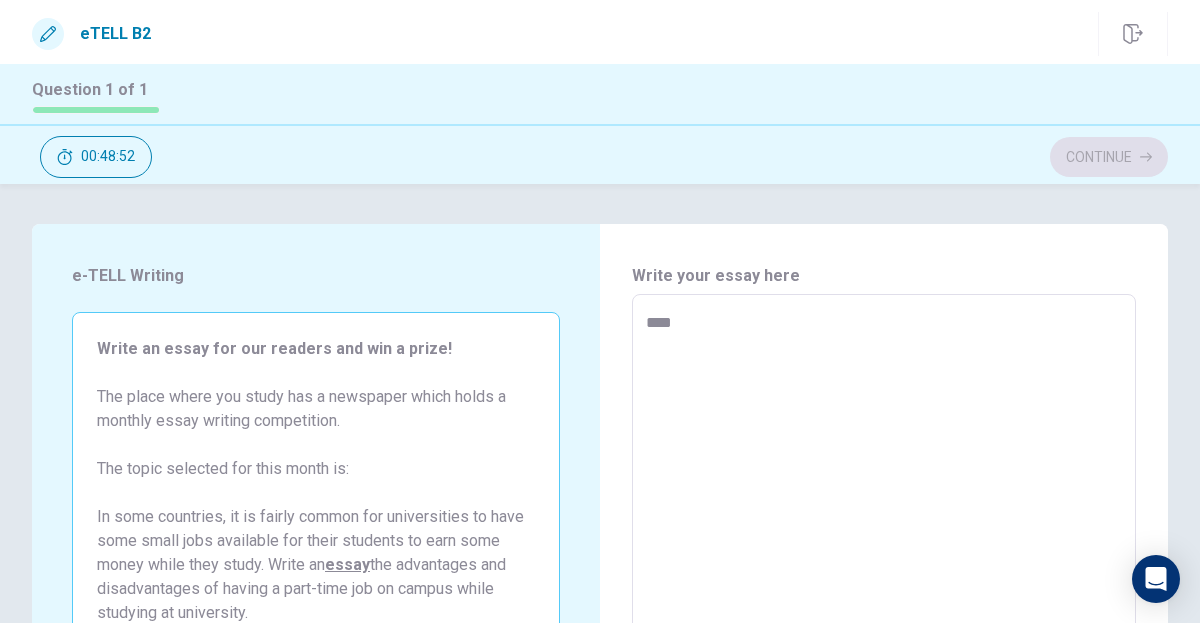 type on "*" 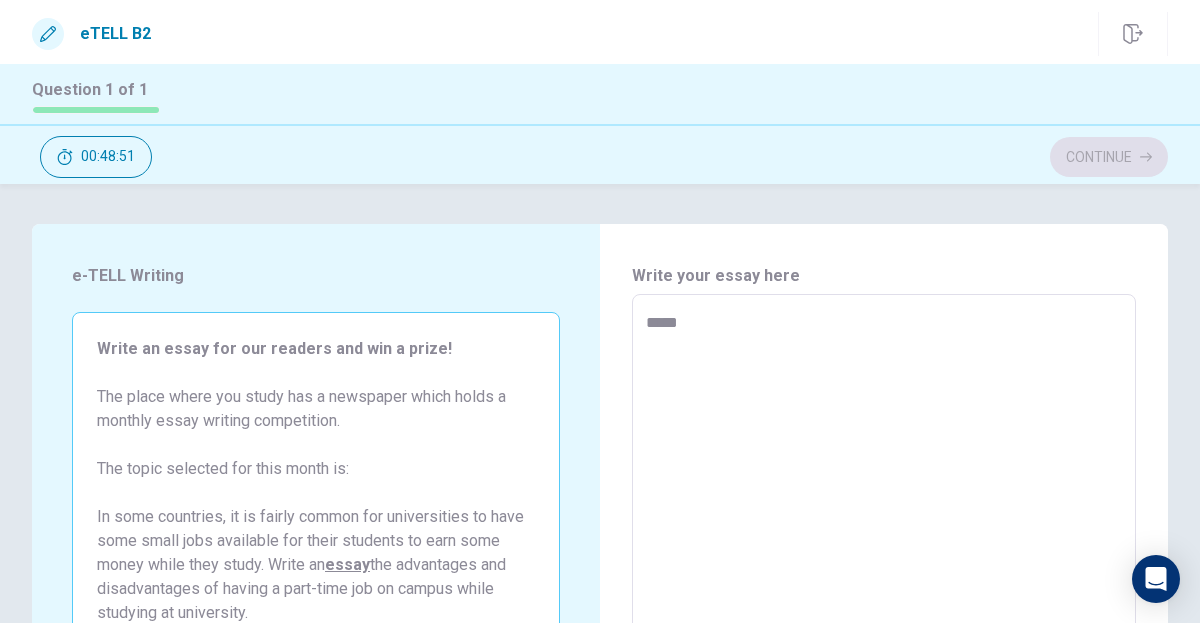 type on "*" 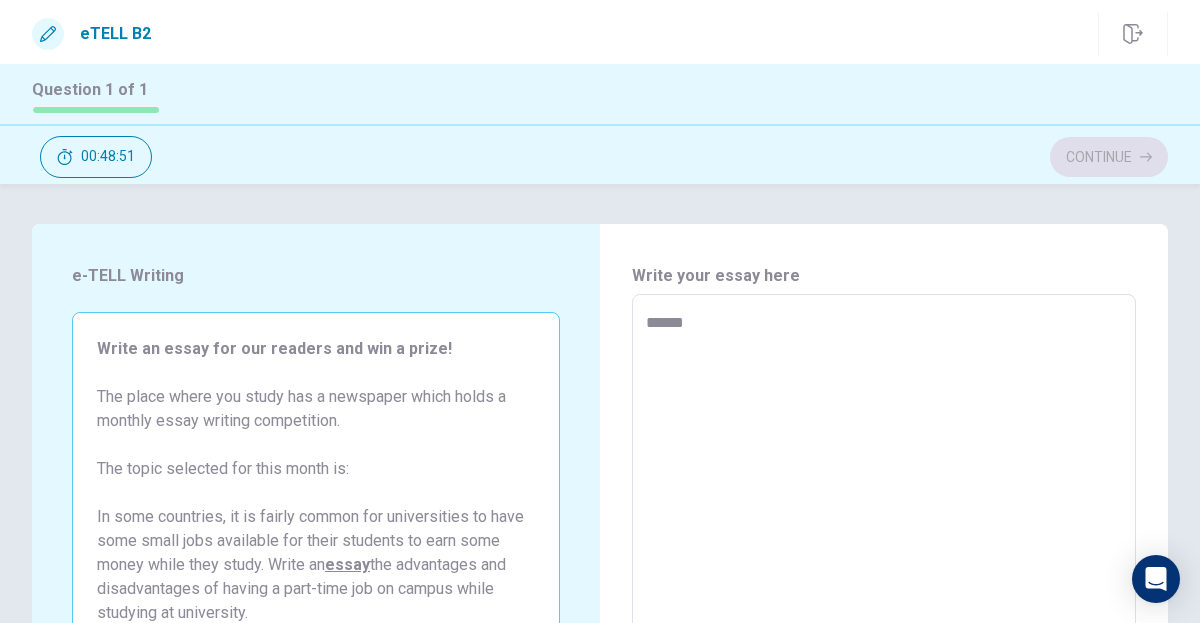type on "*" 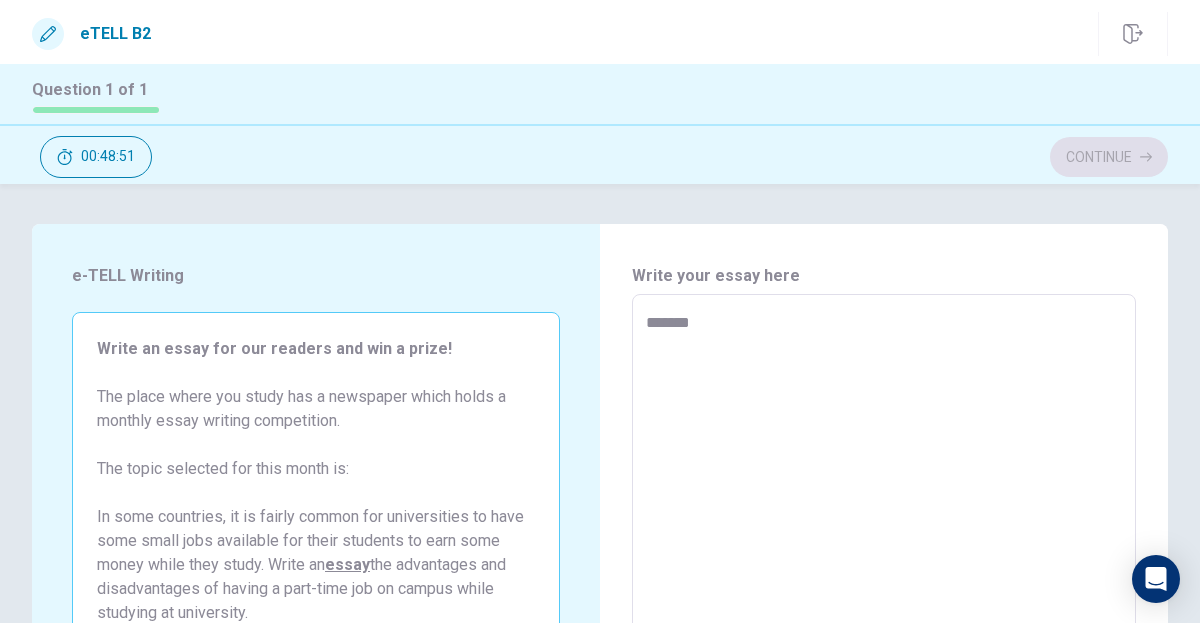 type on "*" 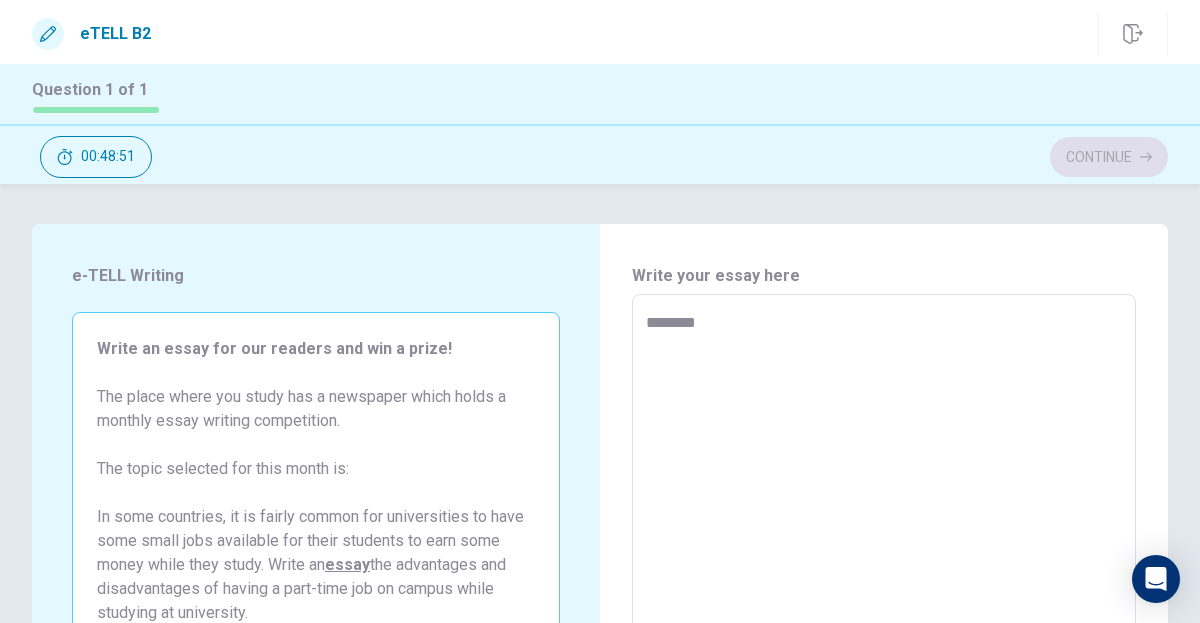 type on "*" 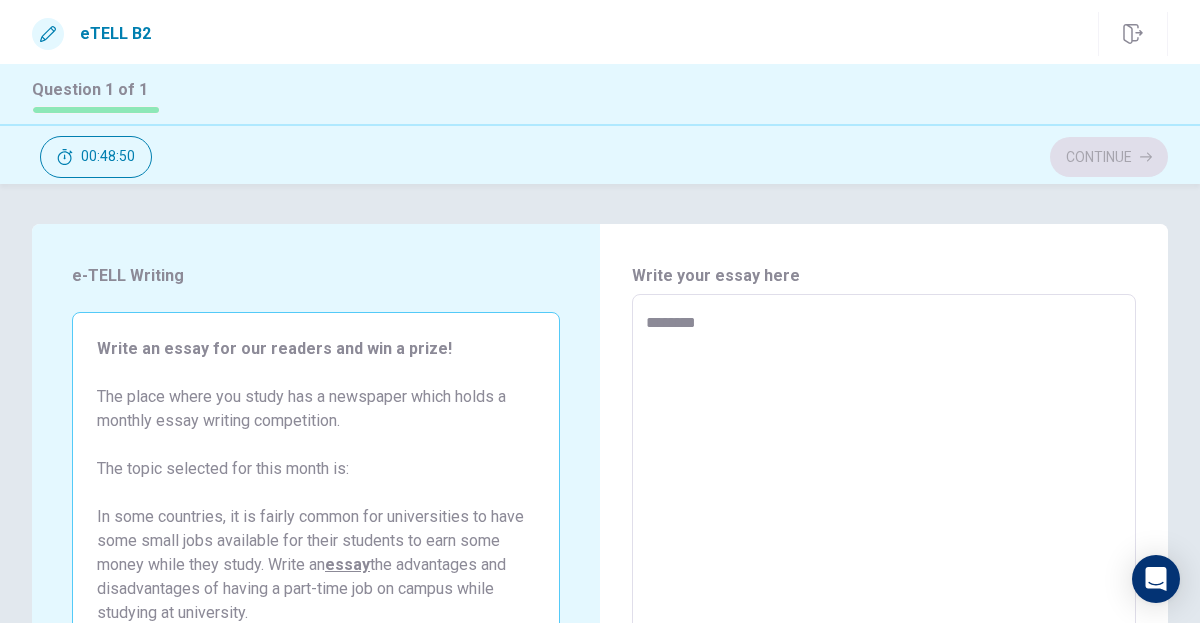 type on "*********" 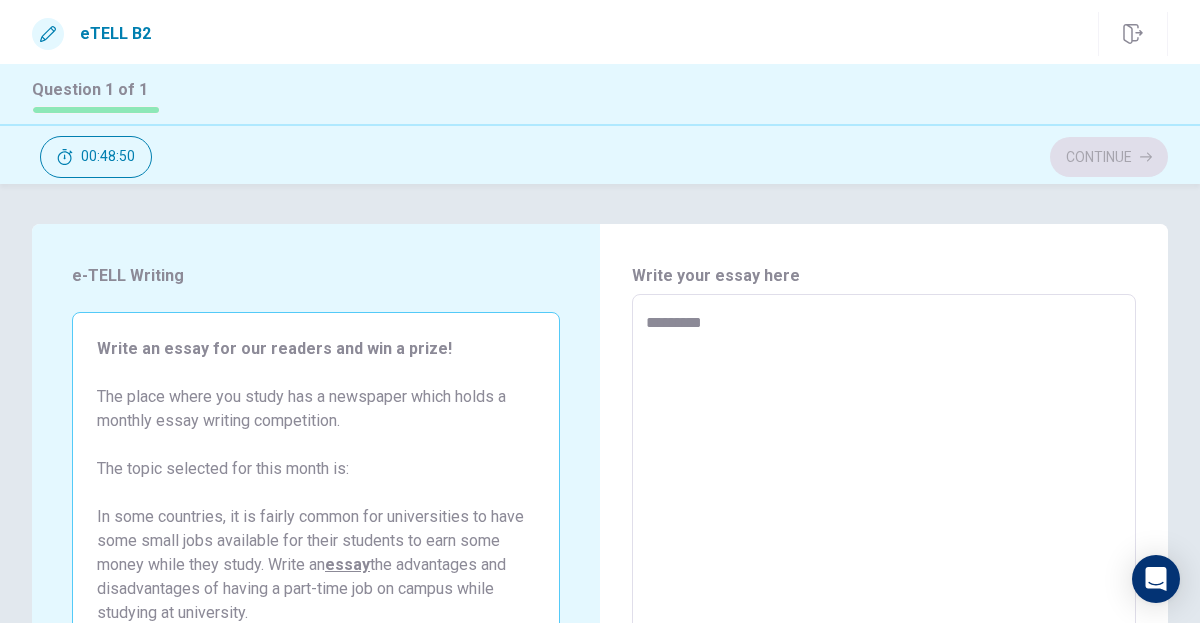 type on "*" 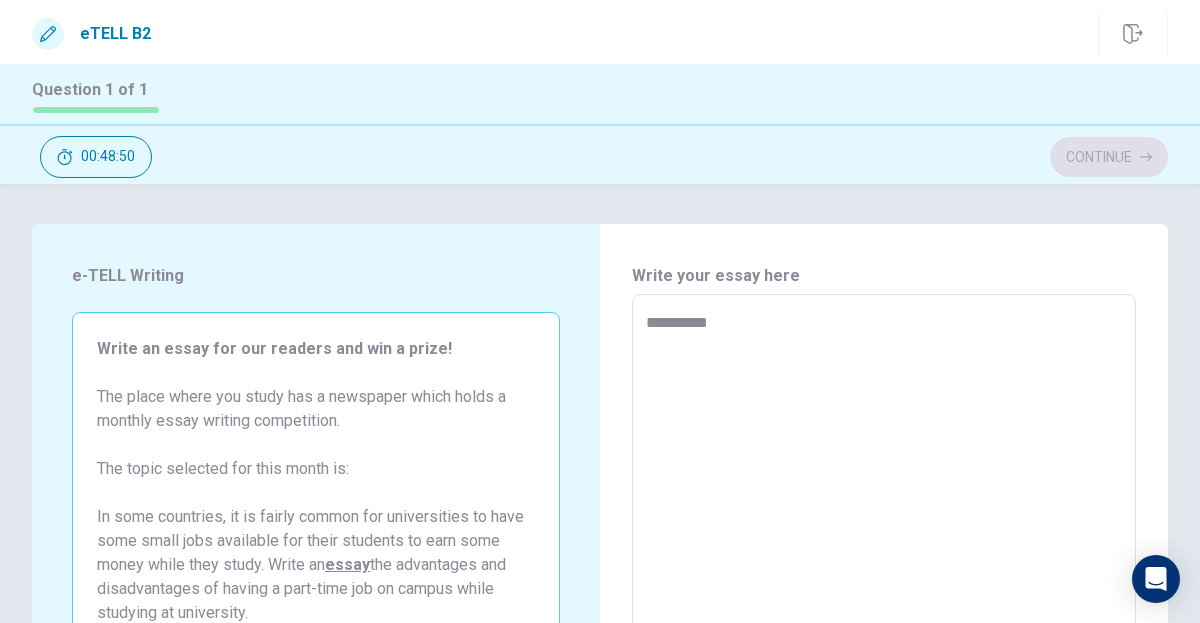 type on "*" 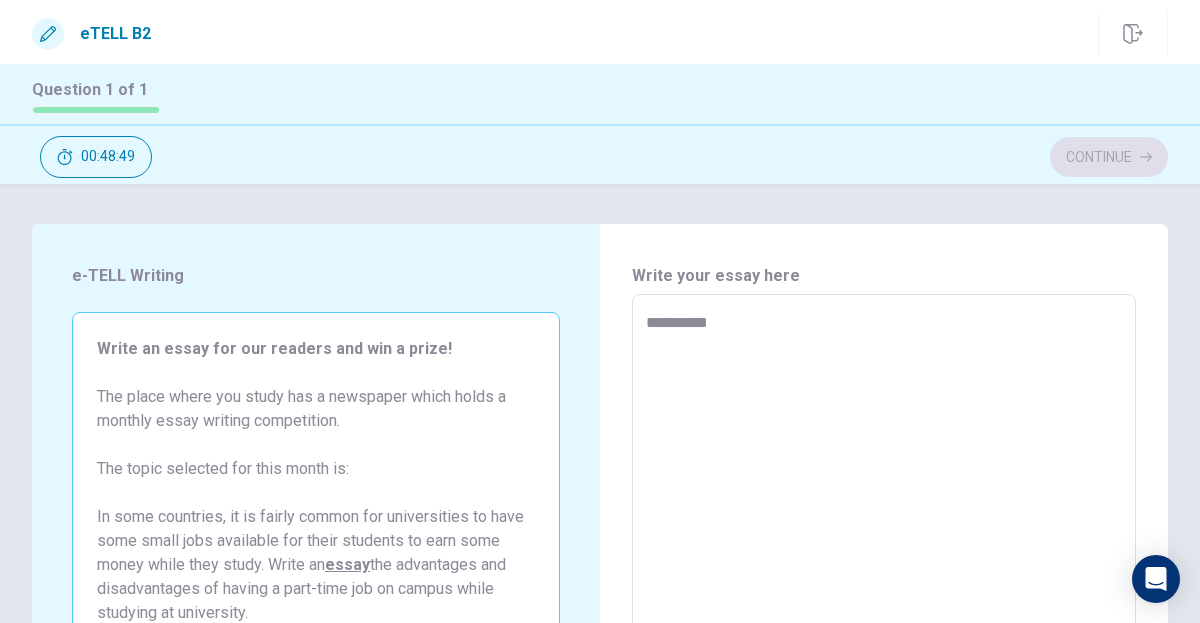 type on "*********" 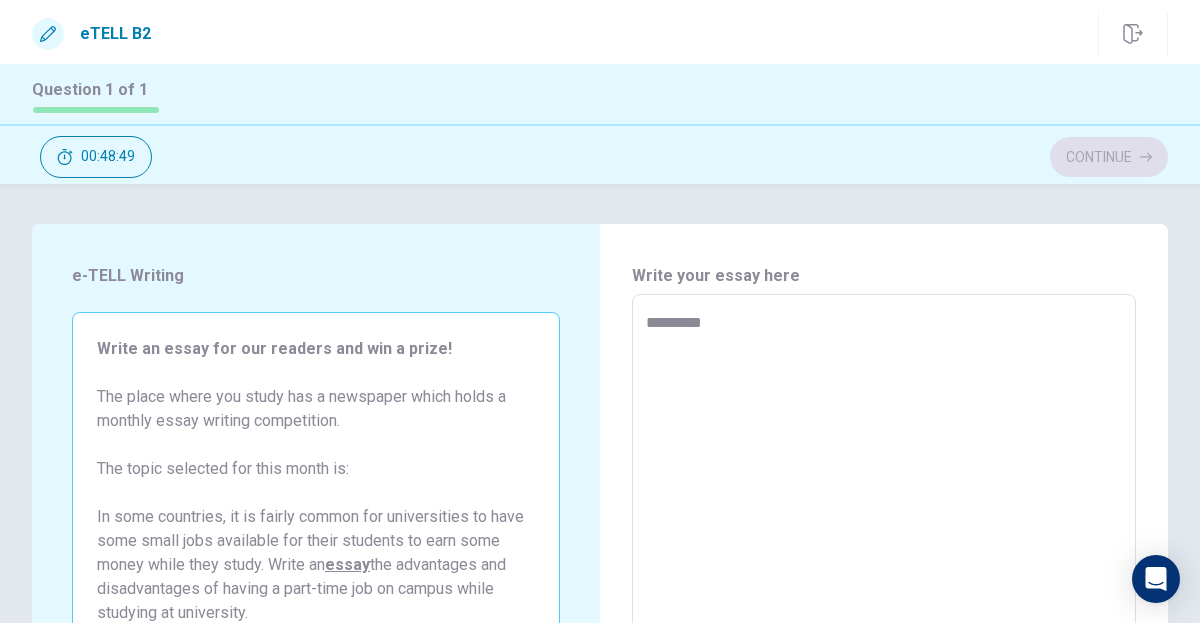 type on "*" 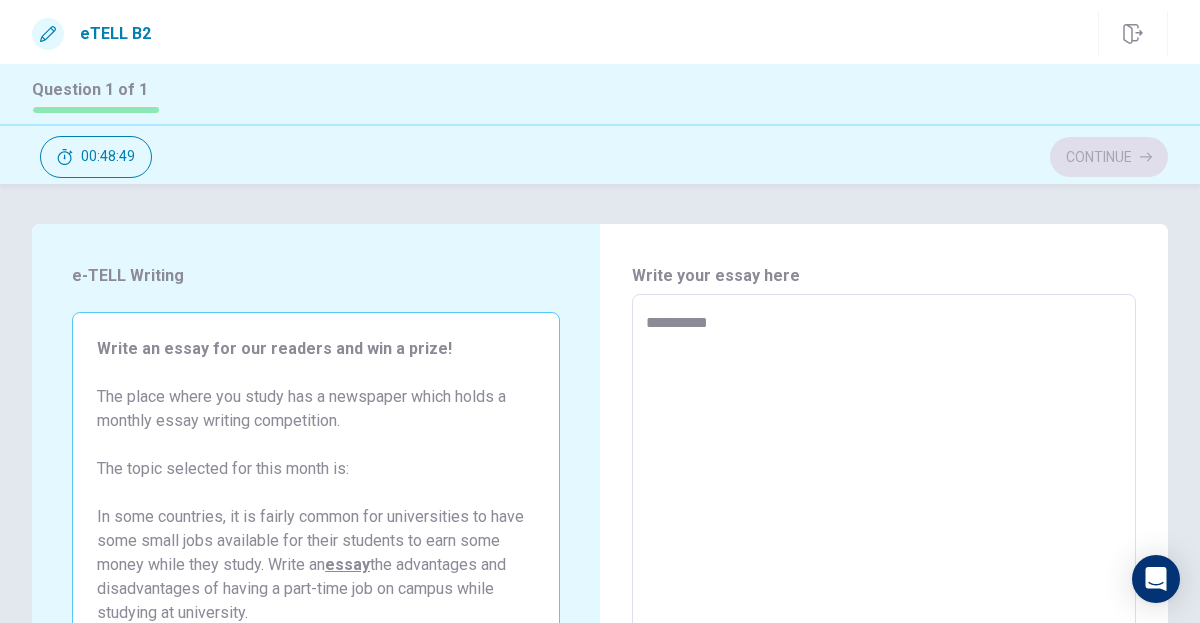type on "*" 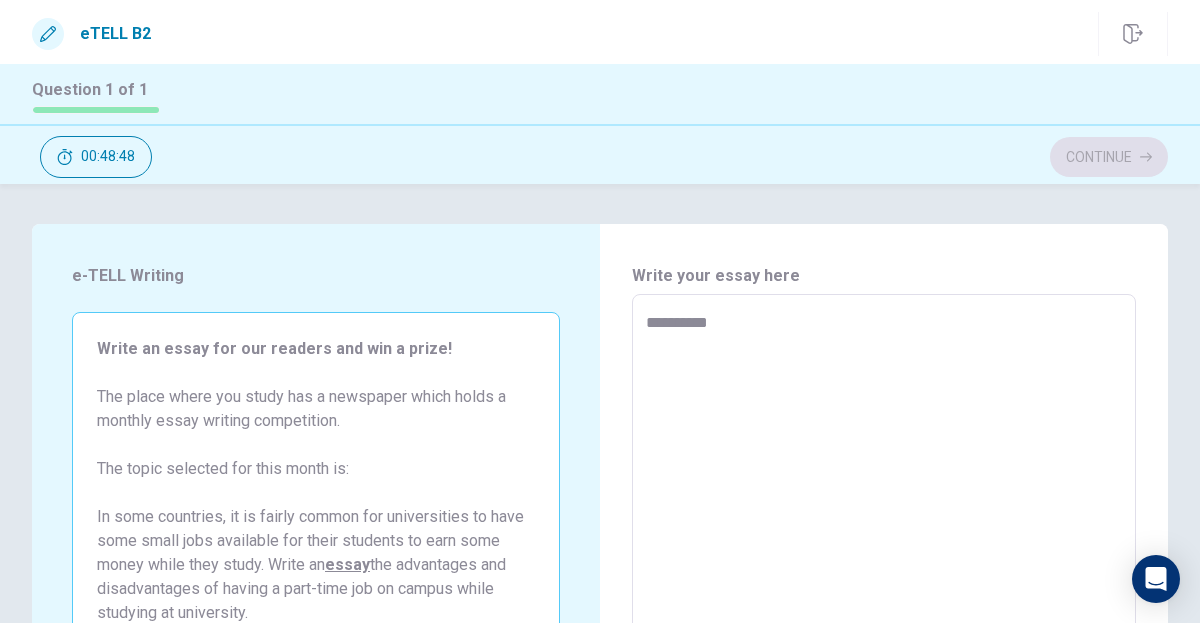 type on "**********" 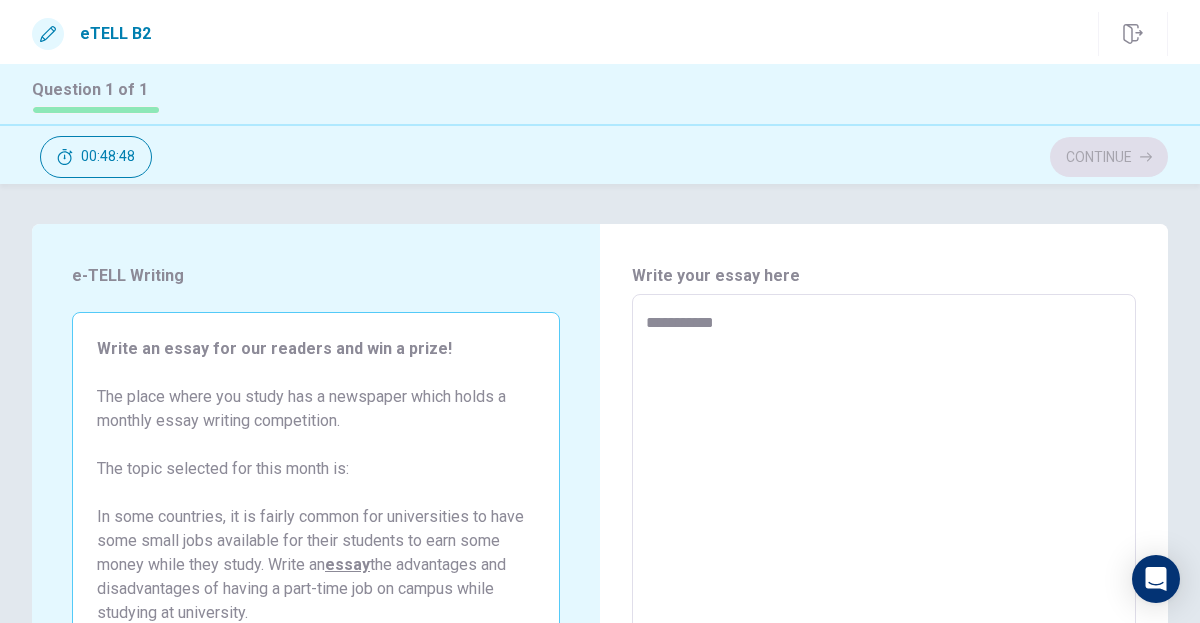 type on "*" 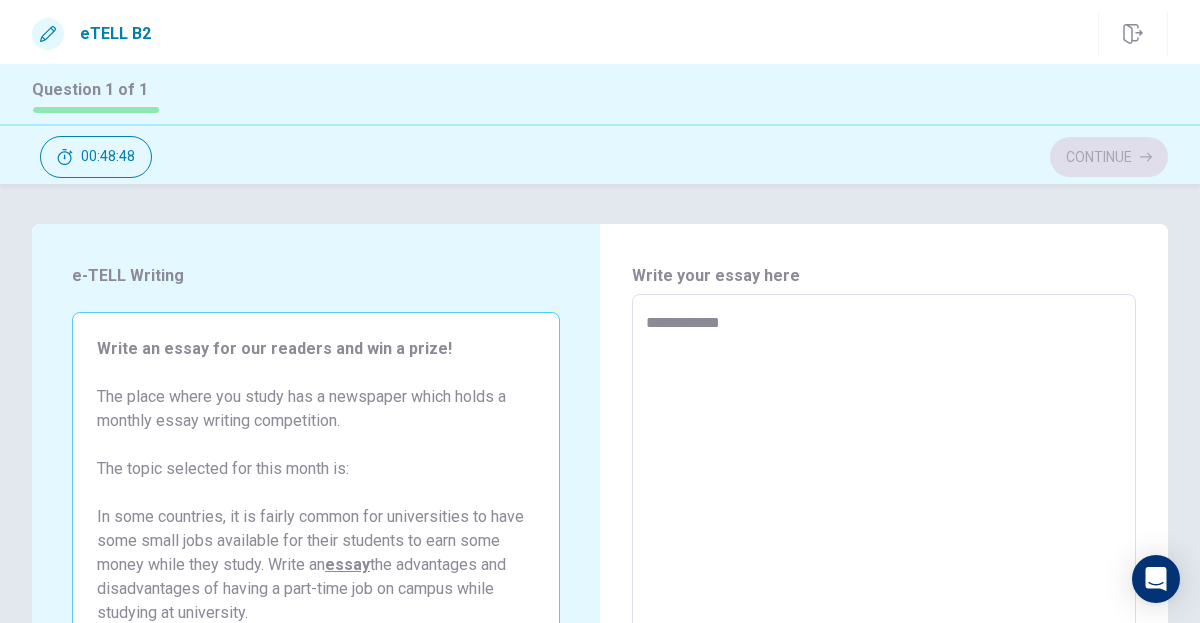 type on "*" 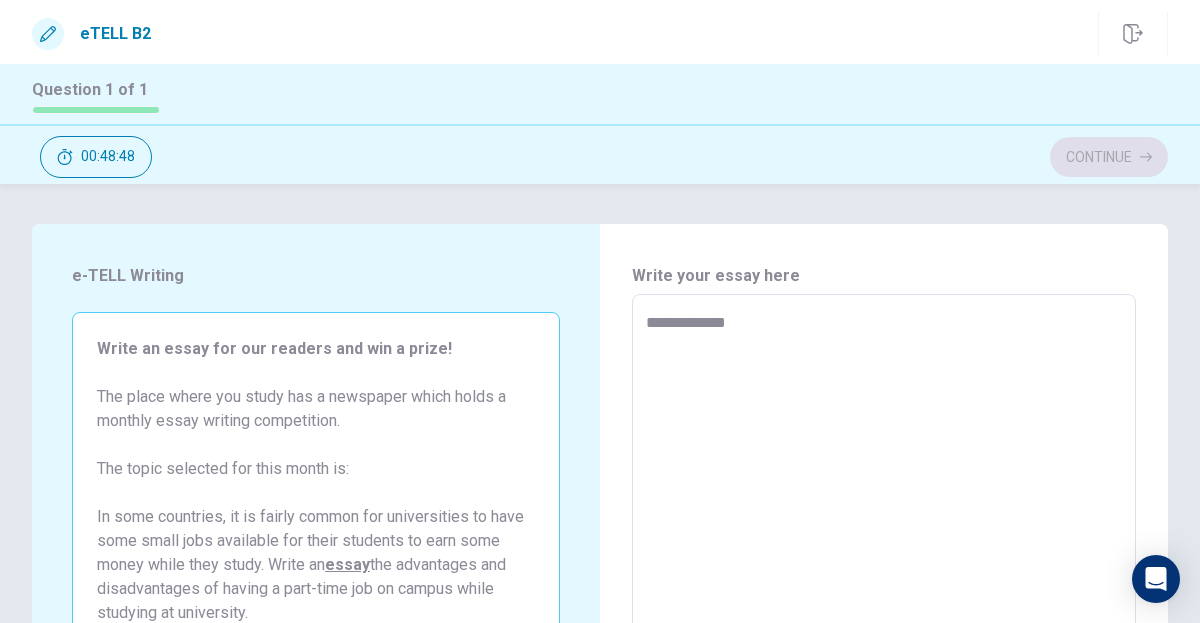 type on "*" 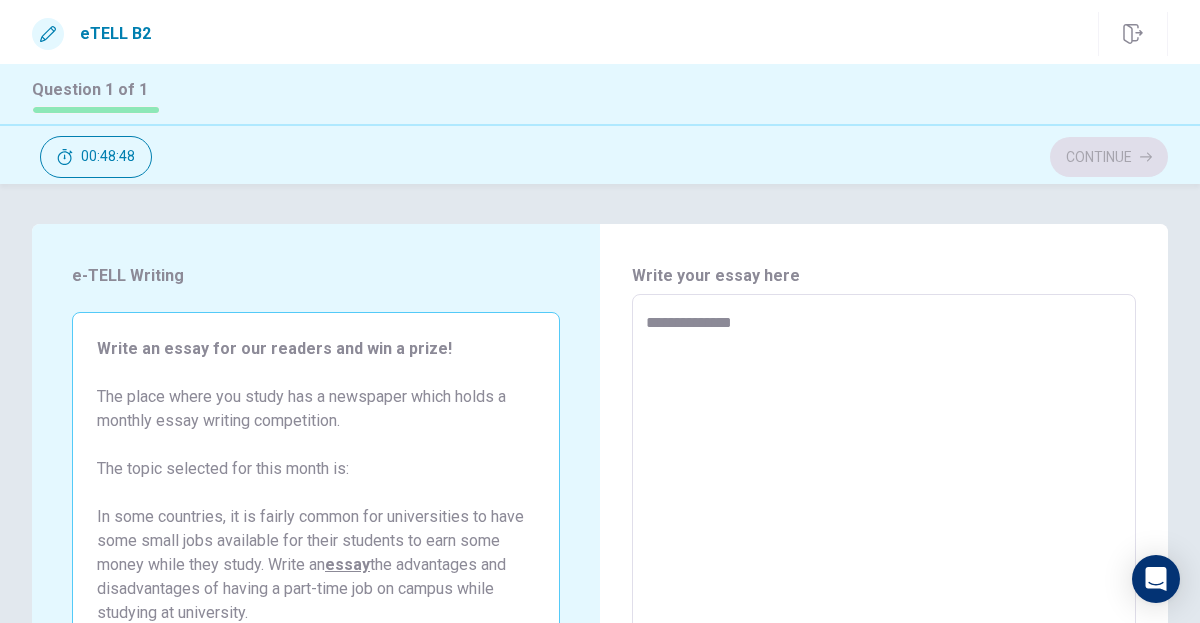 type on "*" 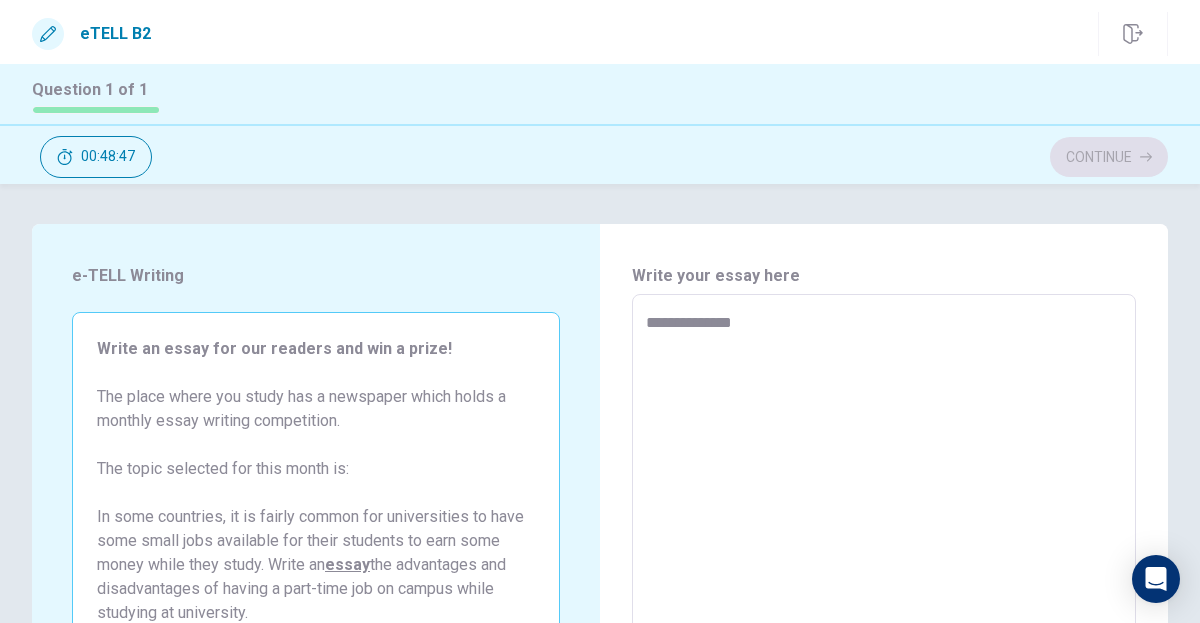 type on "**********" 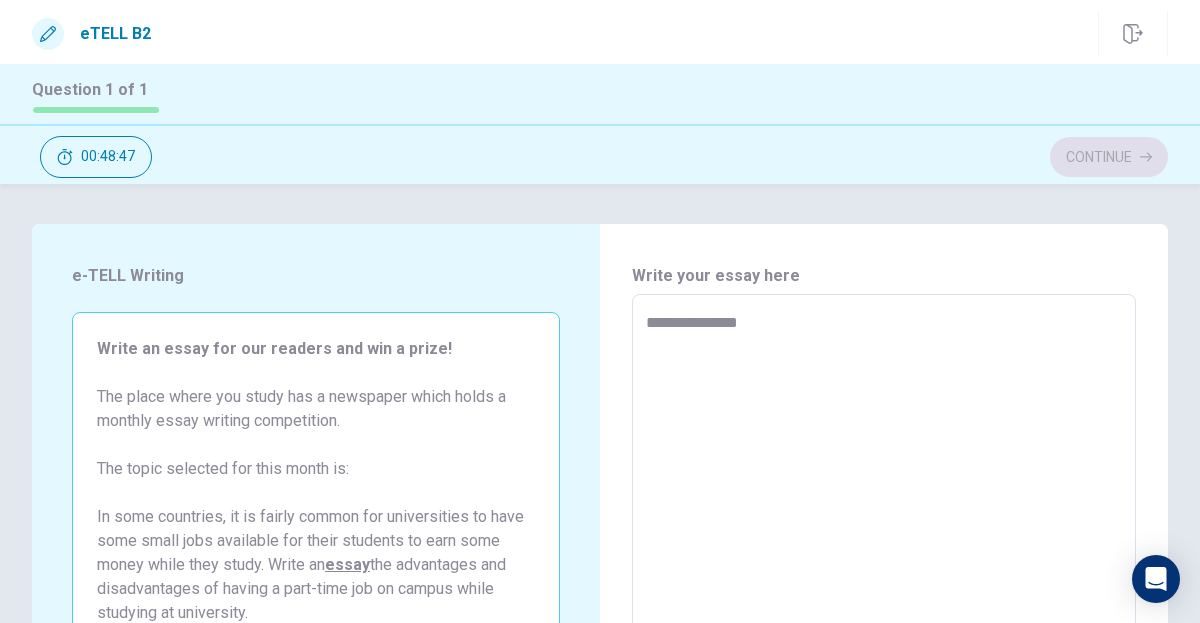 type on "*" 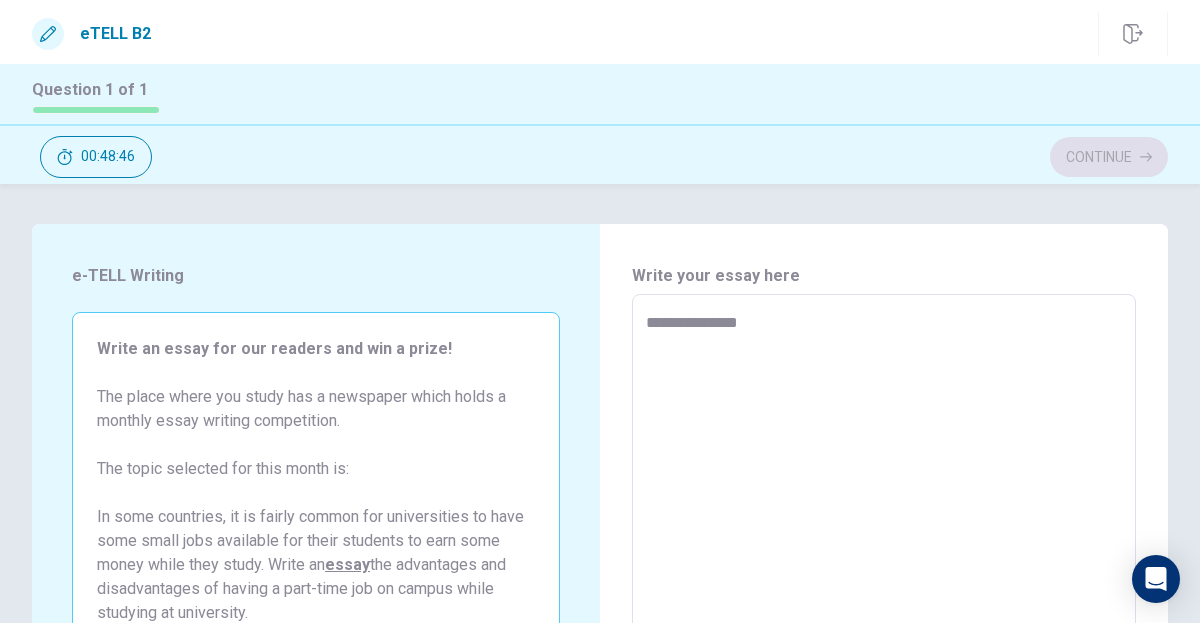 type on "**********" 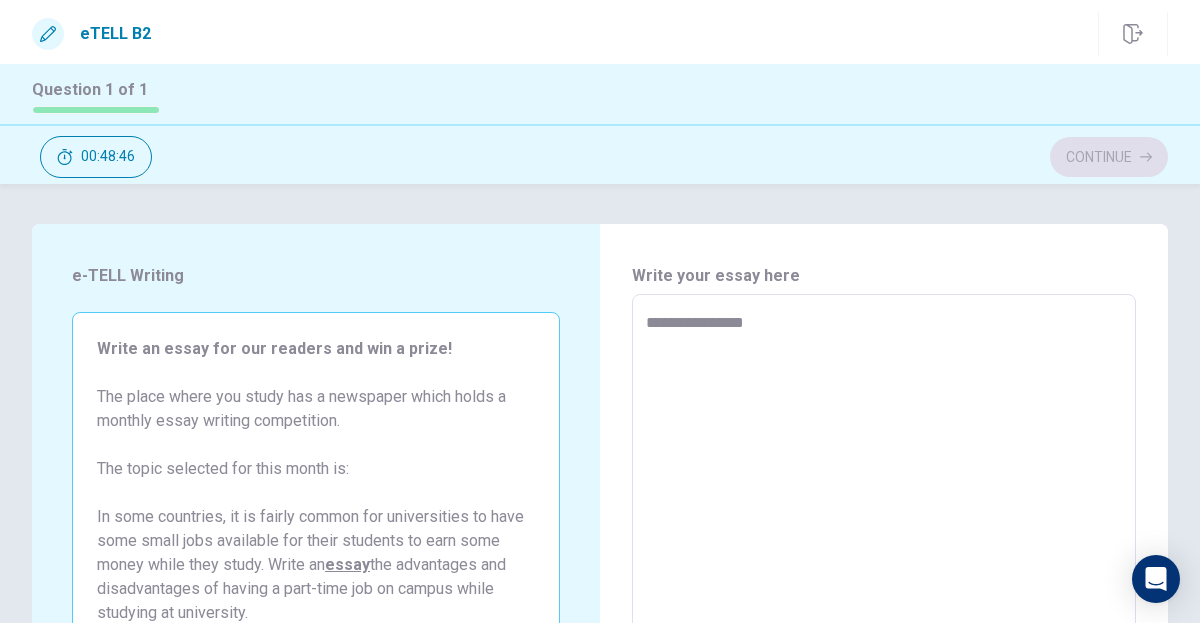 type on "*" 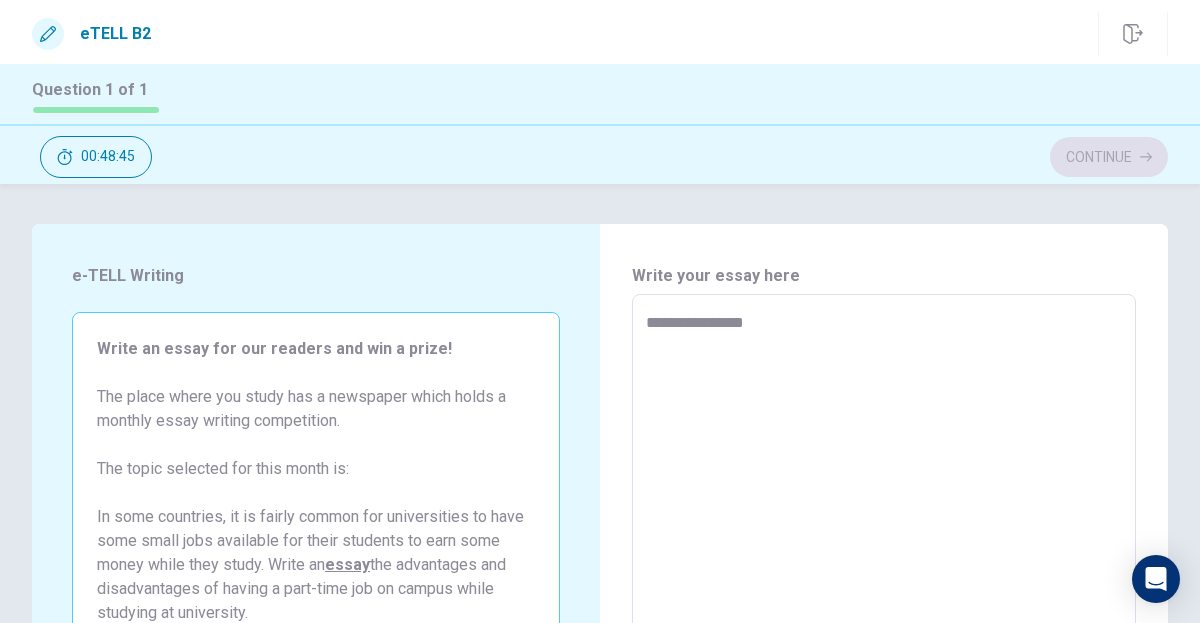 type on "**********" 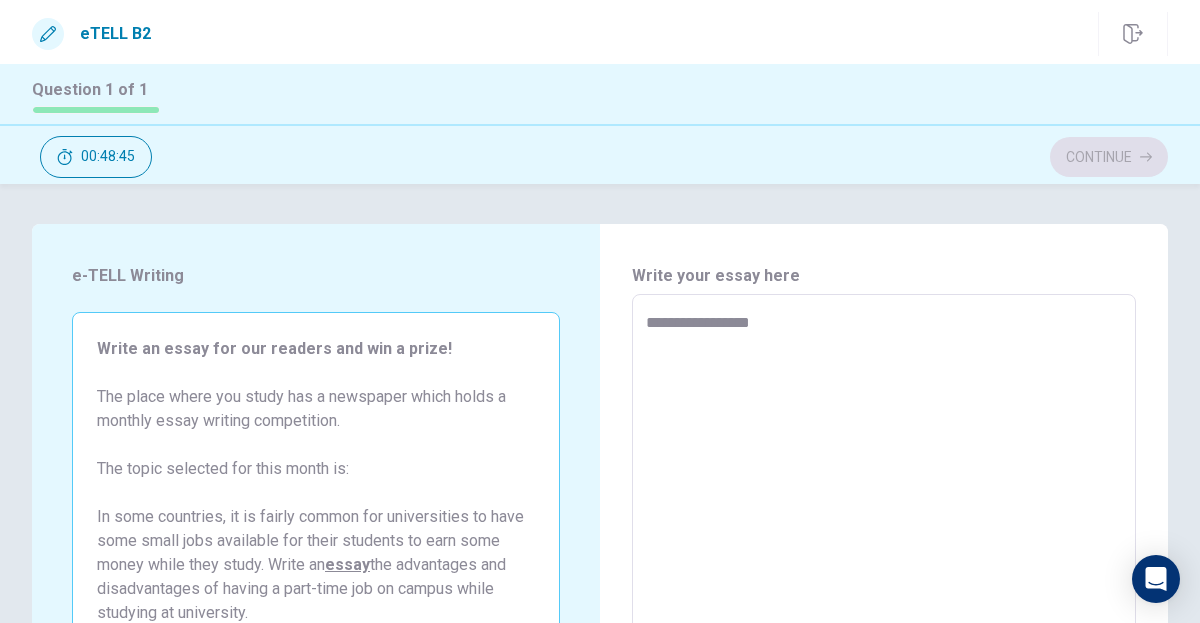 type on "*" 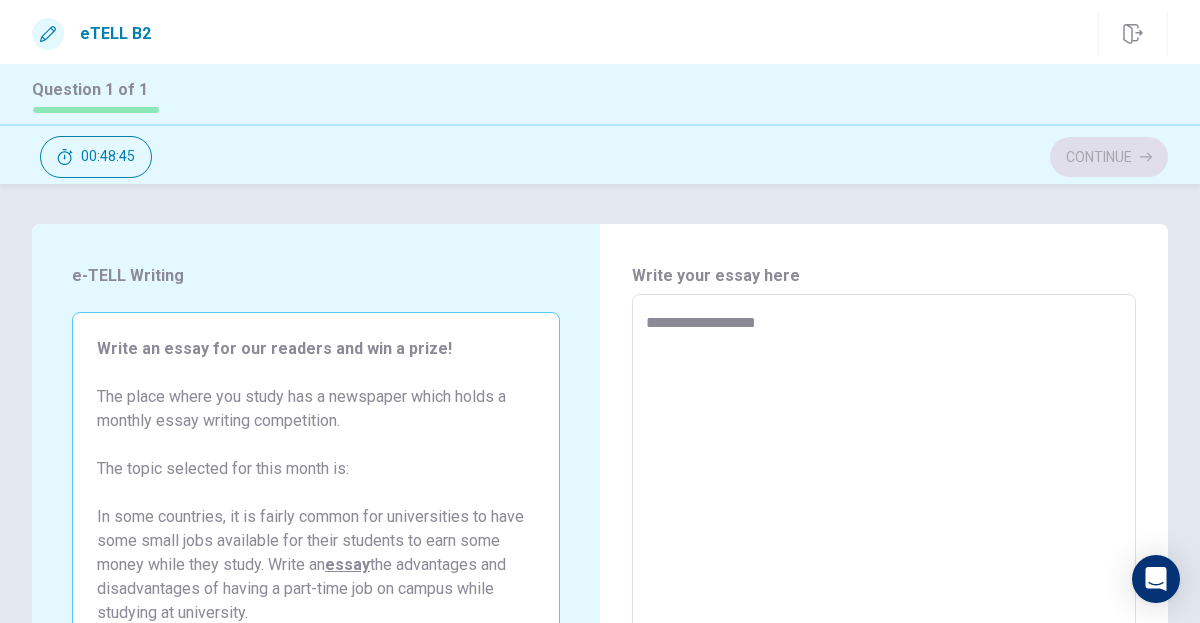 type on "*" 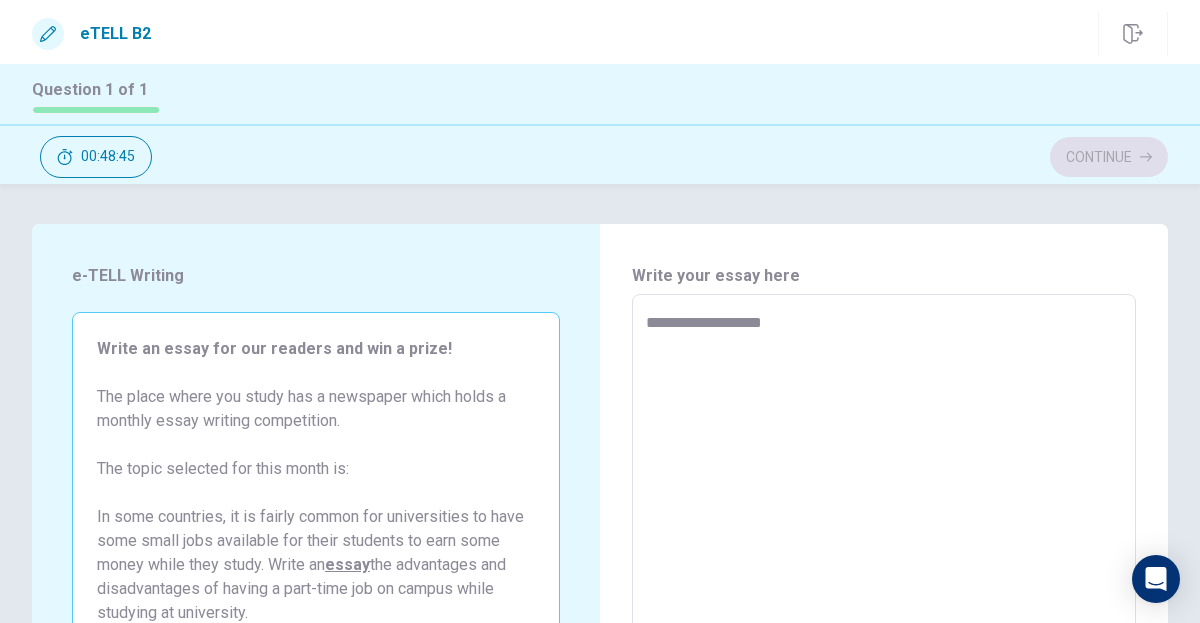 type on "*" 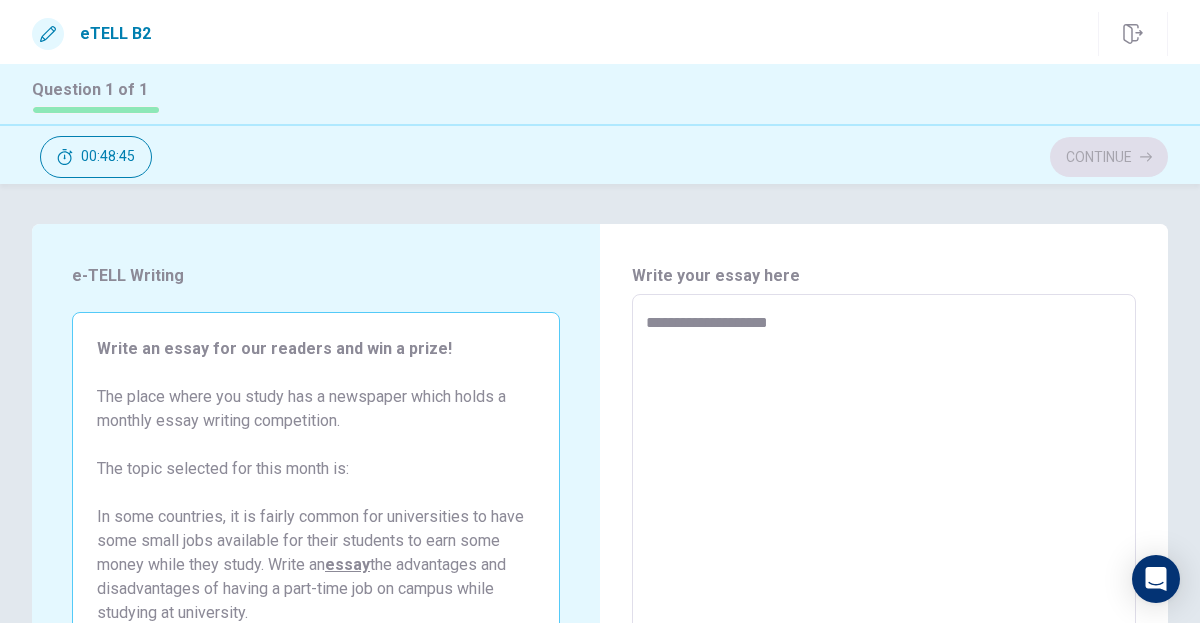 type on "*" 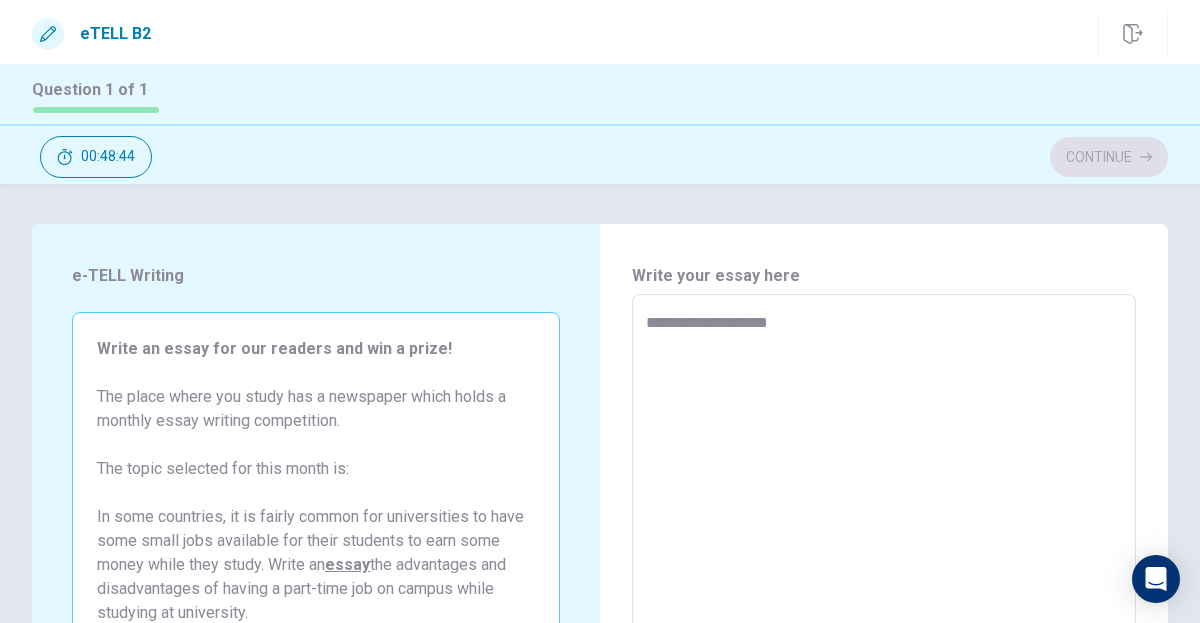 type on "**********" 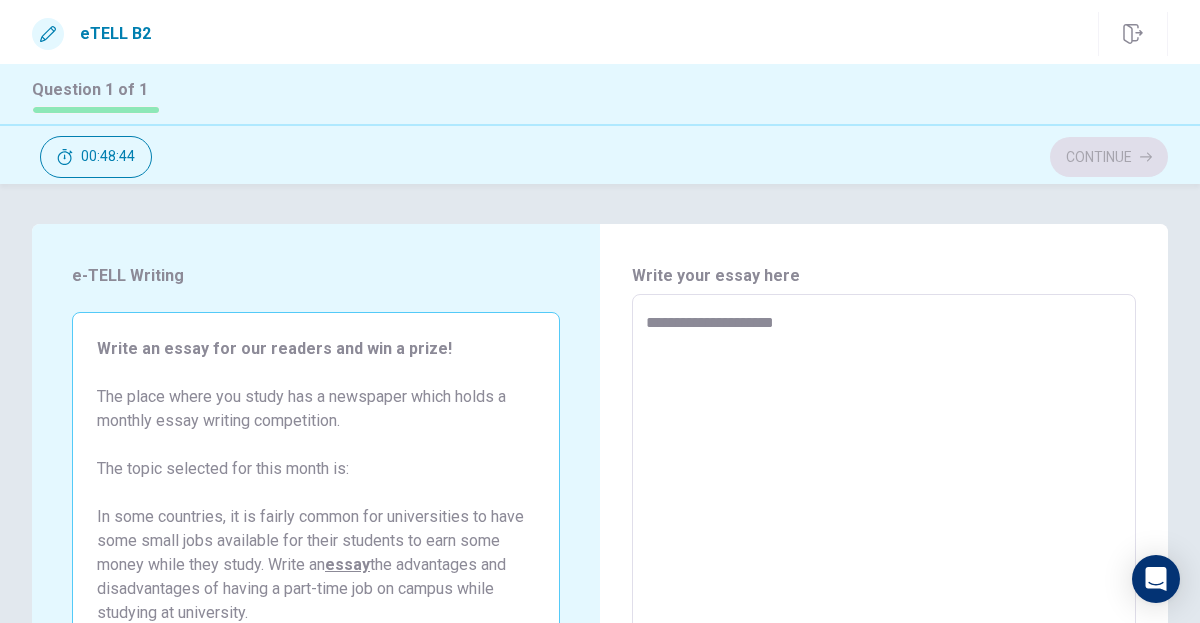 type on "*" 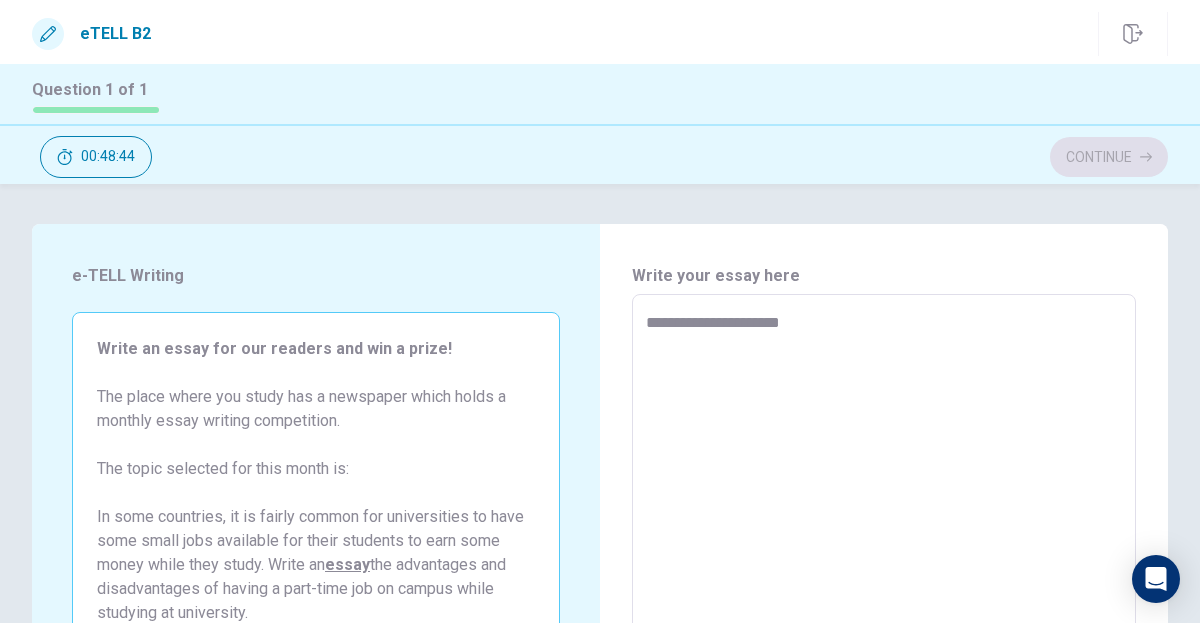 type on "*" 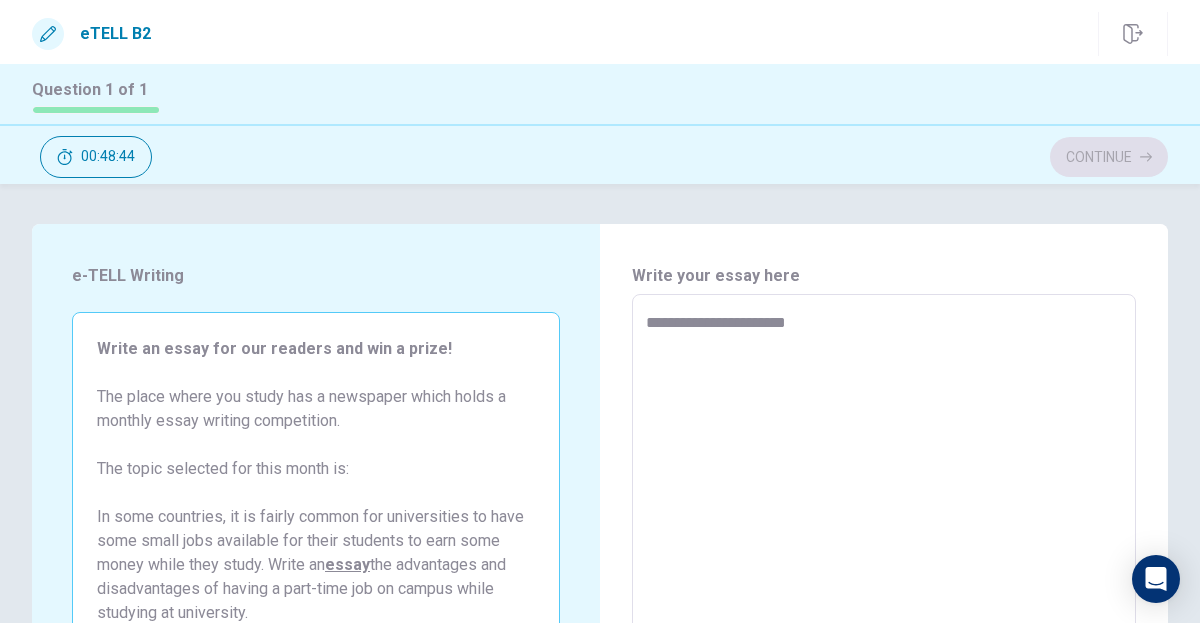 type on "*" 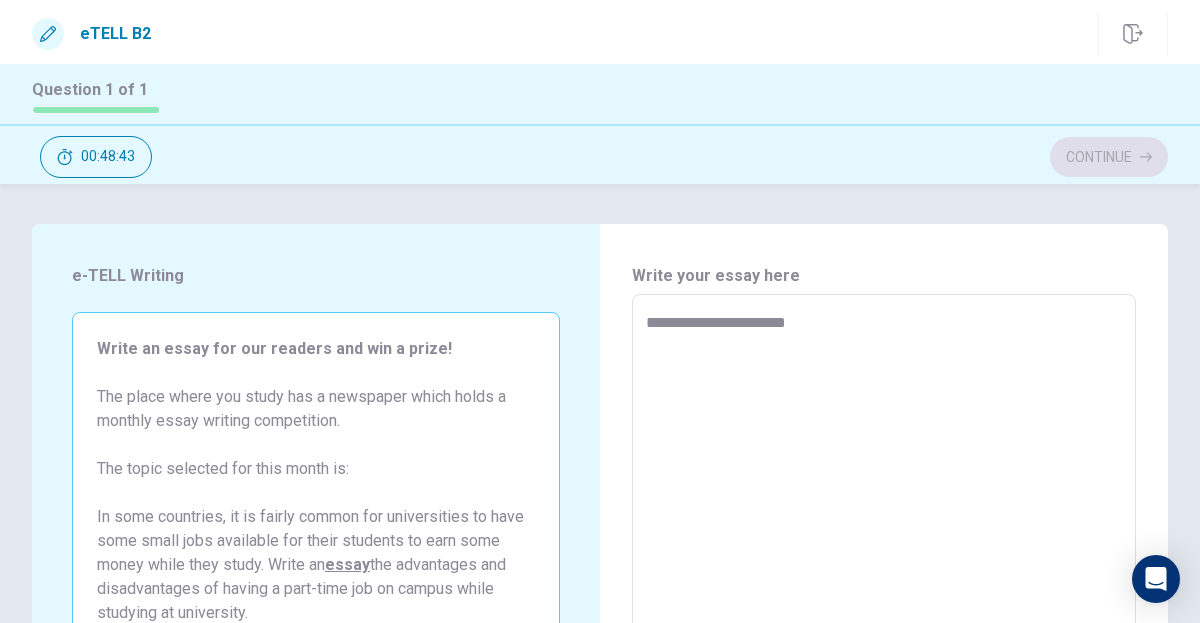 type on "**********" 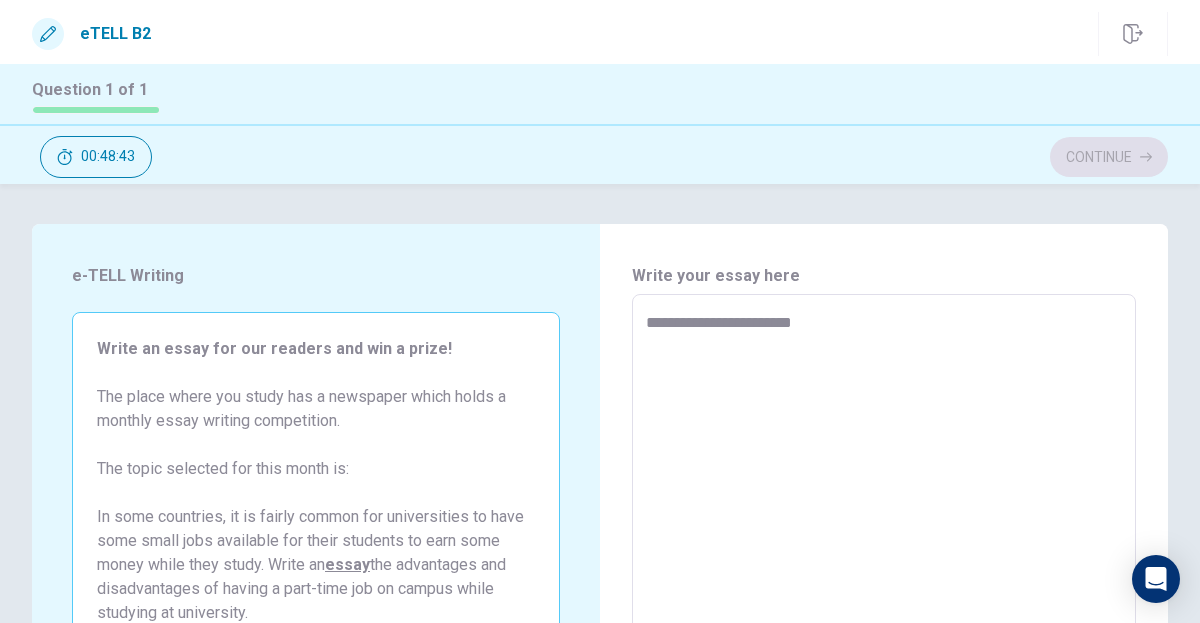 type on "*" 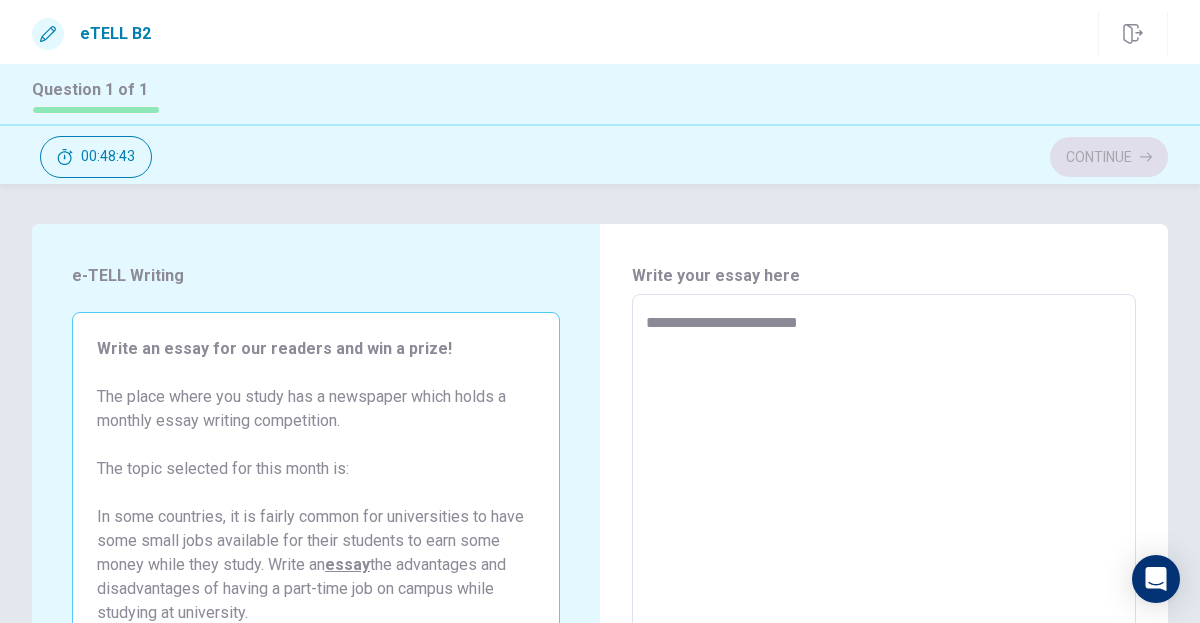 type on "*" 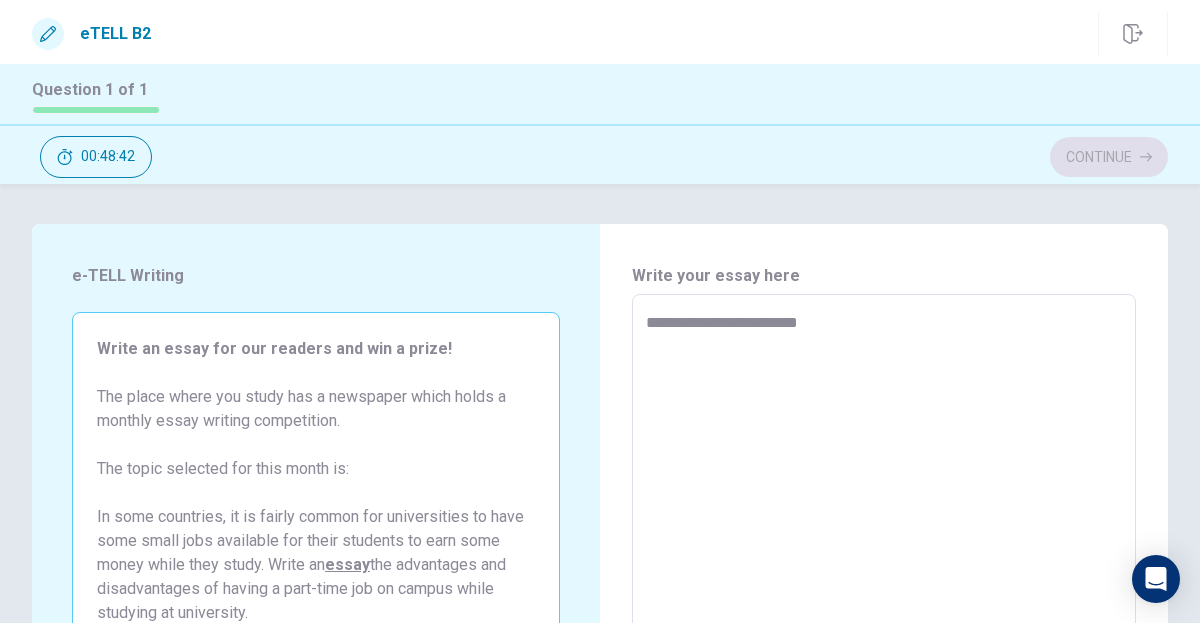 type on "**********" 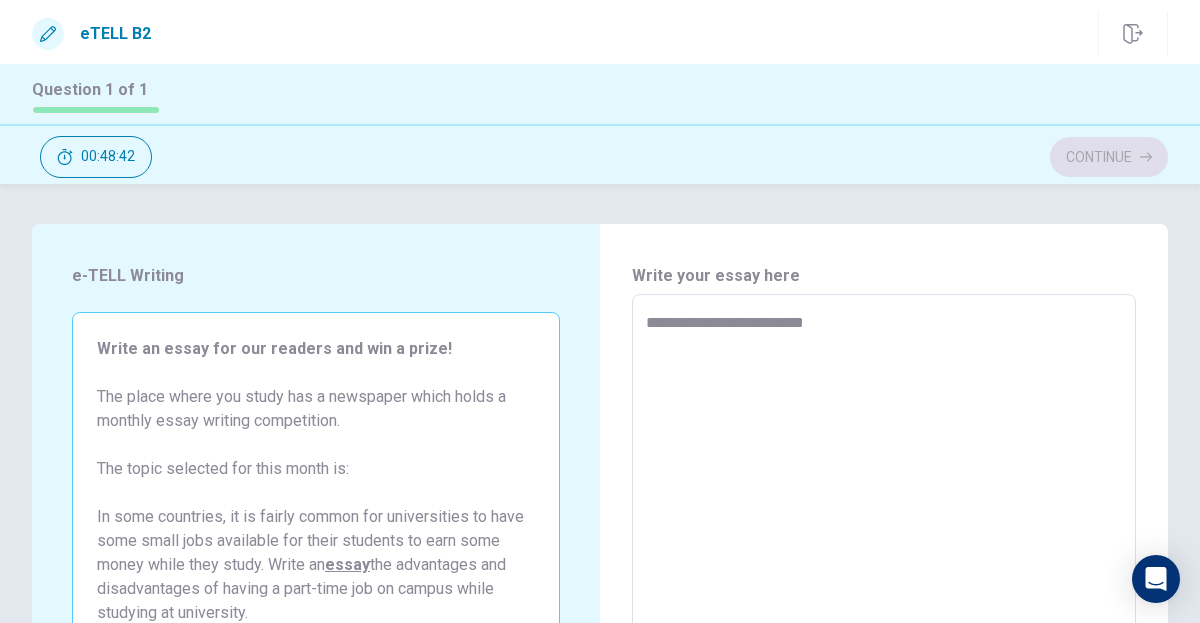 type on "*" 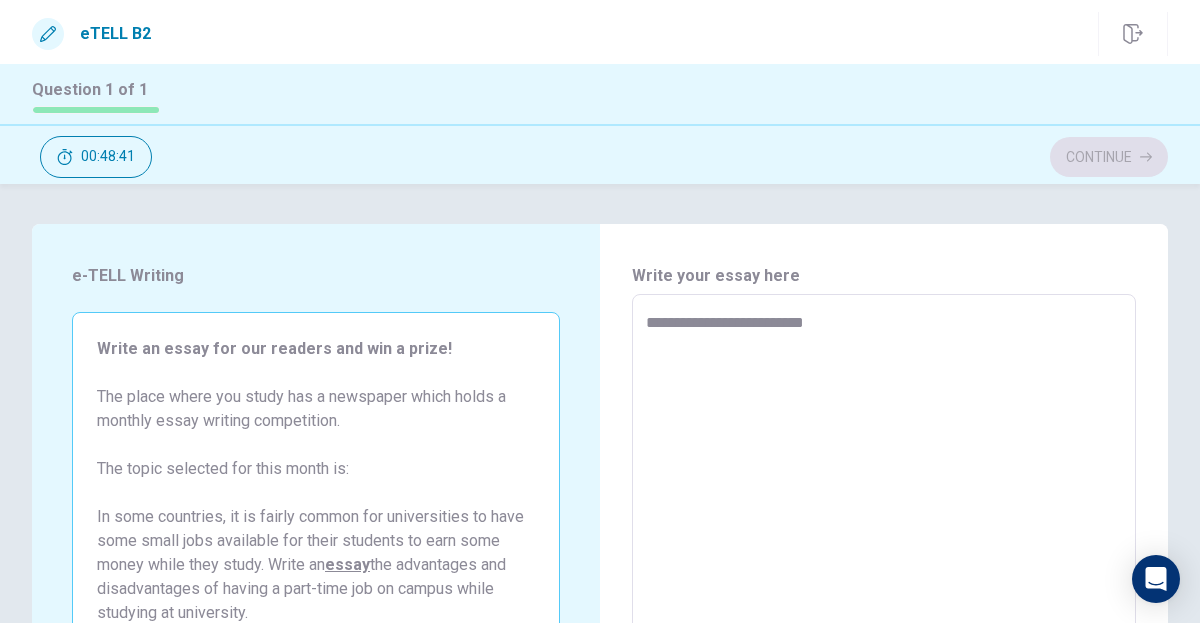 type on "**********" 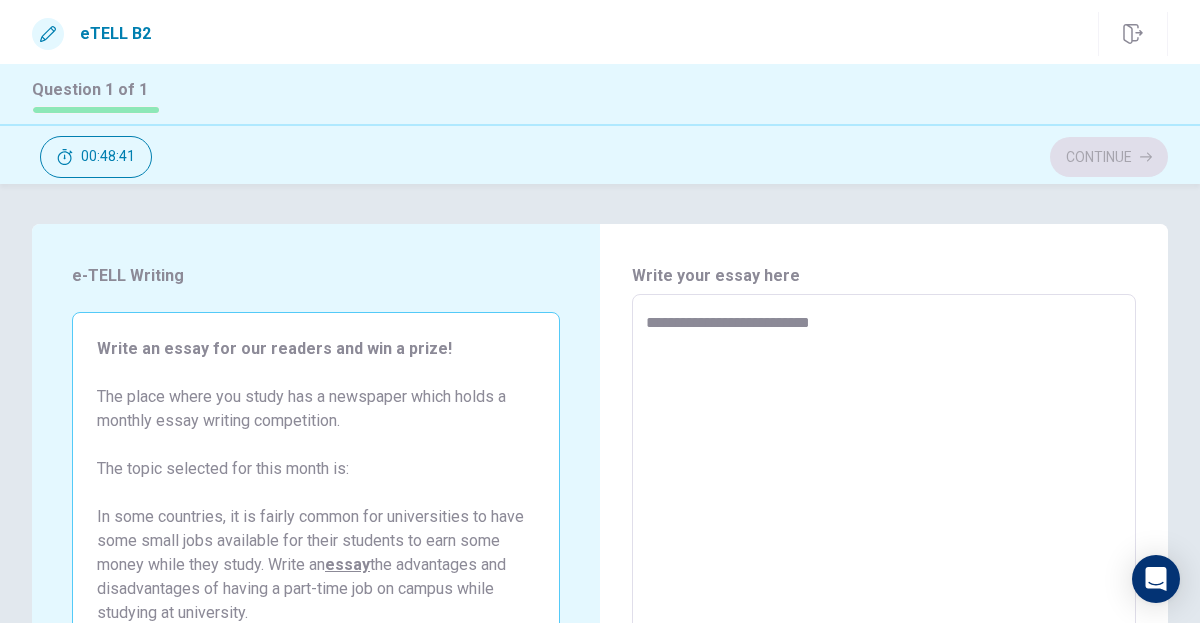 type on "*" 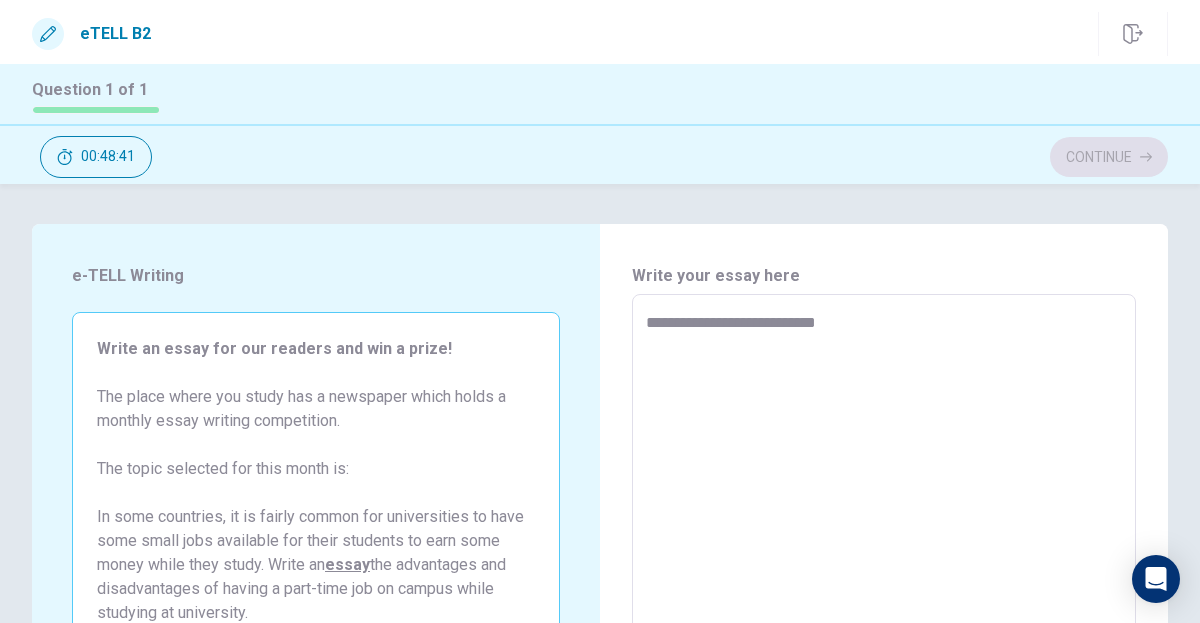 type on "*" 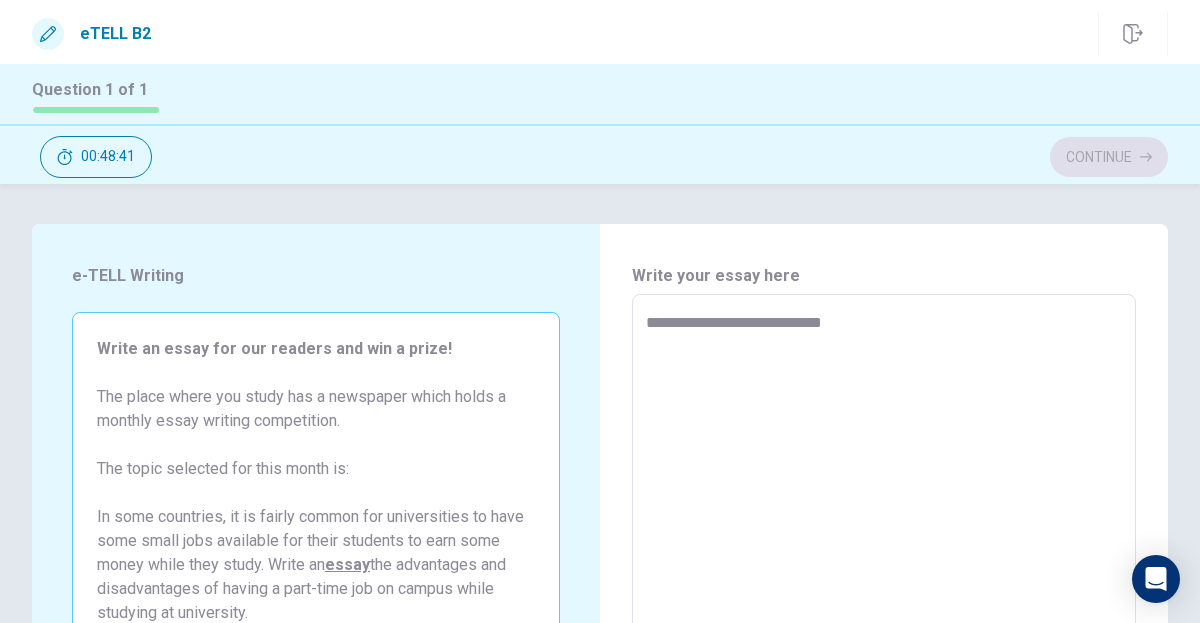 type on "*" 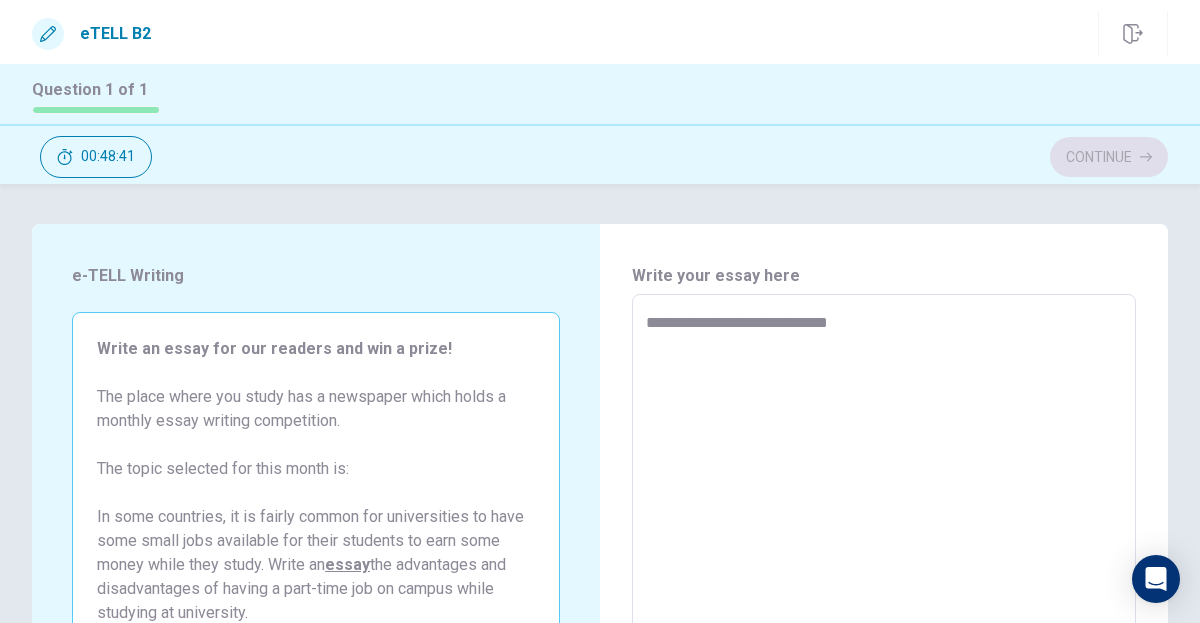 type on "*" 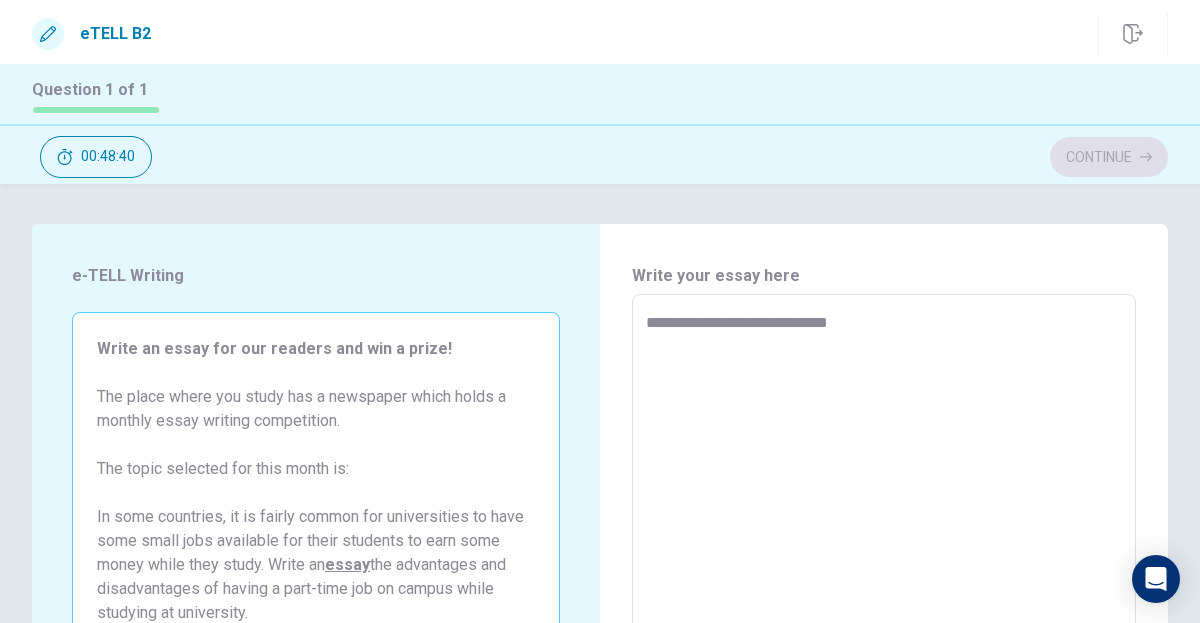 type on "**********" 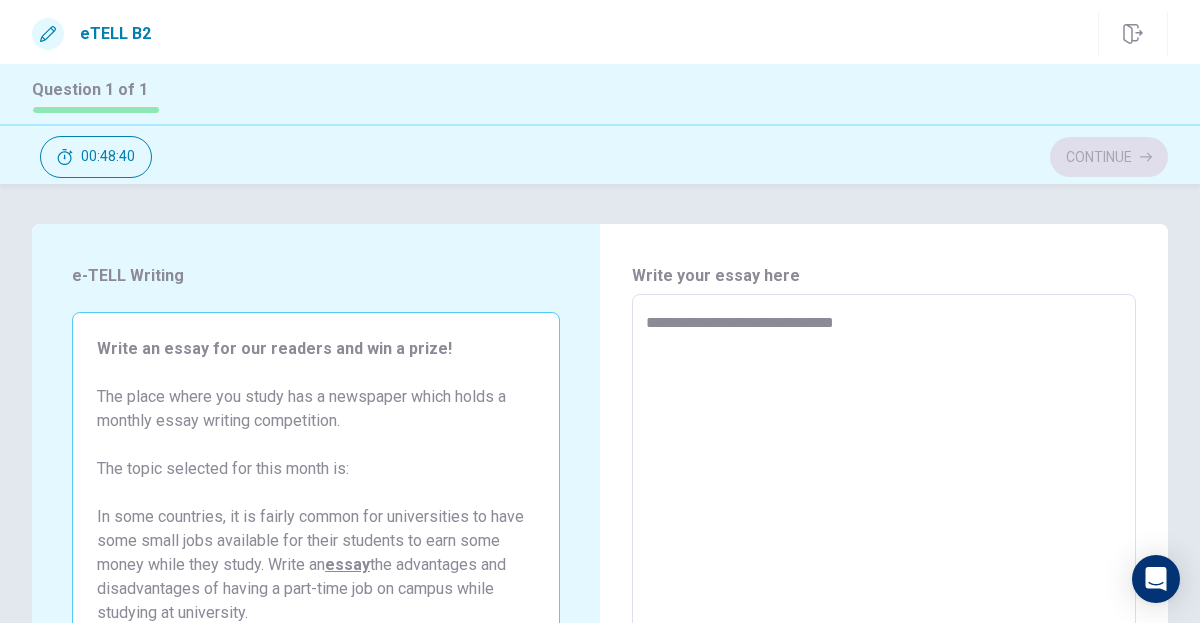type on "*" 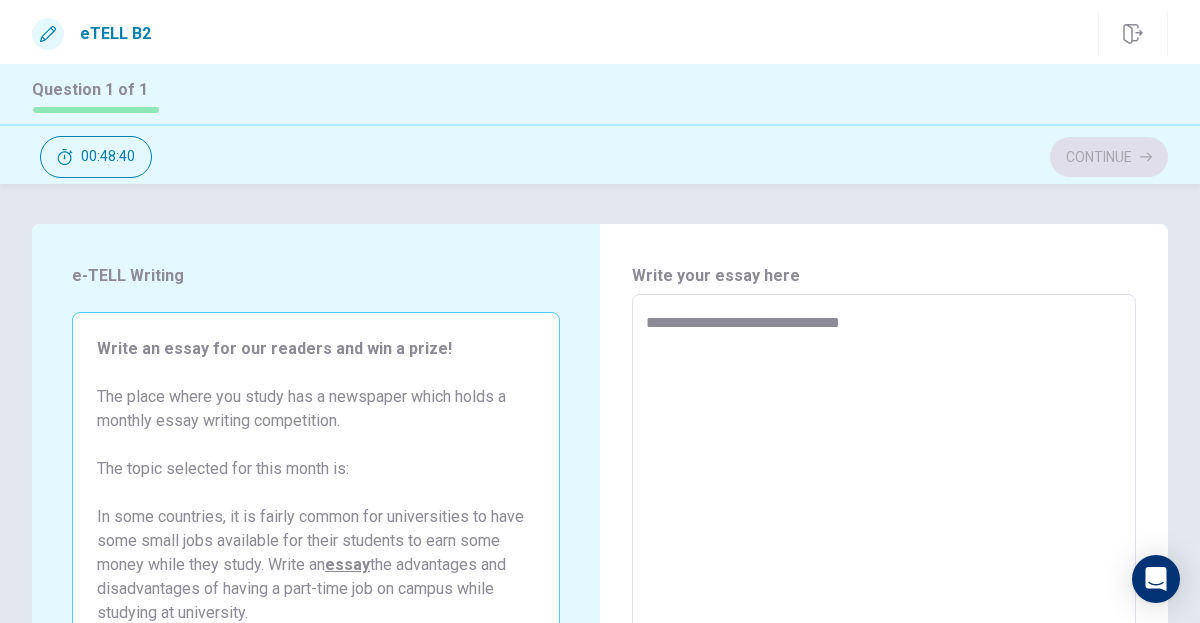 type on "*" 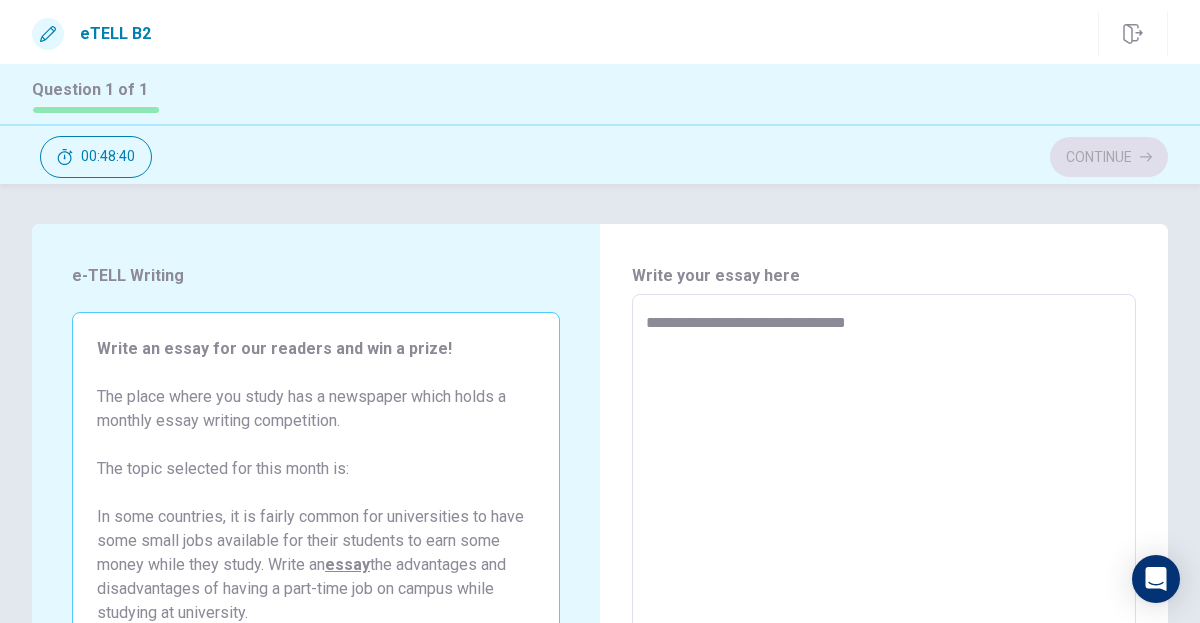 type on "*" 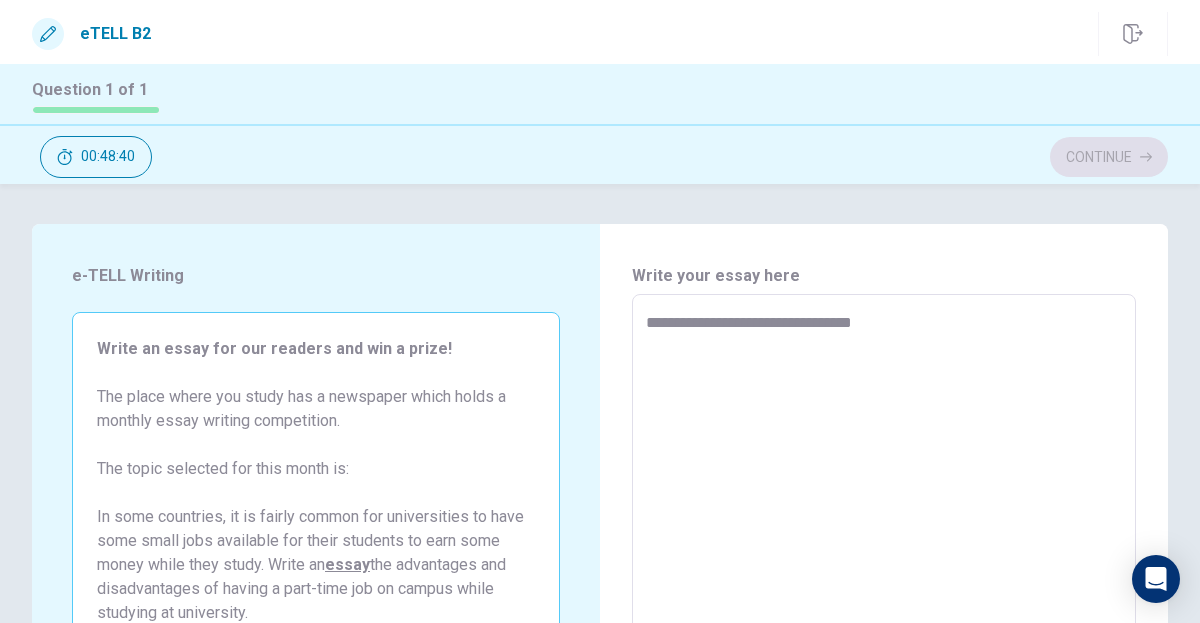 type on "*" 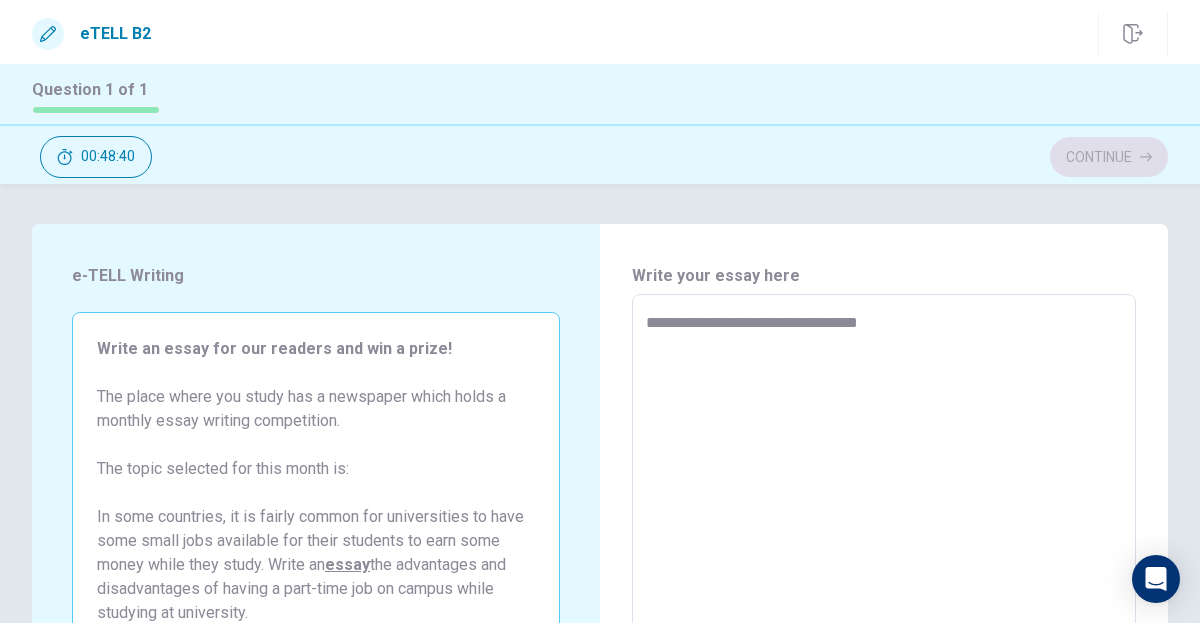 type on "*" 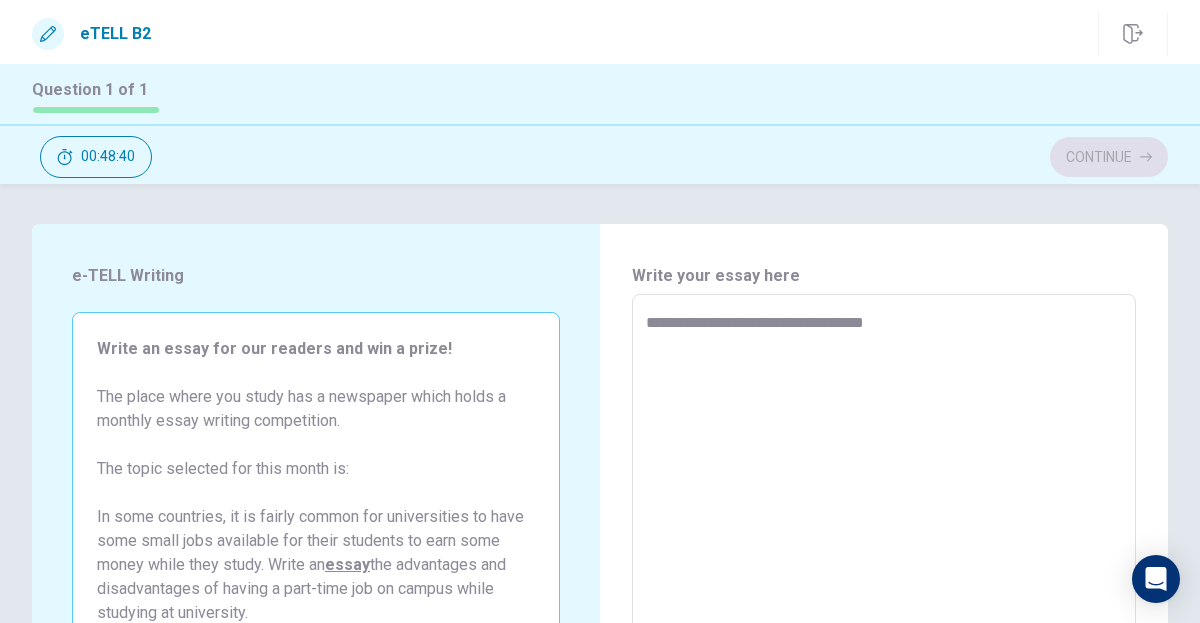 type on "*" 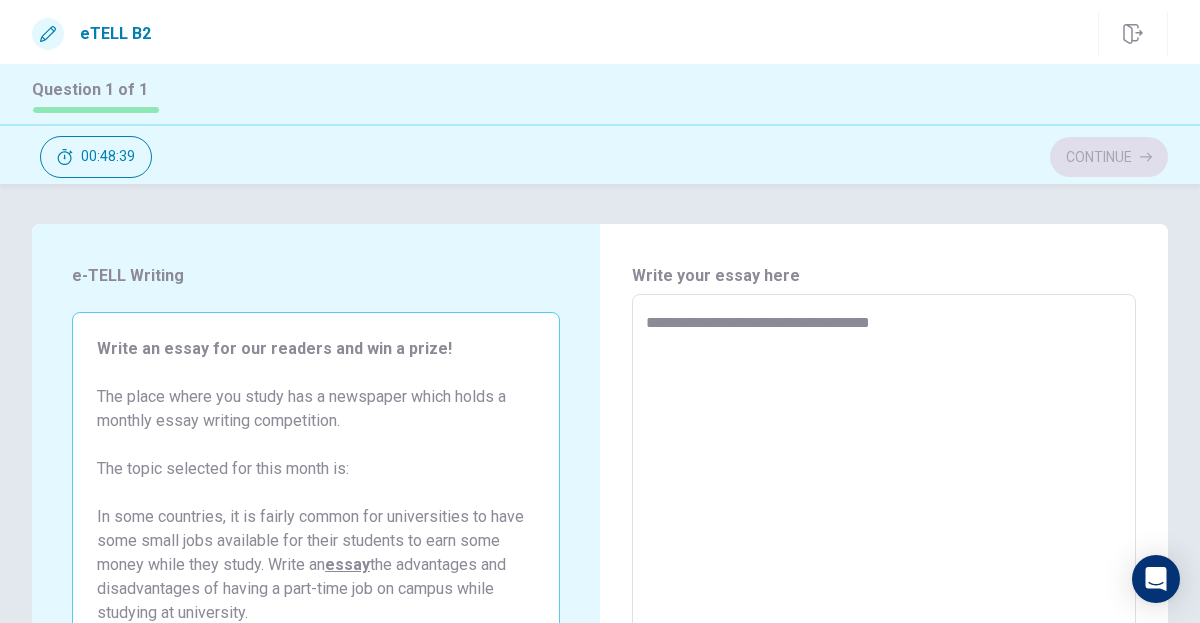type on "*" 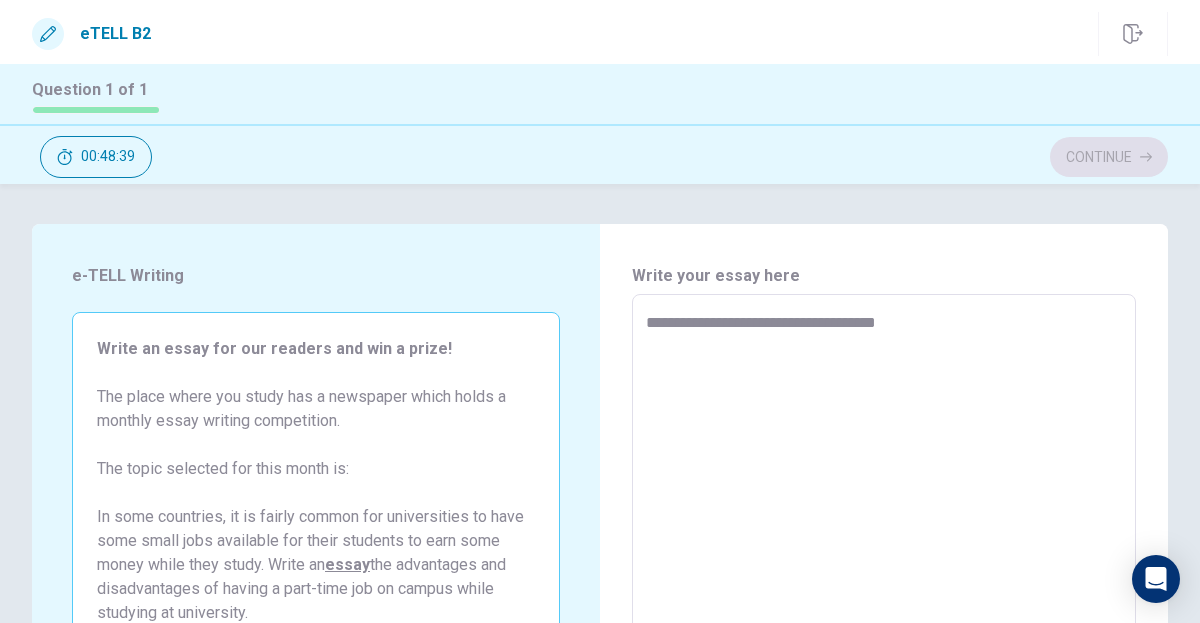 type on "*" 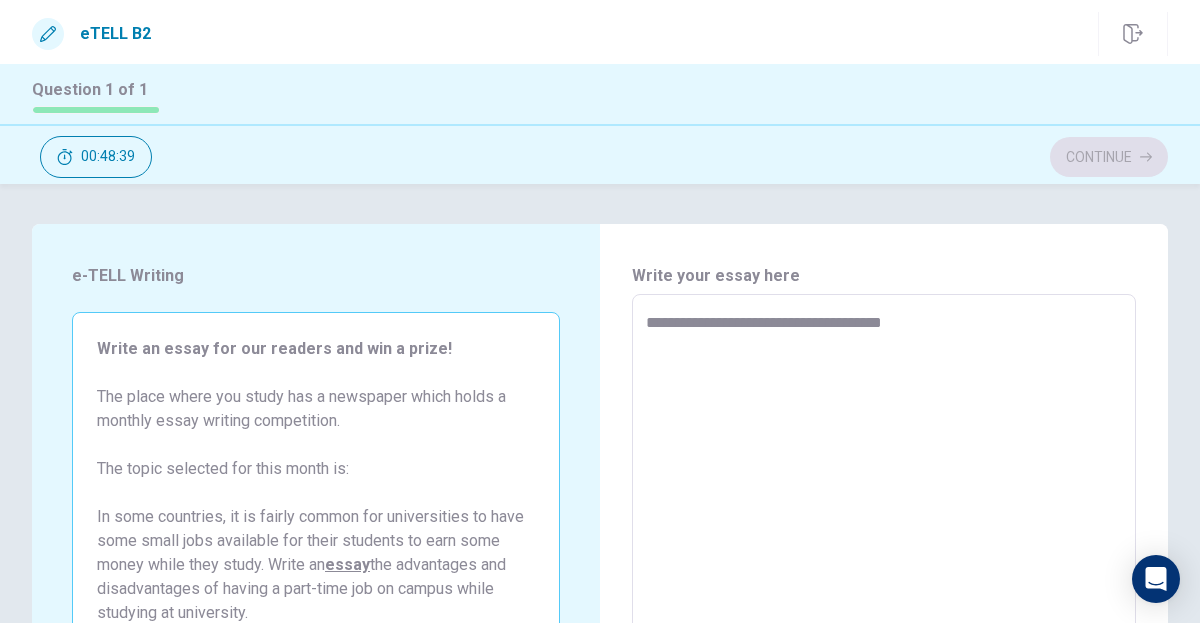 type on "*" 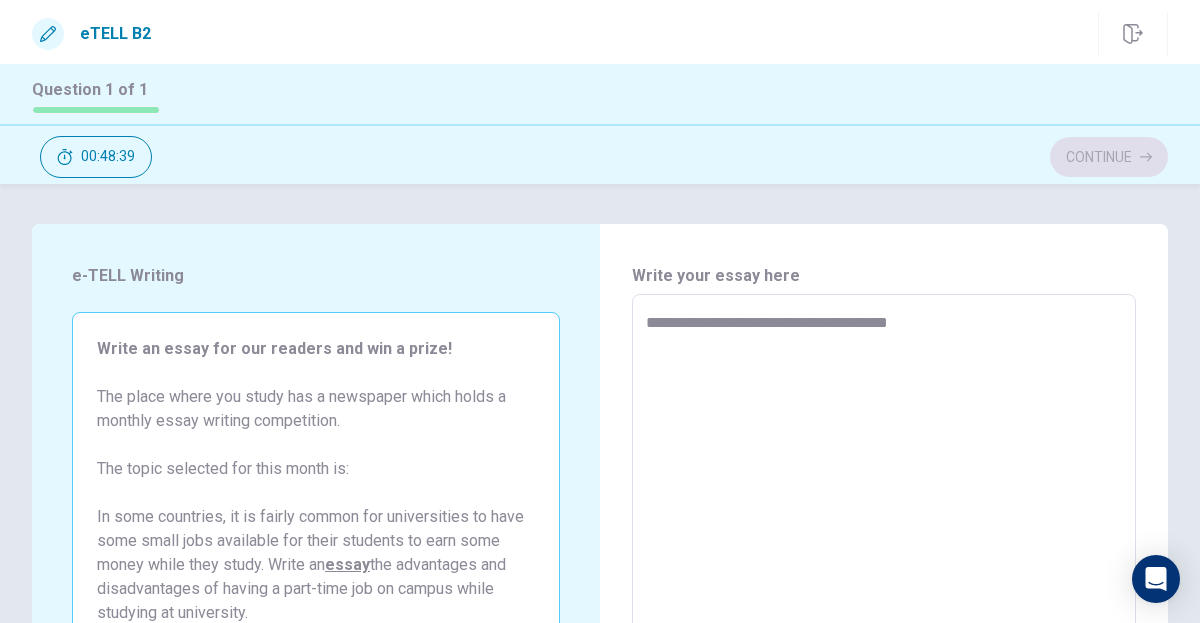 type on "*" 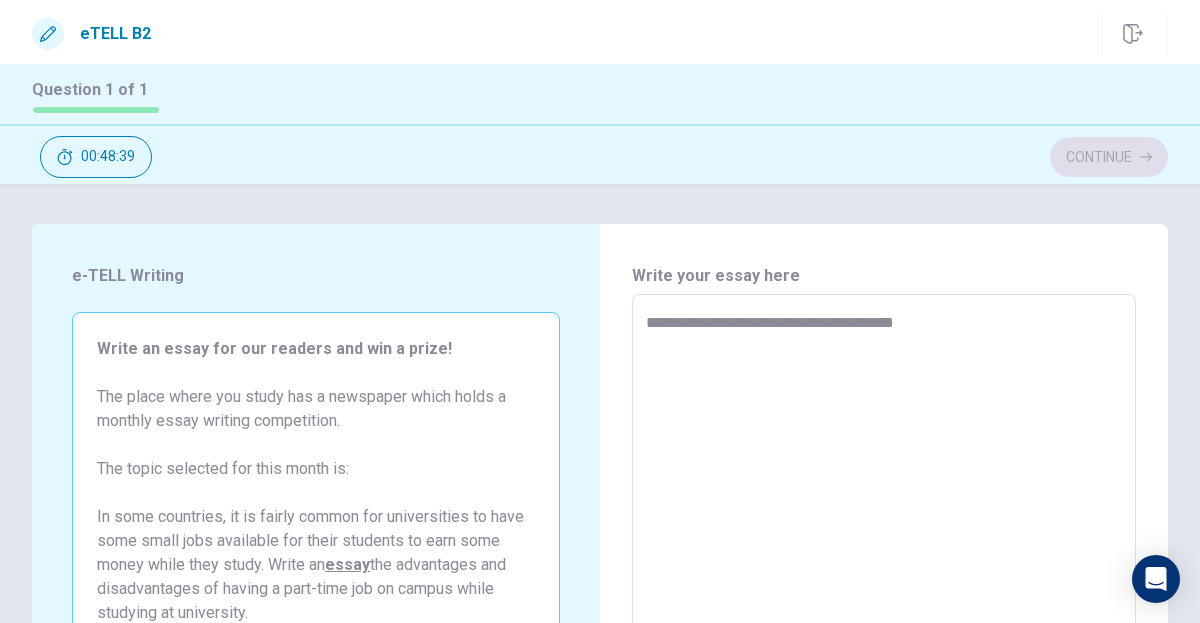 type on "*" 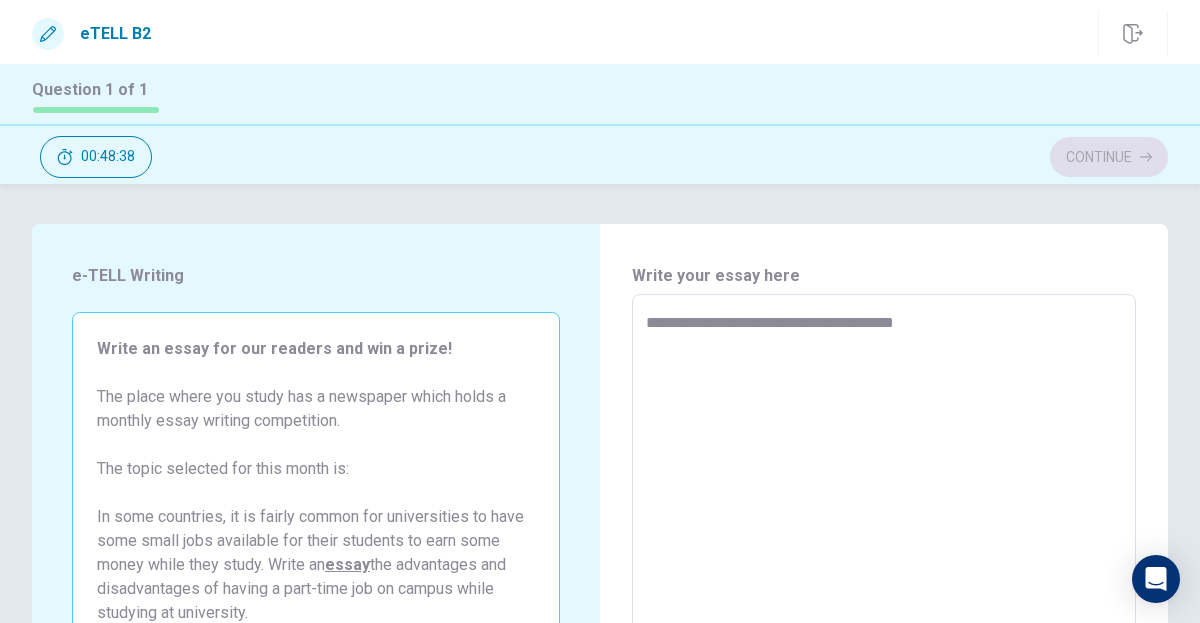 type on "**********" 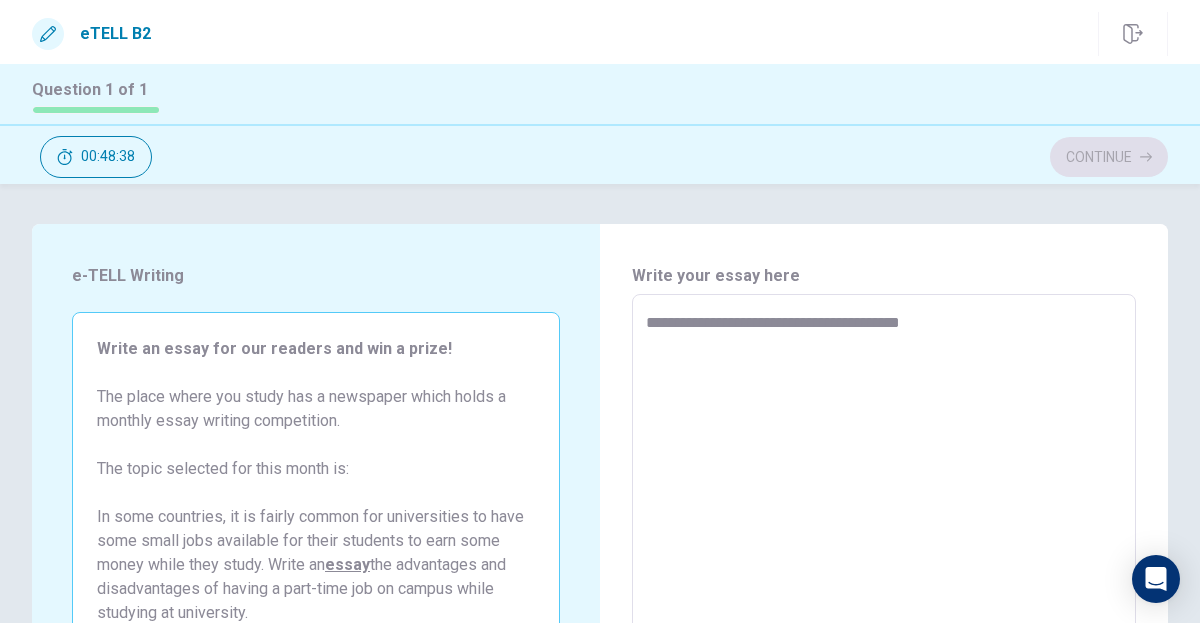 type on "*" 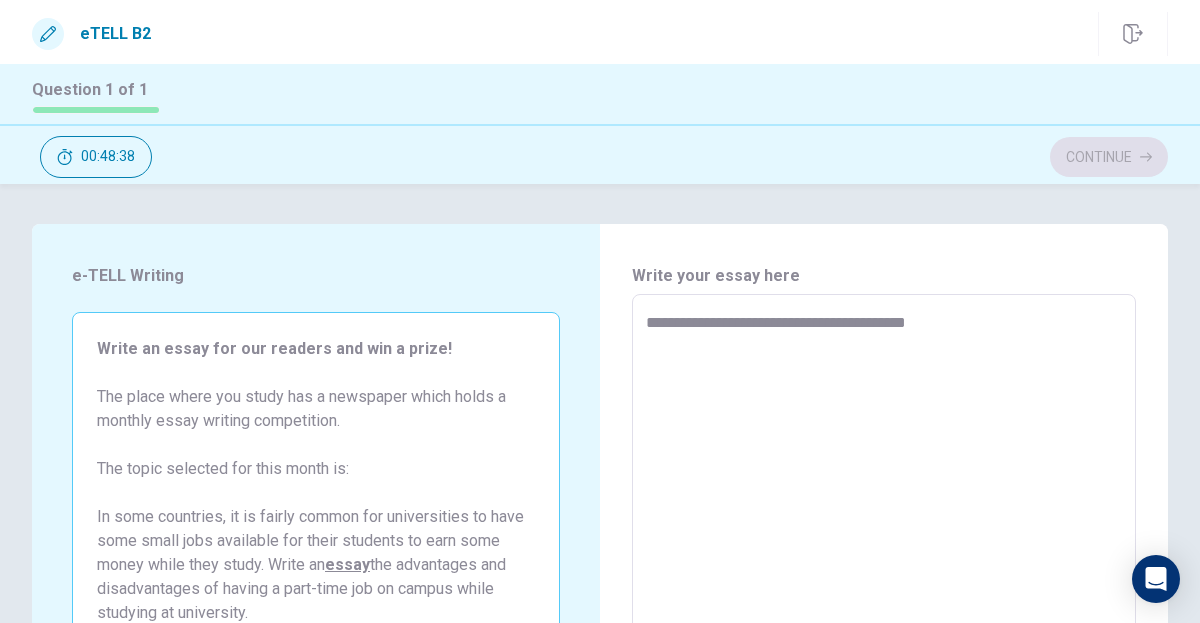 type on "*" 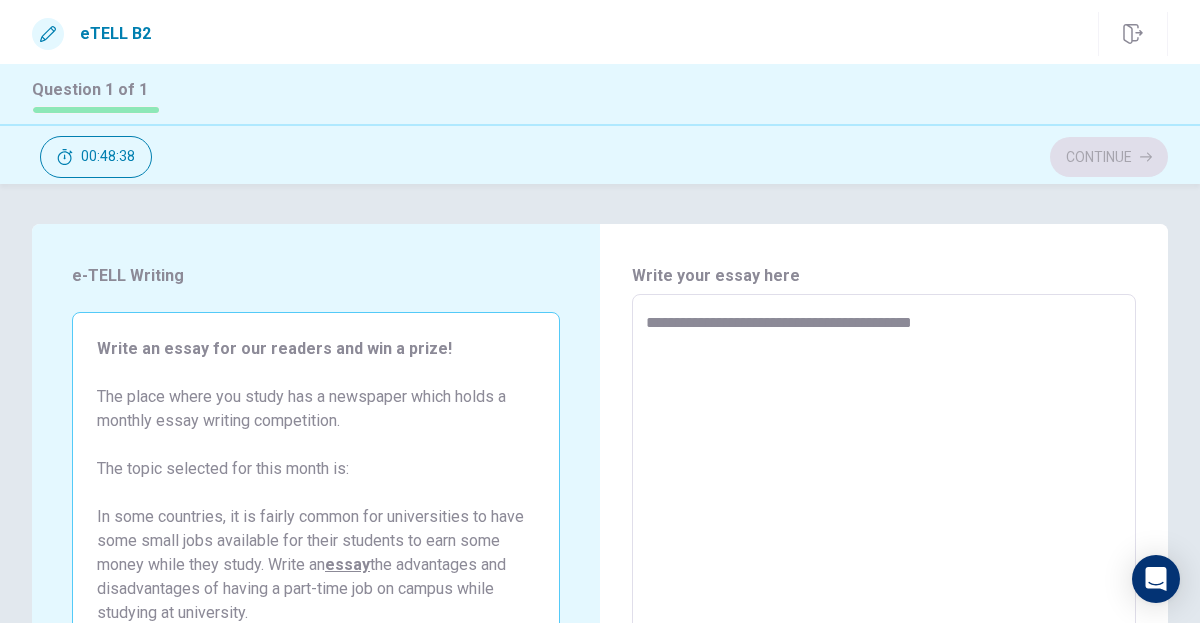type on "*" 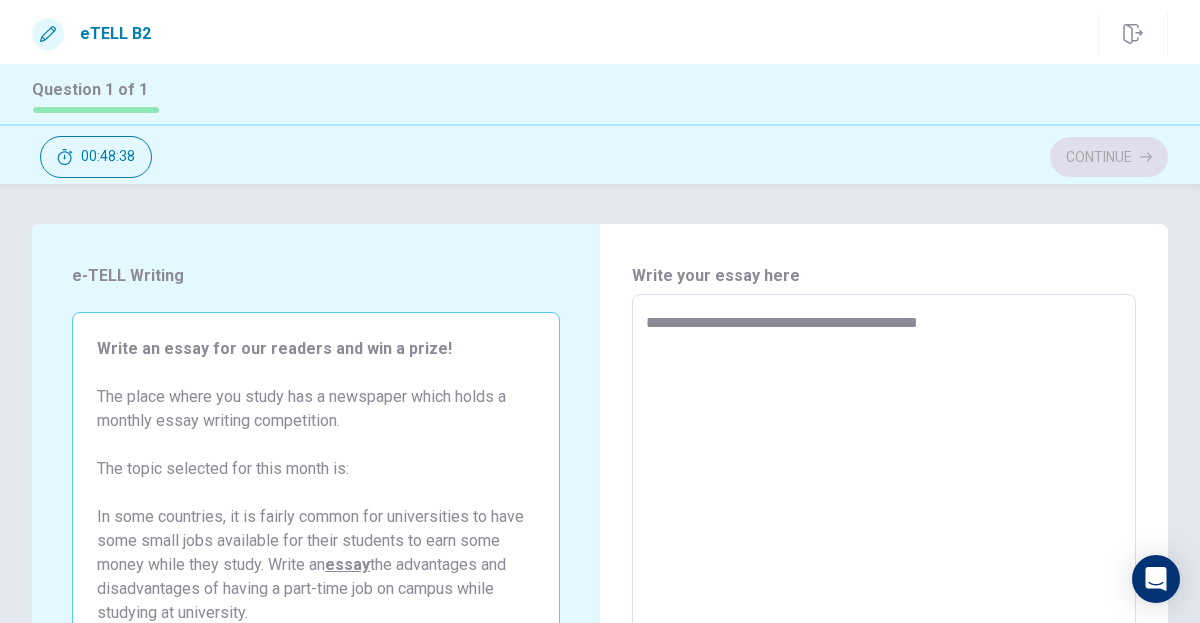 type on "*" 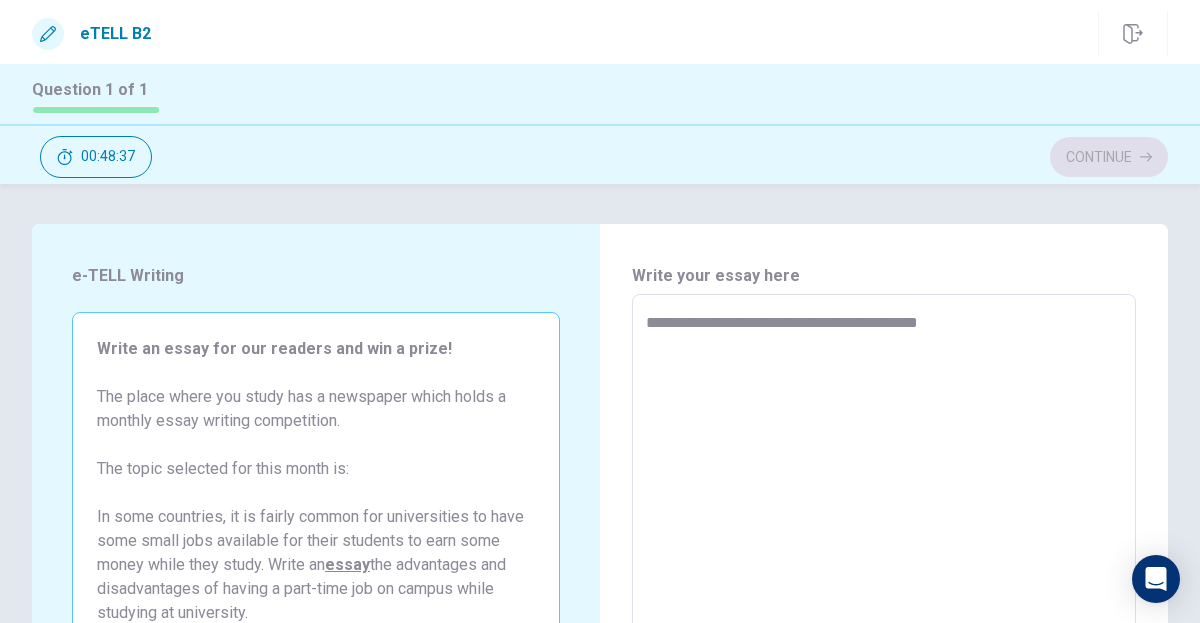 type on "**********" 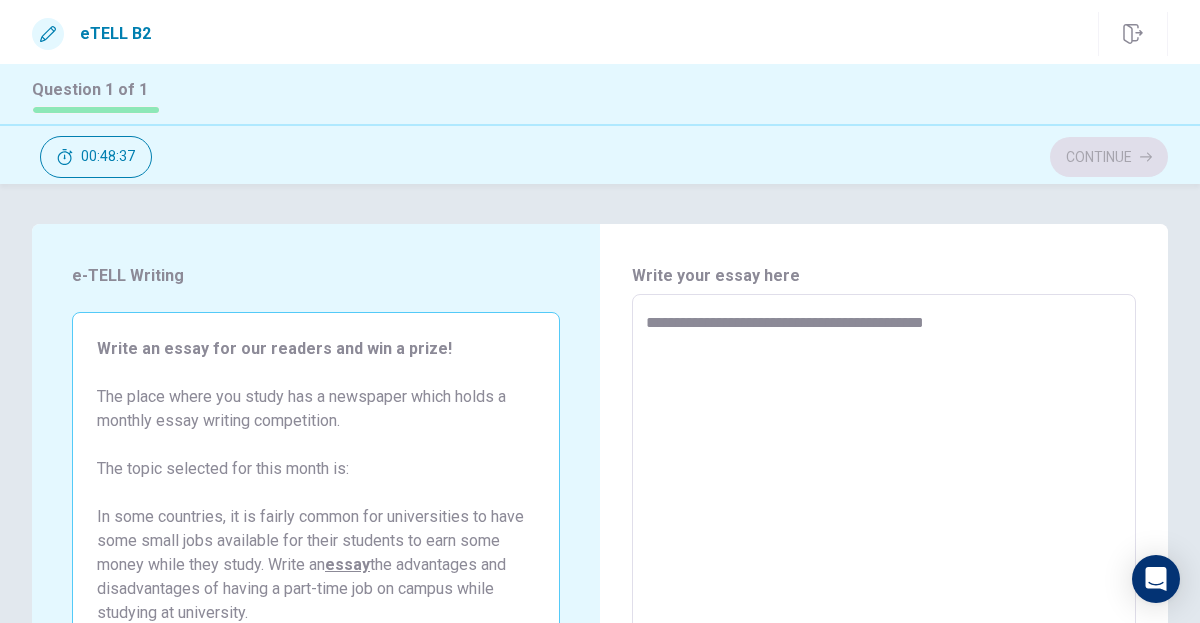 type on "*" 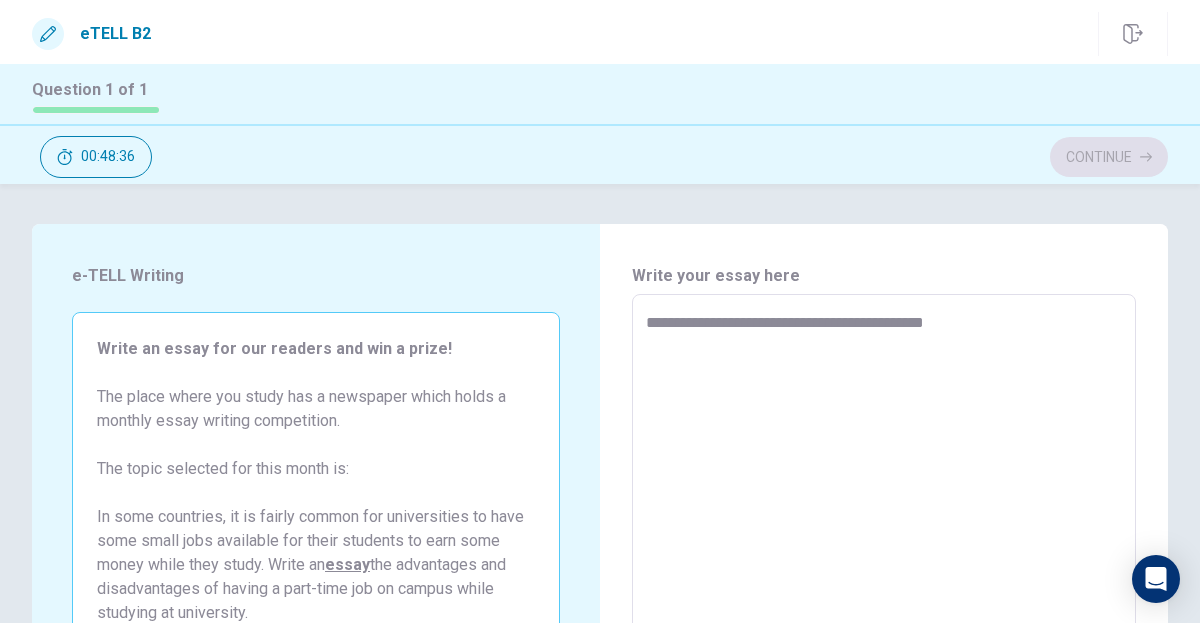 type on "**********" 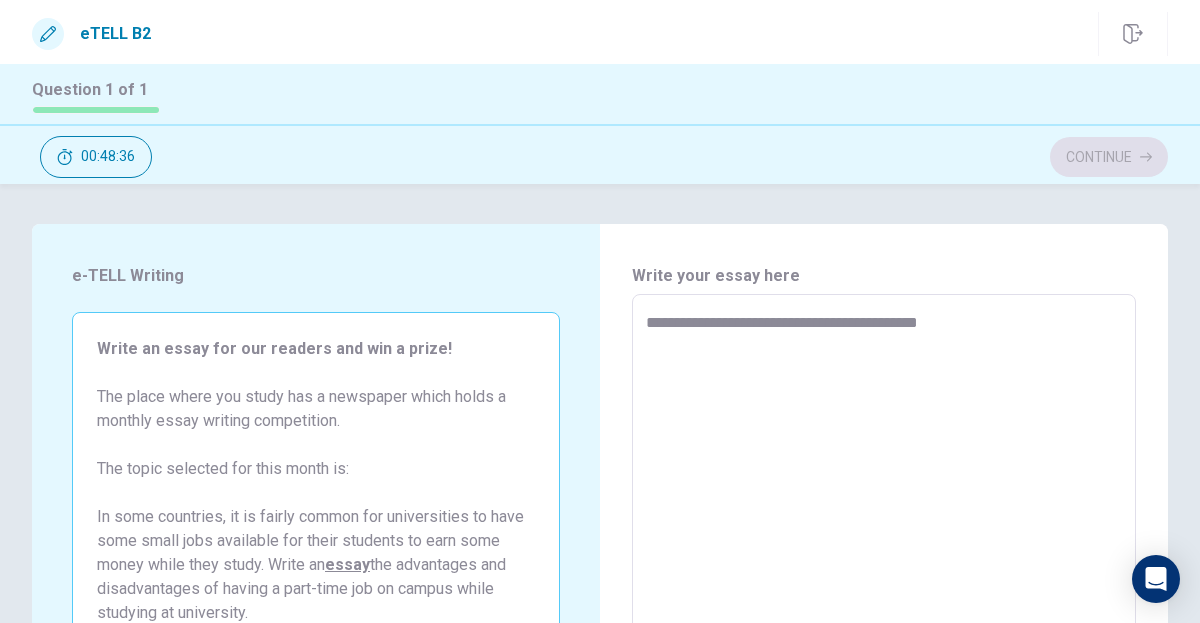 type on "*" 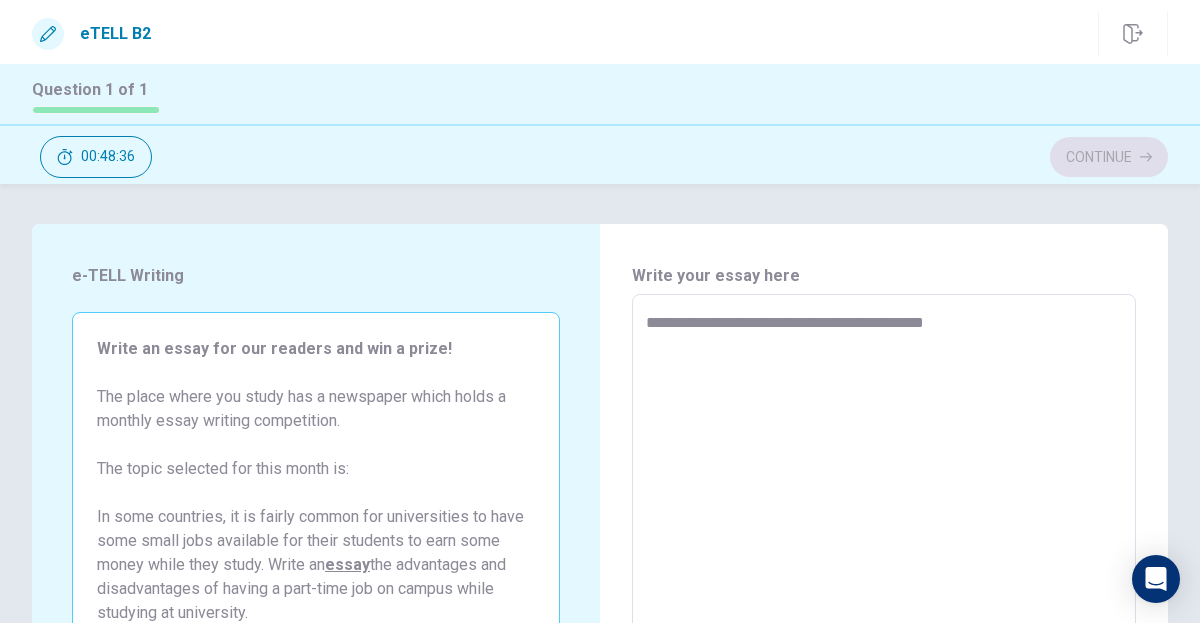 type on "*" 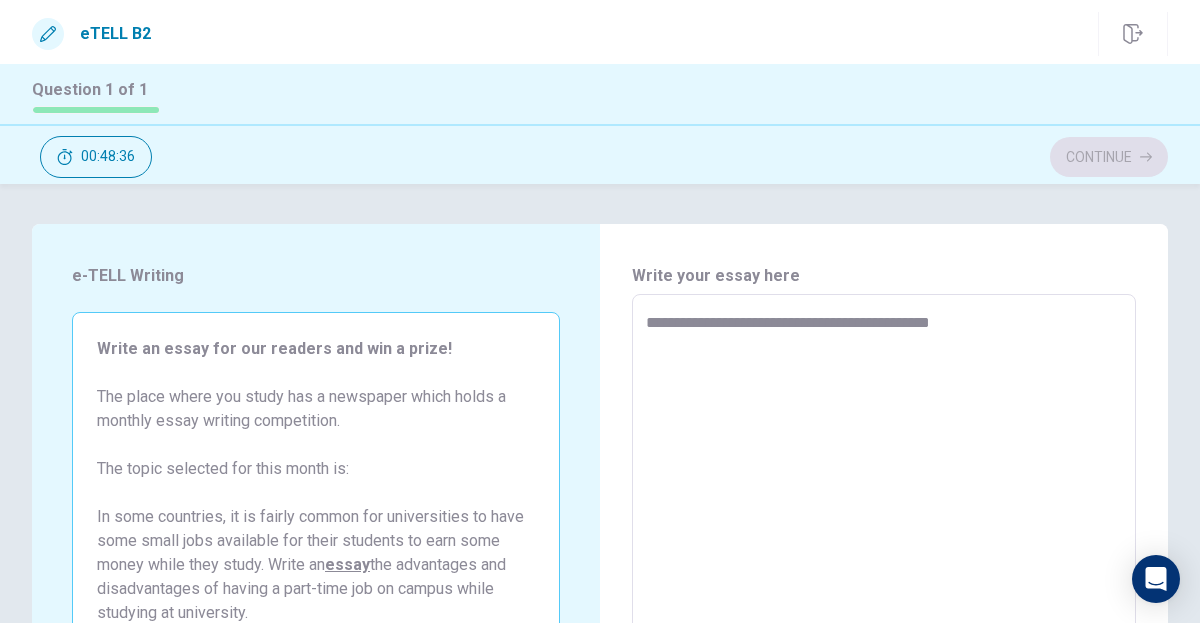 type on "*" 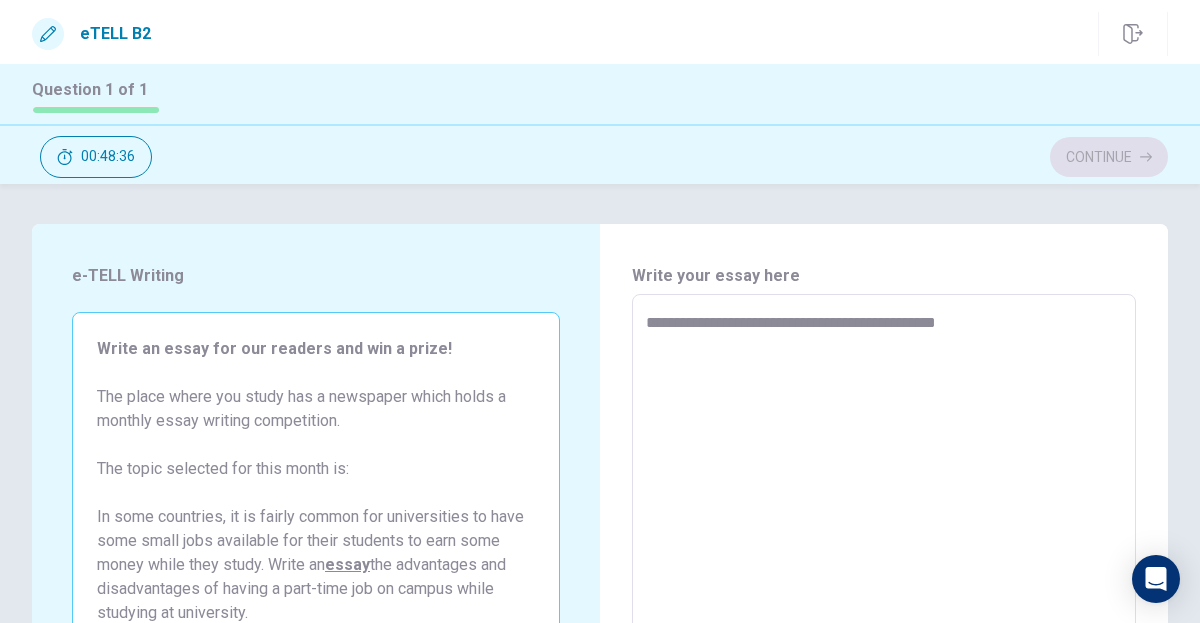 type on "*" 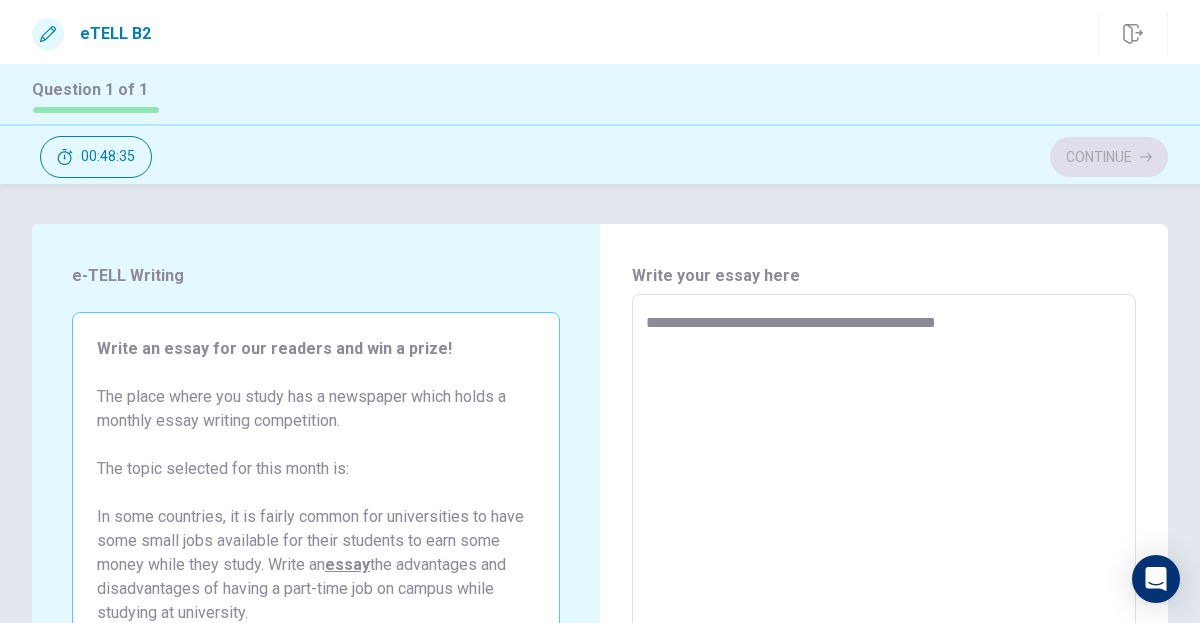 type on "**********" 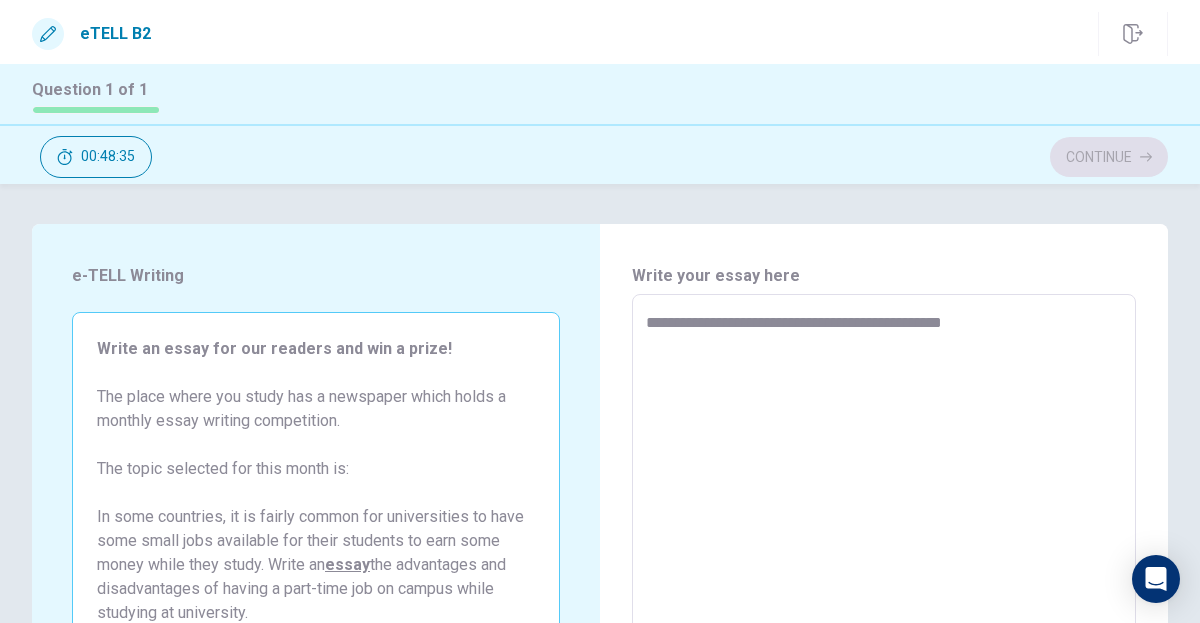 type on "*" 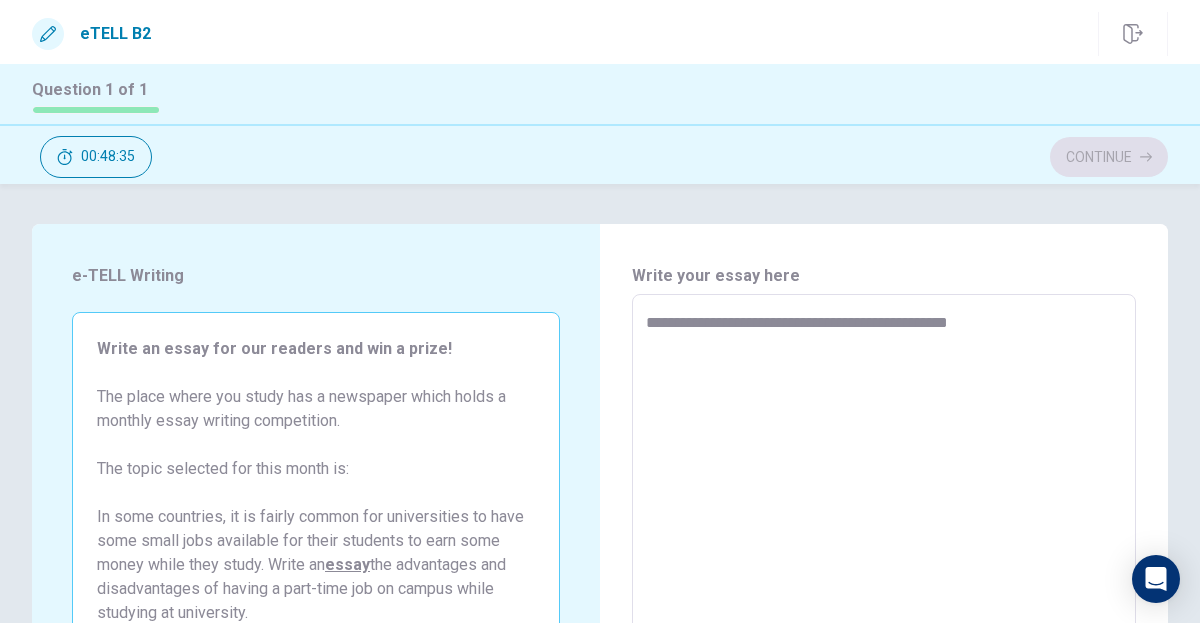 type on "*" 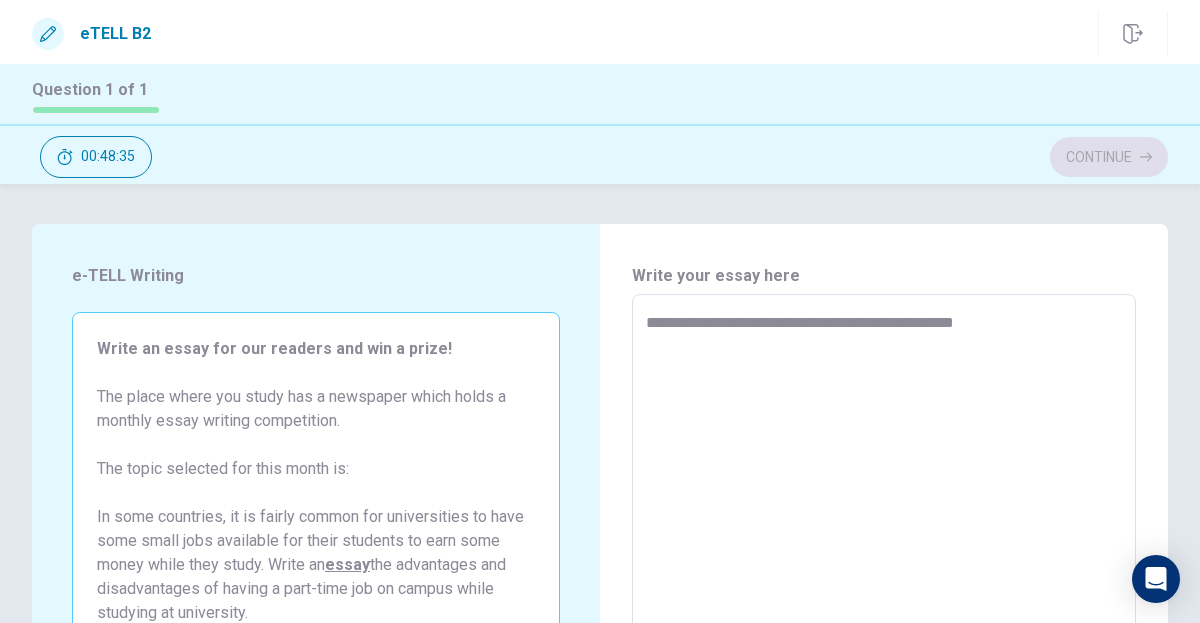 type on "*" 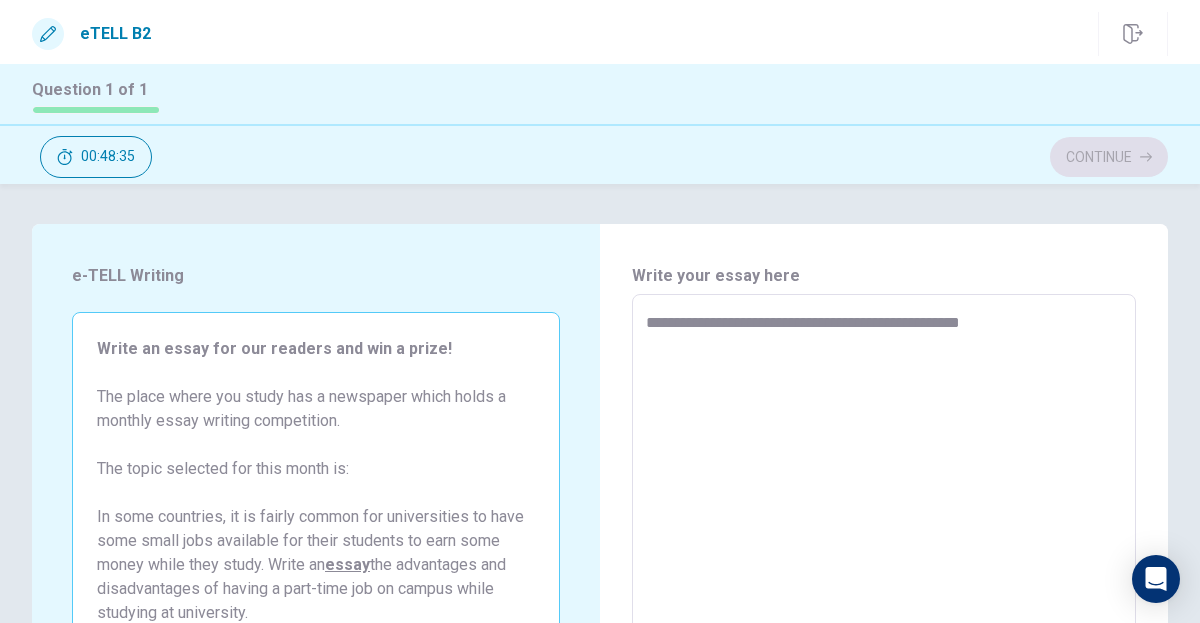 type on "*" 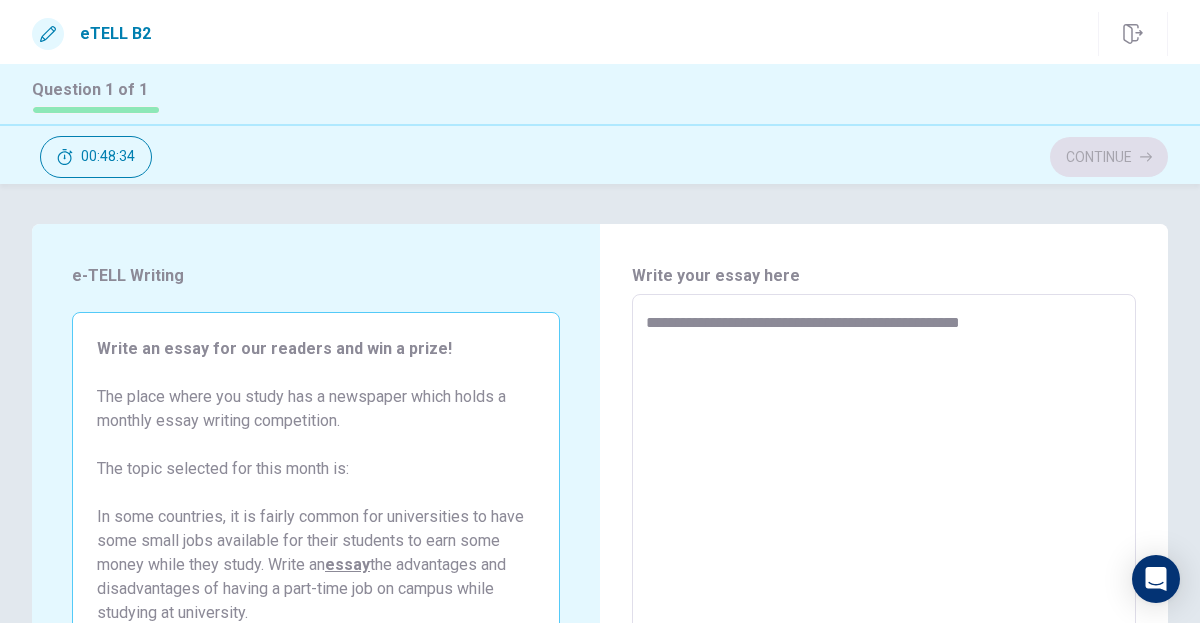 type on "**********" 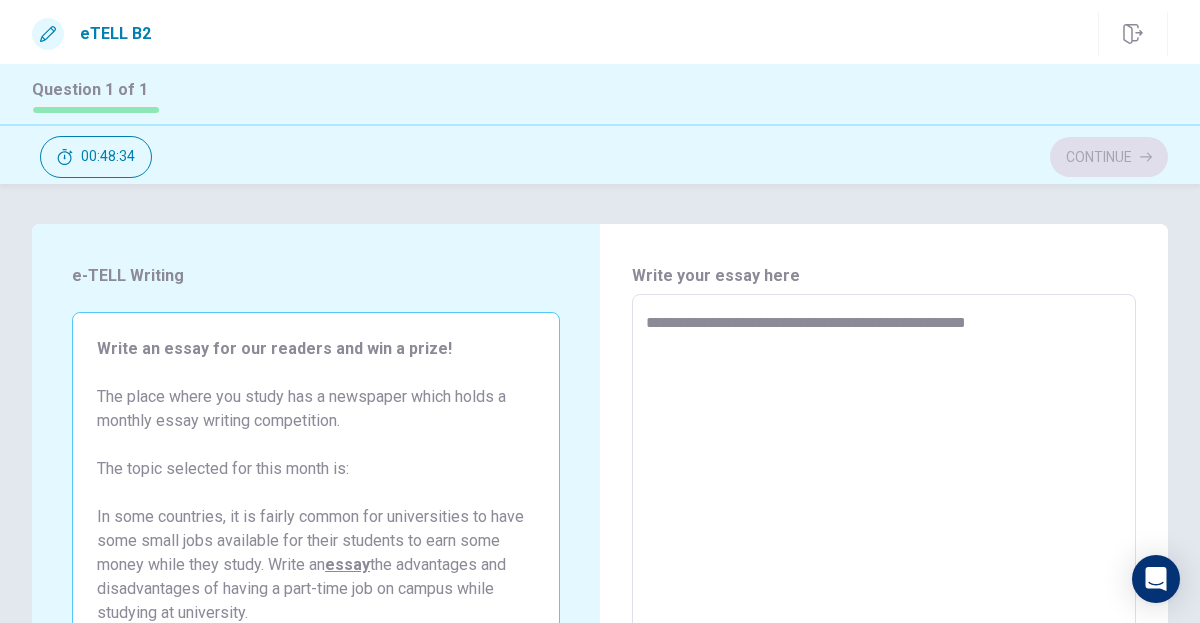 type on "*" 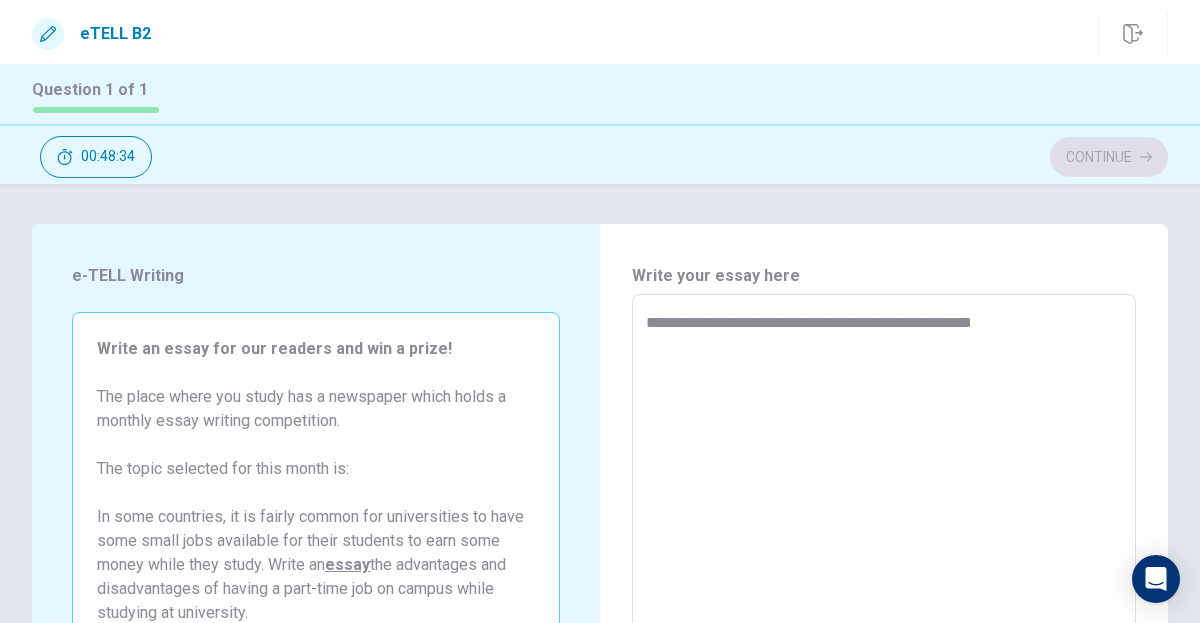 type on "*" 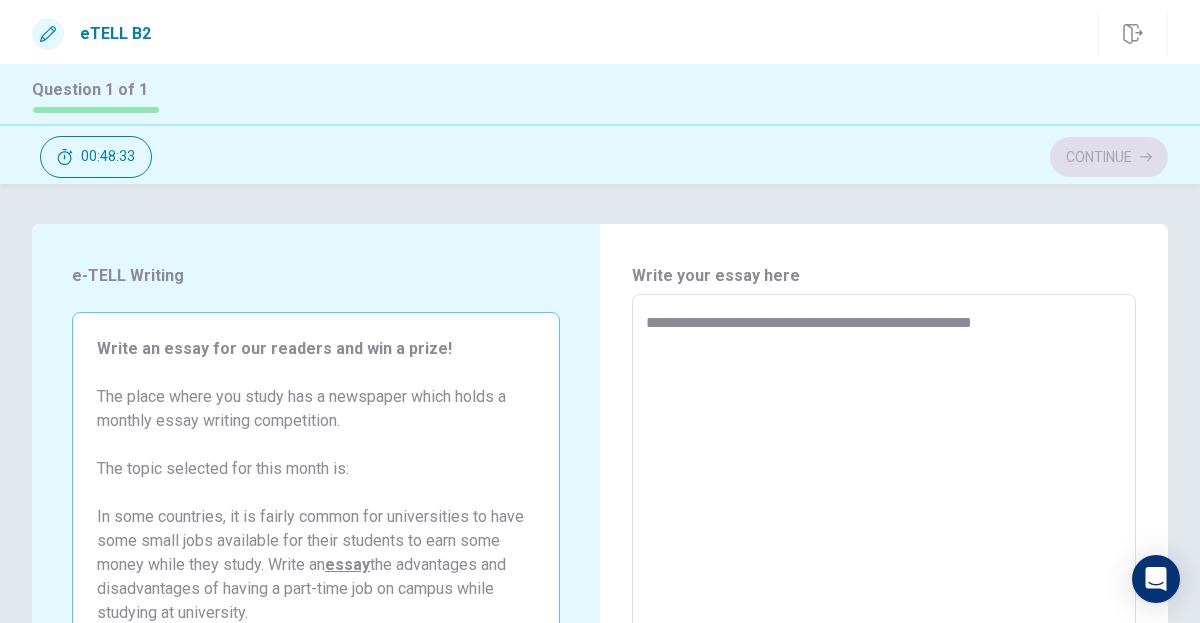 type on "**********" 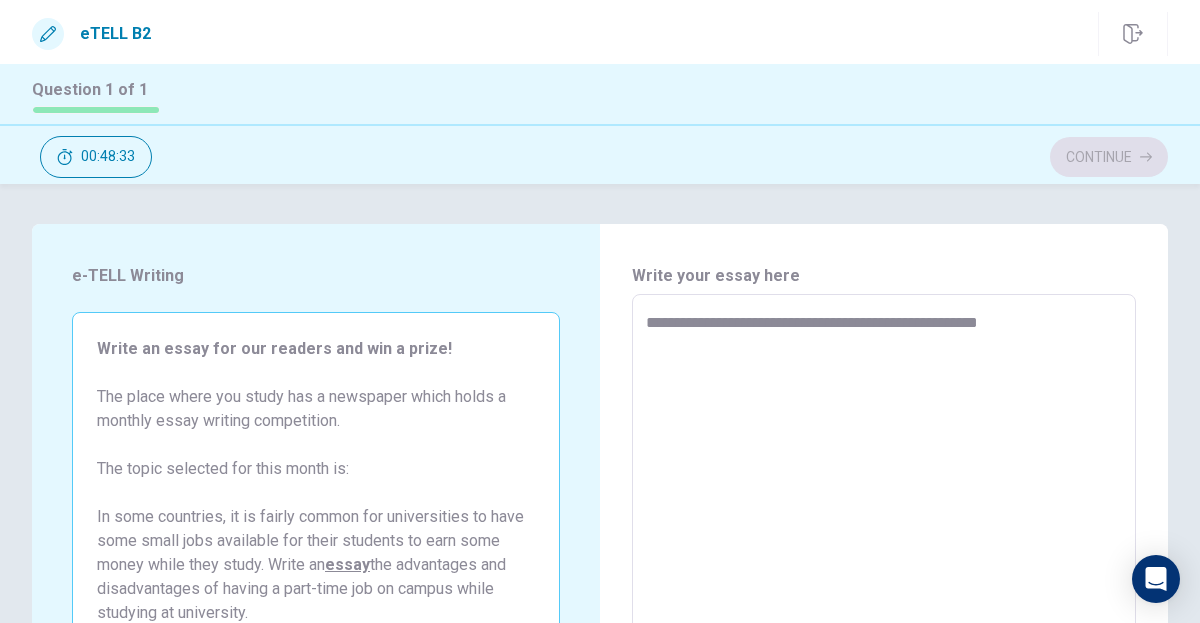 type on "*" 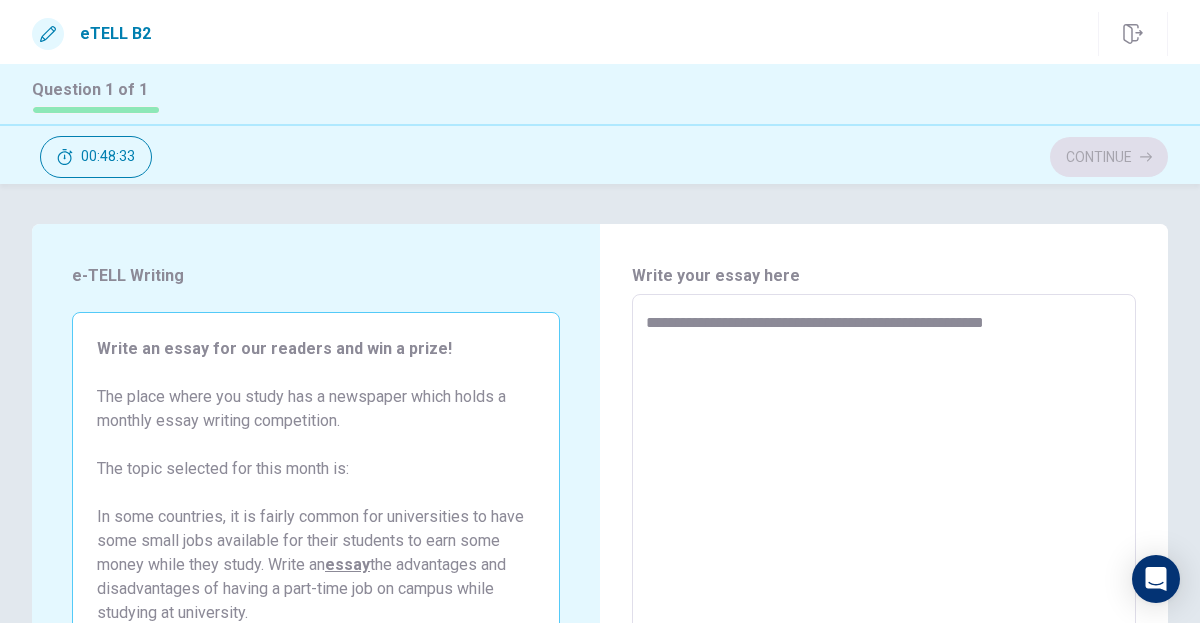 type on "*" 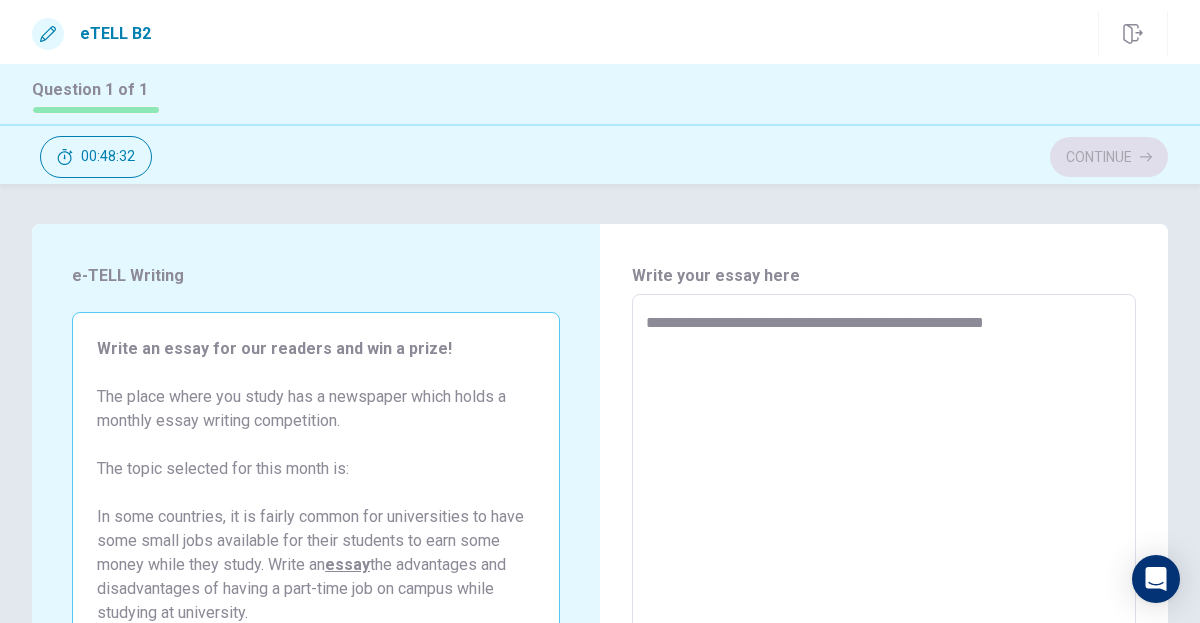 type on "**********" 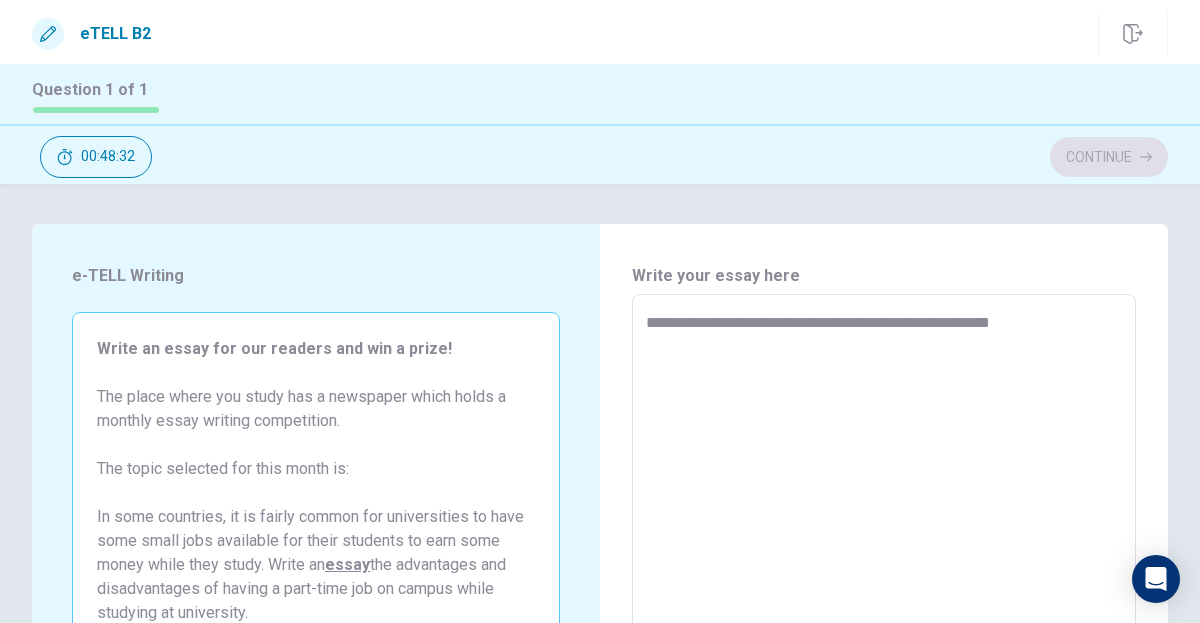 type on "*" 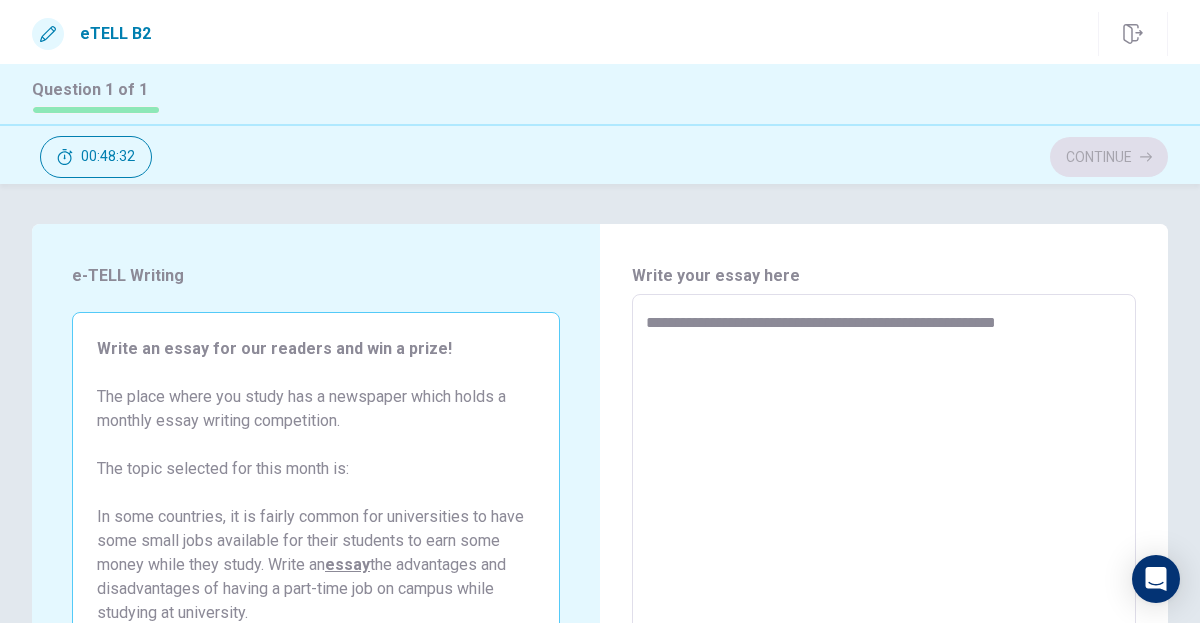type on "*" 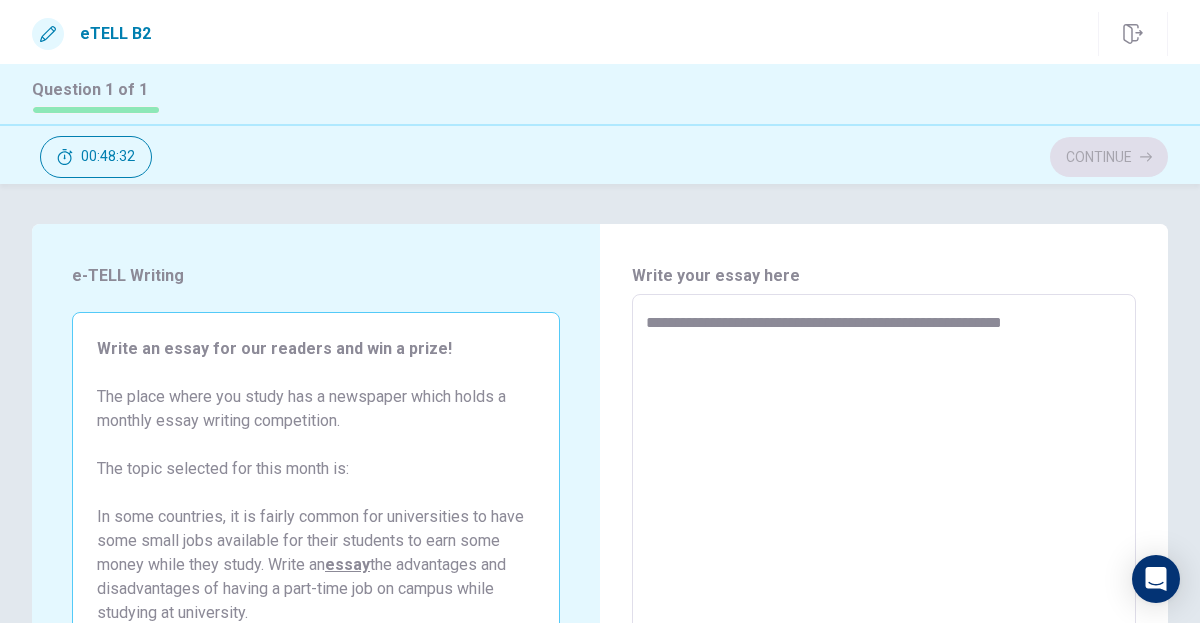 type on "*" 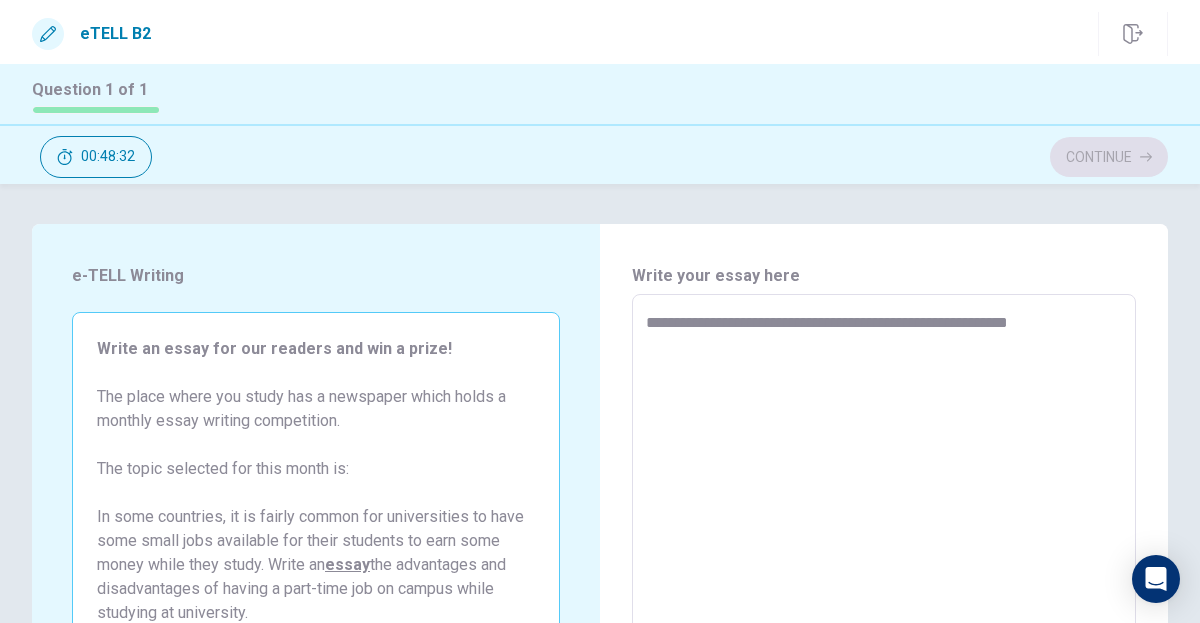 type on "*" 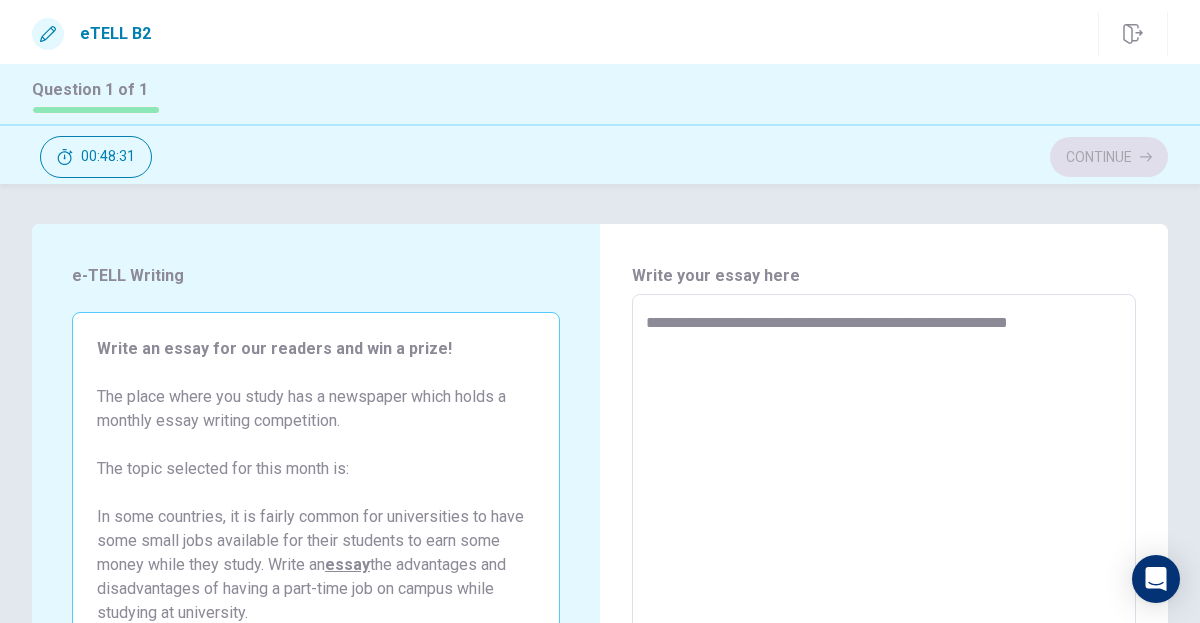 type on "**********" 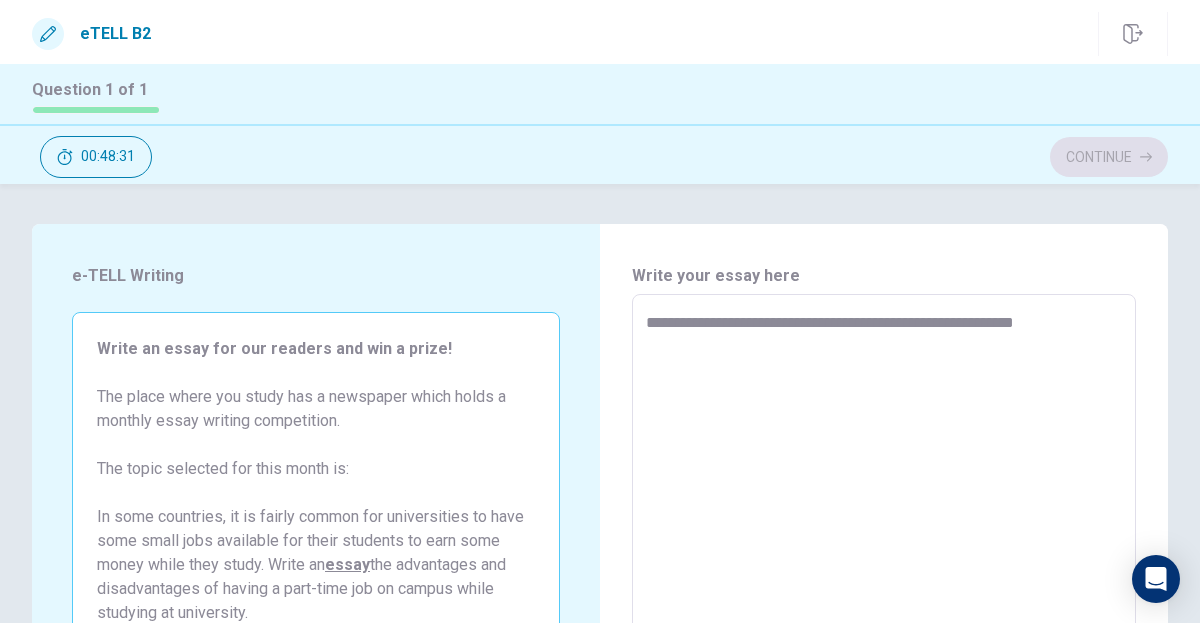 type on "*" 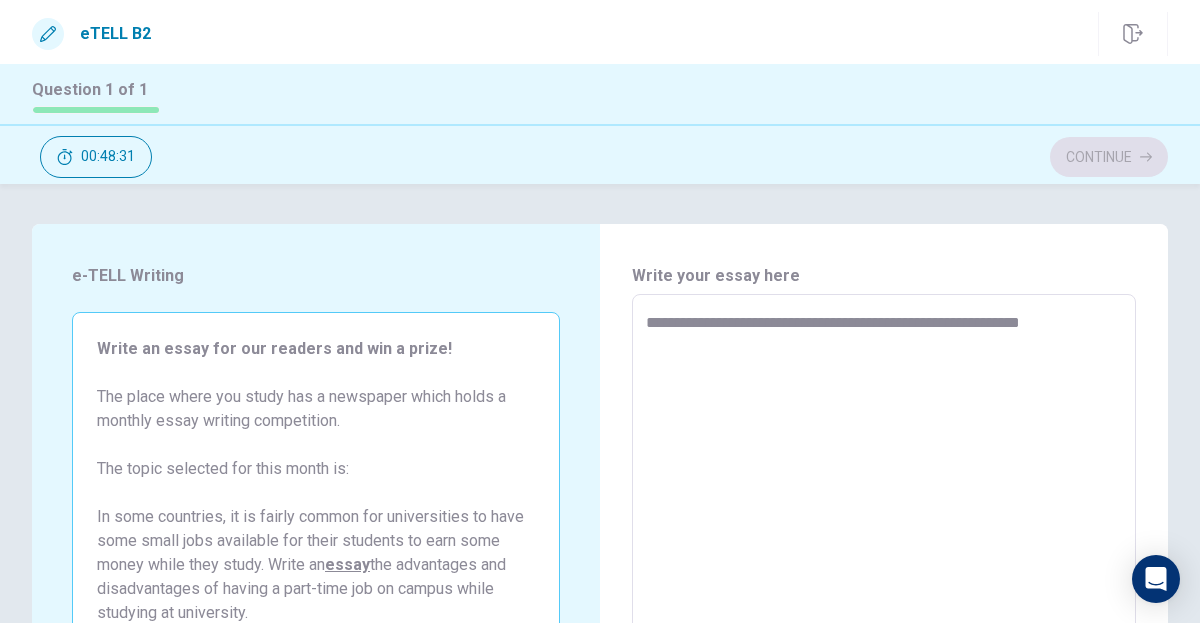 type on "*" 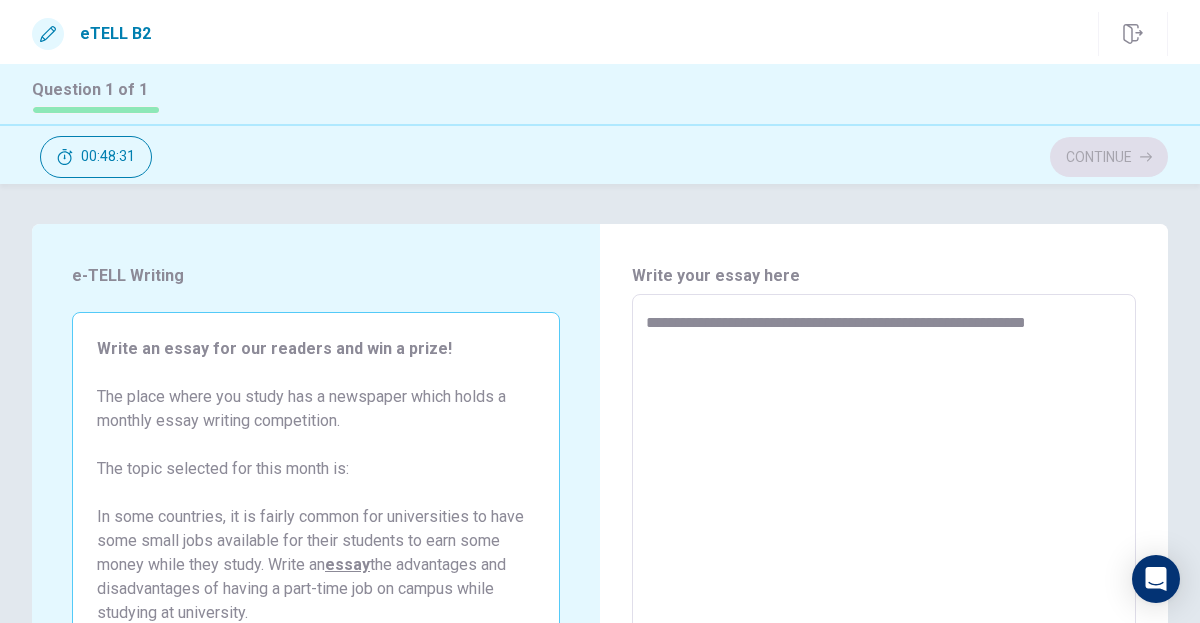 type on "*" 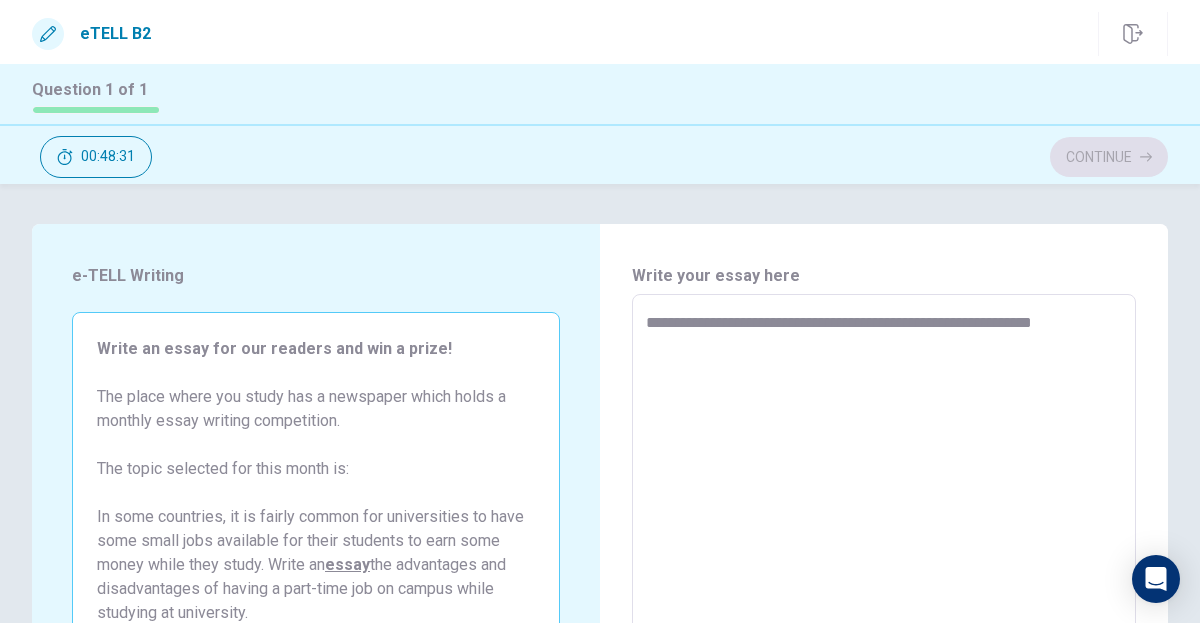 type on "*" 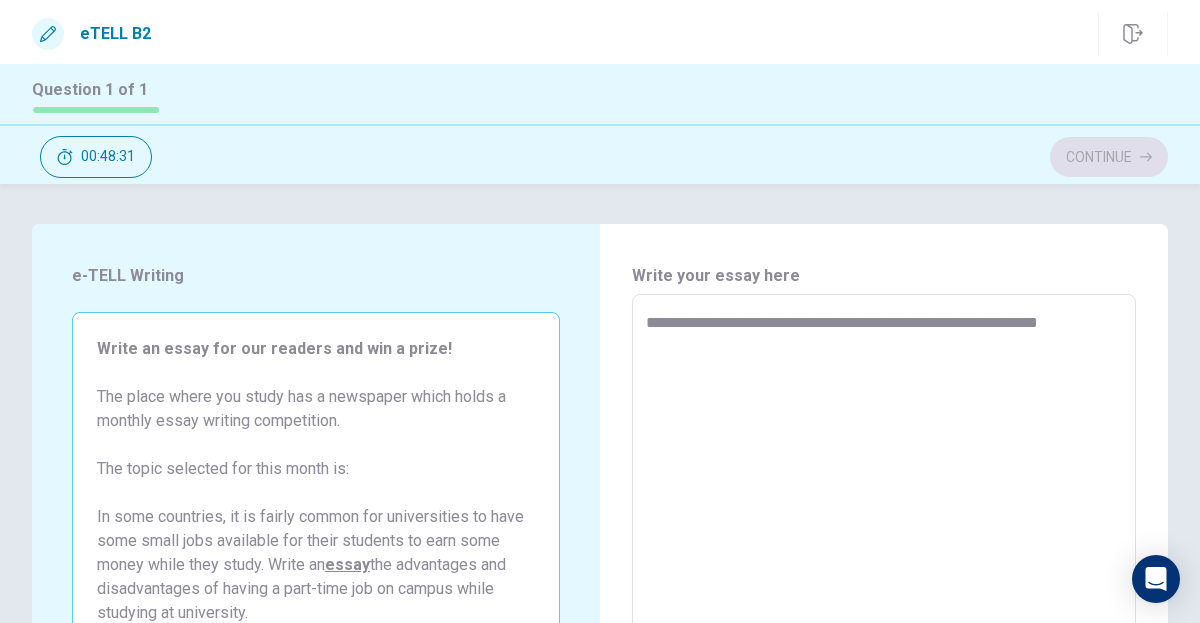 type on "*" 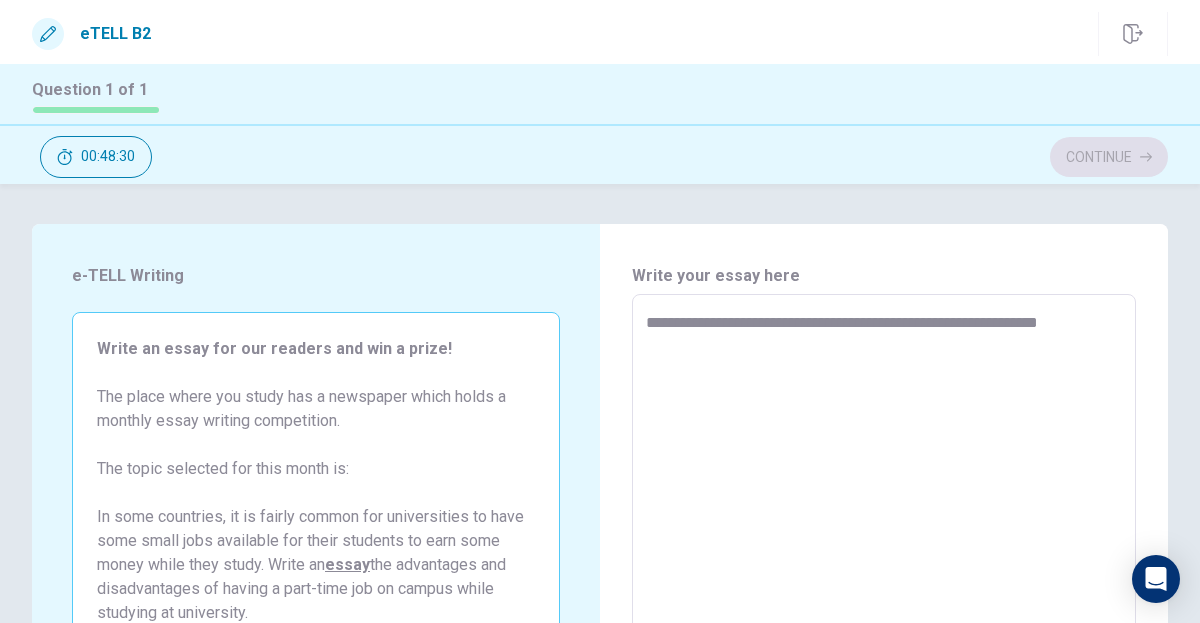 type on "**********" 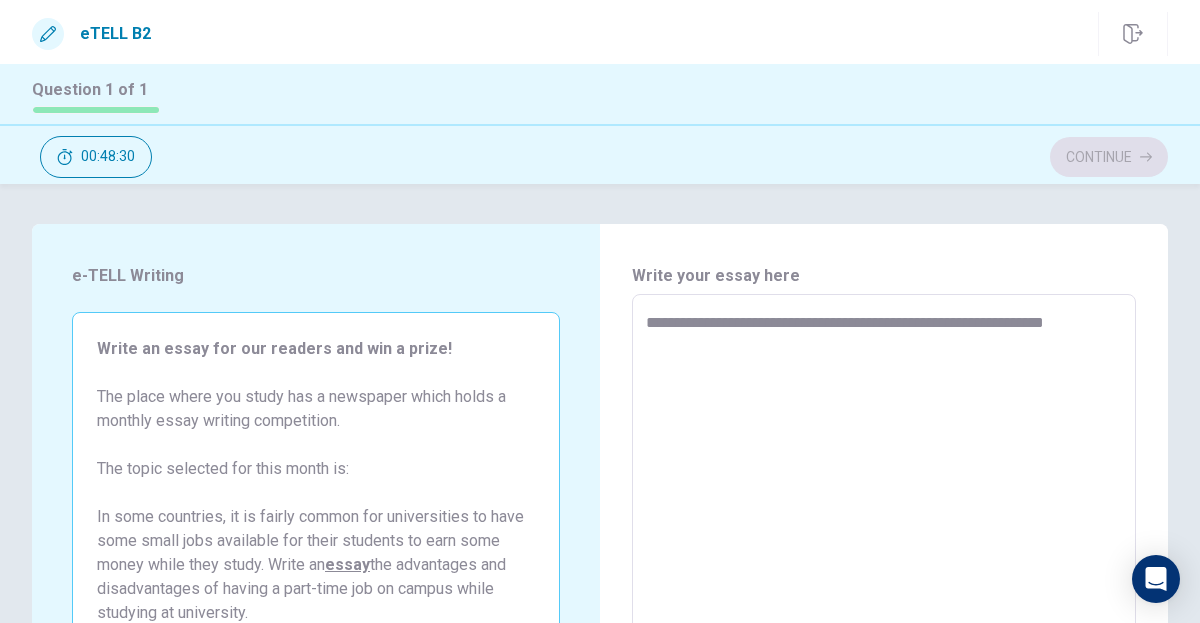 type on "*" 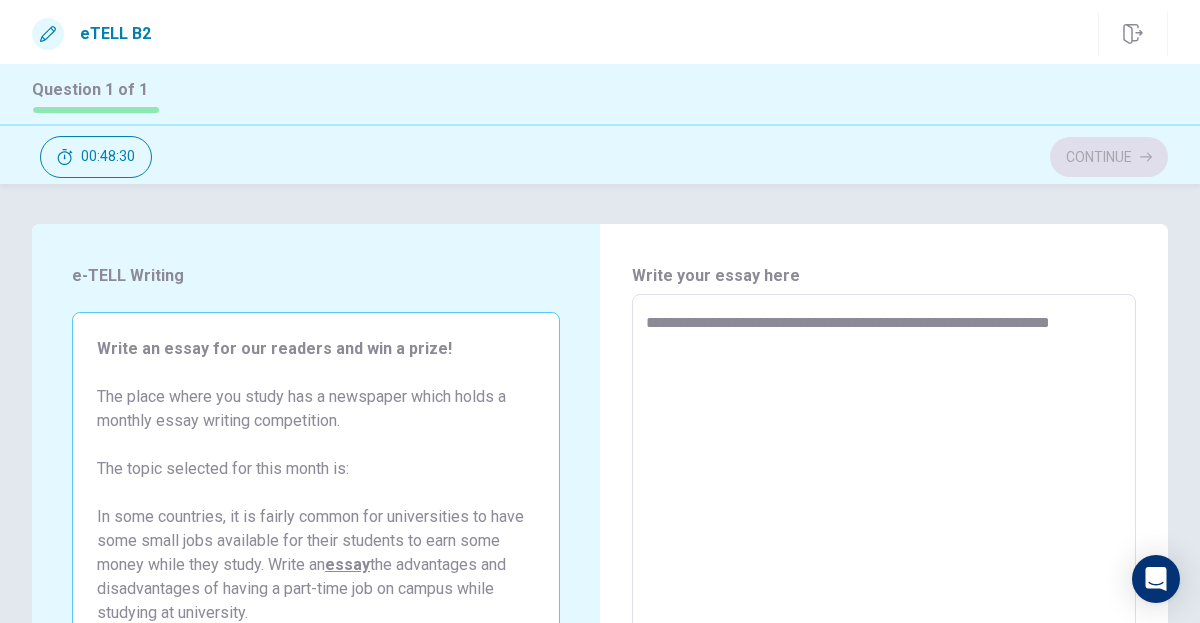 type on "*" 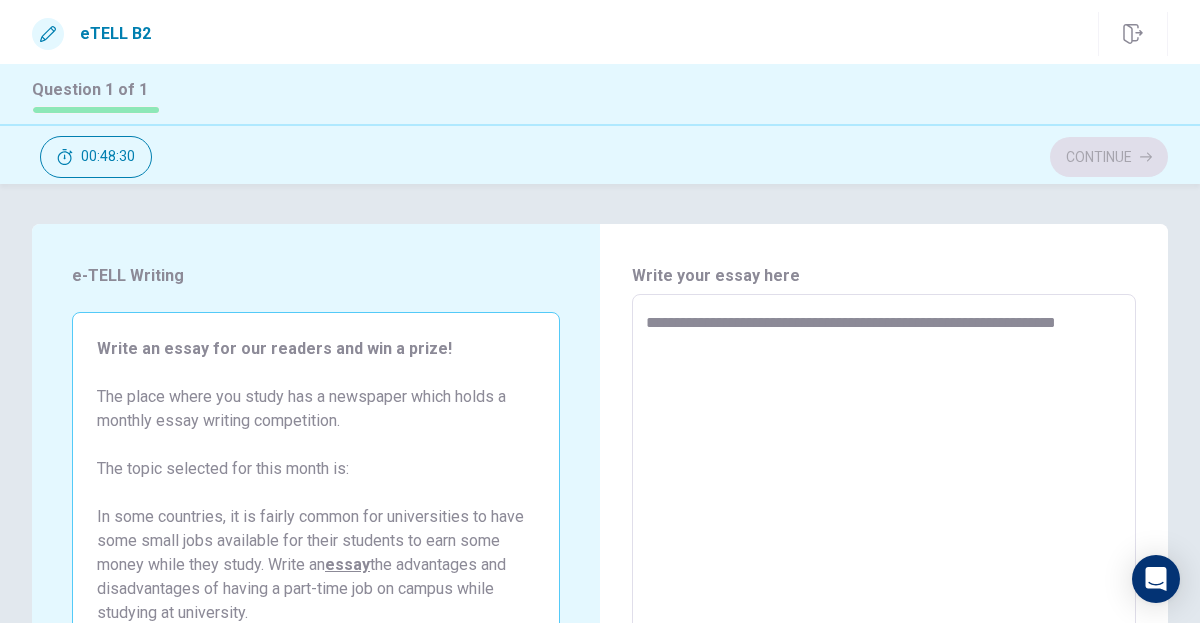 type on "*" 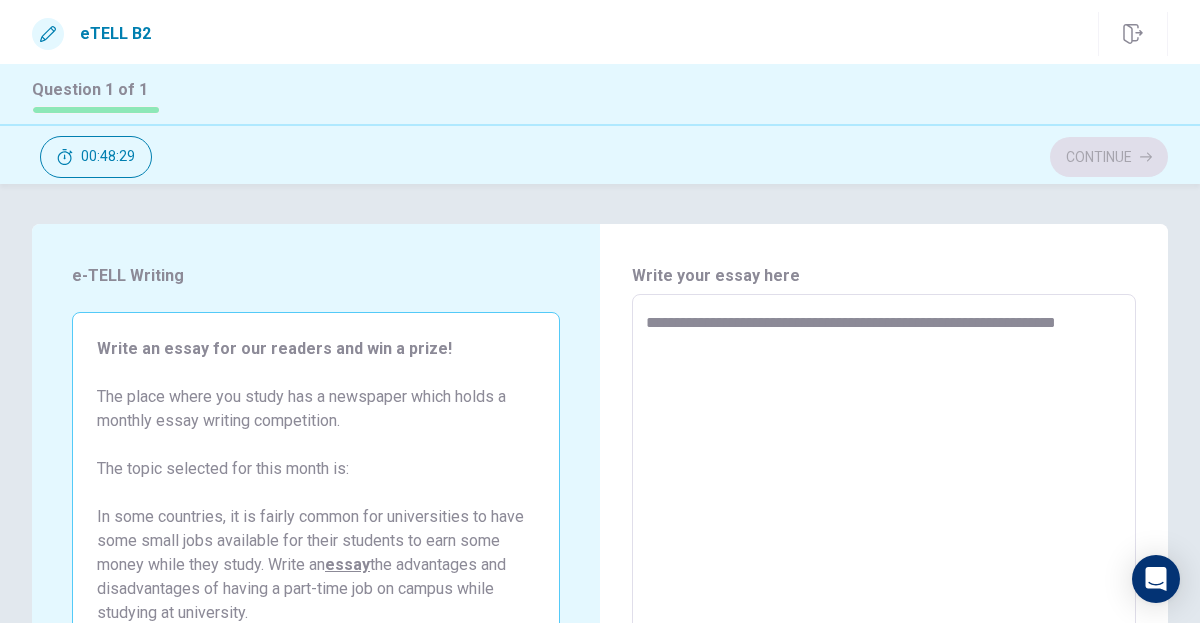 type on "**********" 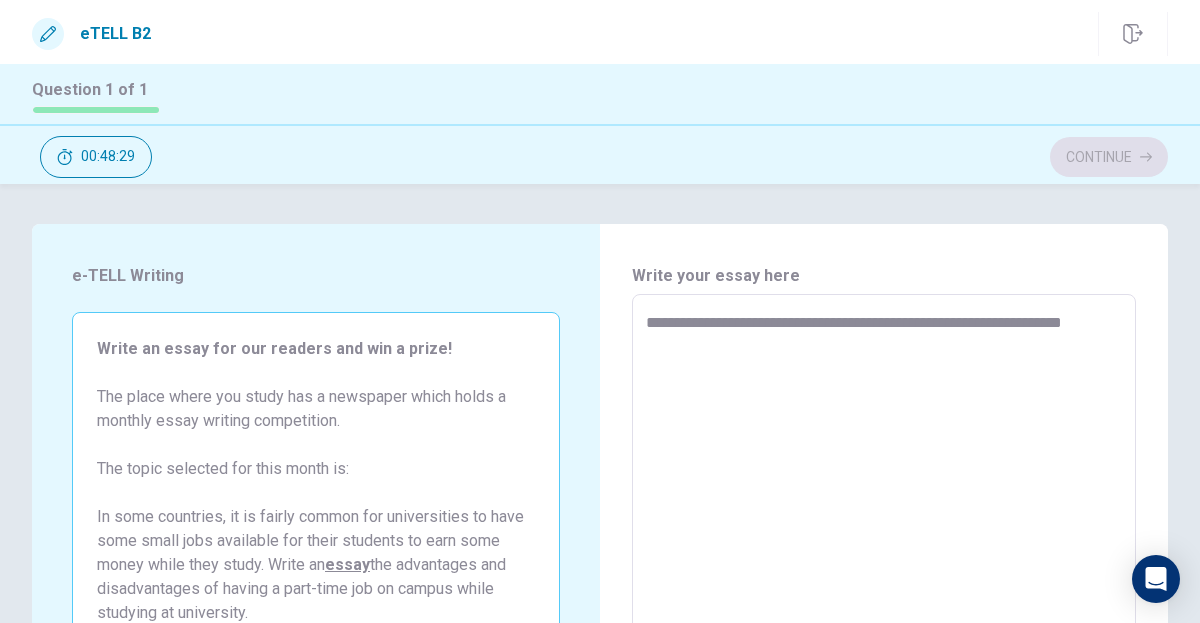 type on "*" 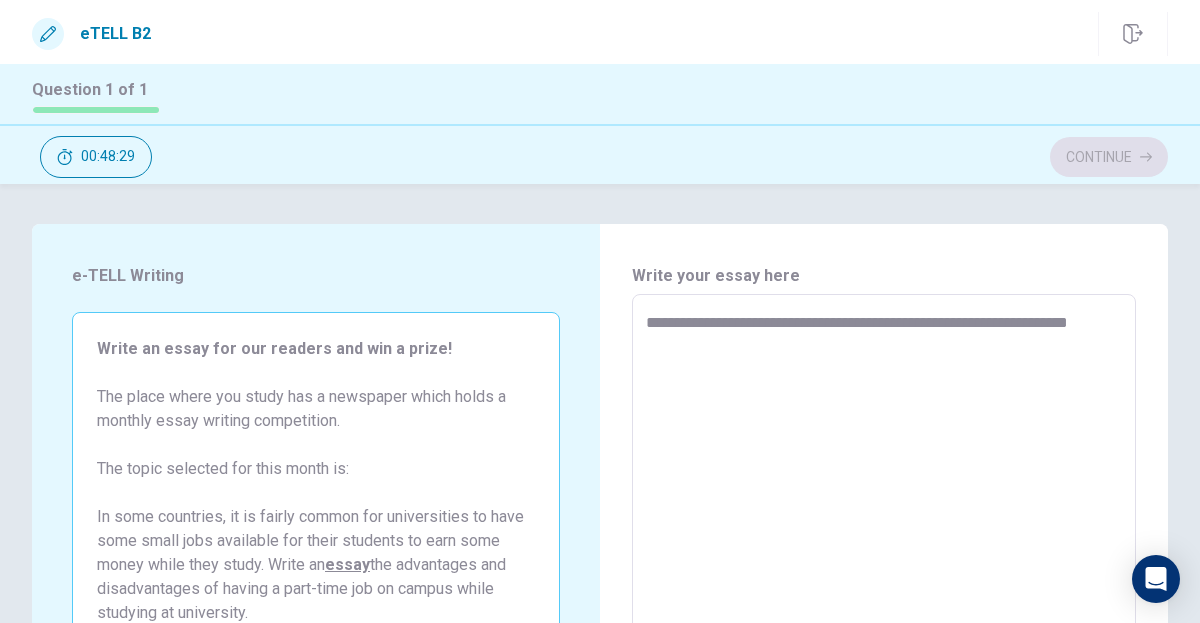 type on "*" 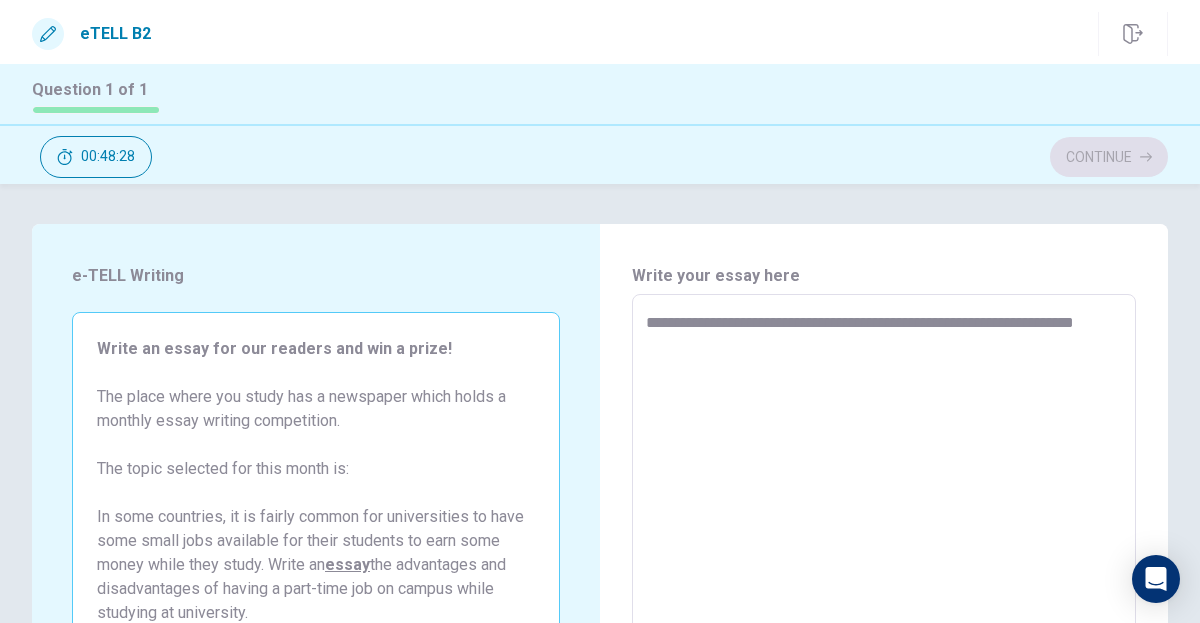 type on "*" 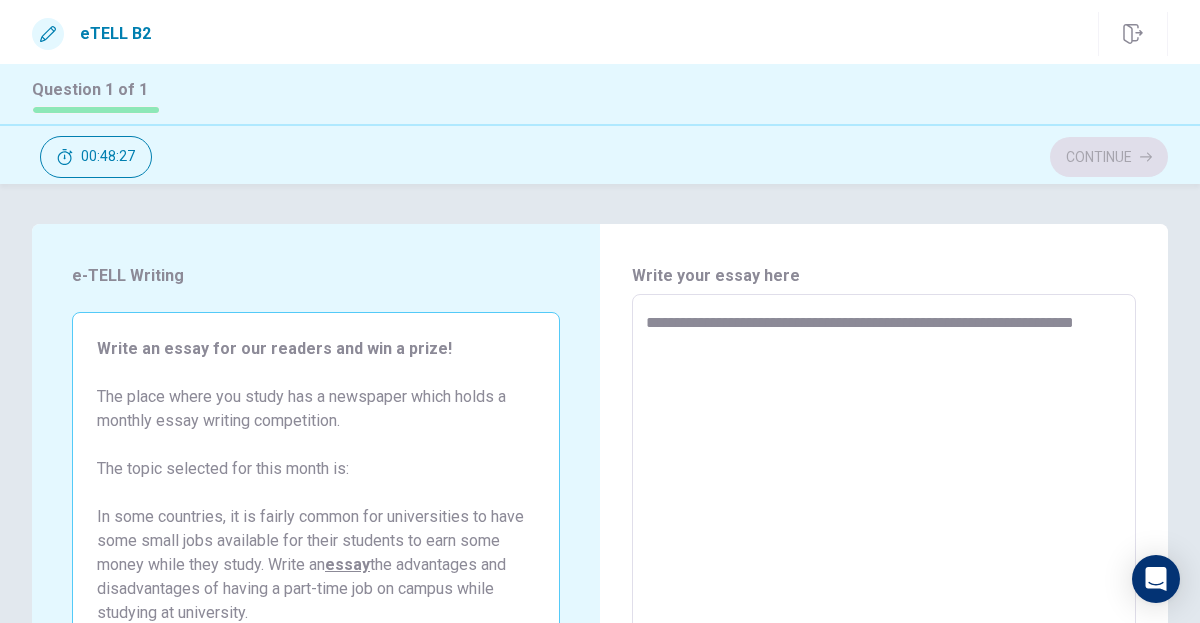 type on "**********" 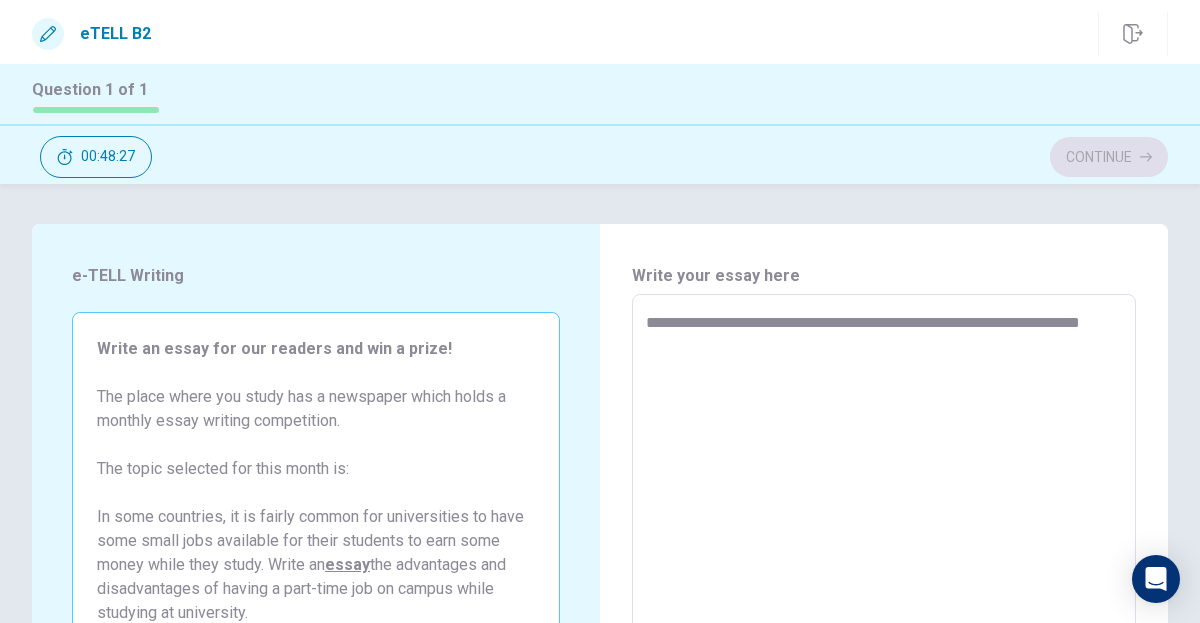 type on "*" 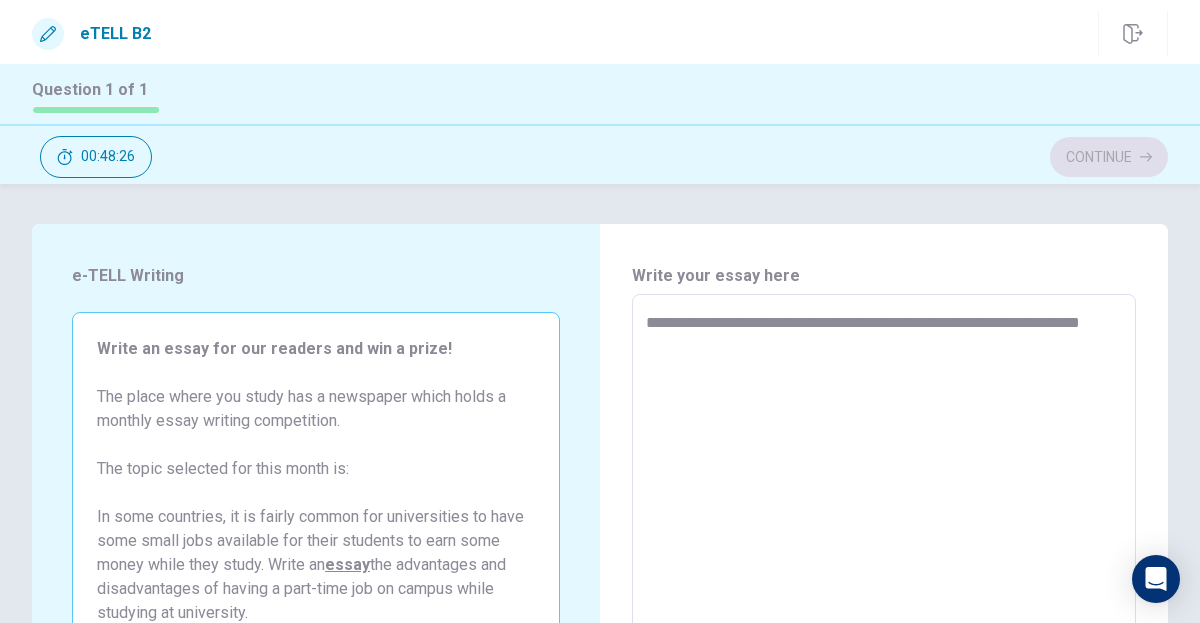 type on "**********" 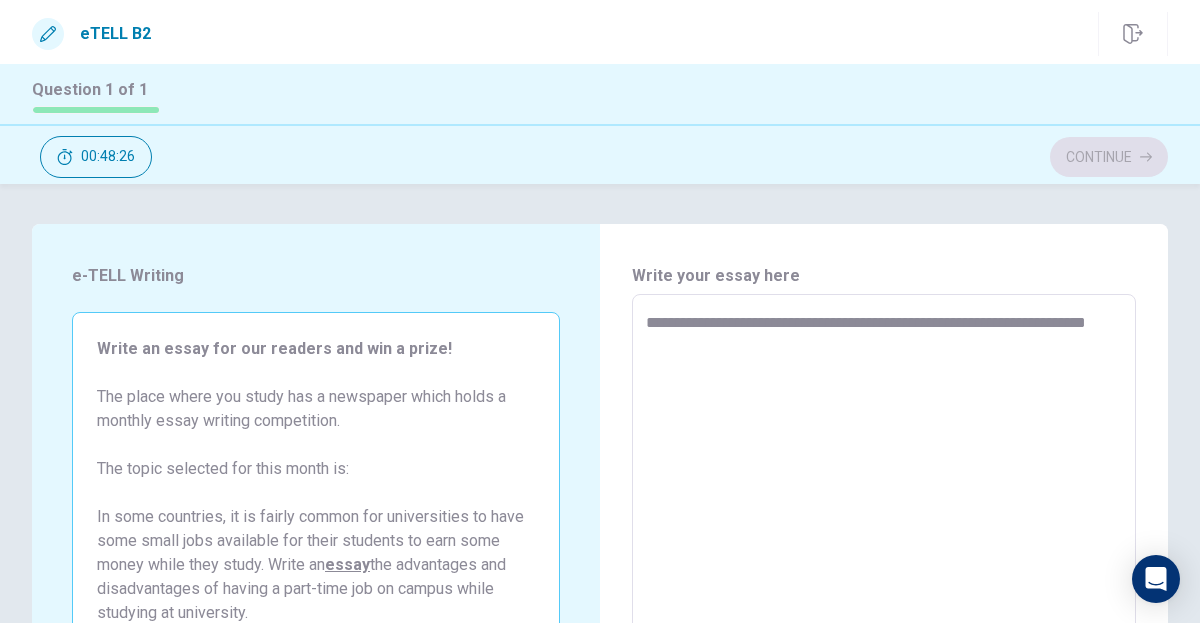 type on "*" 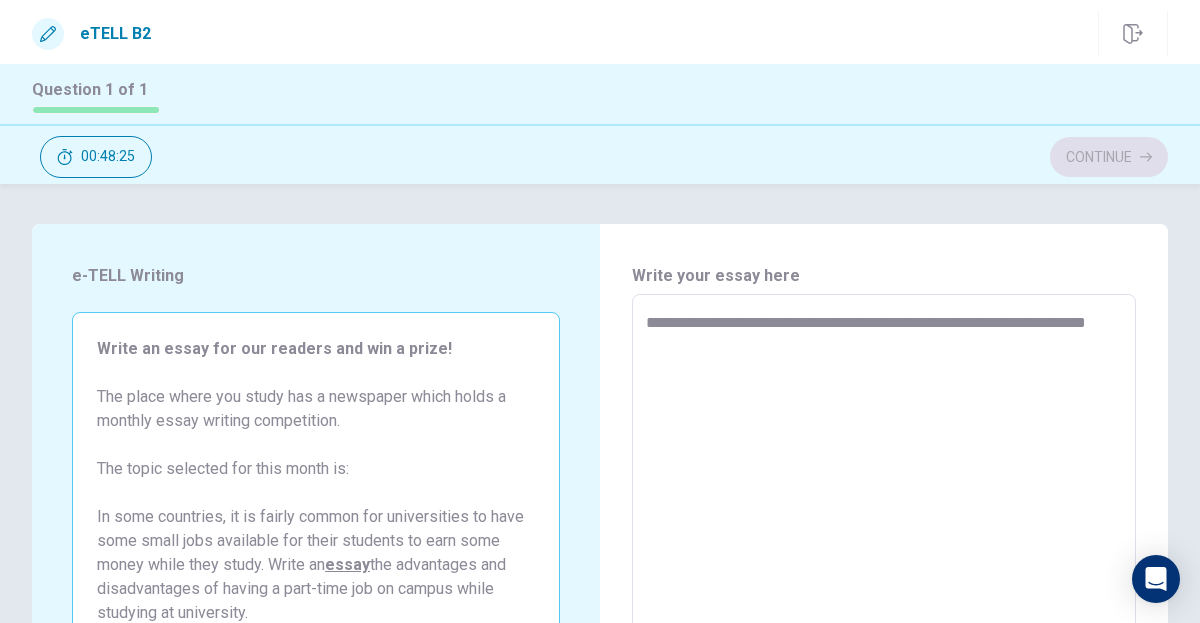 type on "**********" 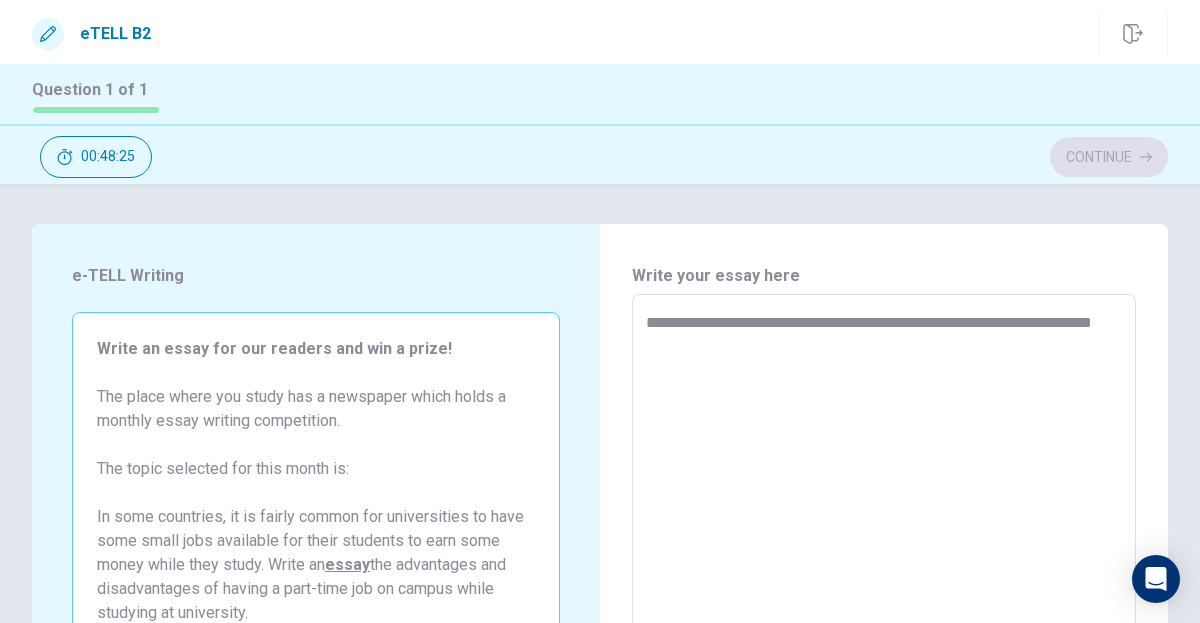 type on "*" 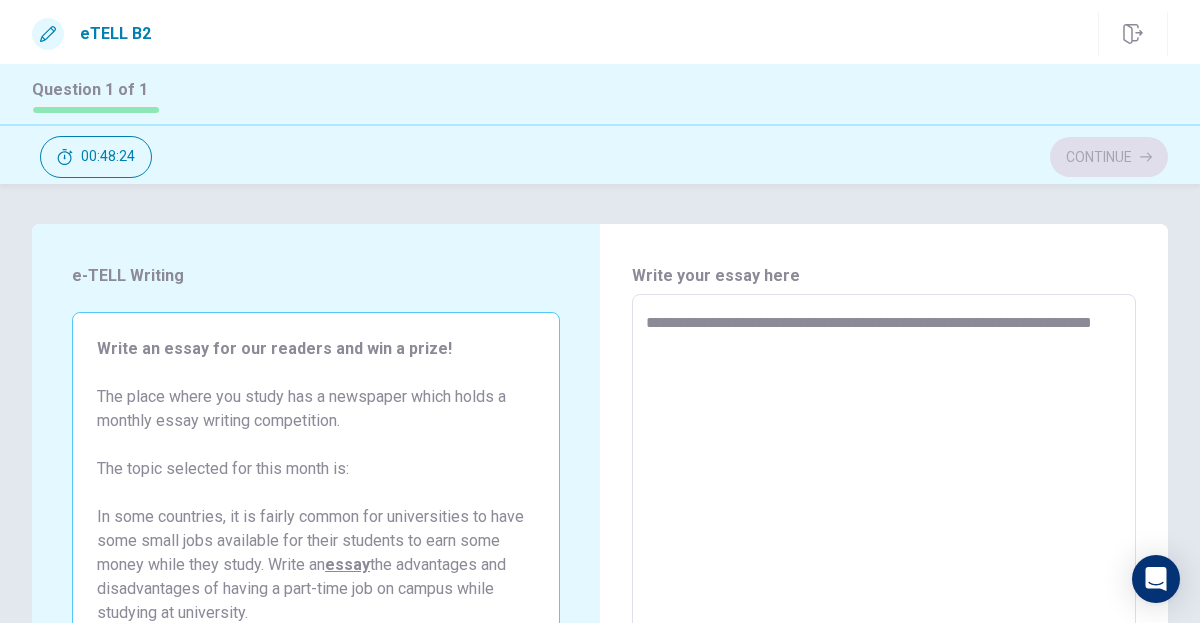 type on "**********" 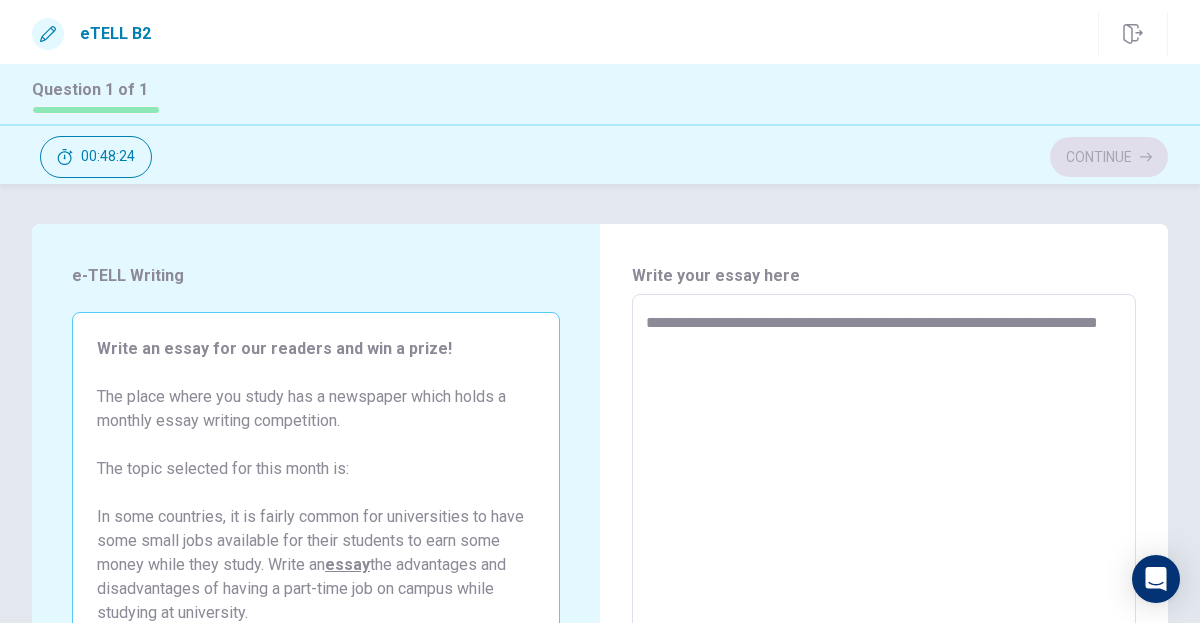 type on "*" 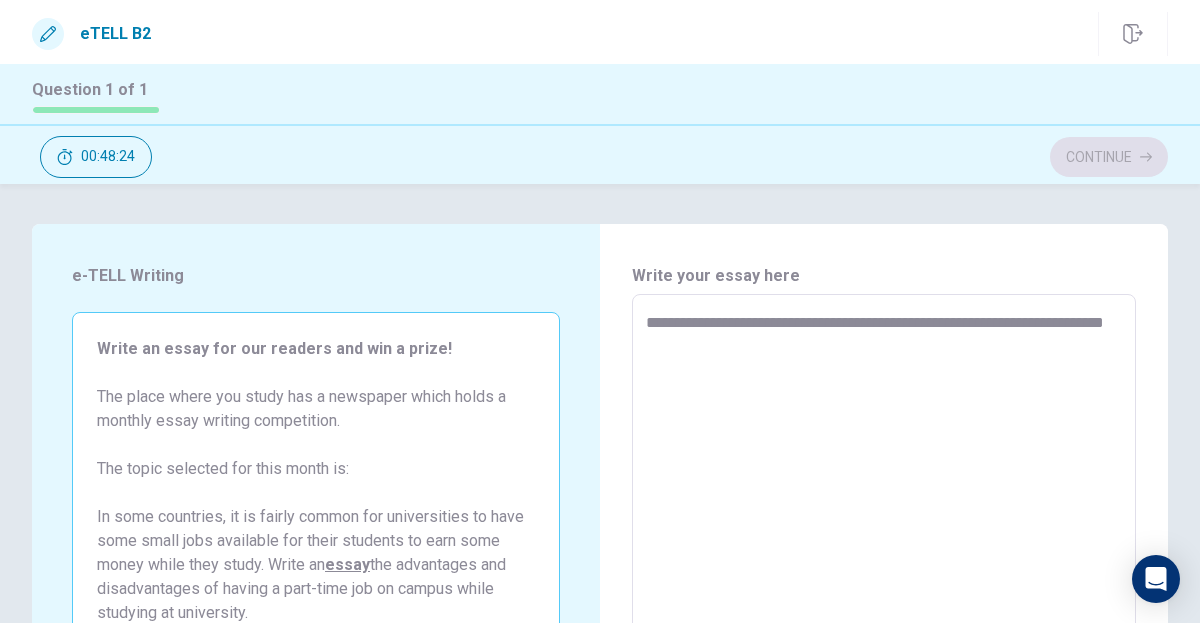 type on "*" 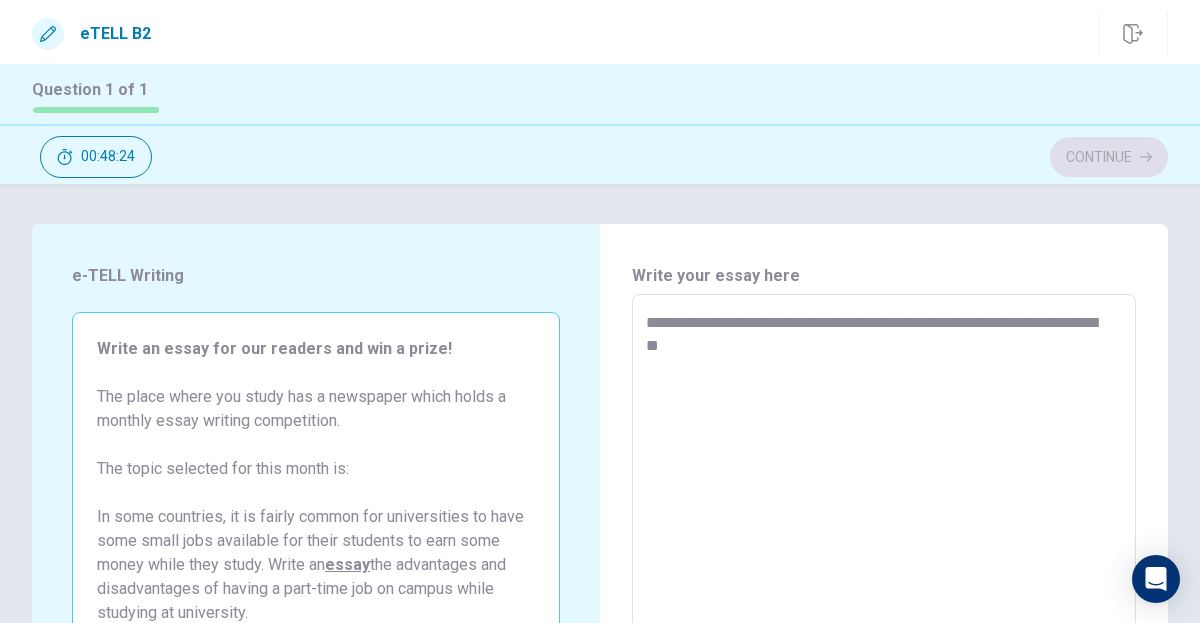 type on "*" 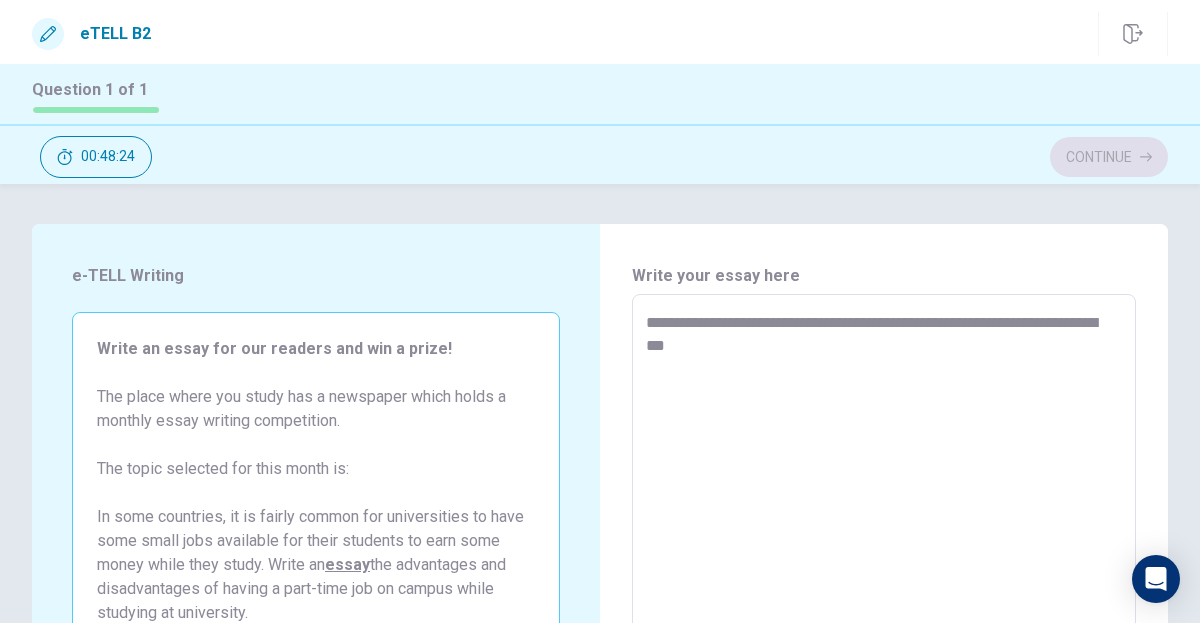 type on "*" 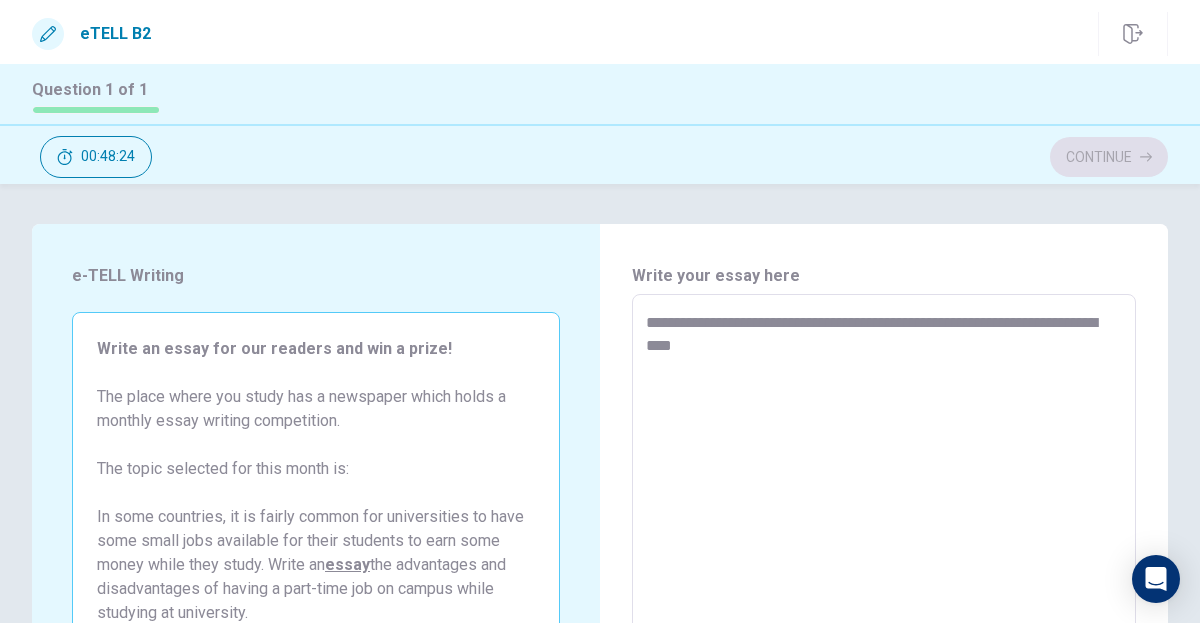 type on "*" 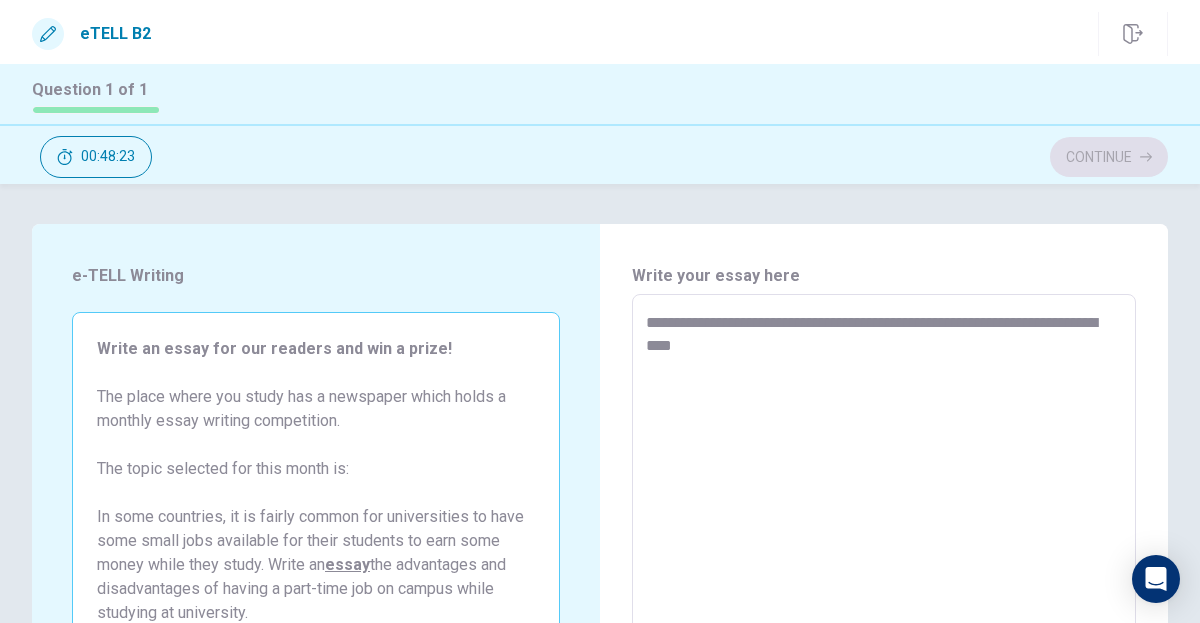 type on "**********" 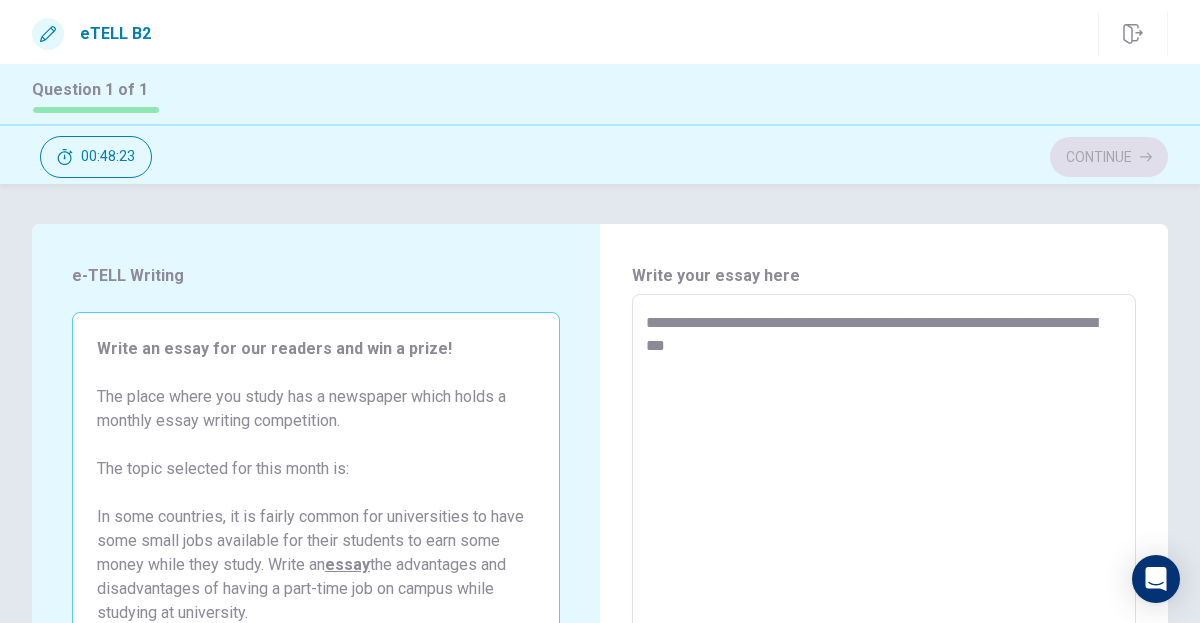 type on "*" 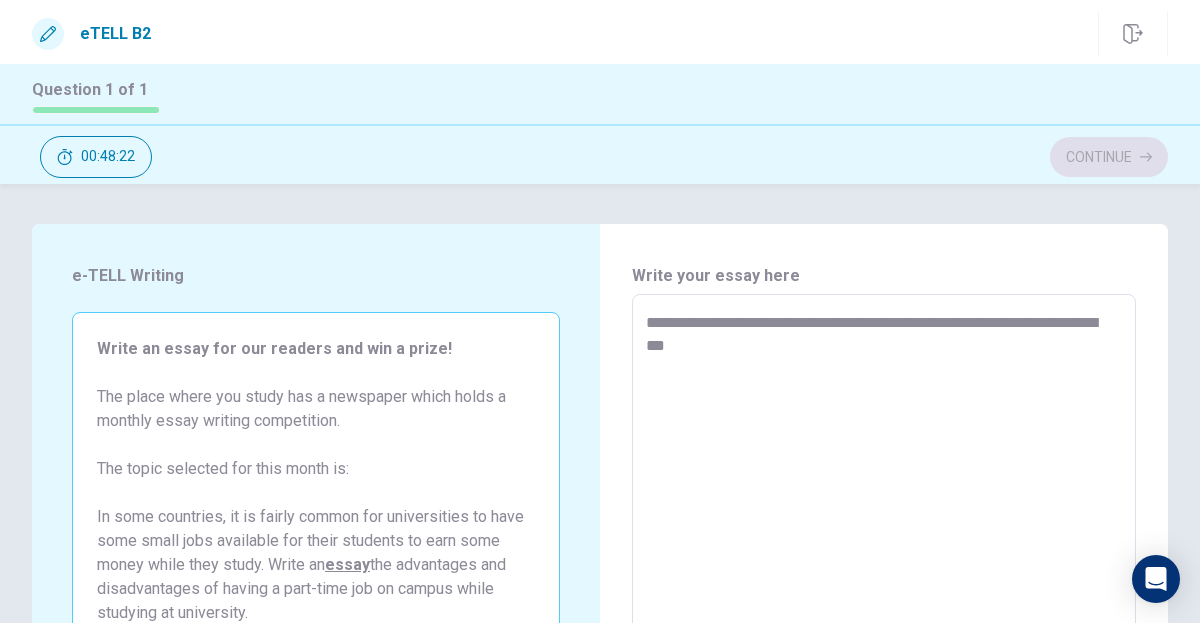 type on "**********" 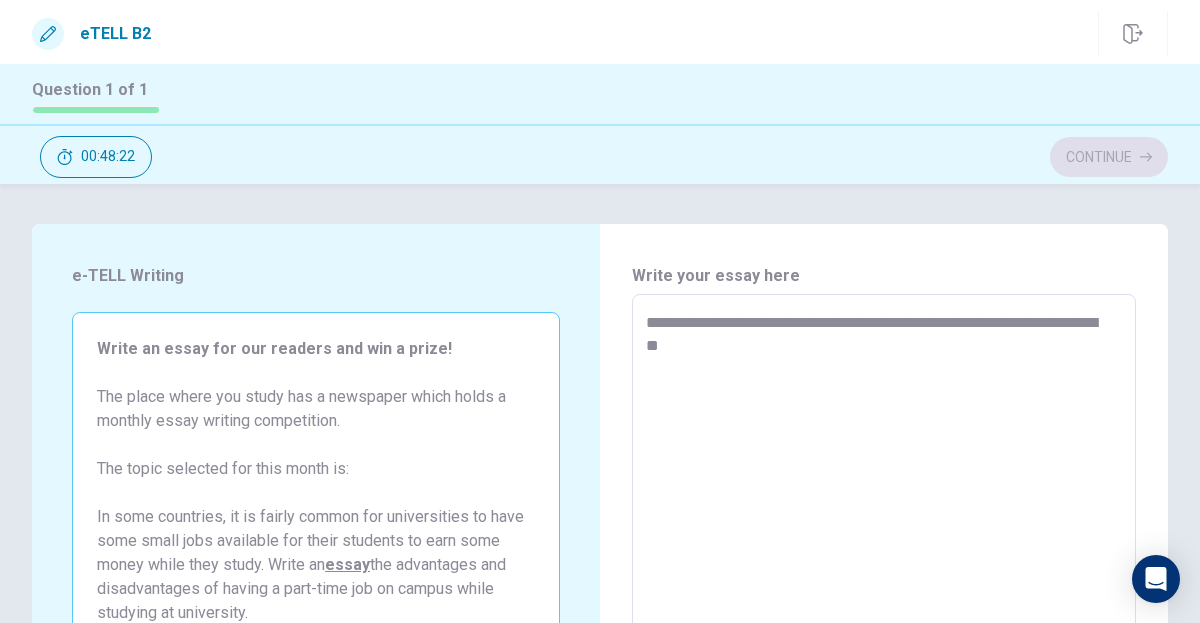 type on "*" 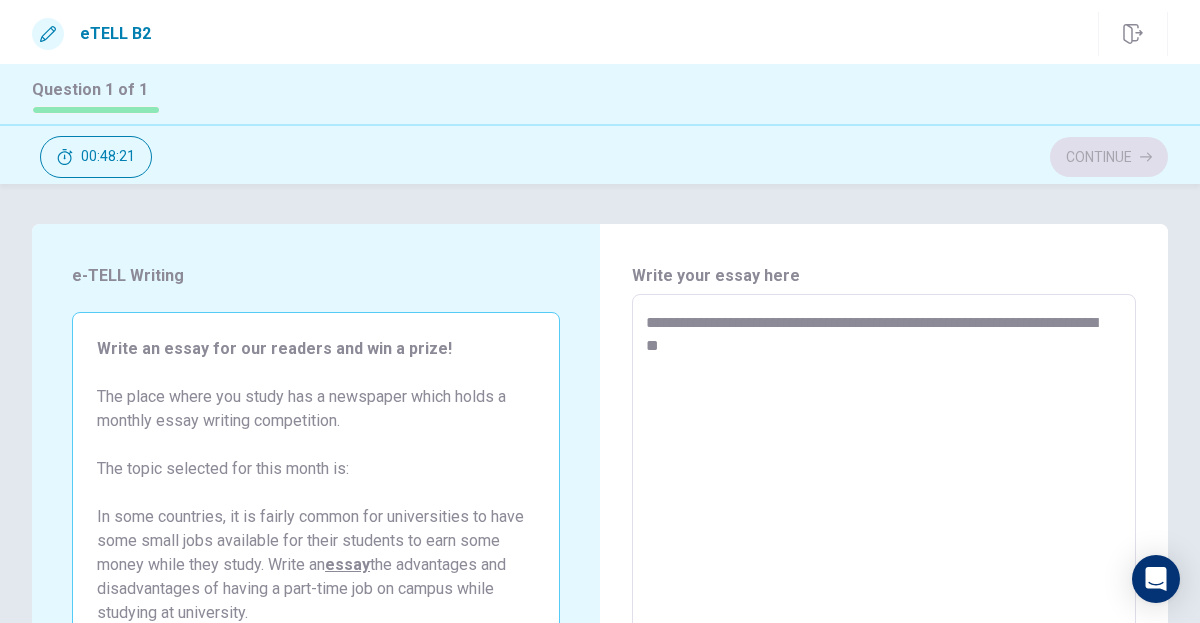 type on "**********" 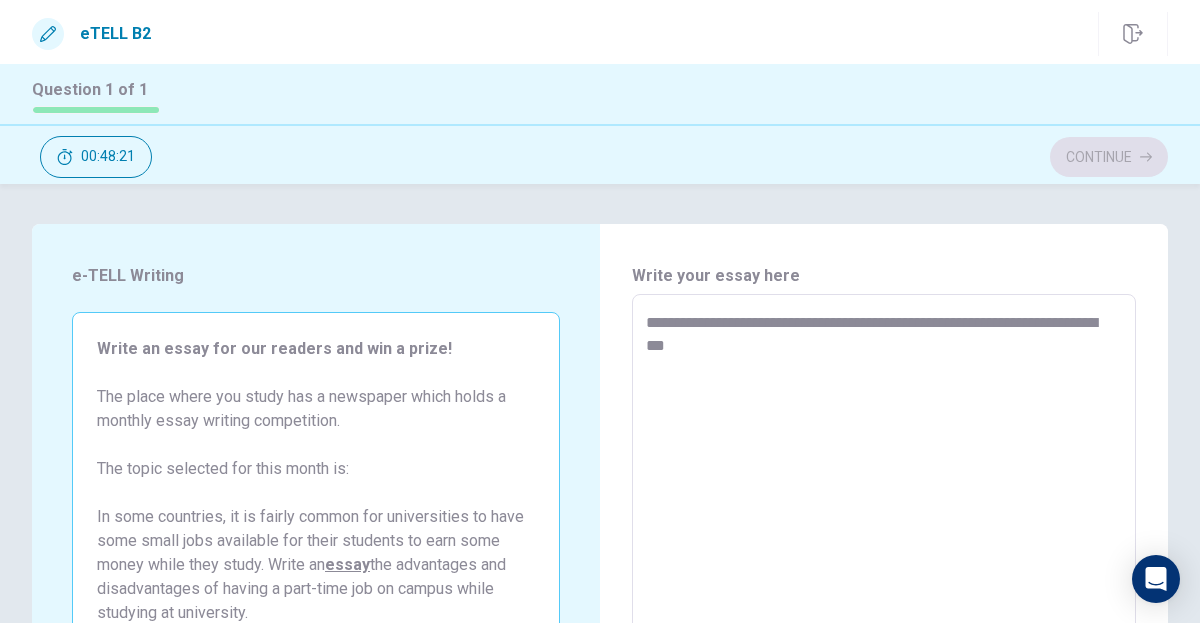 type on "*" 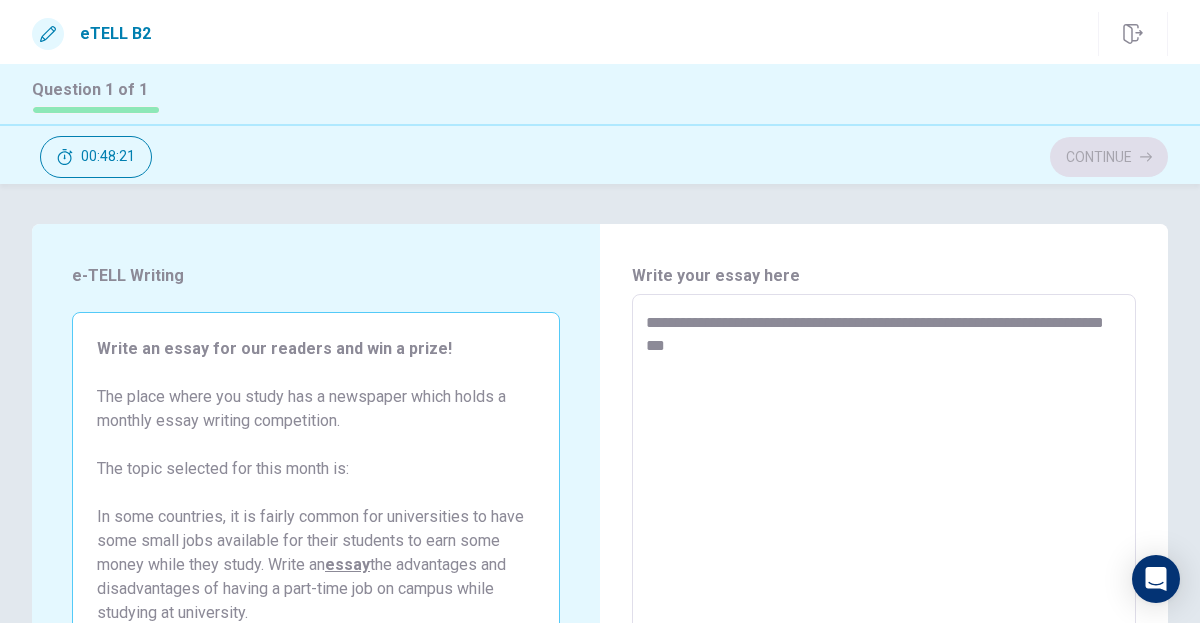 type on "*" 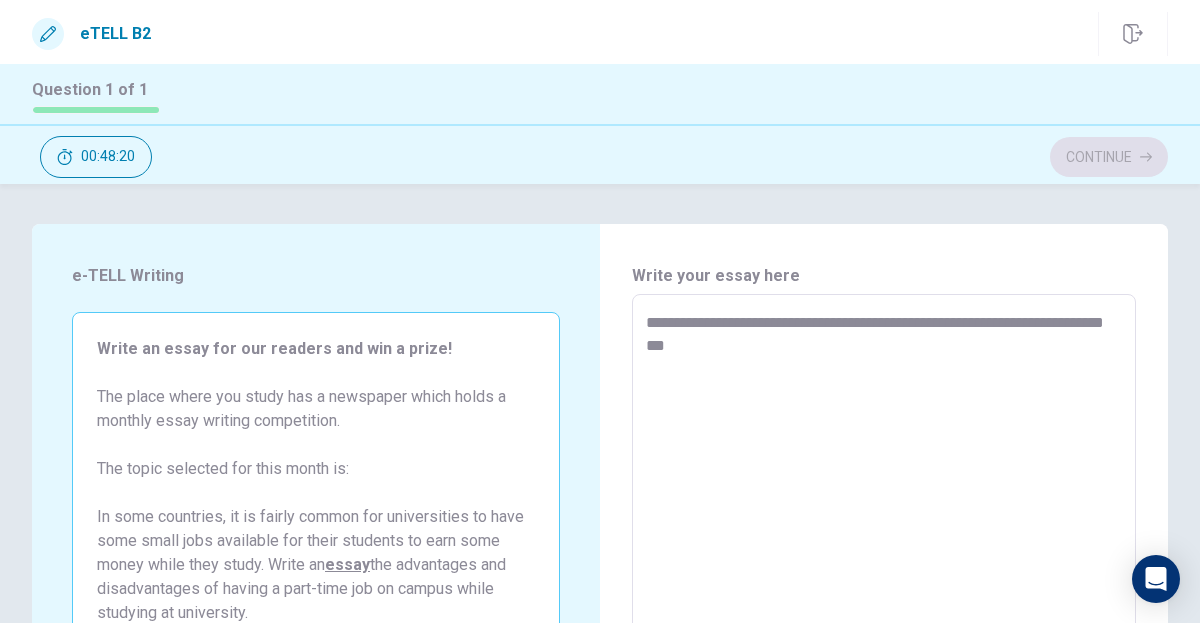 type on "**********" 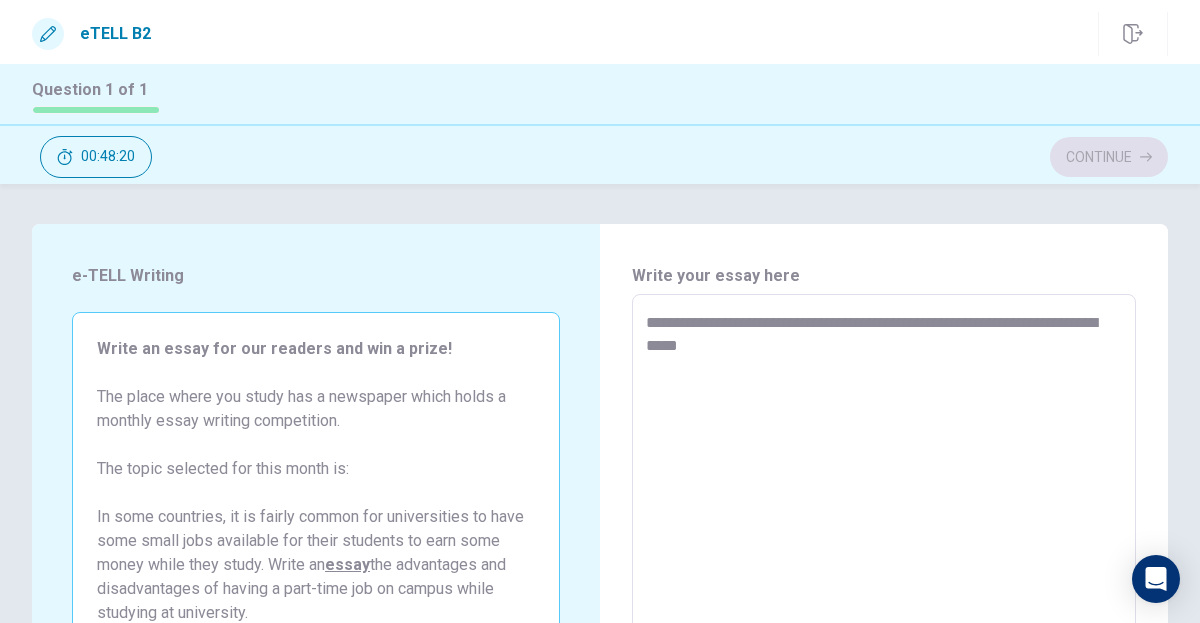 type on "*" 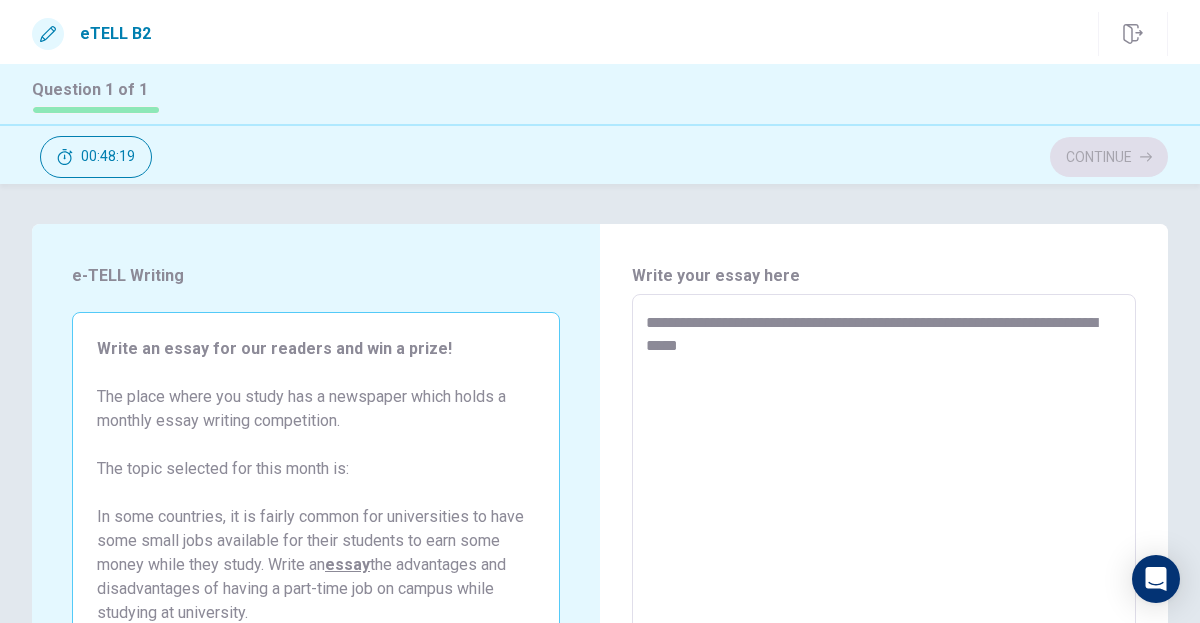 type on "**********" 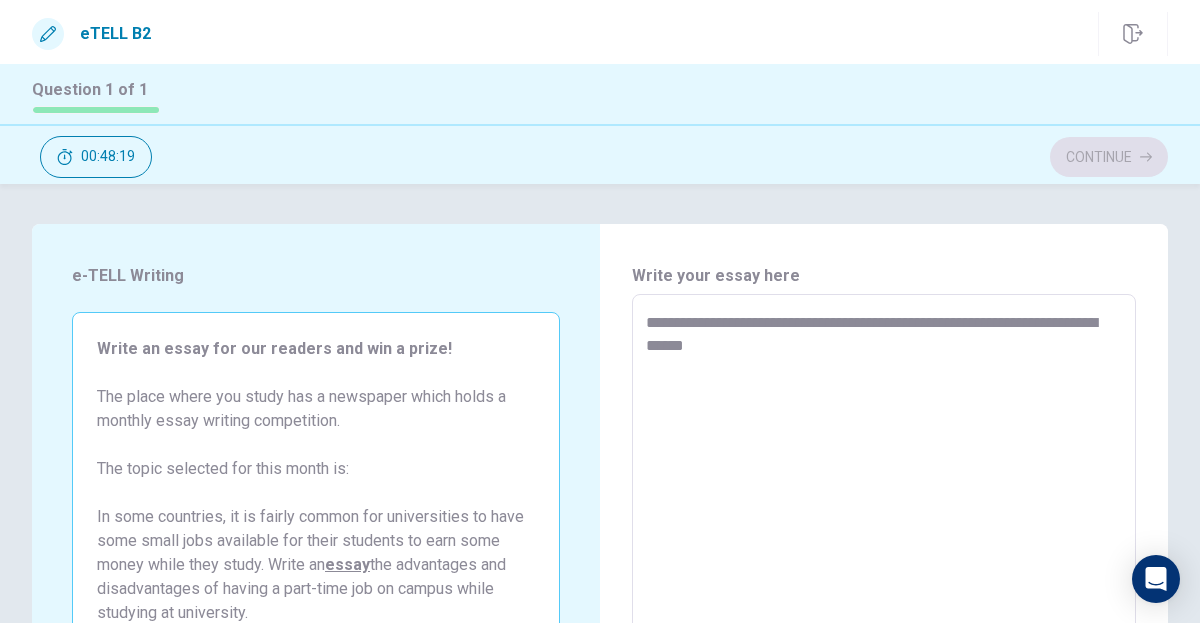 type 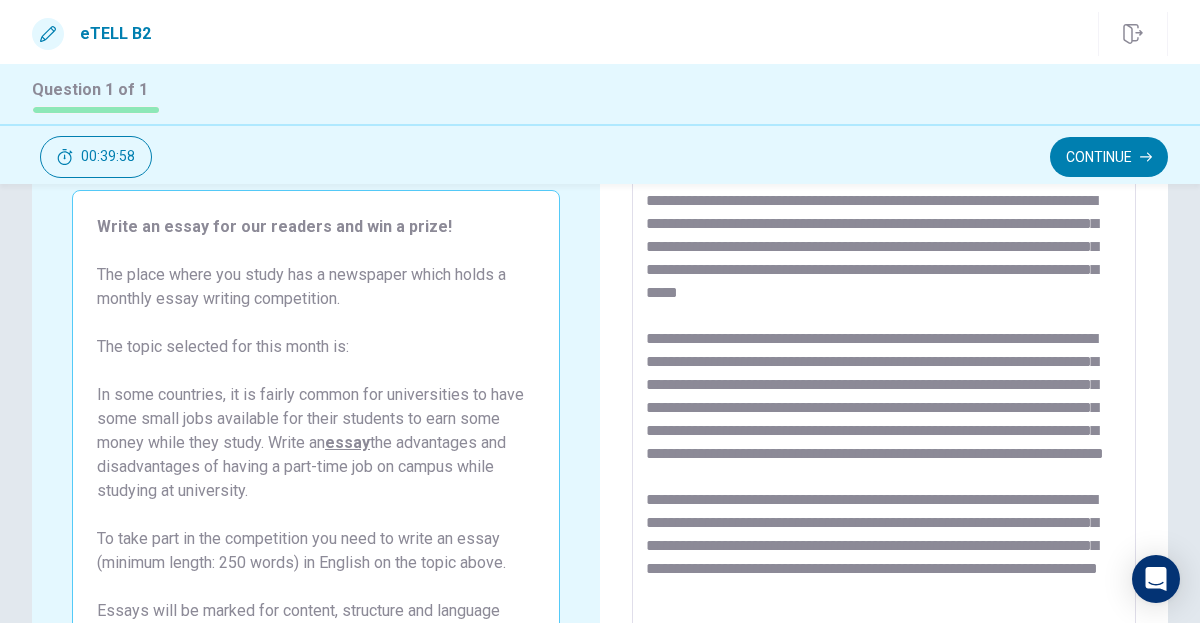 scroll, scrollTop: 145, scrollLeft: 0, axis: vertical 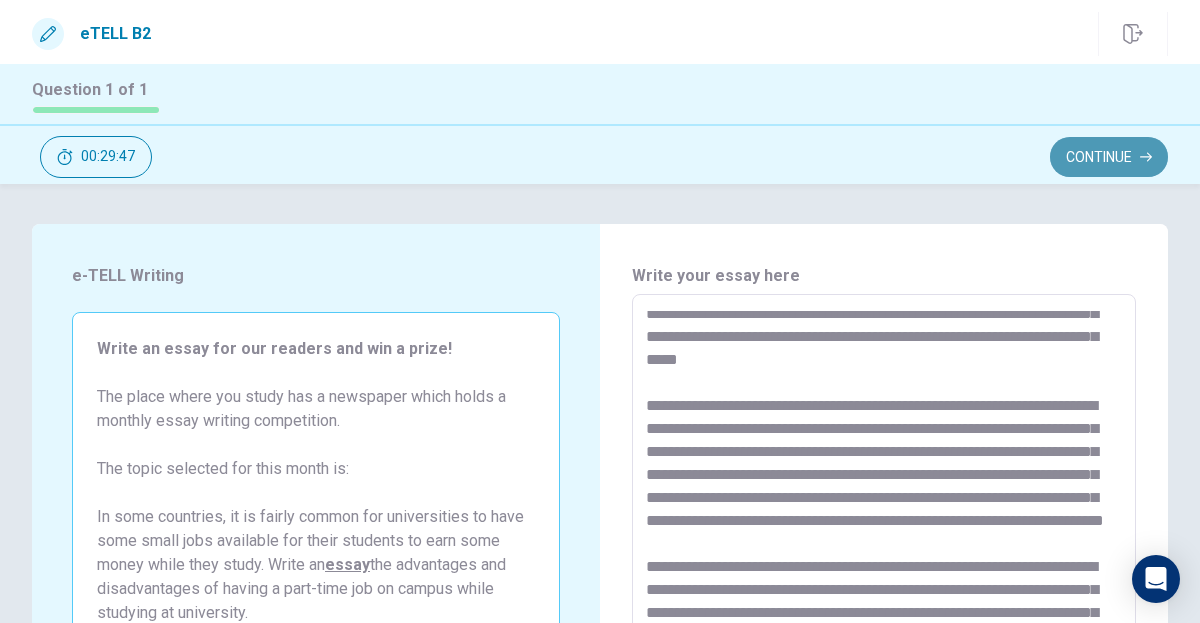 click on "Continue" at bounding box center (1109, 157) 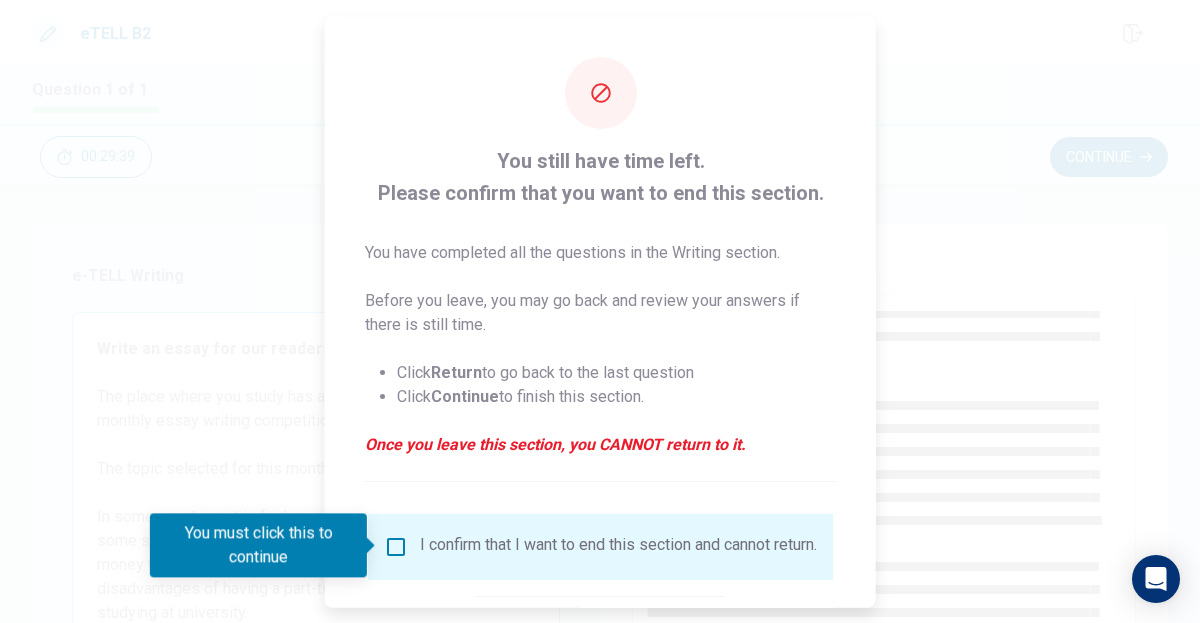 click on "I confirm that I want to end this section and cannot return." at bounding box center (618, 546) 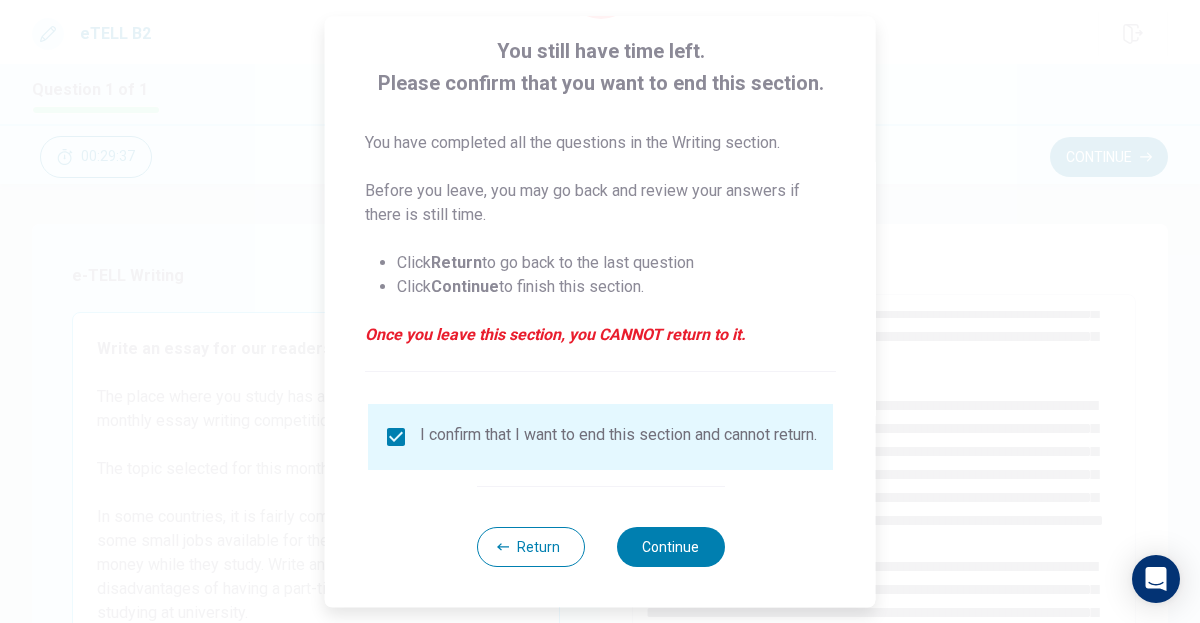 scroll, scrollTop: 122, scrollLeft: 0, axis: vertical 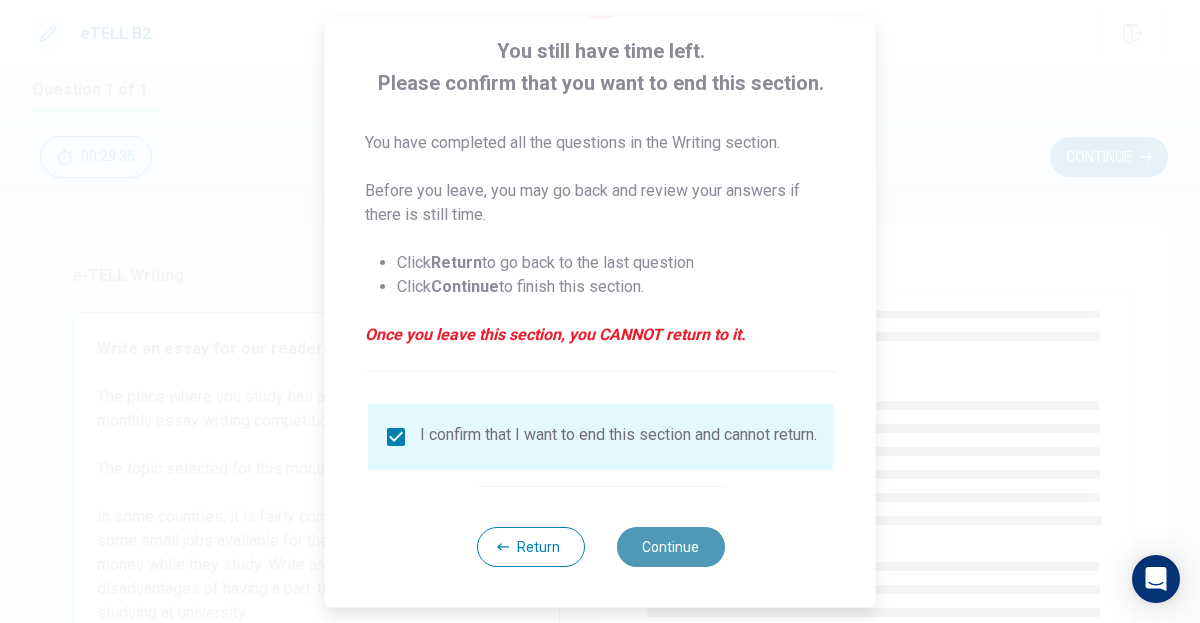 click on "Continue" at bounding box center [670, 547] 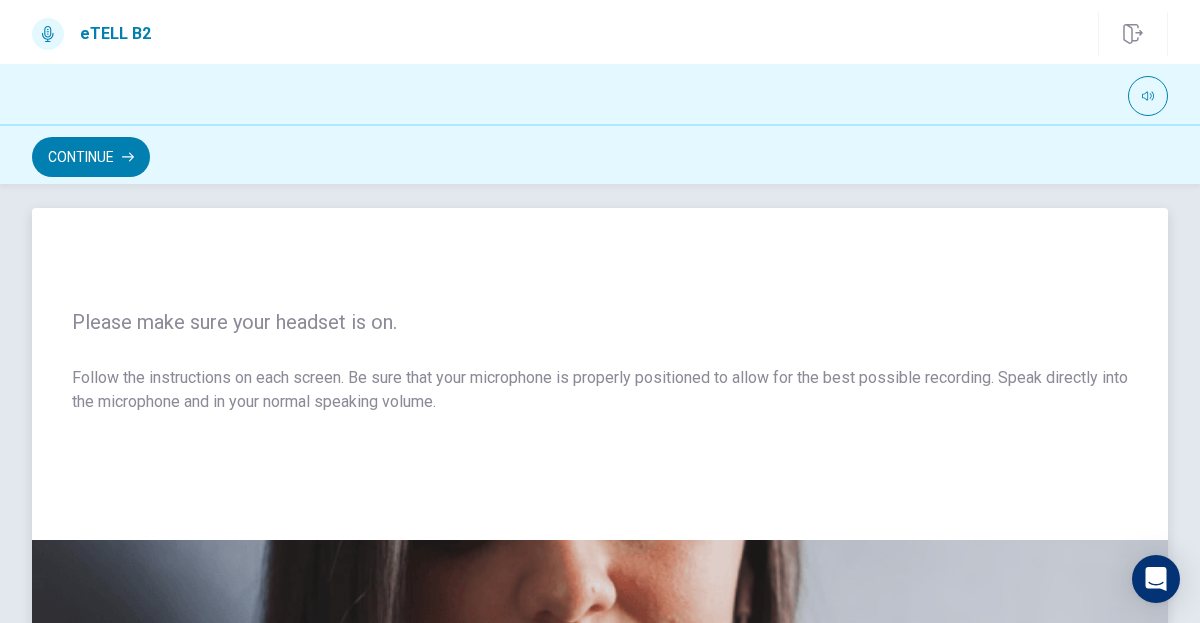 scroll, scrollTop: 0, scrollLeft: 0, axis: both 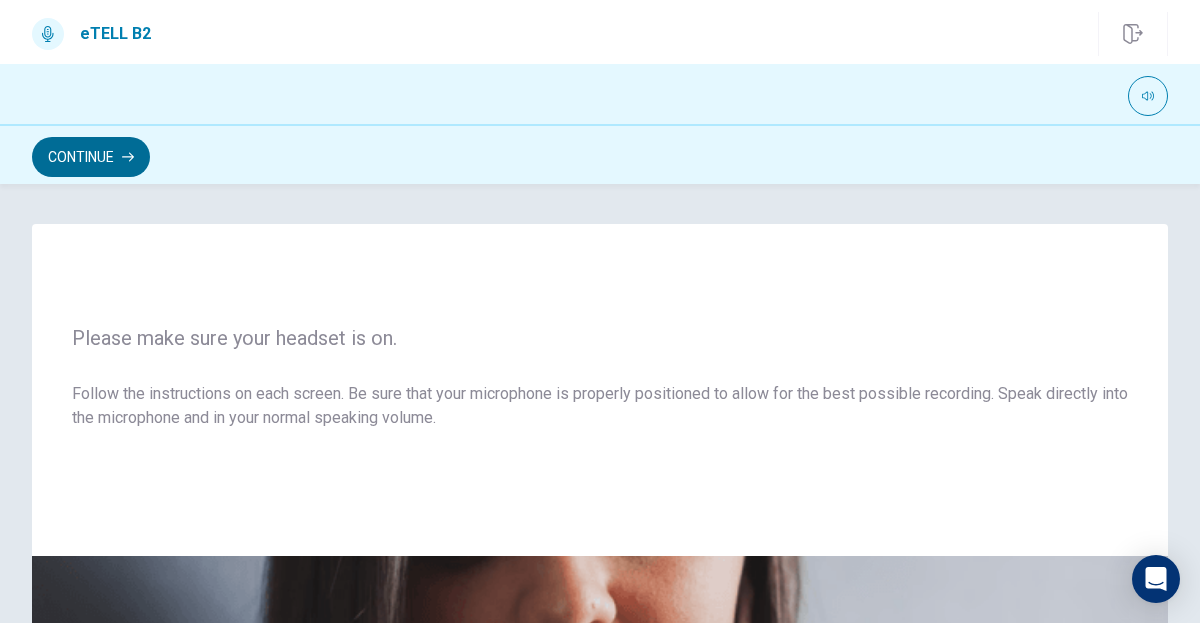 click on "Continue" at bounding box center [91, 157] 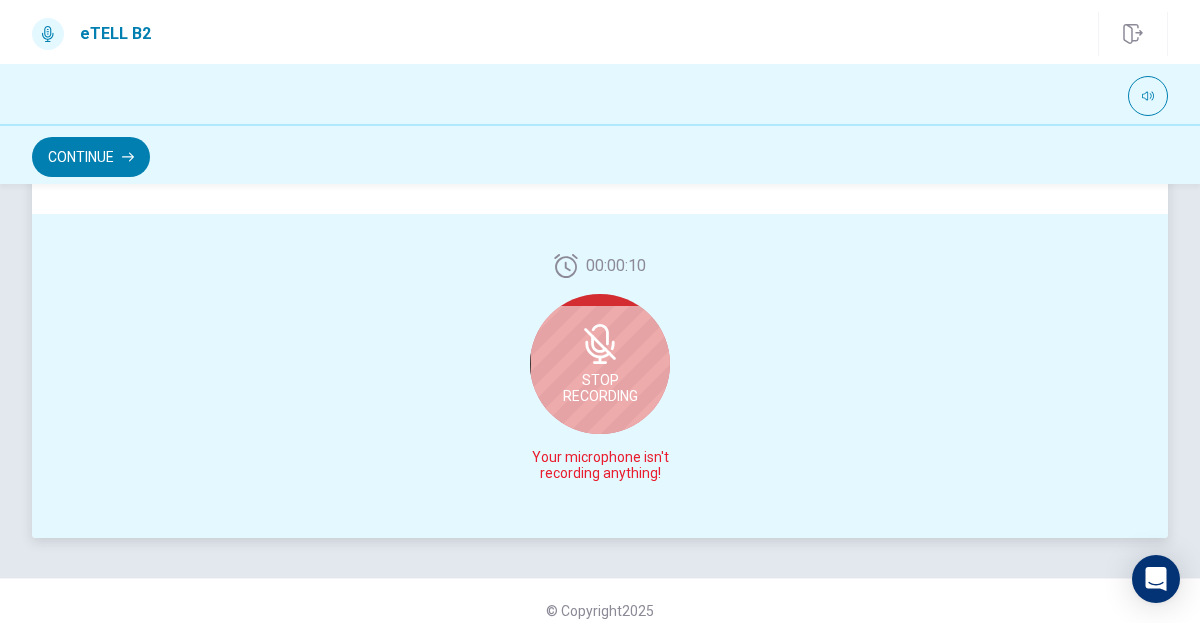 scroll, scrollTop: 576, scrollLeft: 0, axis: vertical 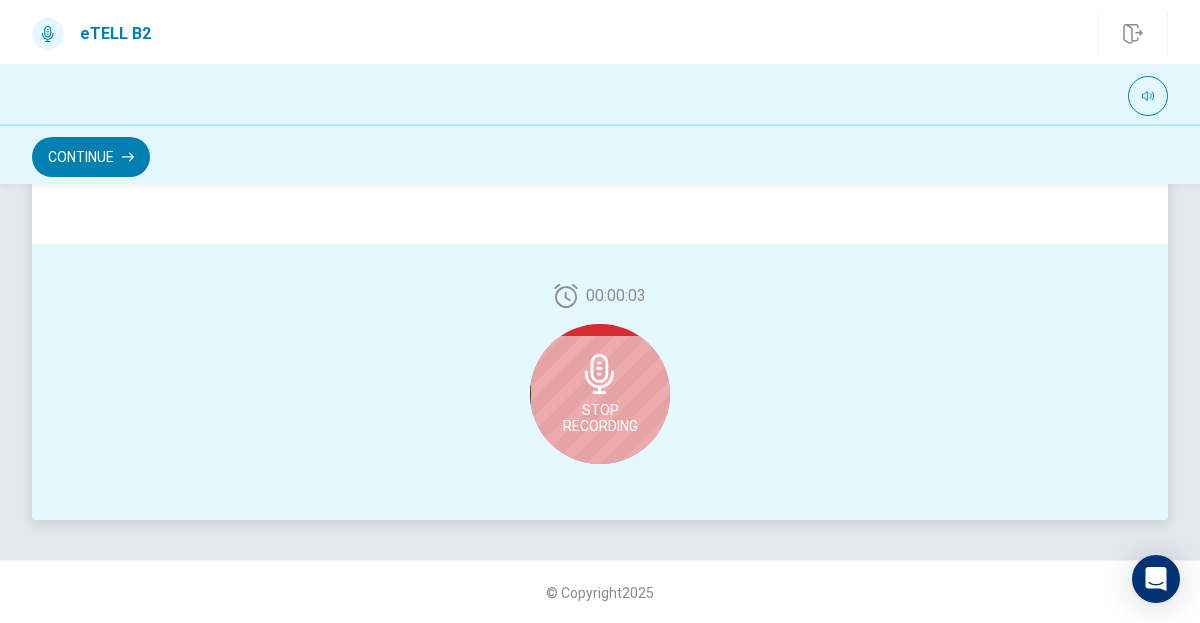 click 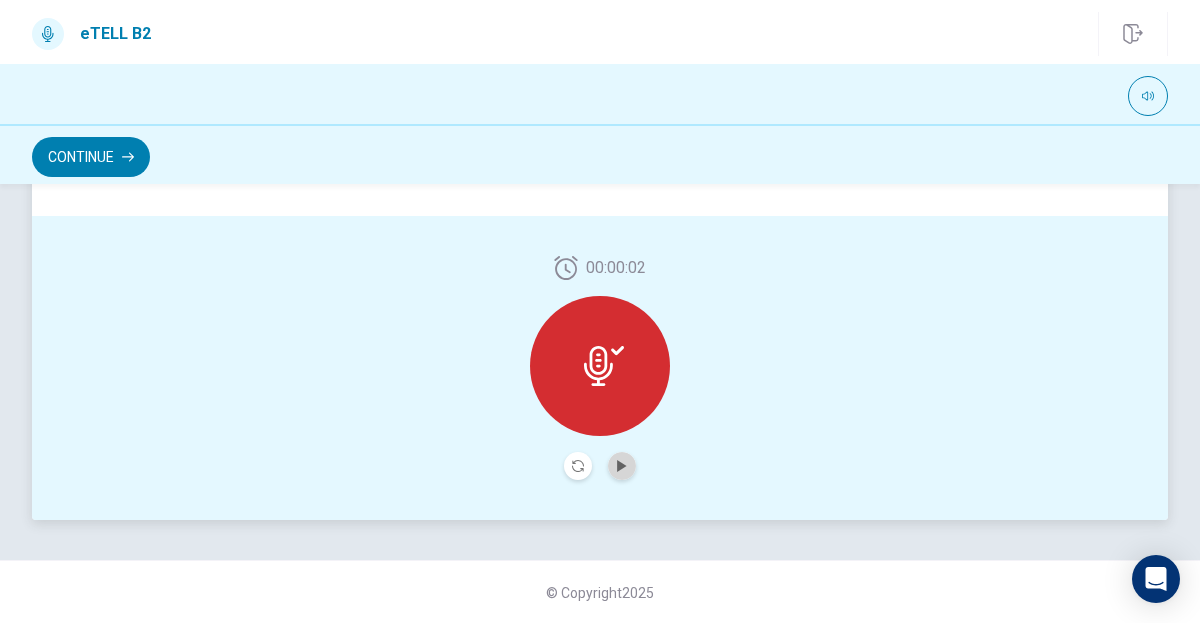 click at bounding box center (622, 466) 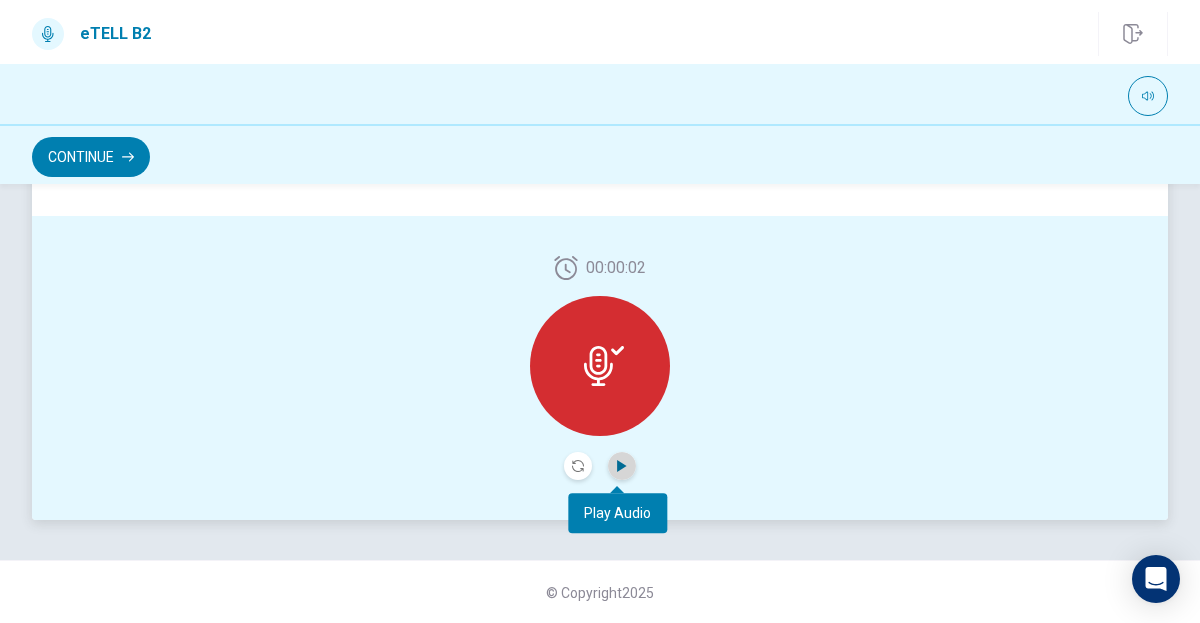 click 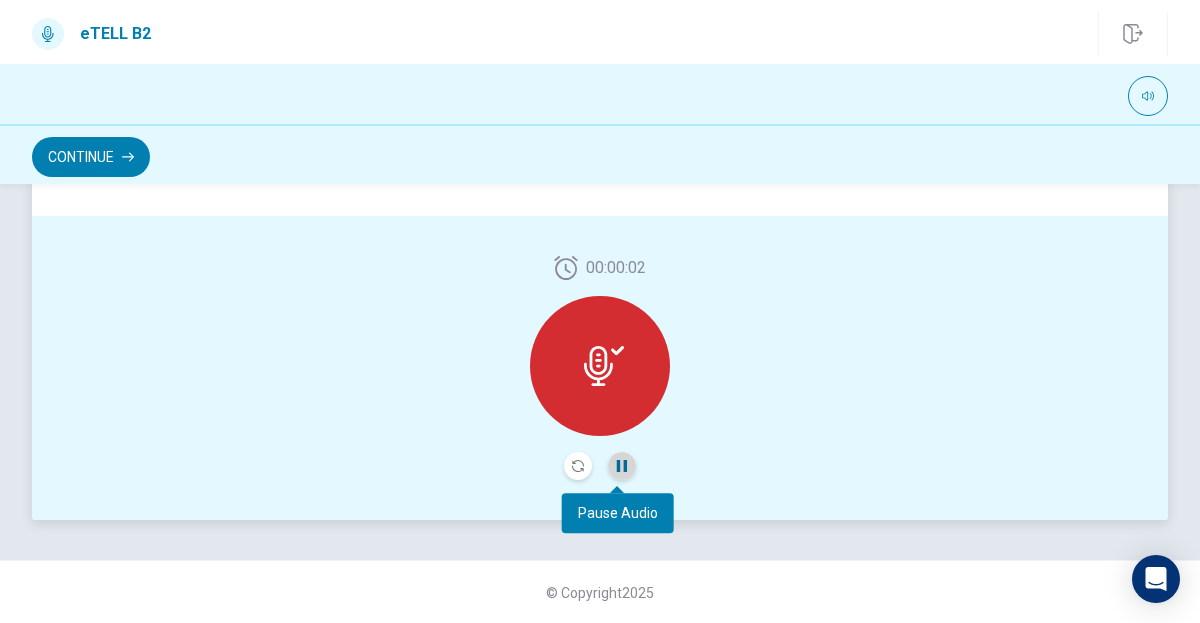 click 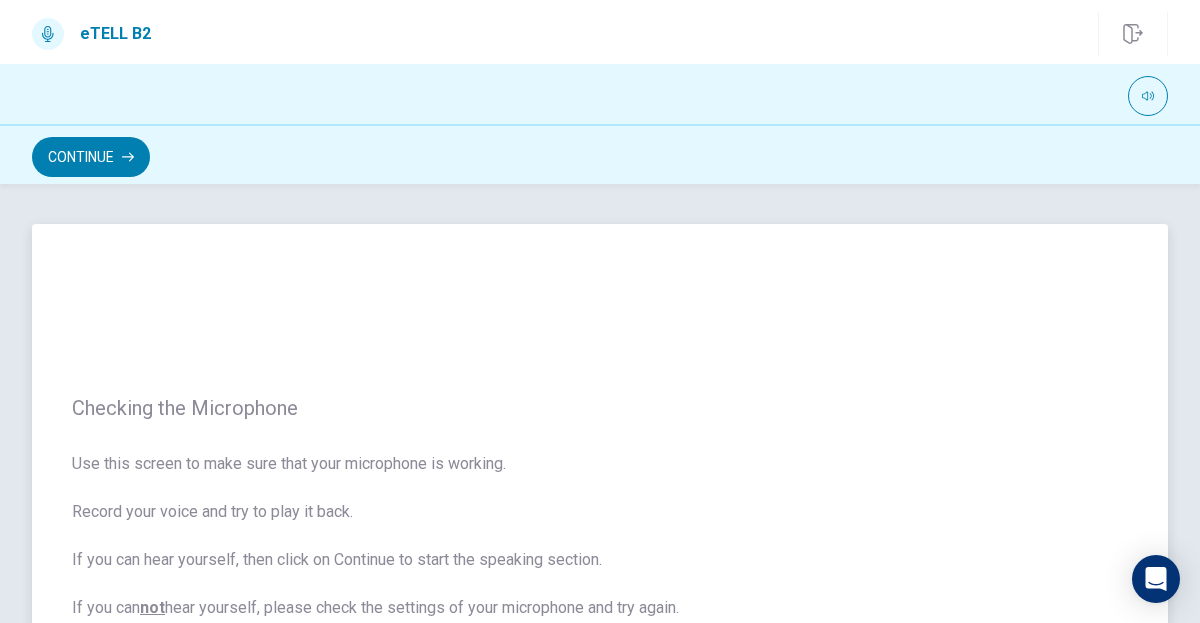scroll, scrollTop: 0, scrollLeft: 0, axis: both 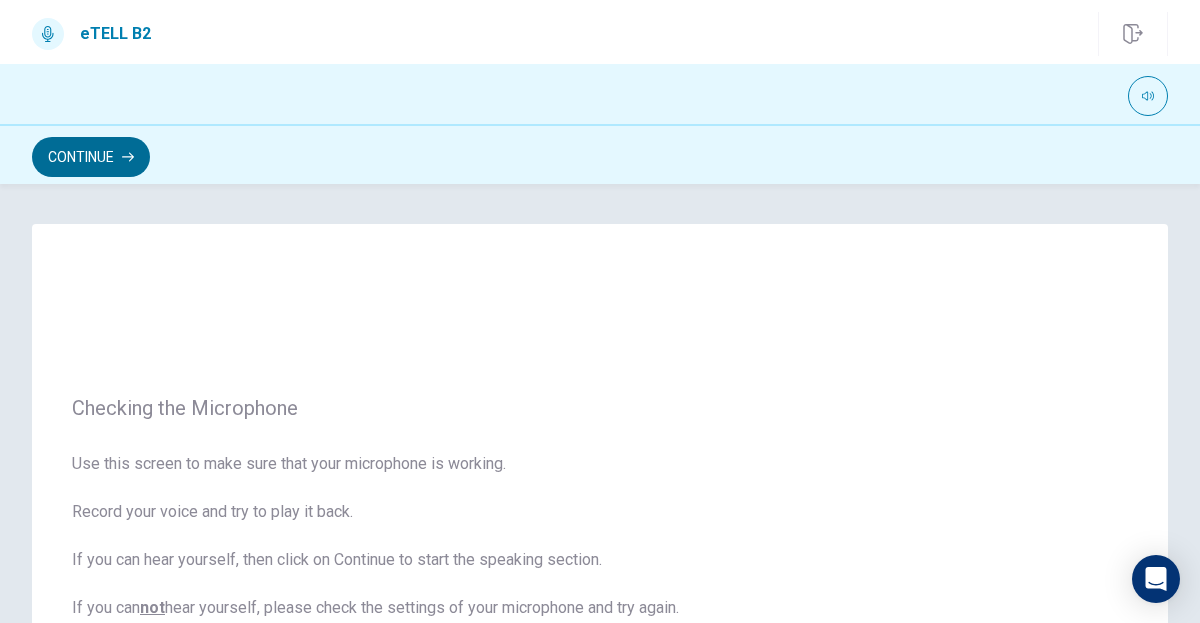 click on "Continue" at bounding box center (91, 157) 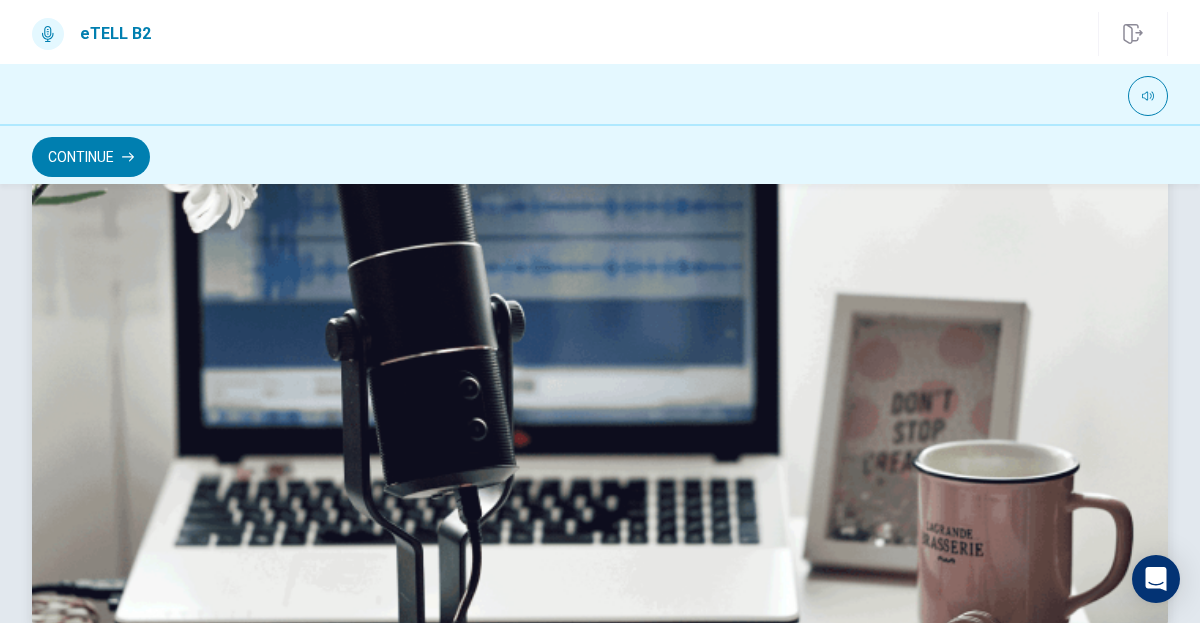 scroll, scrollTop: 360, scrollLeft: 0, axis: vertical 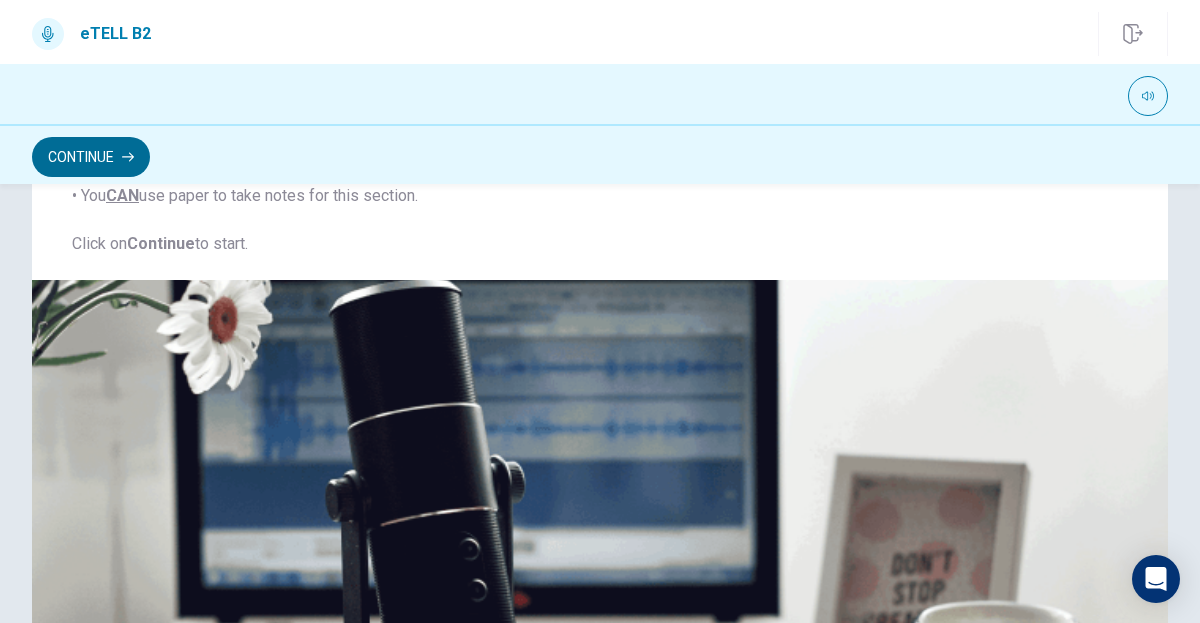 click on "Continue" at bounding box center [91, 157] 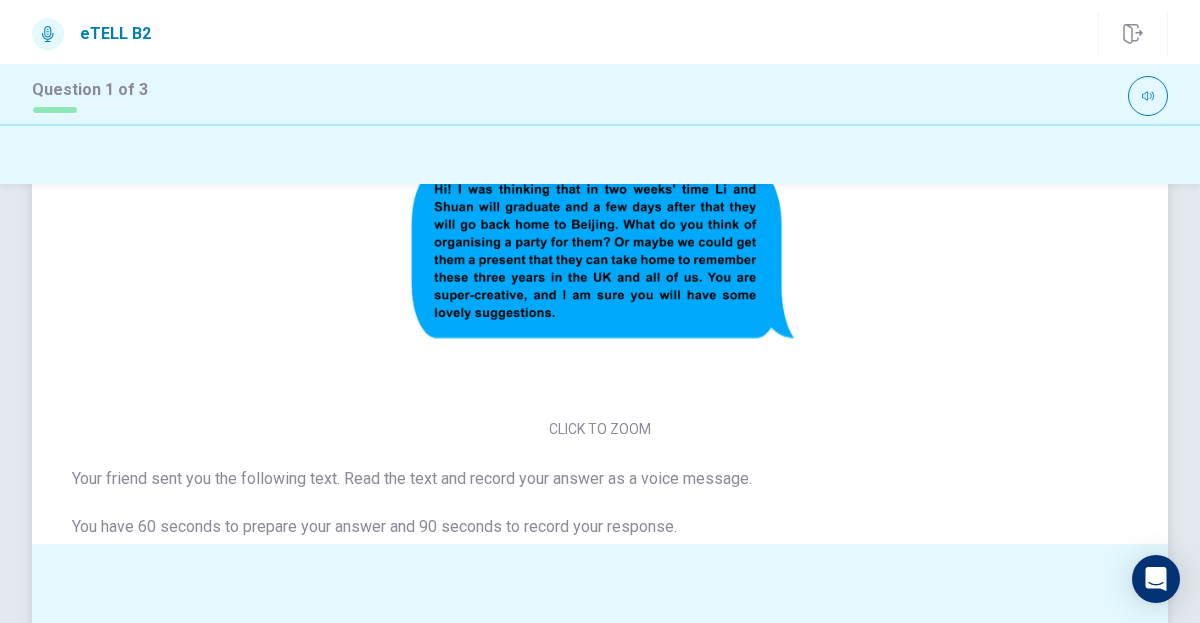 scroll, scrollTop: 0, scrollLeft: 0, axis: both 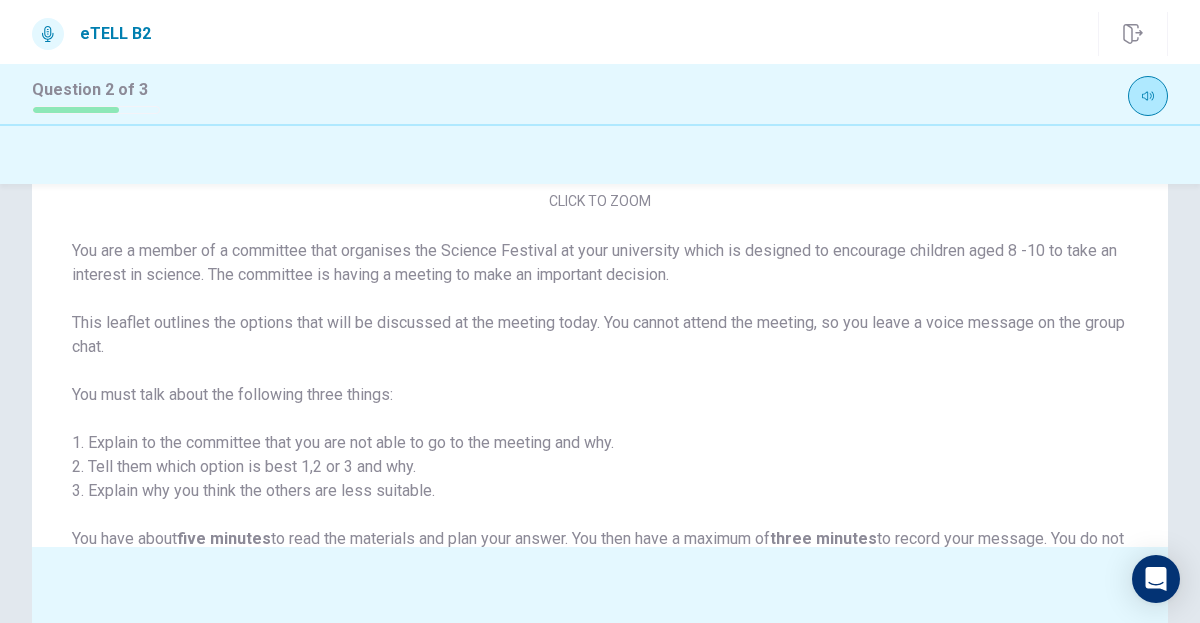 click at bounding box center (1148, 96) 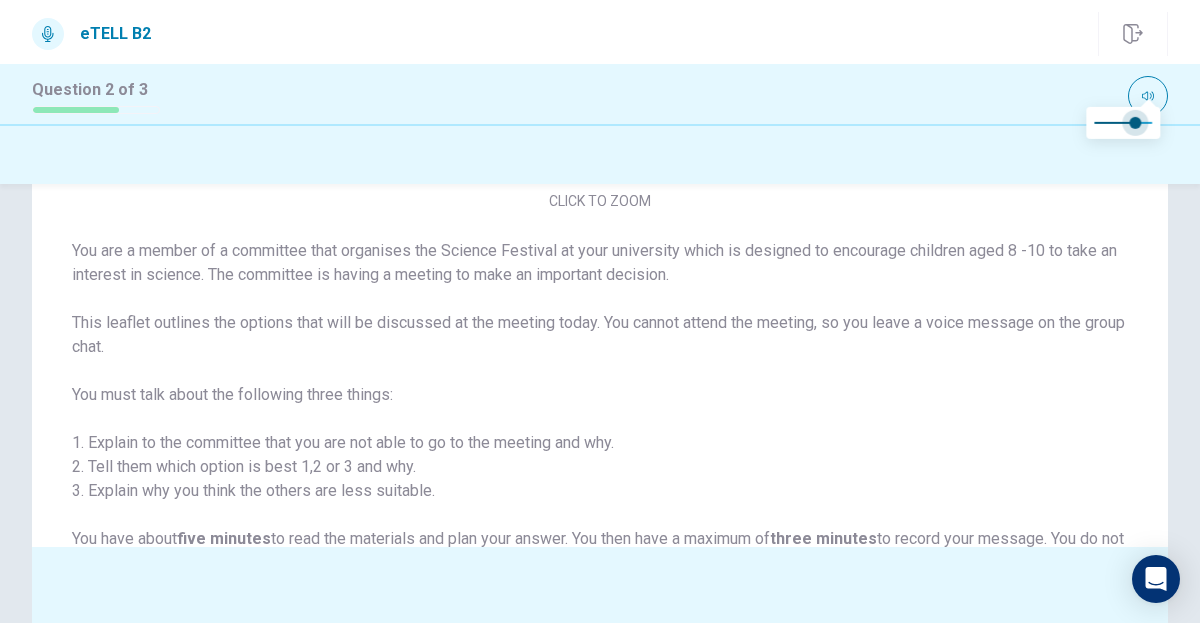 click at bounding box center [1135, 123] 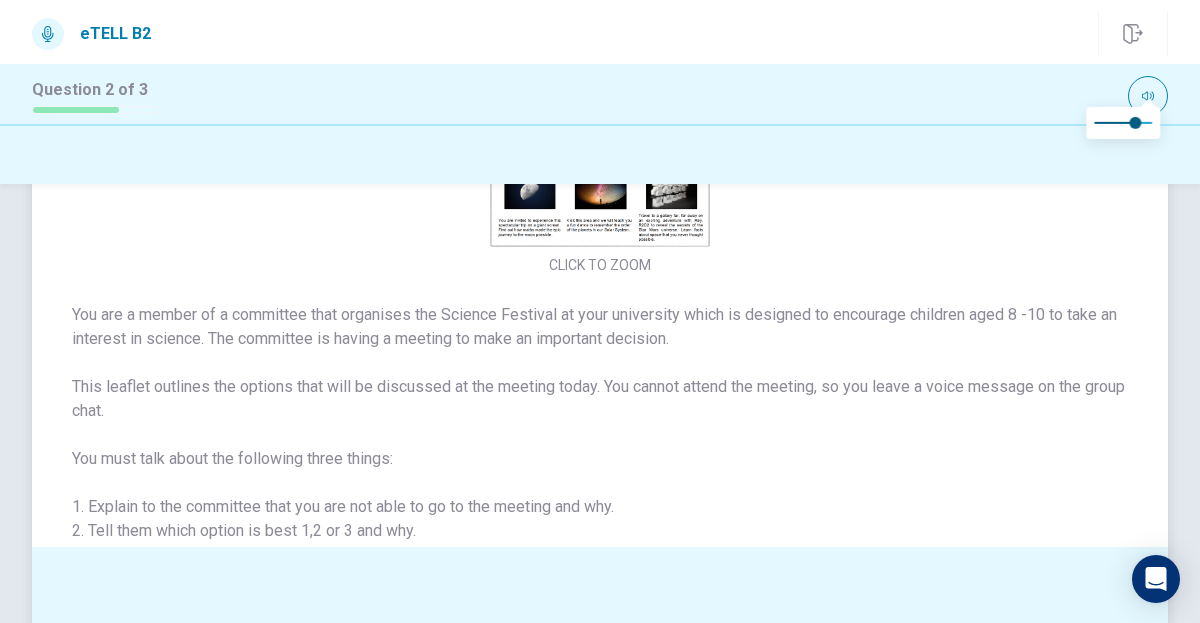 scroll, scrollTop: 0, scrollLeft: 0, axis: both 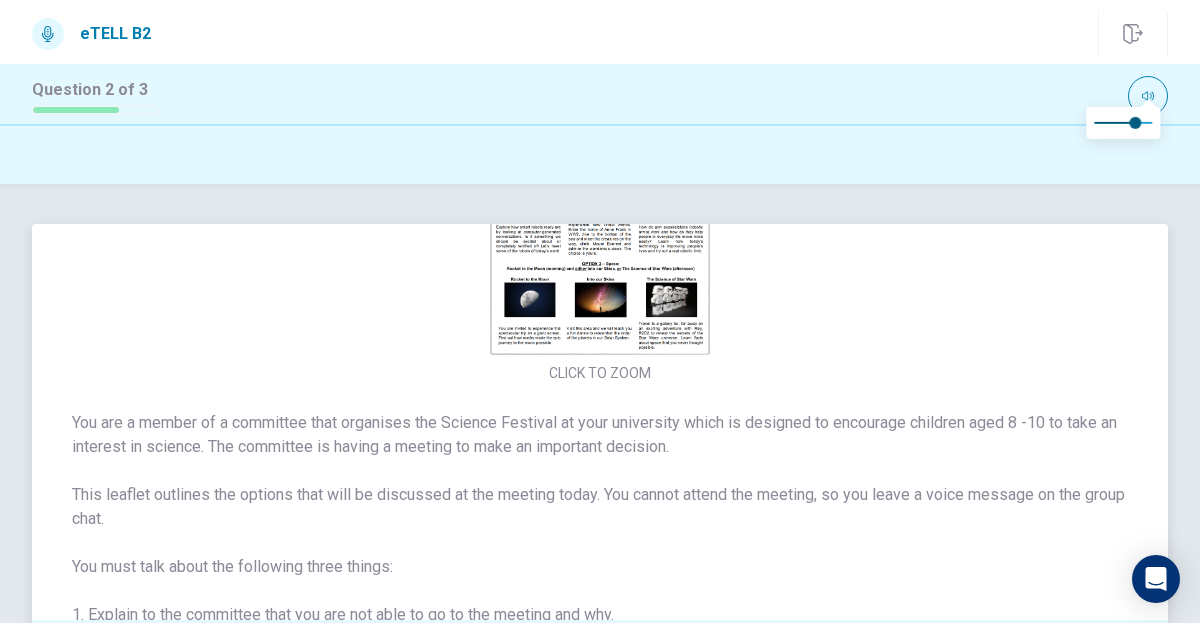 click at bounding box center [600, 198] 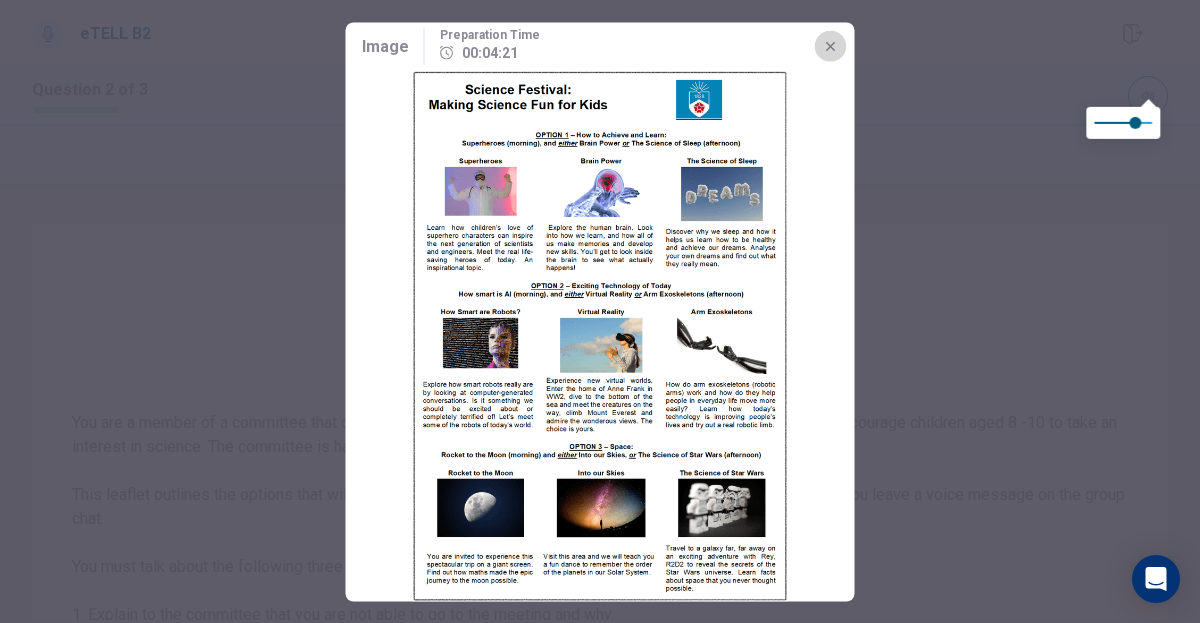click 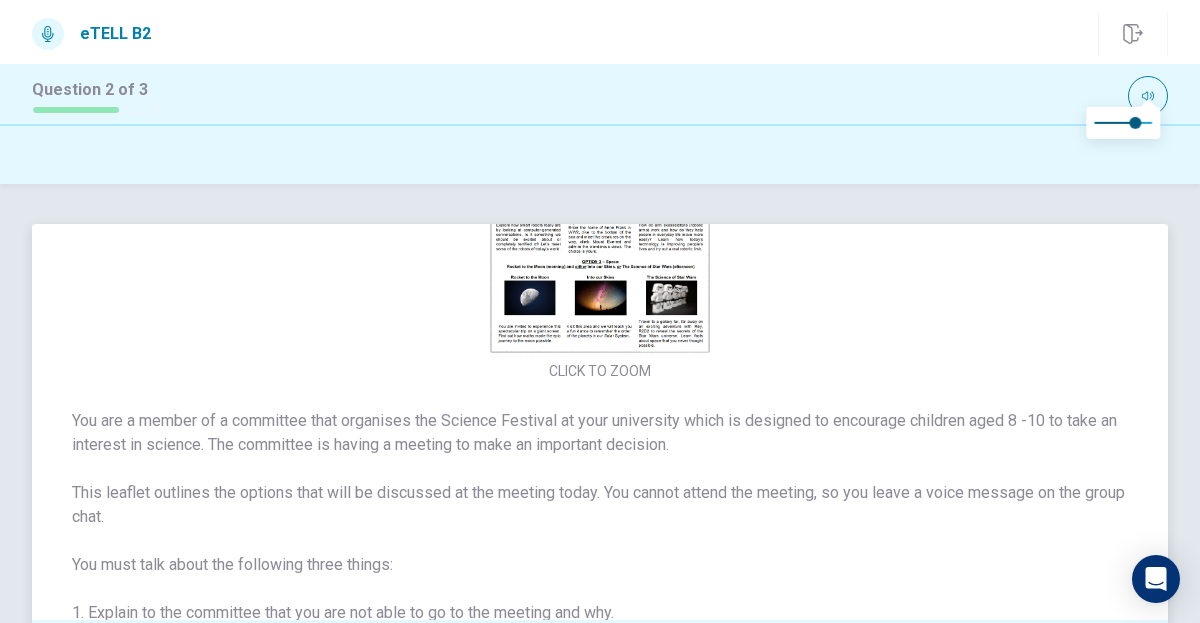 scroll, scrollTop: 0, scrollLeft: 0, axis: both 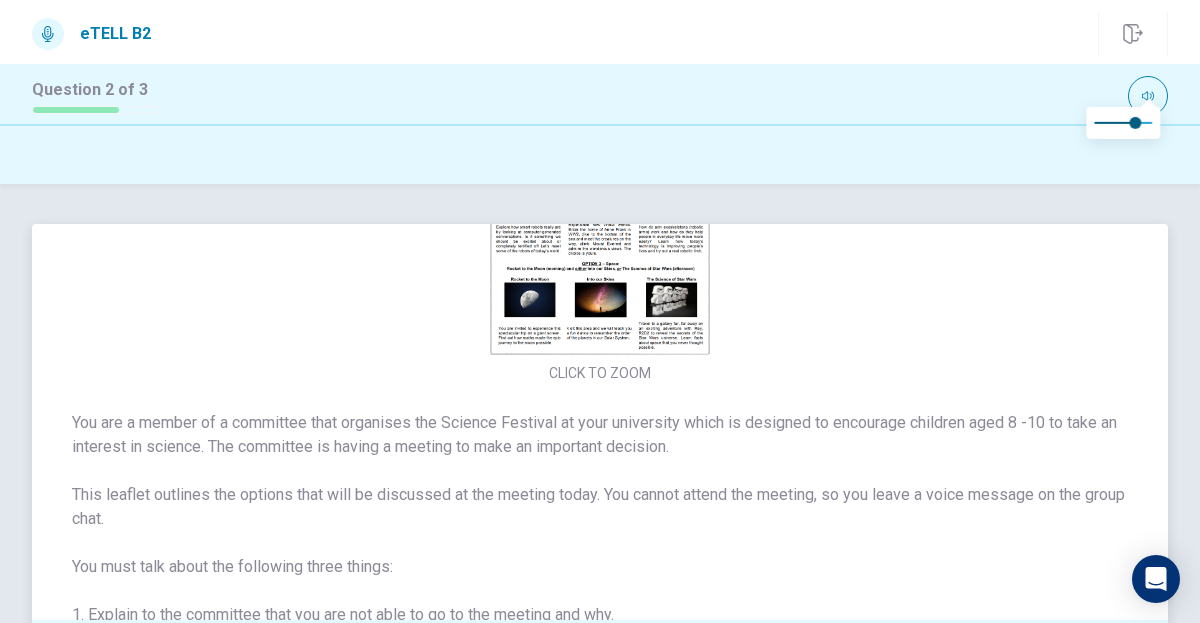 click at bounding box center [600, 198] 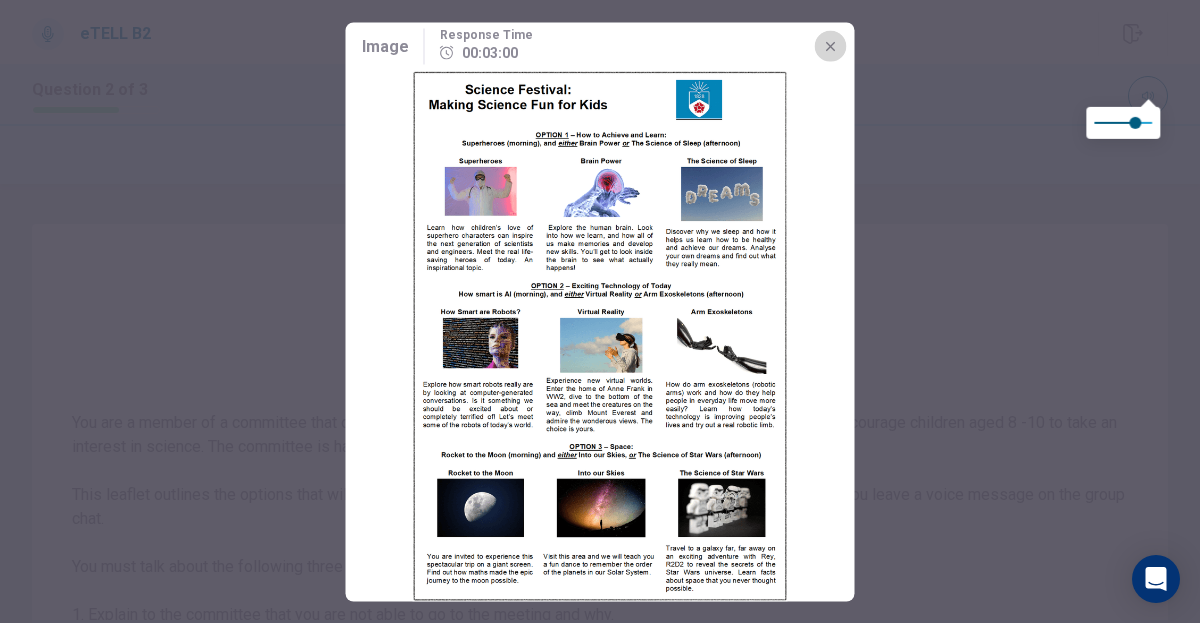 click 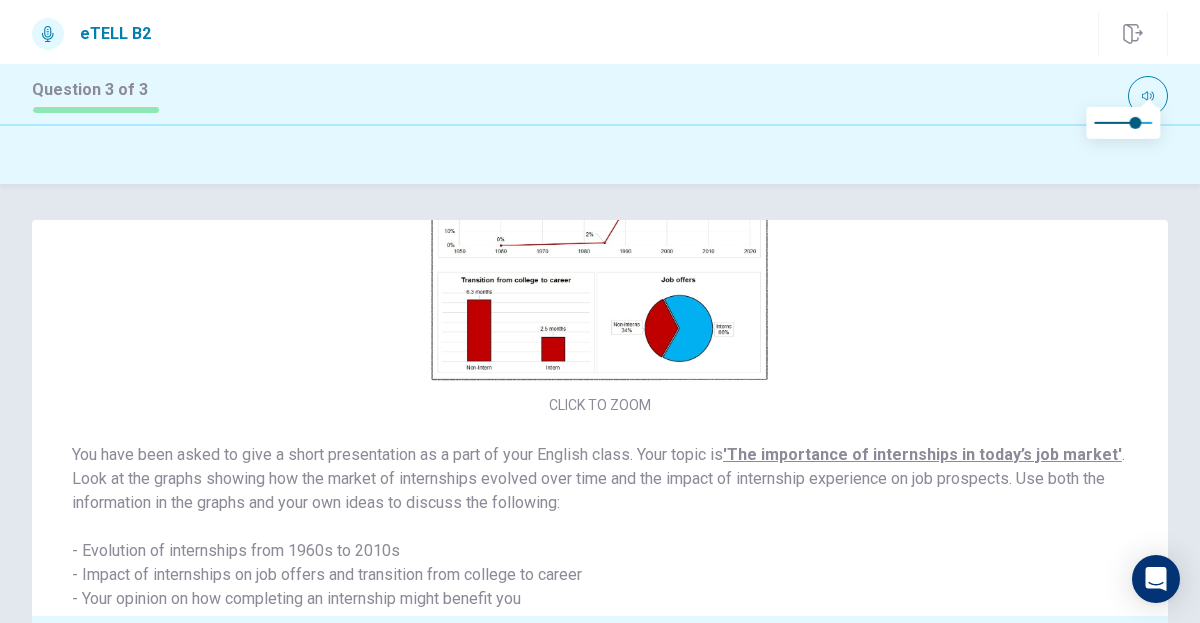 scroll, scrollTop: 0, scrollLeft: 0, axis: both 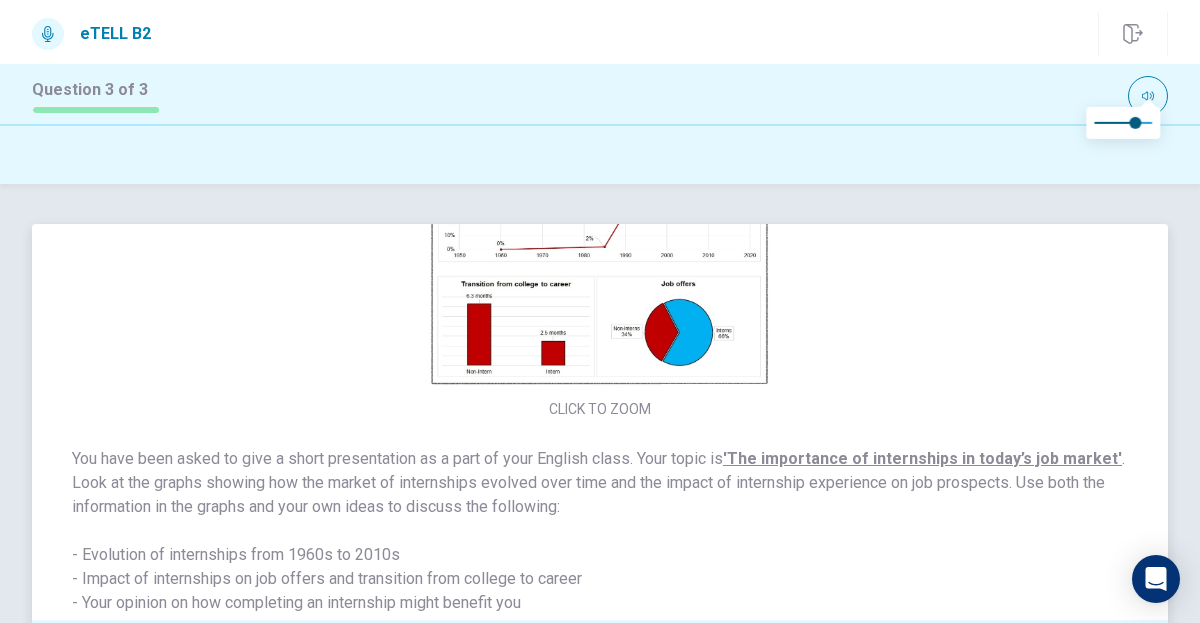 click at bounding box center (600, 234) 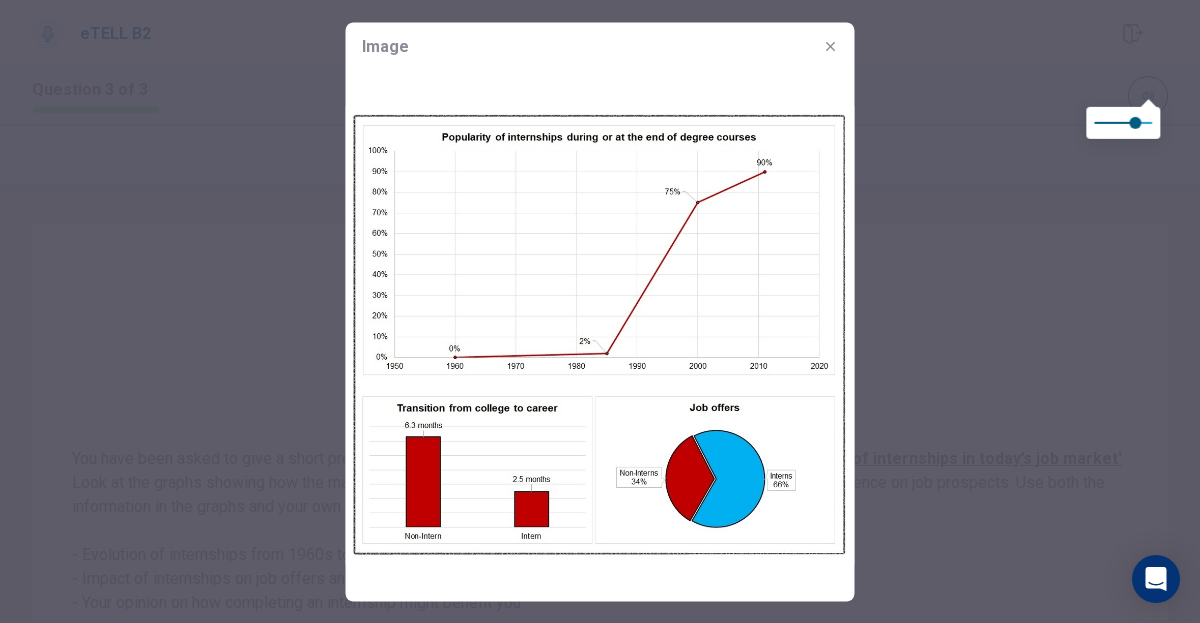 click at bounding box center (831, 46) 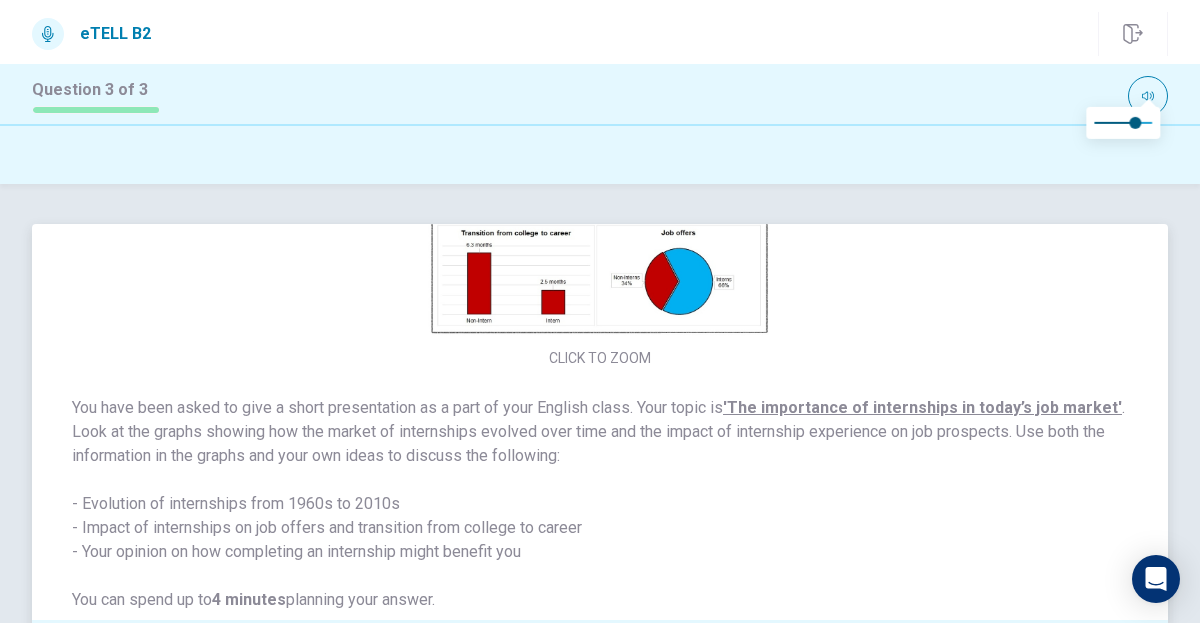 scroll, scrollTop: 0, scrollLeft: 0, axis: both 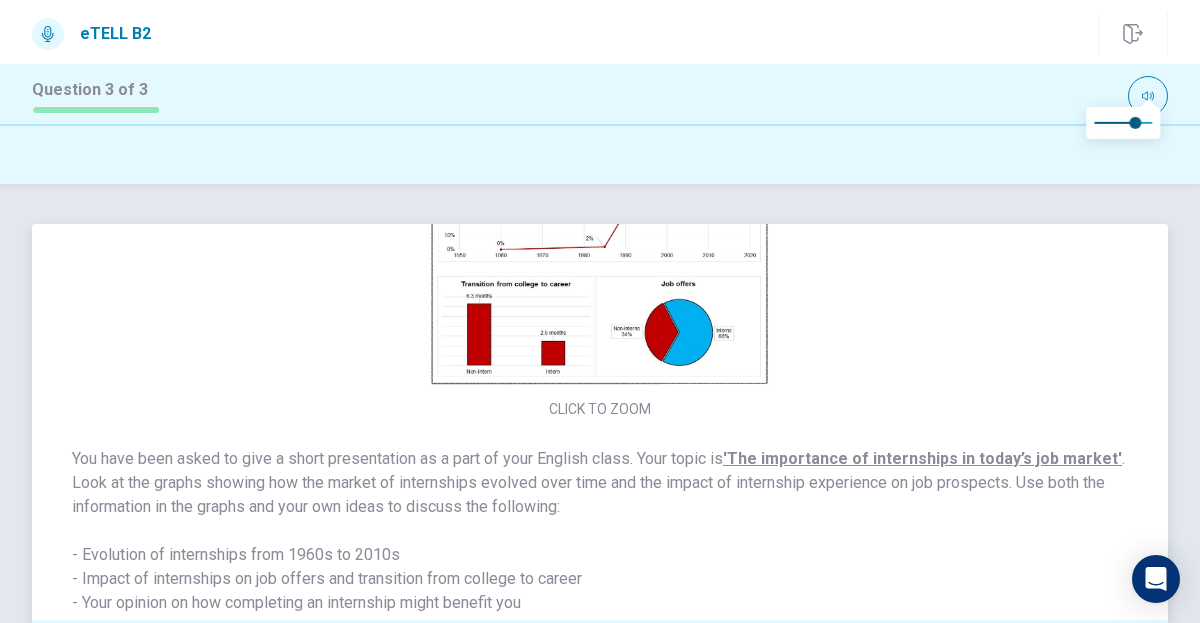 click at bounding box center [600, 234] 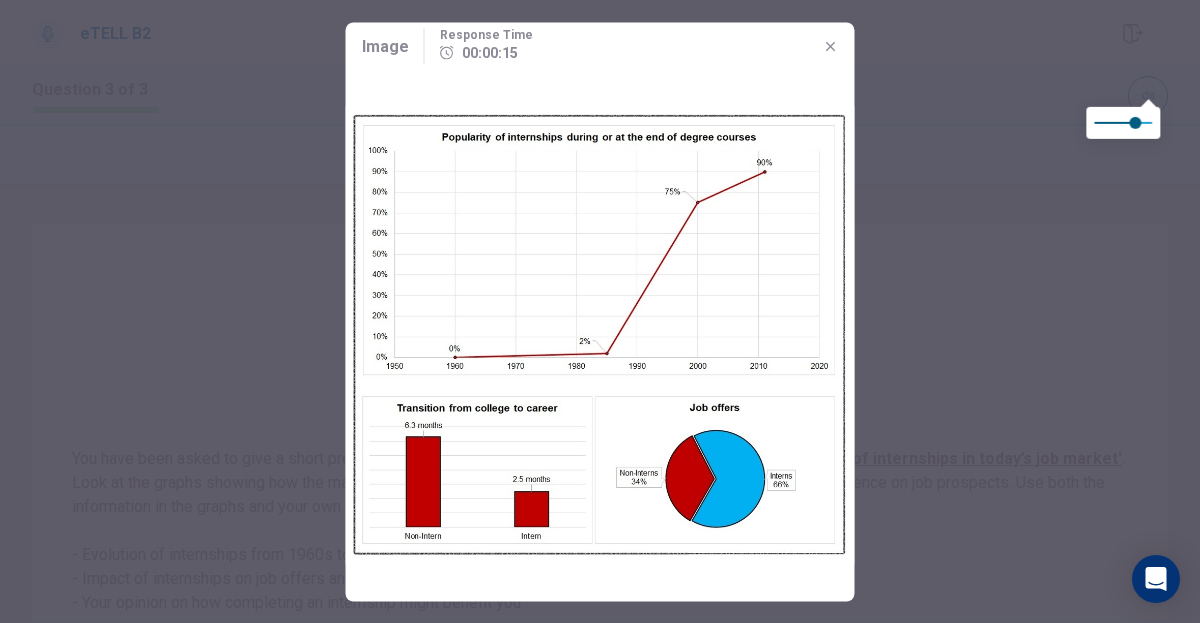 click 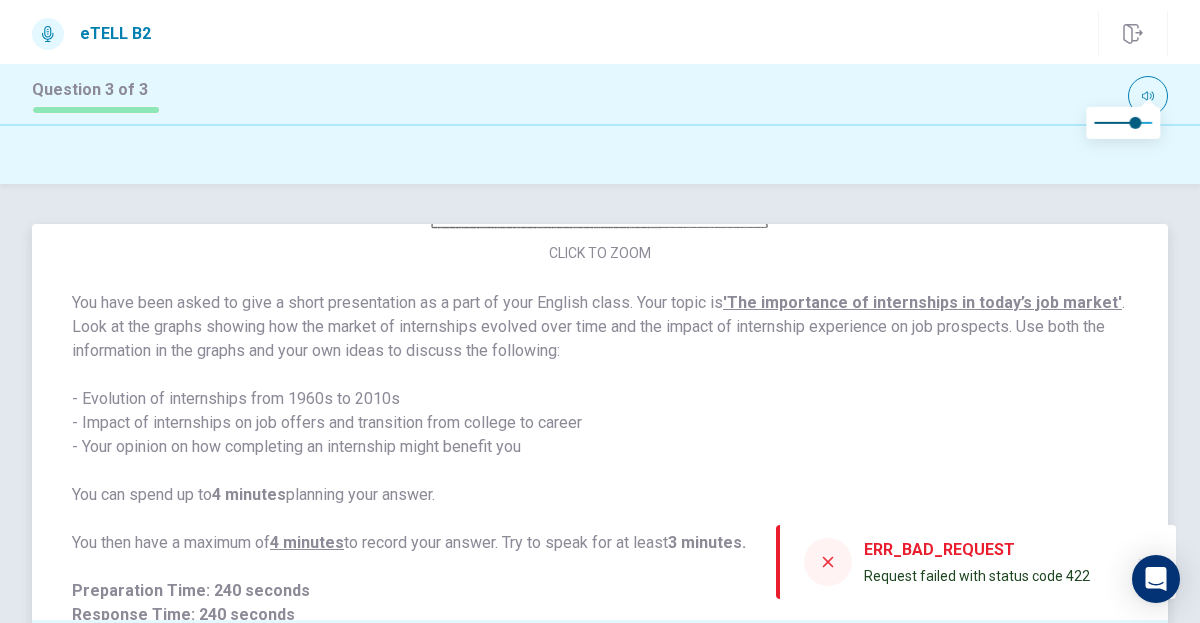scroll, scrollTop: 186, scrollLeft: 0, axis: vertical 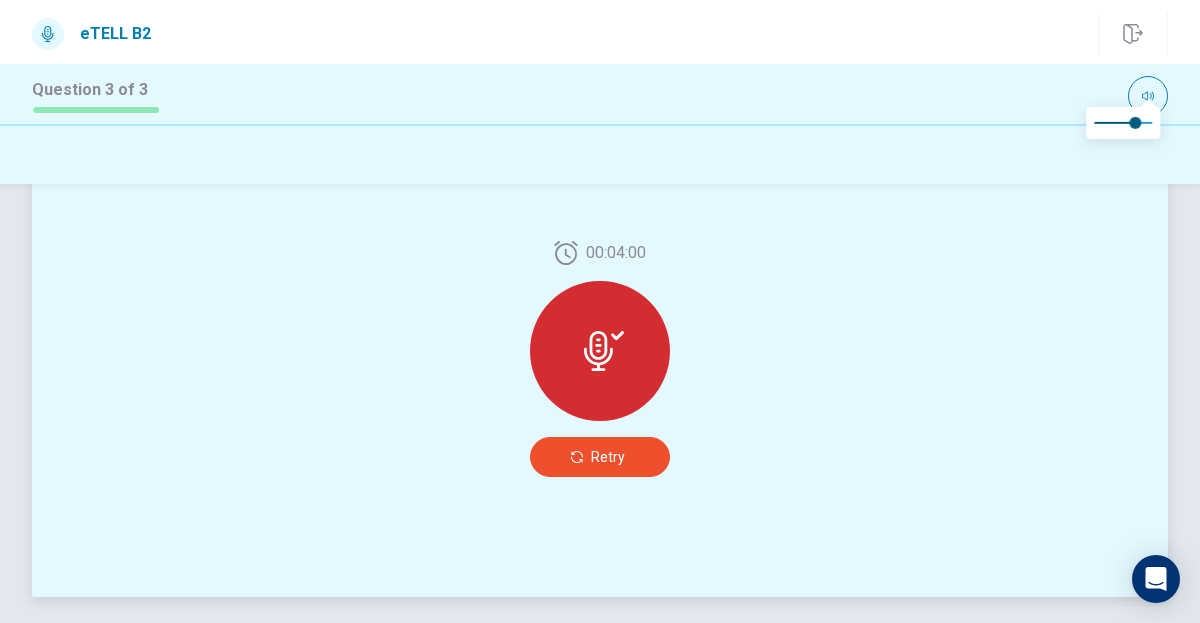 click on "Retry" at bounding box center [608, 457] 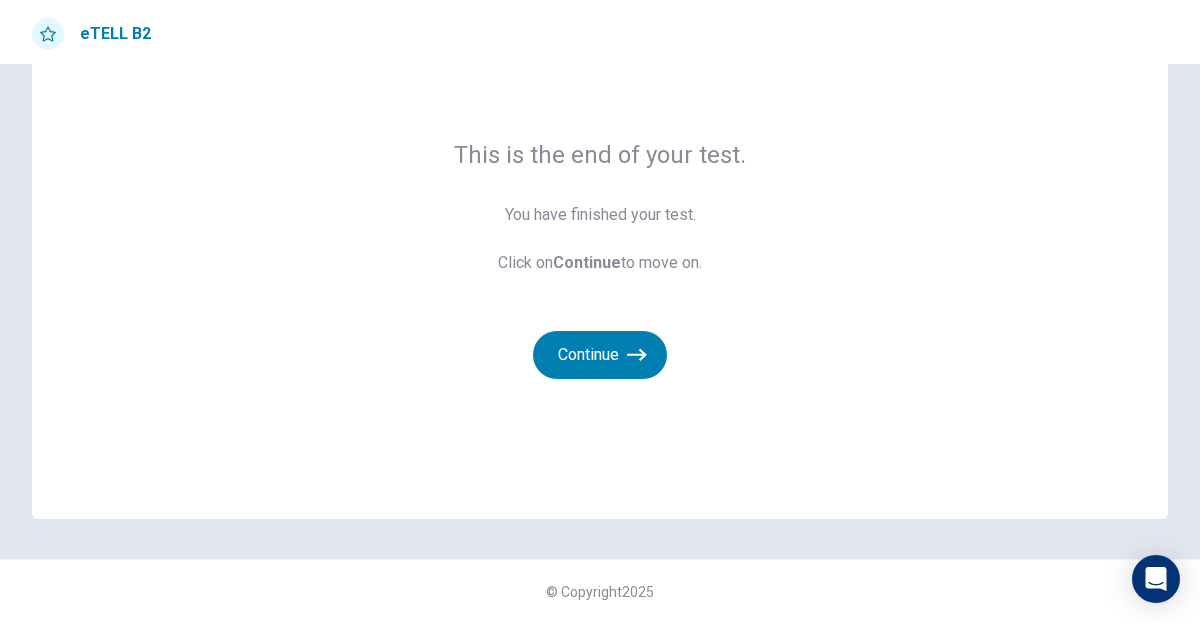 scroll, scrollTop: 104, scrollLeft: 0, axis: vertical 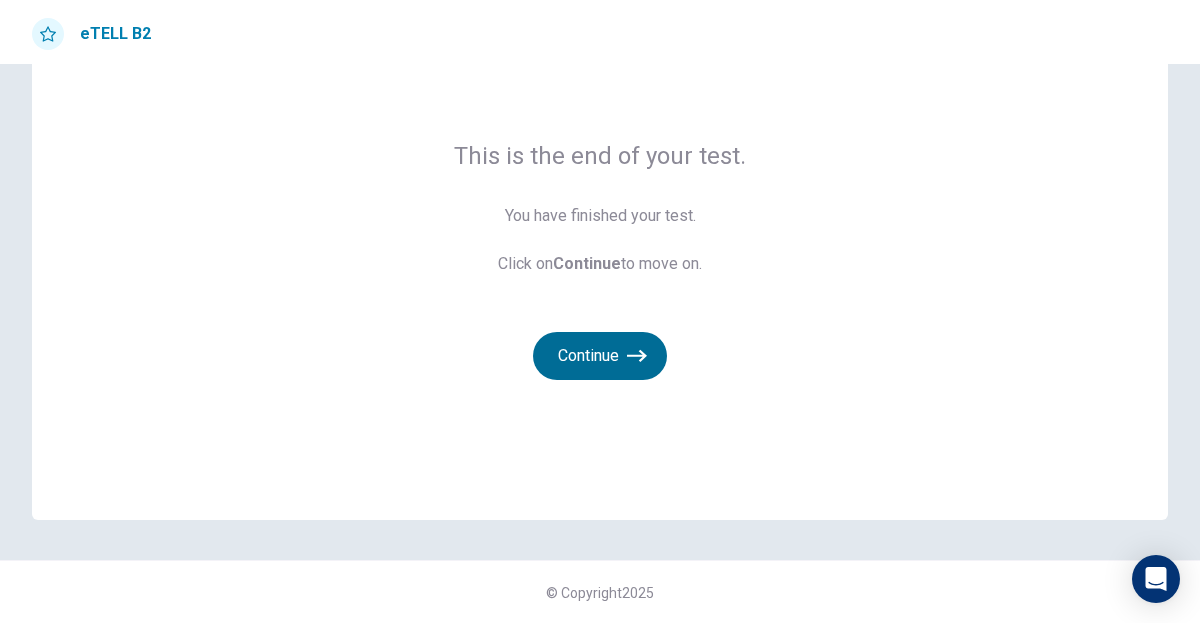 click on "Continue" at bounding box center [600, 356] 